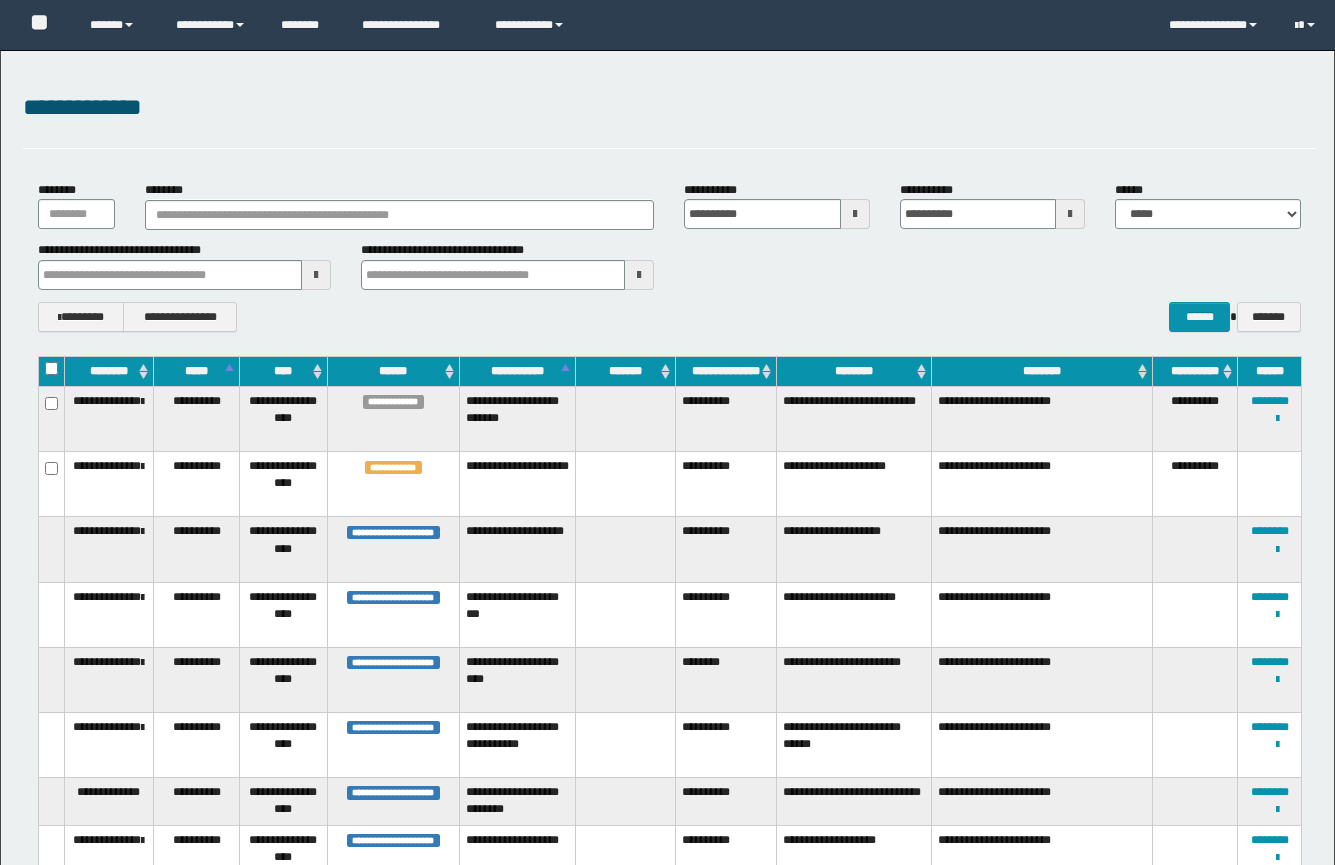 scroll, scrollTop: 1092, scrollLeft: 0, axis: vertical 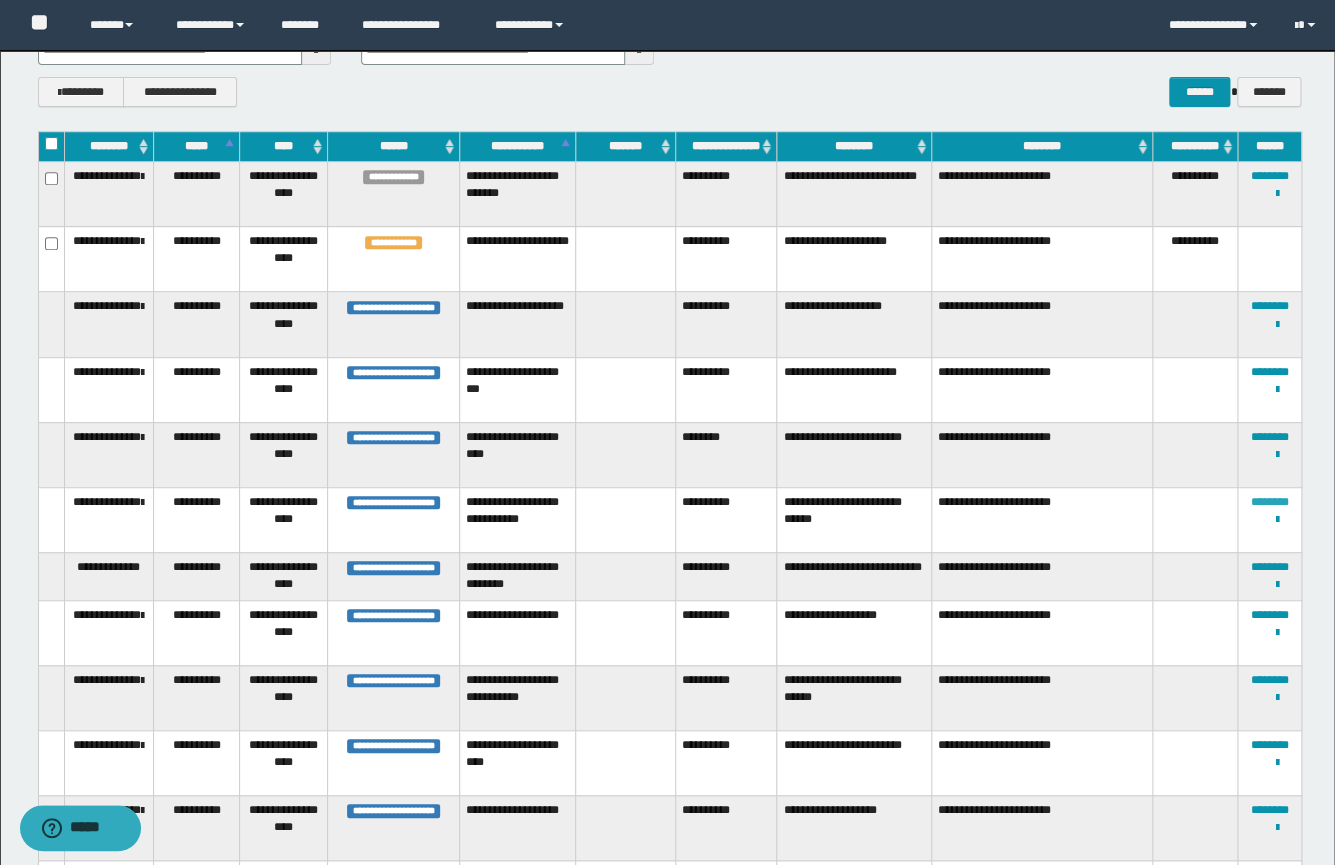 click on "********" at bounding box center [1270, 502] 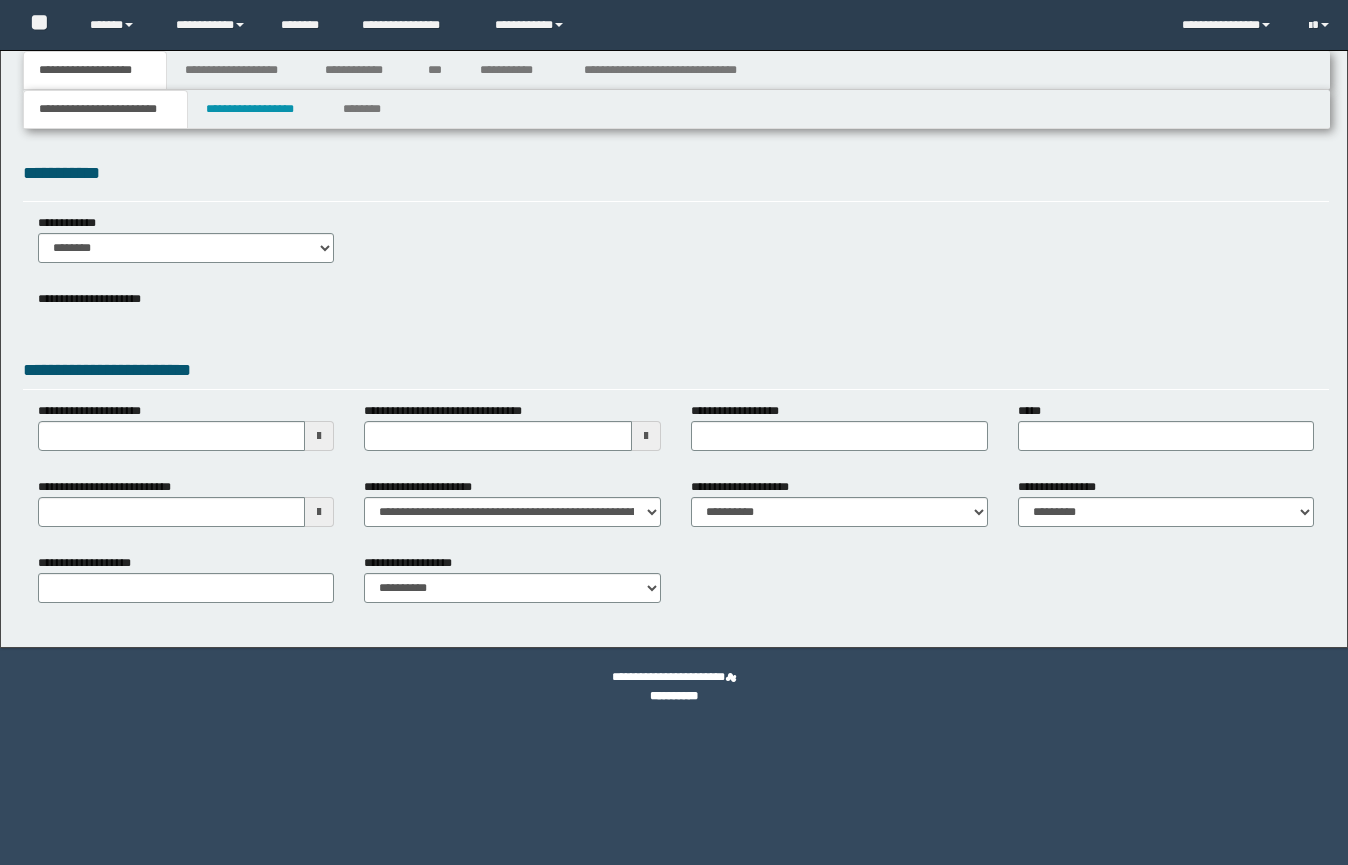 scroll, scrollTop: 0, scrollLeft: 0, axis: both 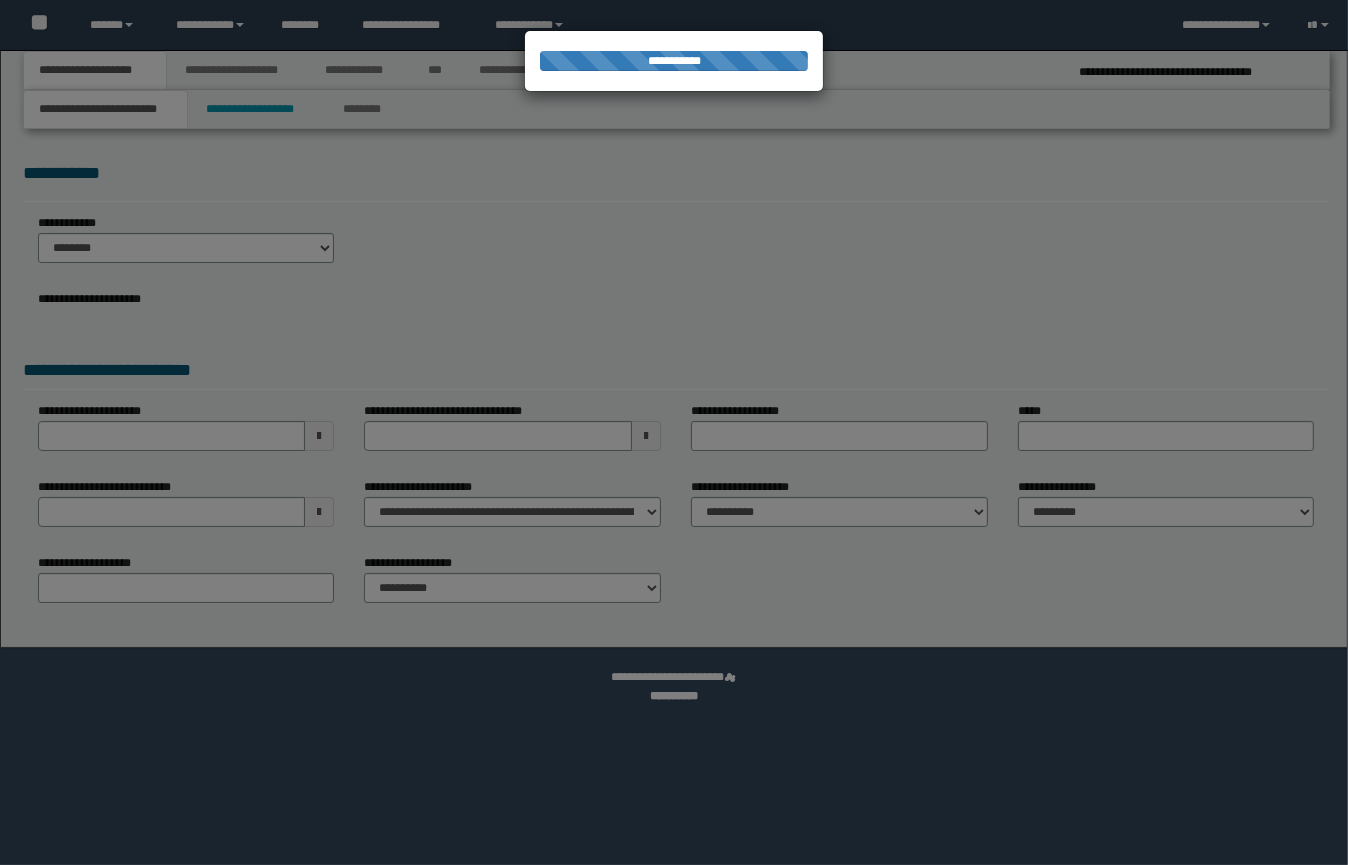 select on "*" 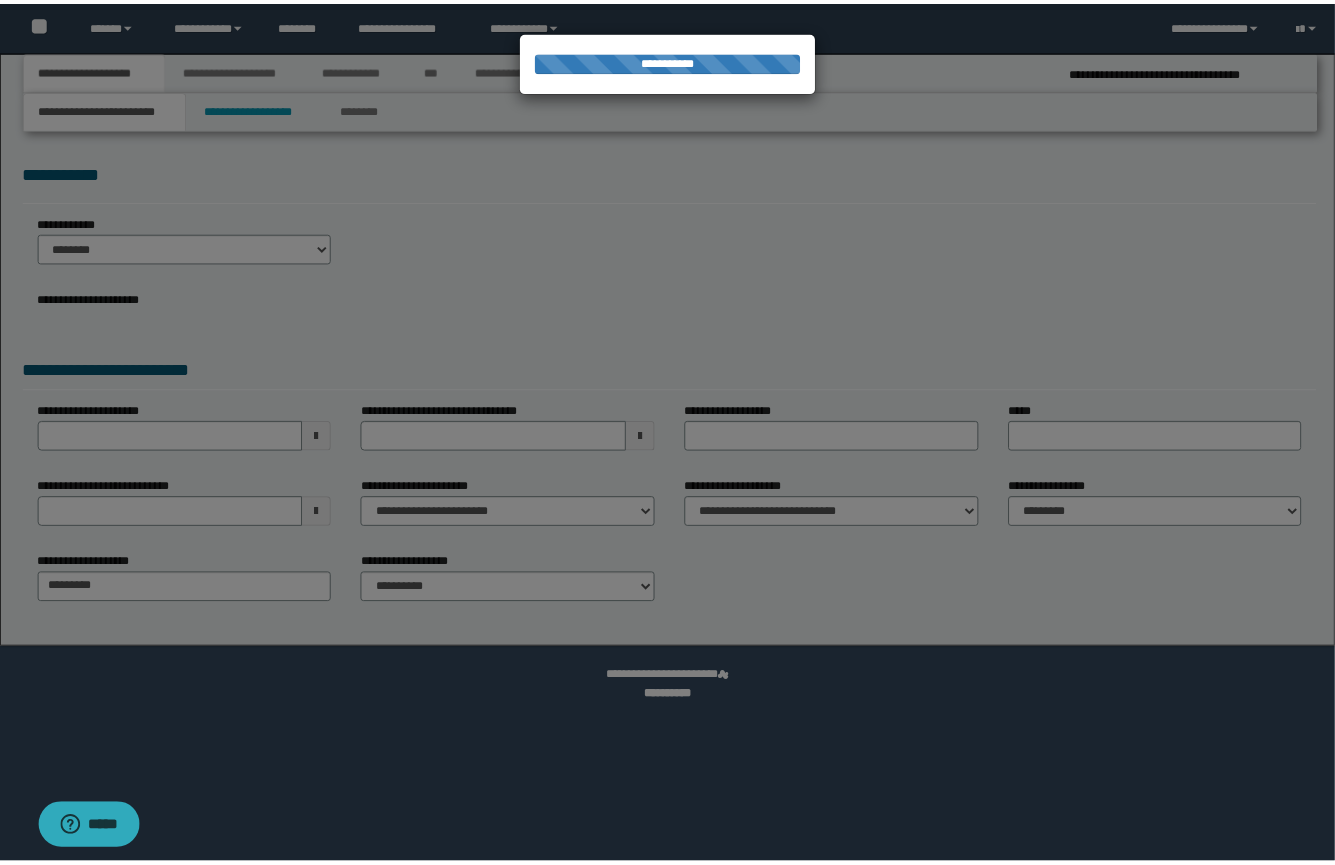 scroll, scrollTop: 0, scrollLeft: 0, axis: both 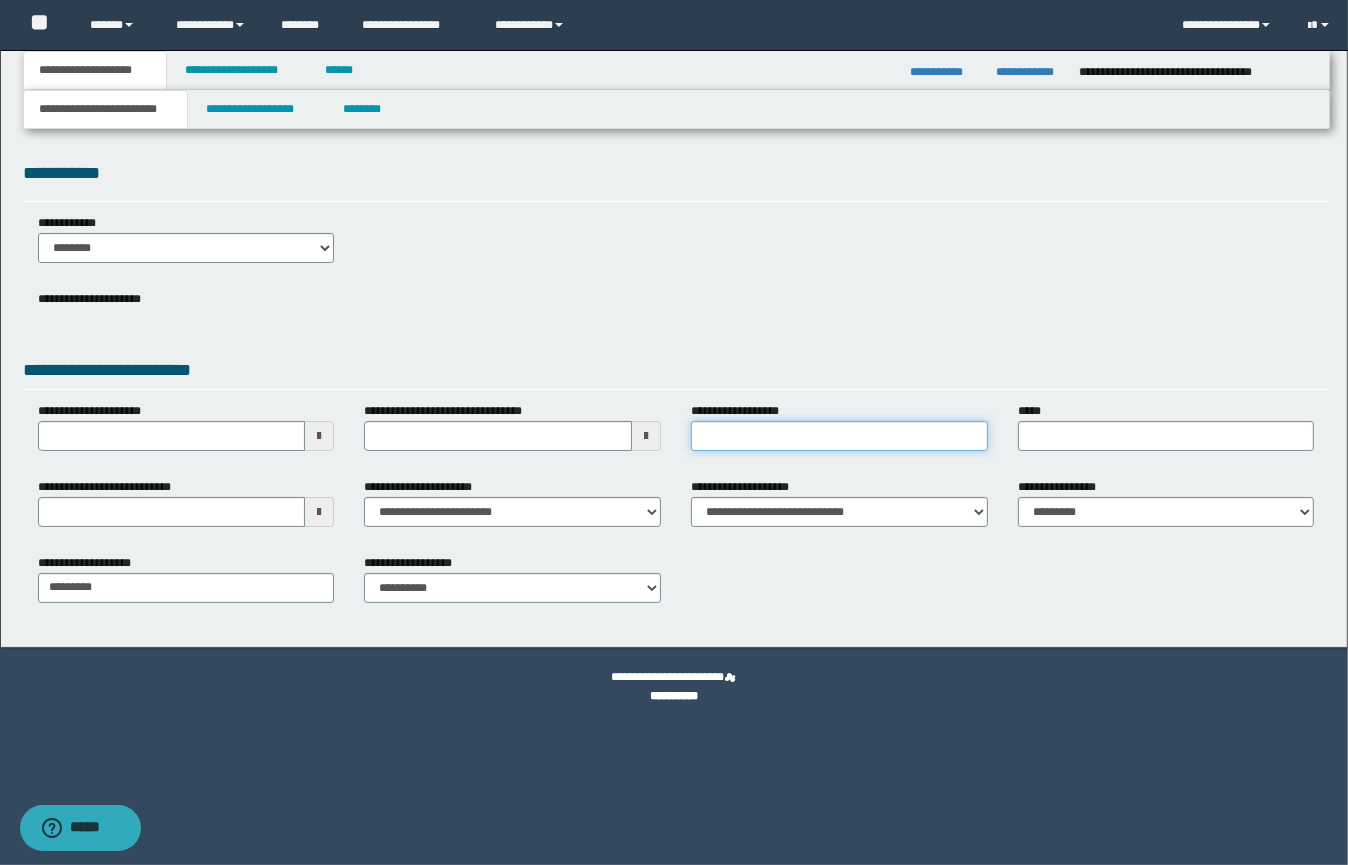 click on "**********" at bounding box center [839, 436] 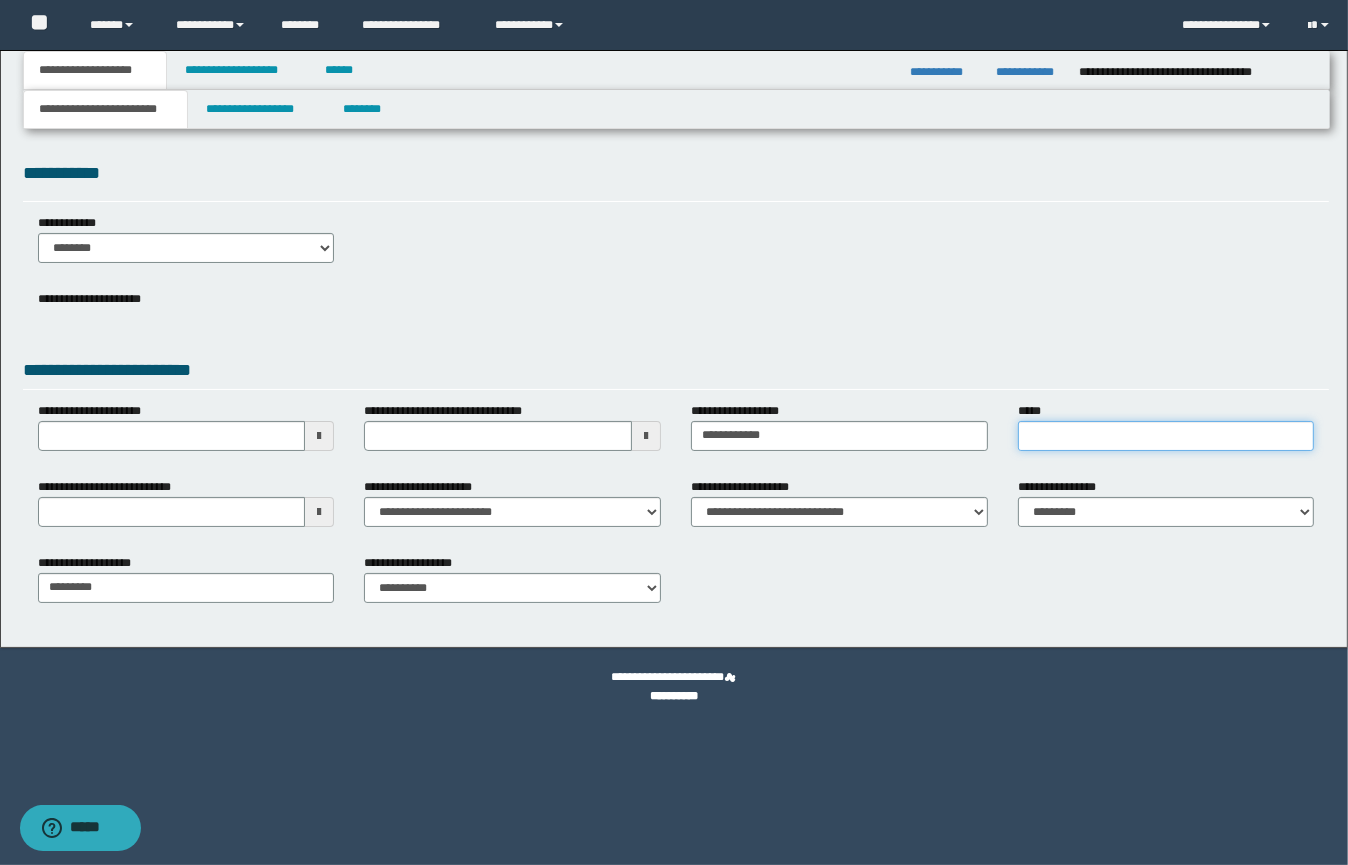 click on "*****" at bounding box center (1166, 436) 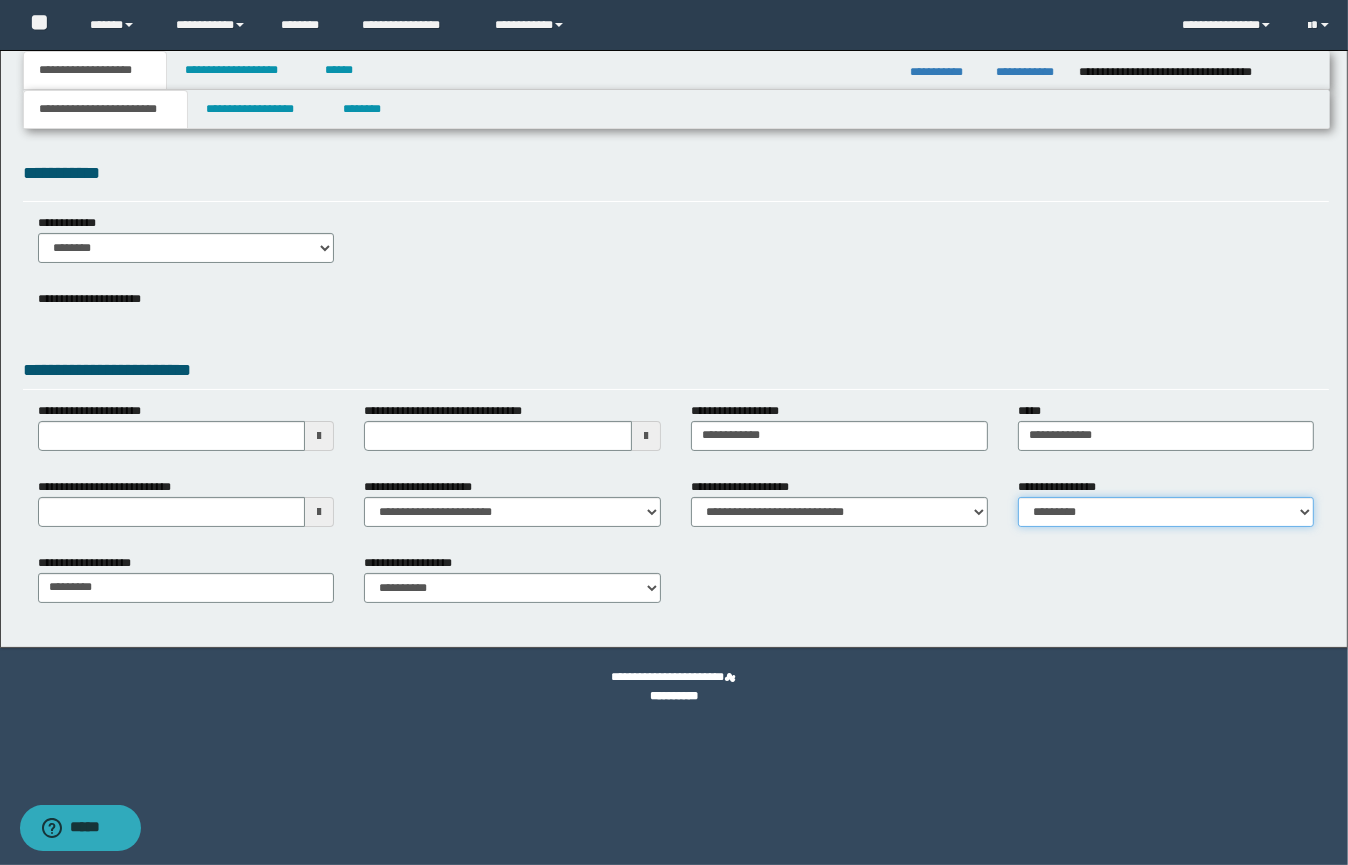 click on "**********" at bounding box center (1166, 512) 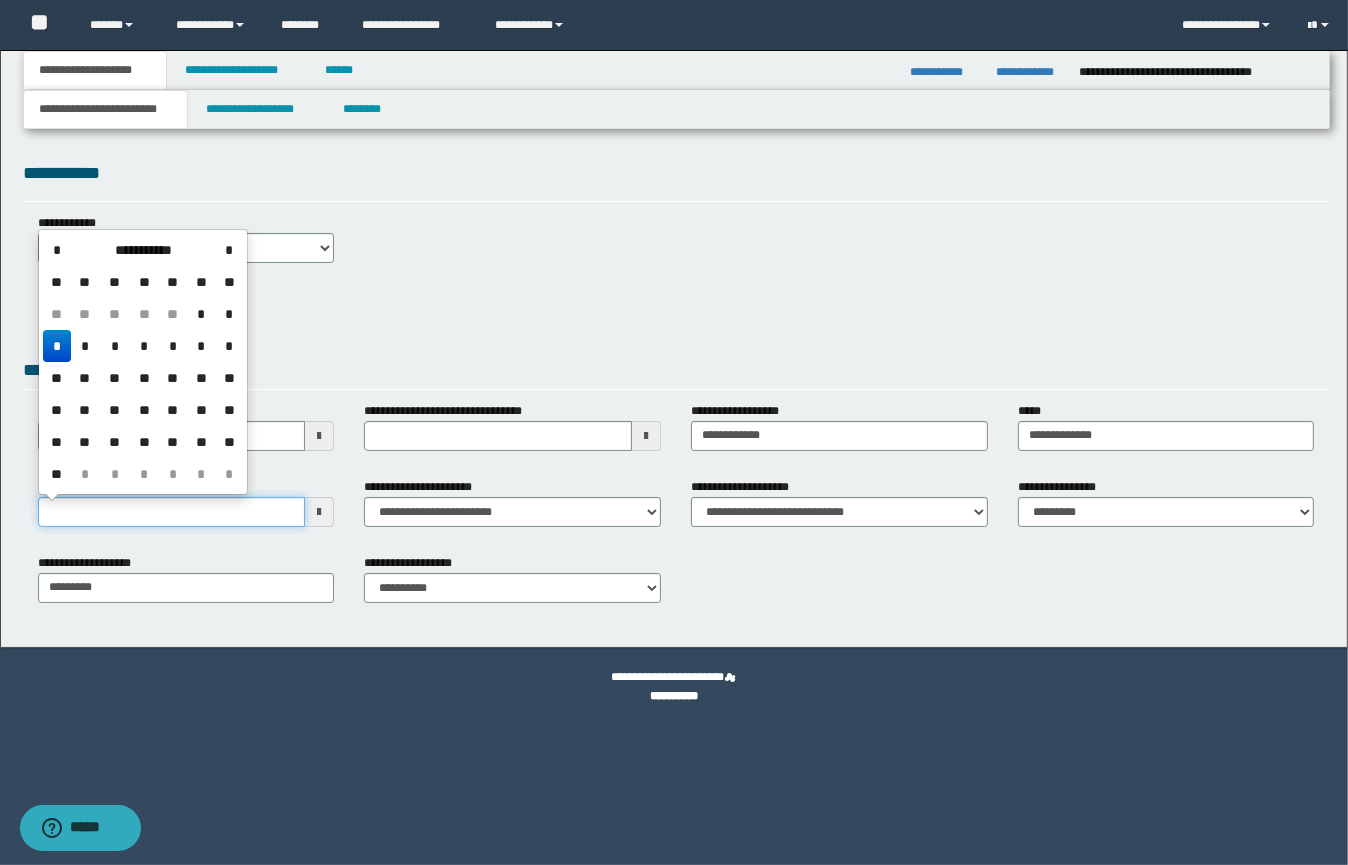 click on "**********" at bounding box center [172, 512] 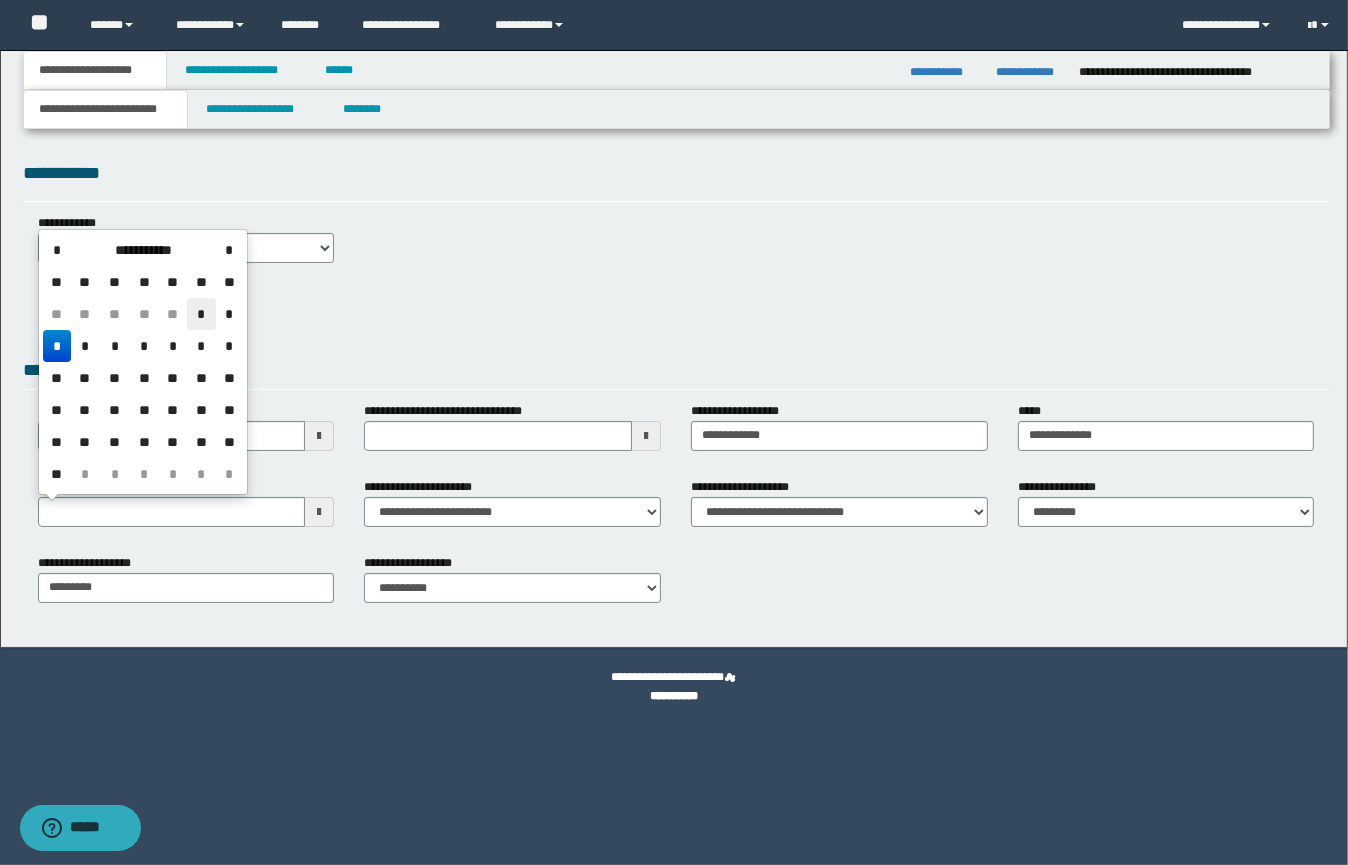 click on "*" at bounding box center [201, 314] 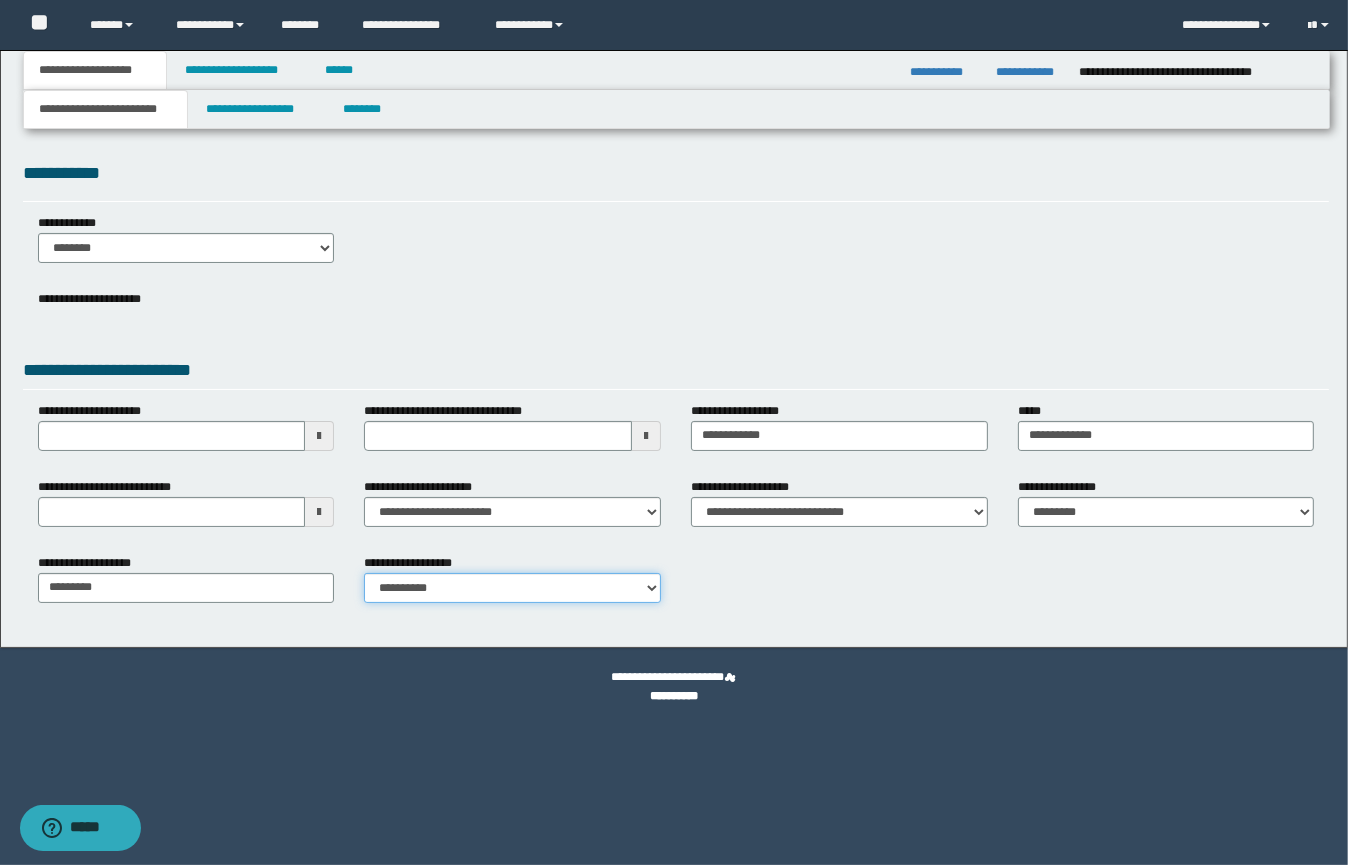 click on "**********" at bounding box center (512, 588) 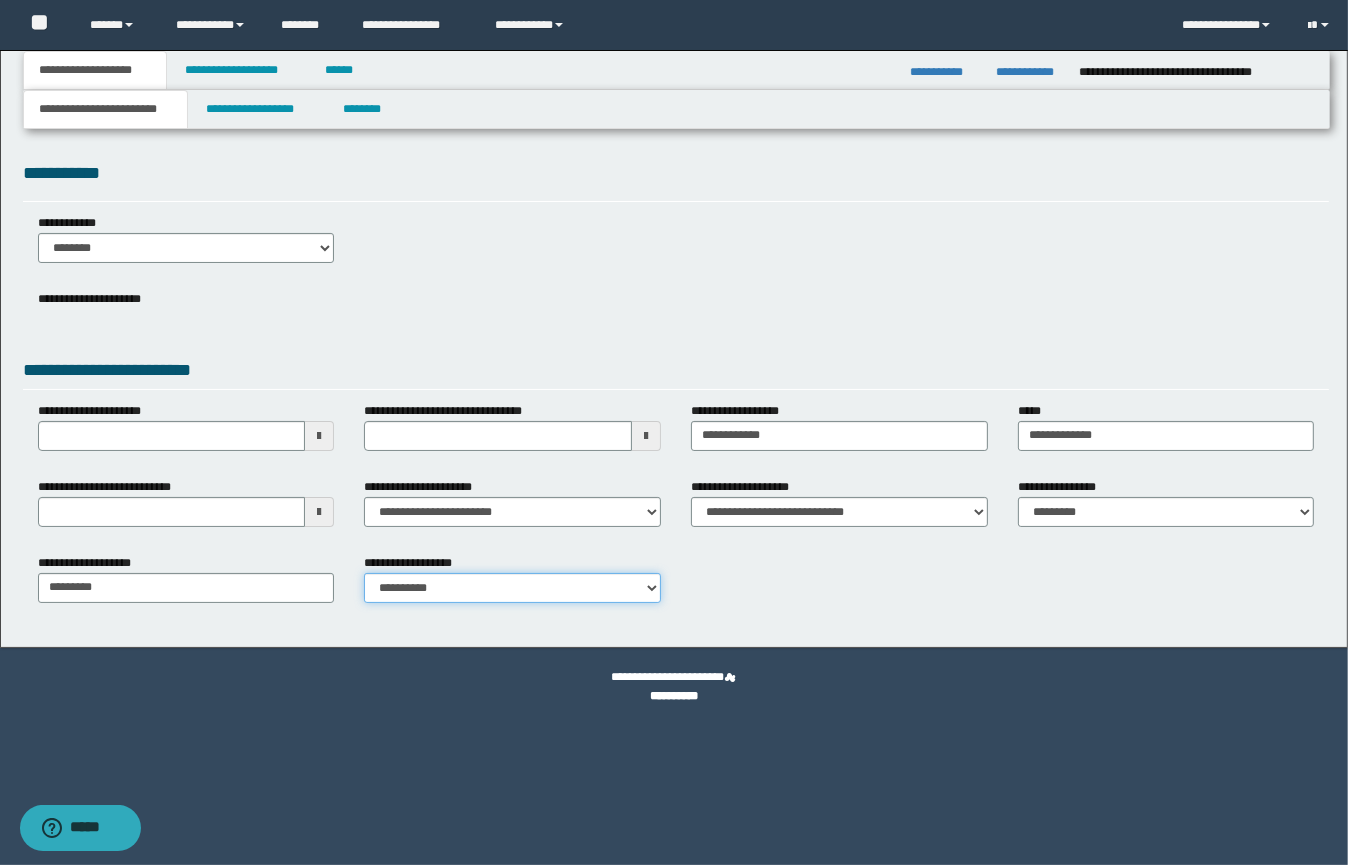 select on "*" 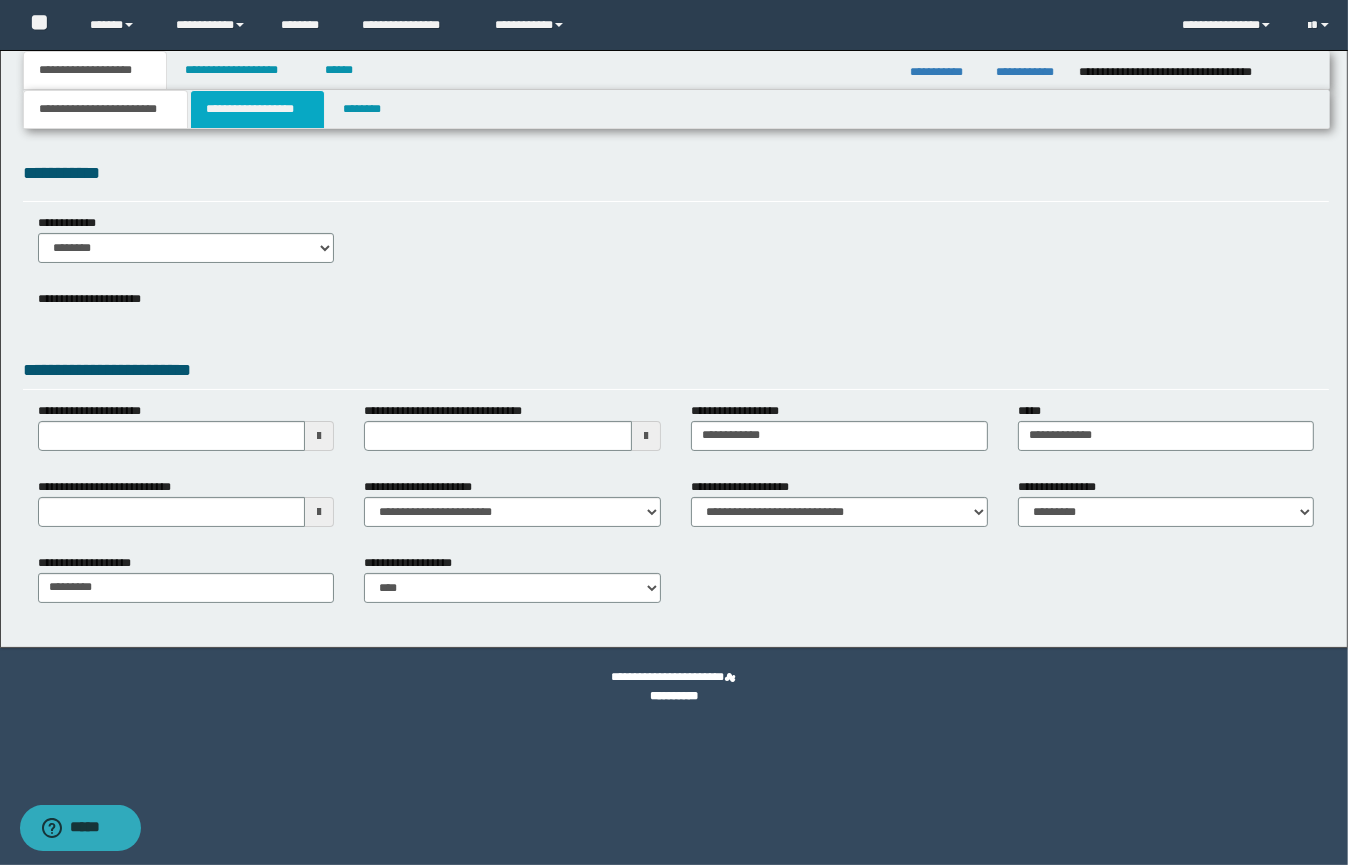 click on "**********" at bounding box center [257, 109] 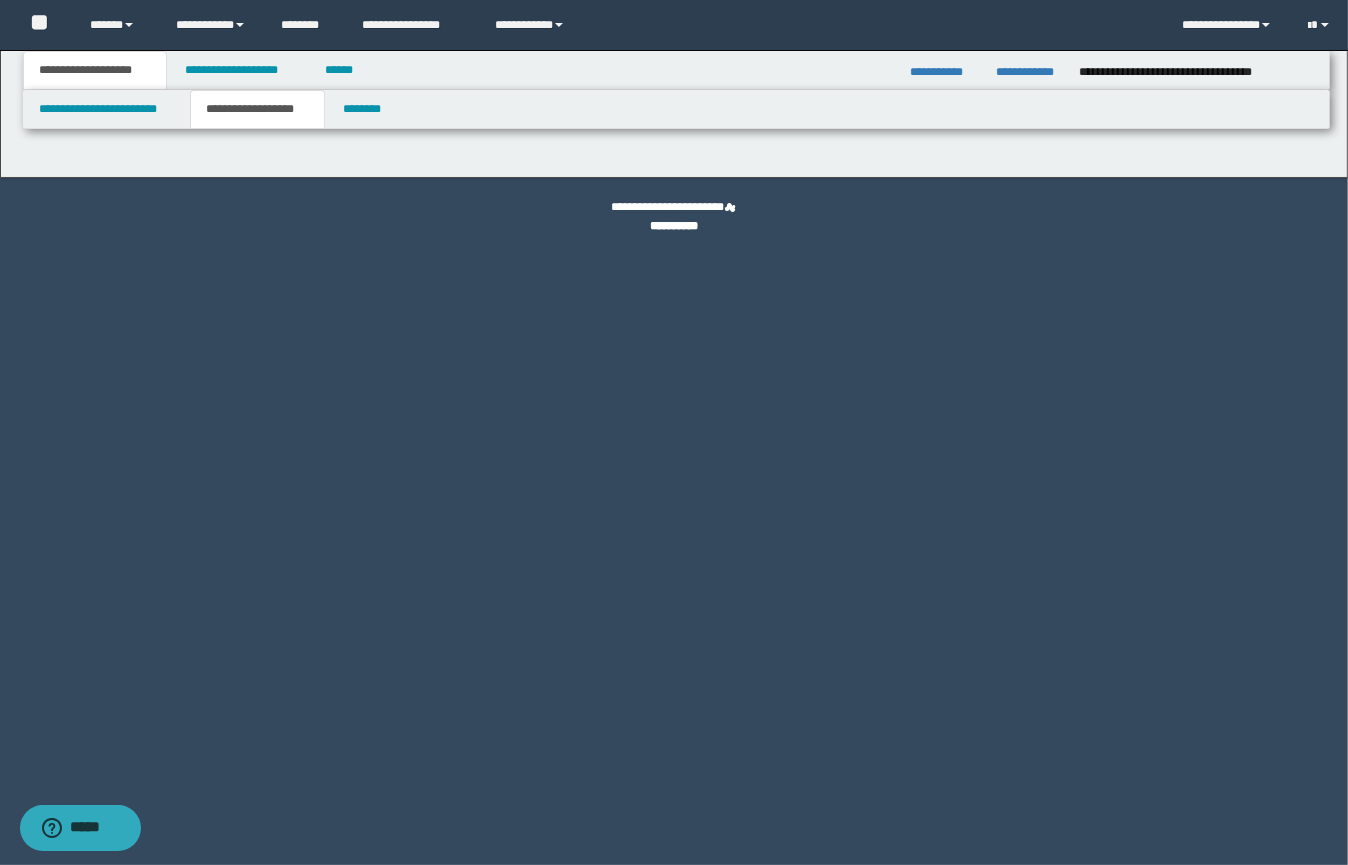 type on "**********" 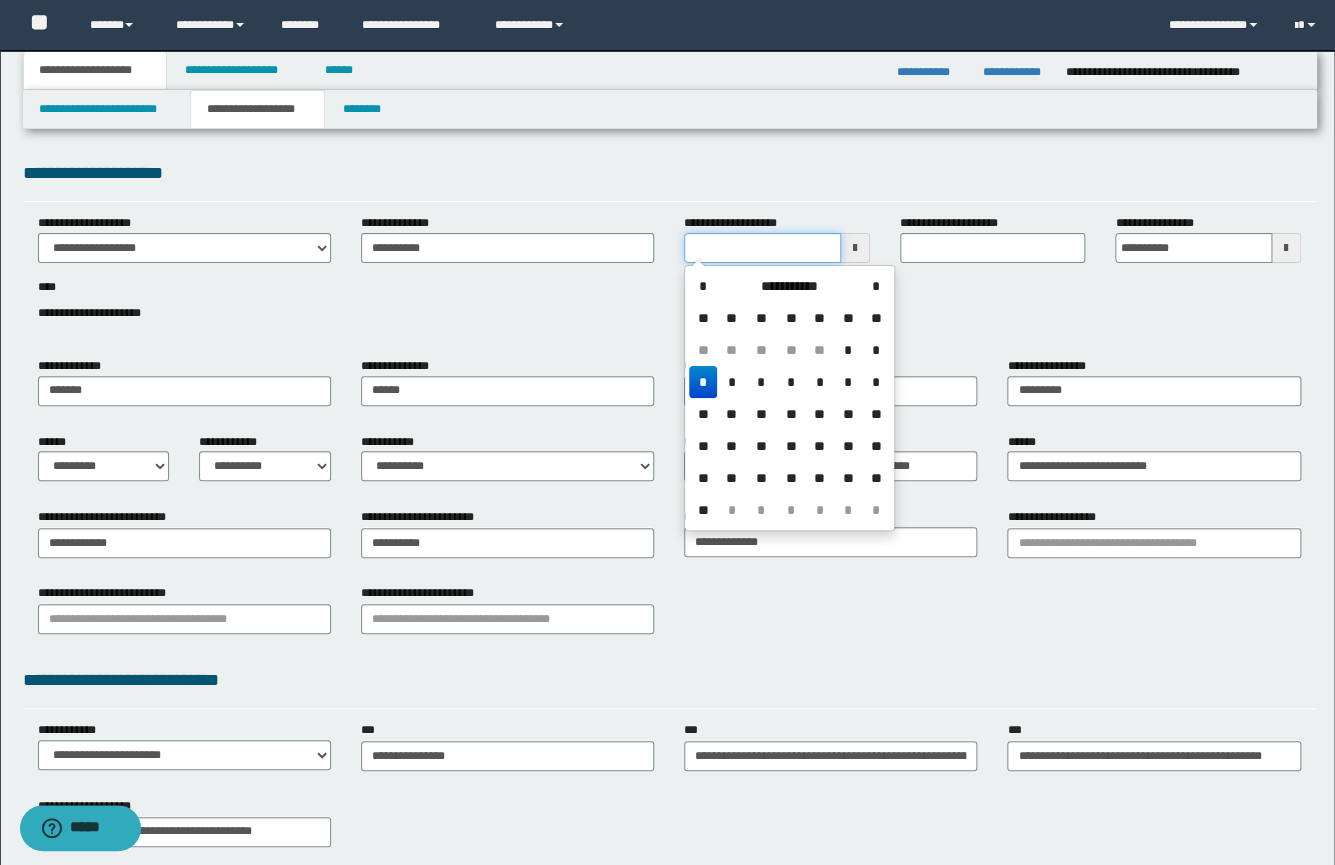 drag, startPoint x: 800, startPoint y: 246, endPoint x: 666, endPoint y: 246, distance: 134 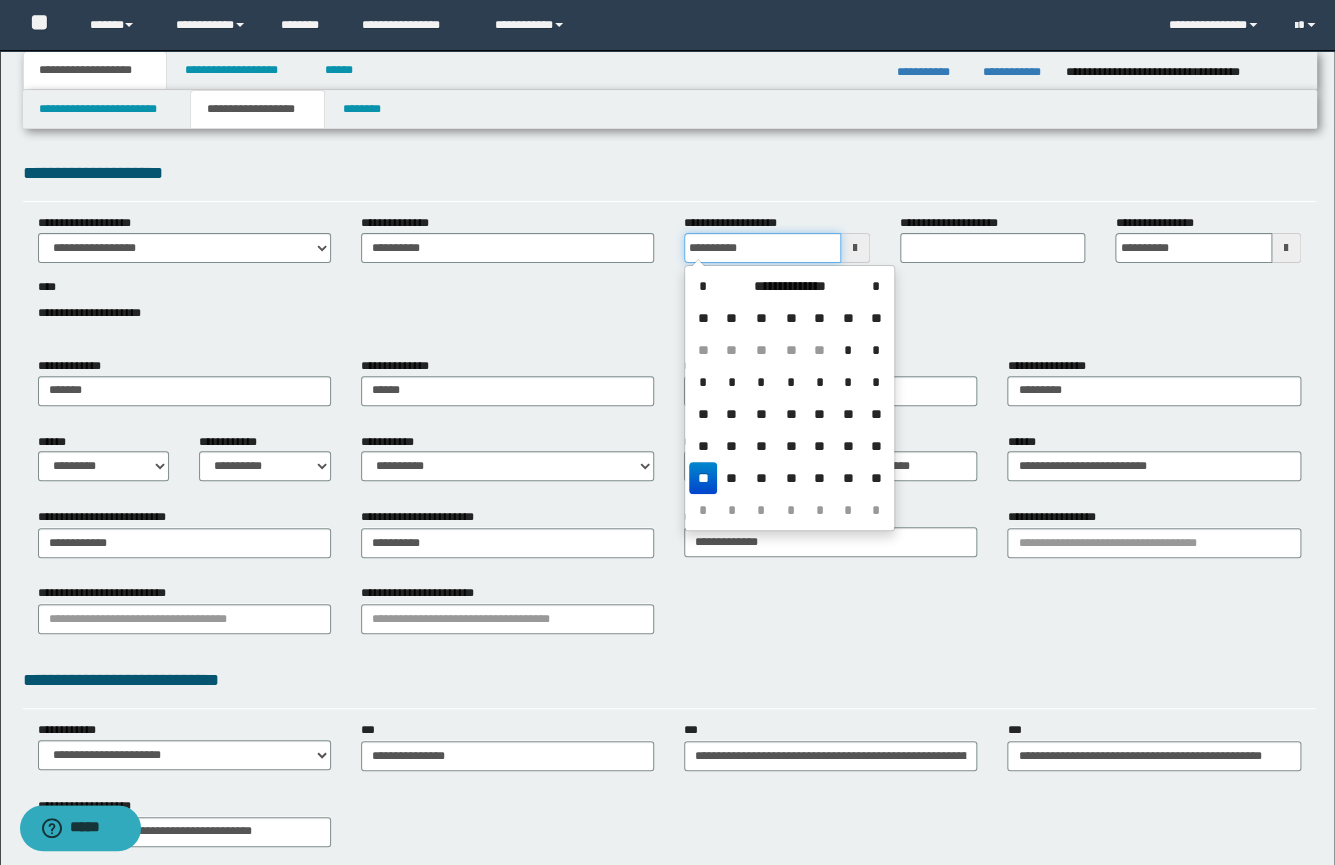 type on "**********" 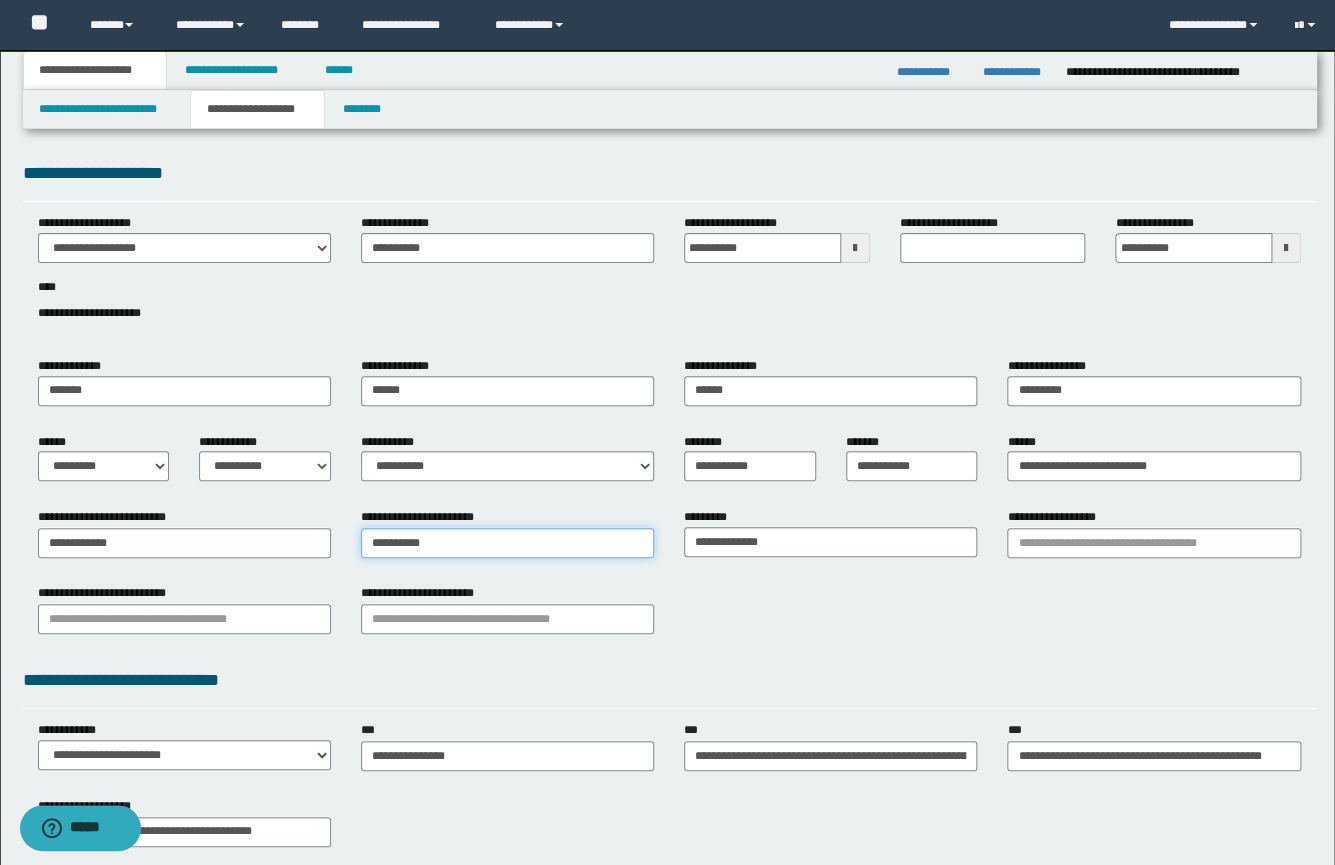 type on "**********" 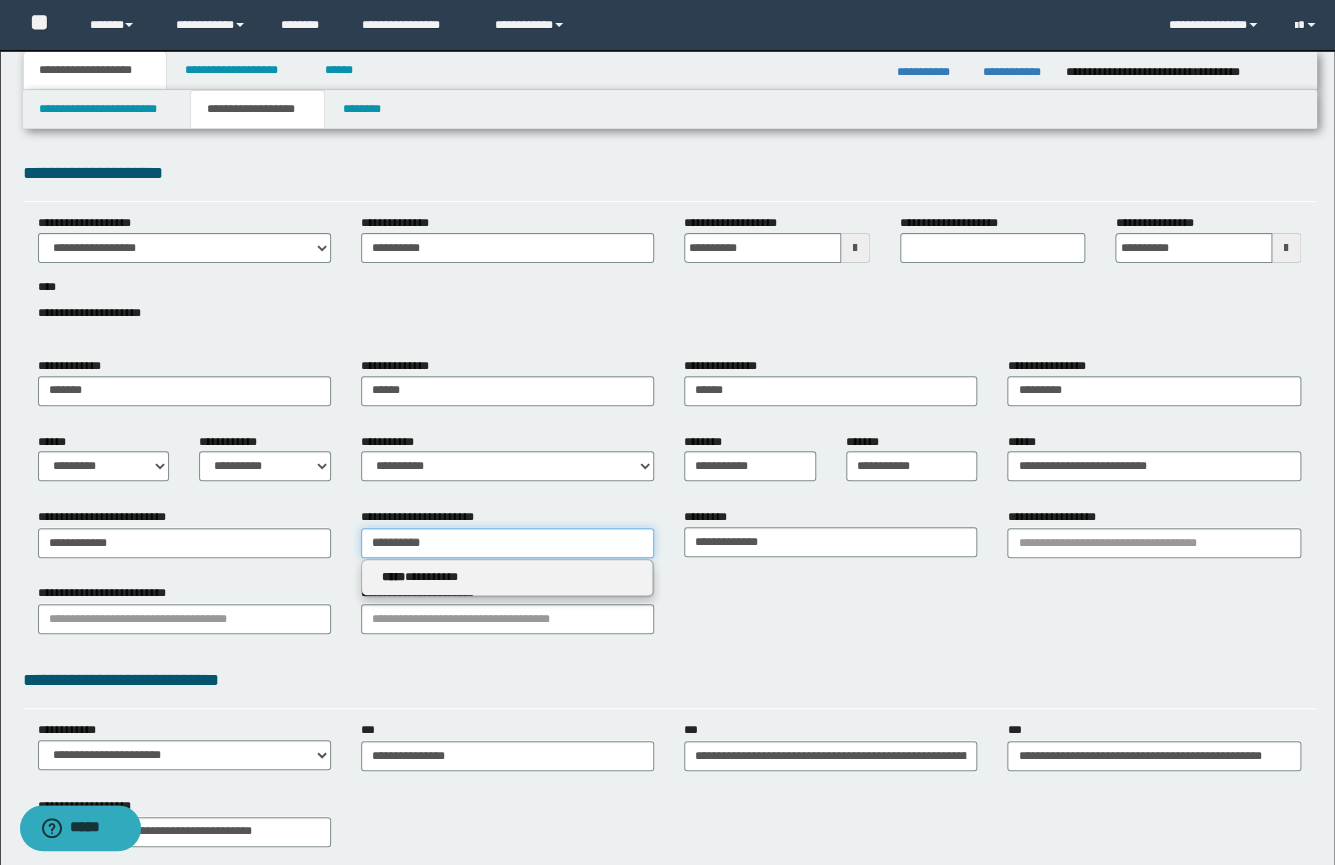 drag, startPoint x: 434, startPoint y: 550, endPoint x: 352, endPoint y: 541, distance: 82.492424 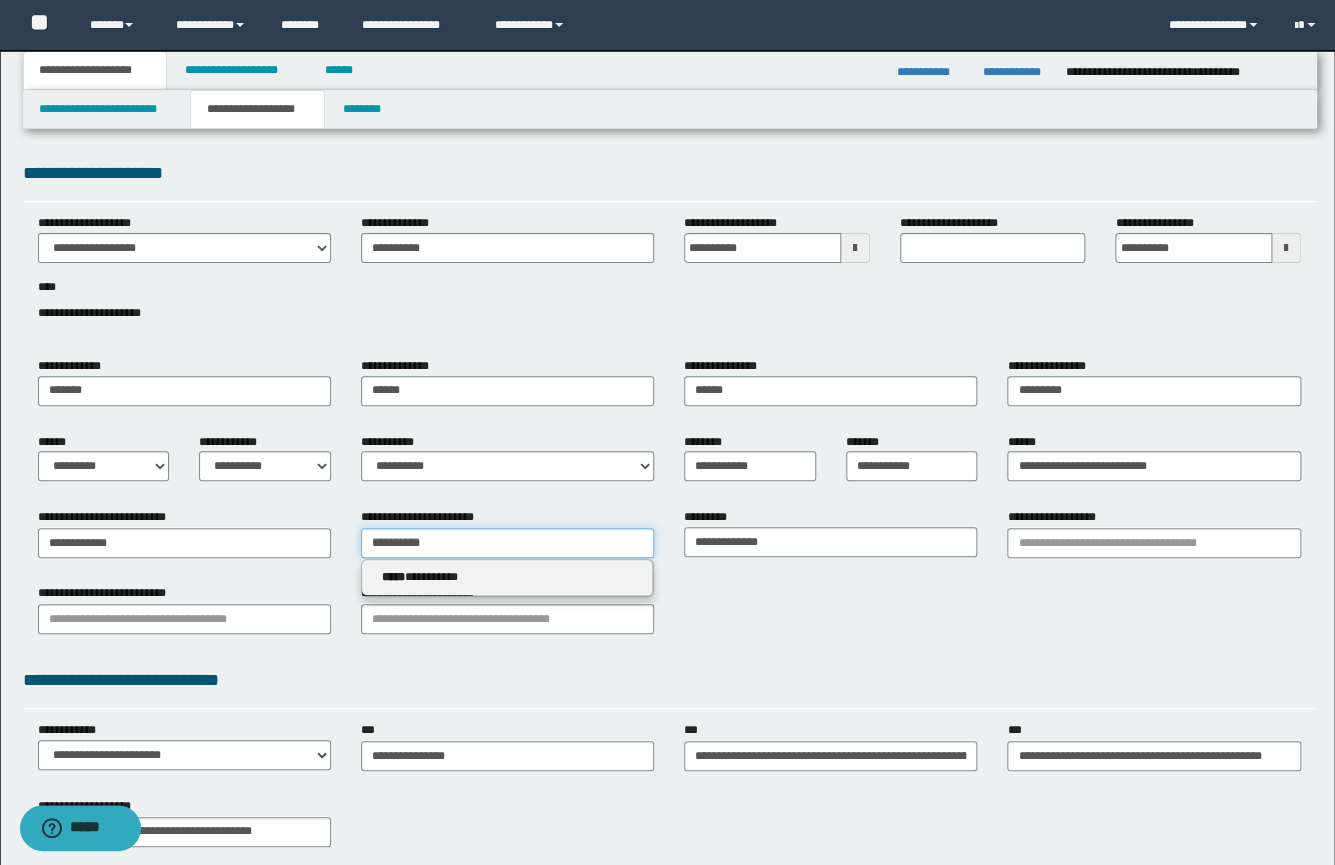 click on "**********" at bounding box center [507, 540] 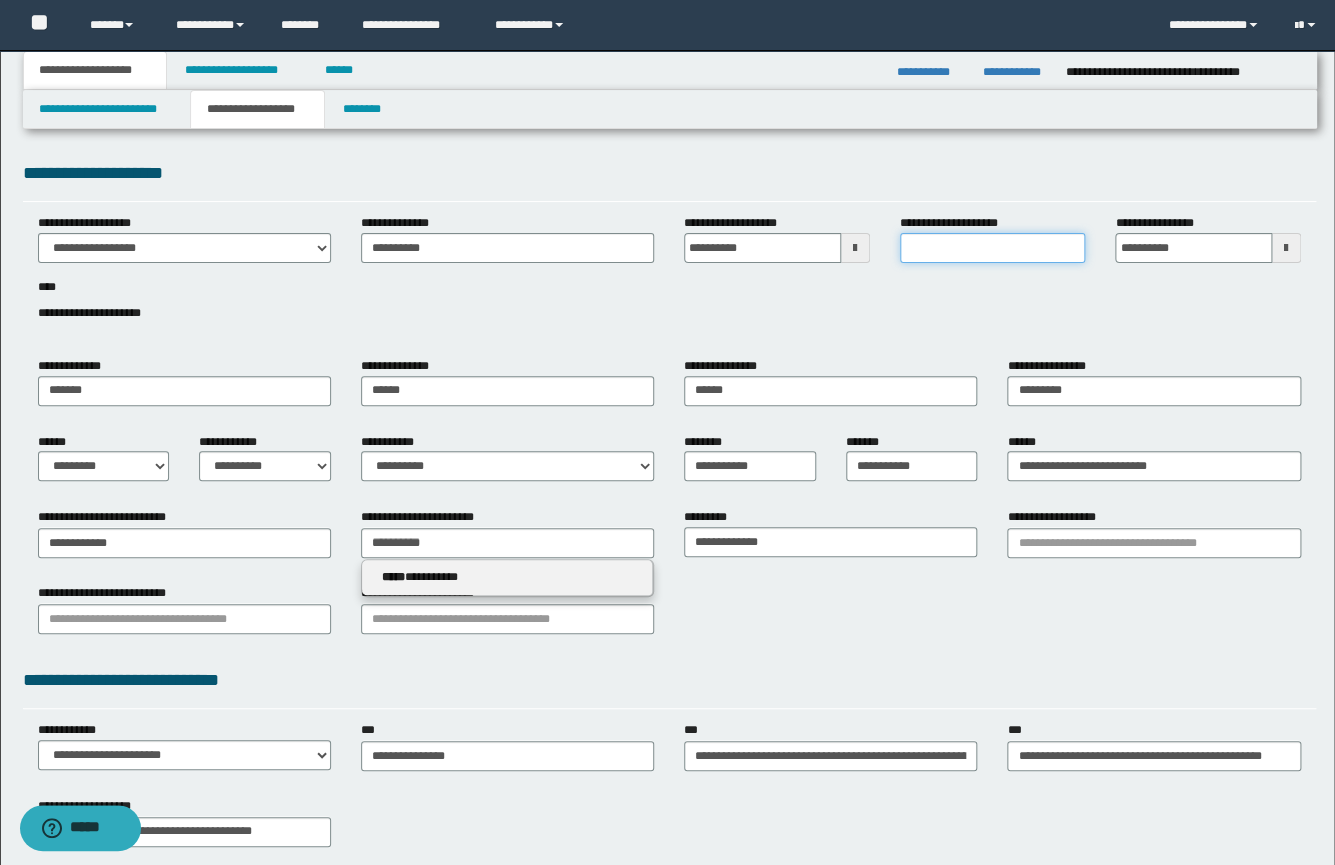 type 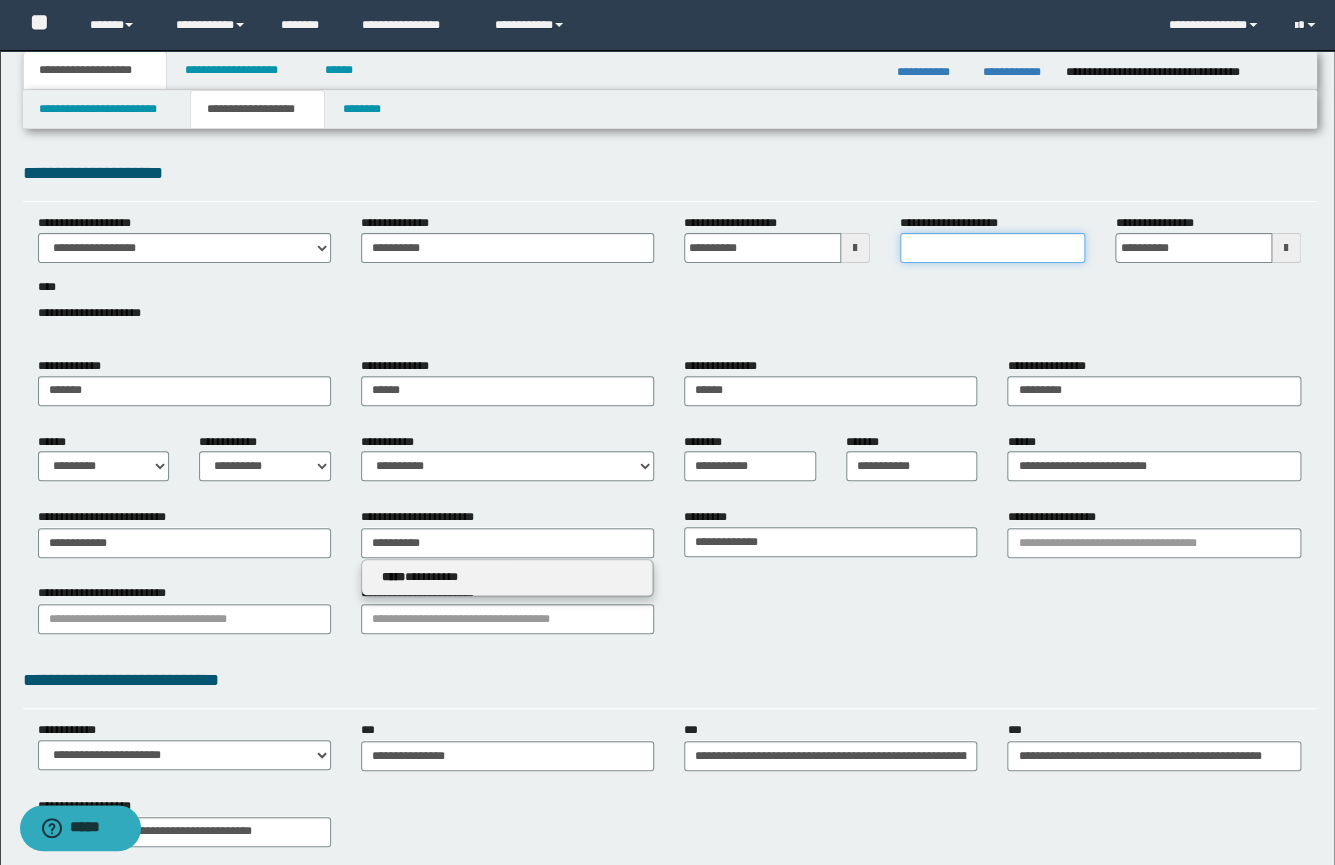 click on "**********" at bounding box center [993, 248] 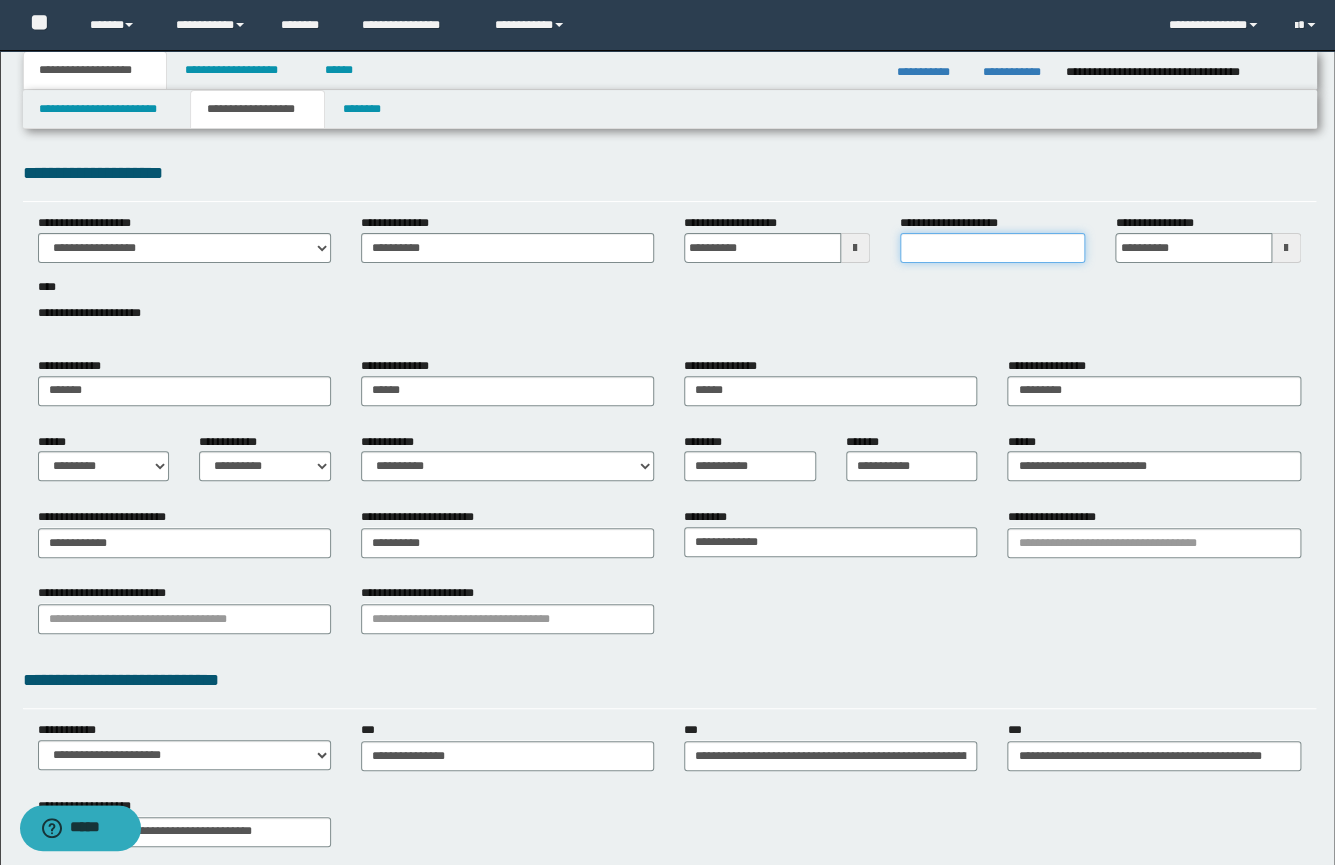 paste on "**********" 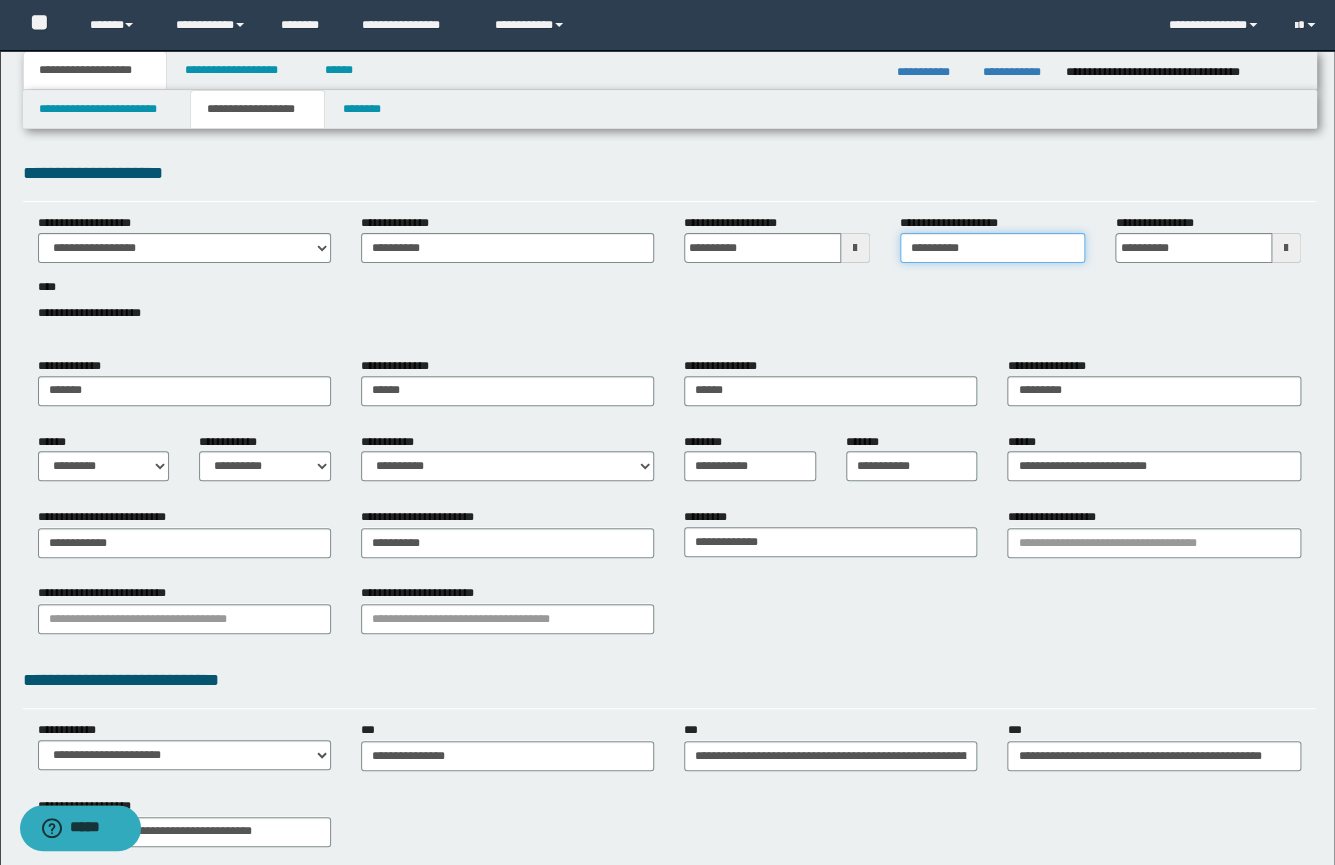 type on "**********" 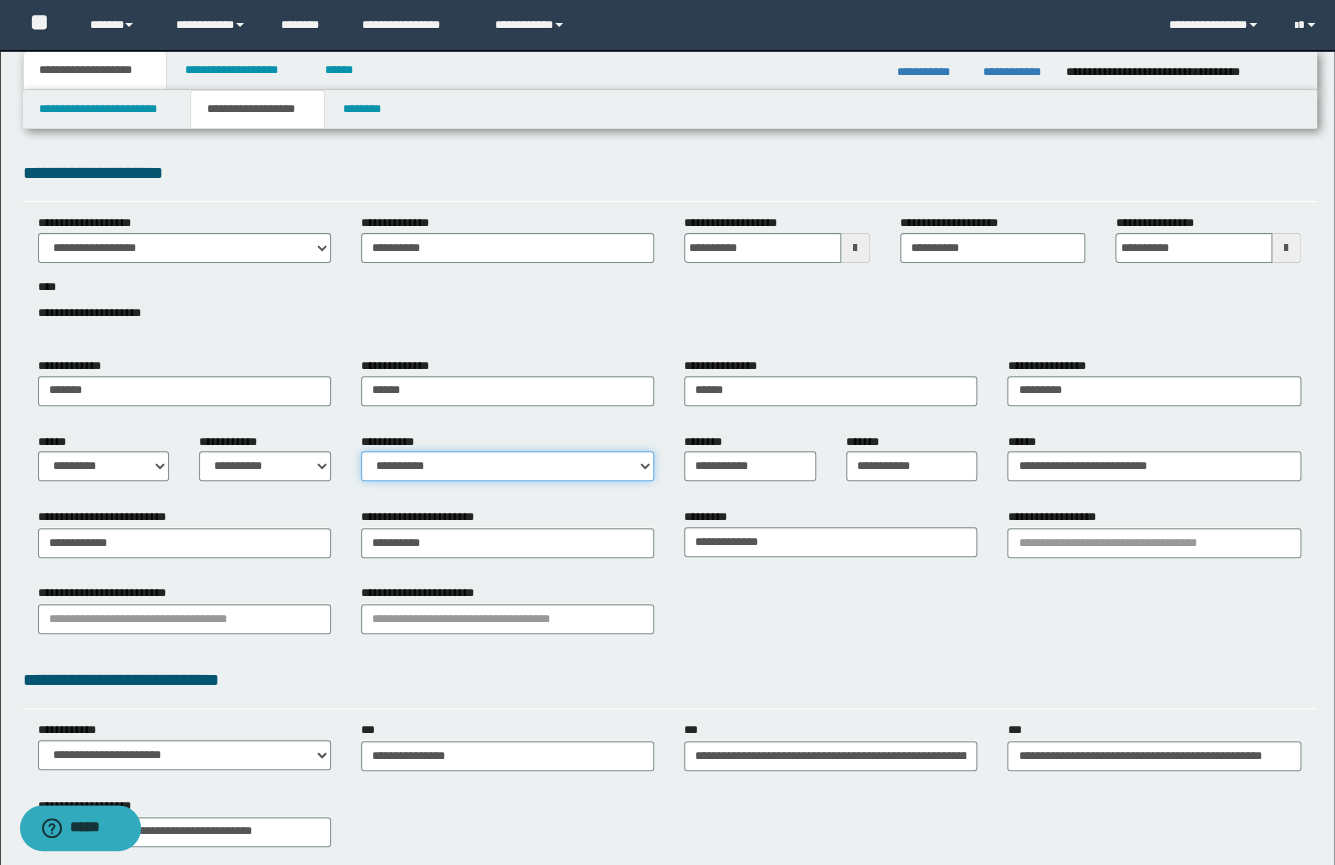 click on "**********" at bounding box center [507, 466] 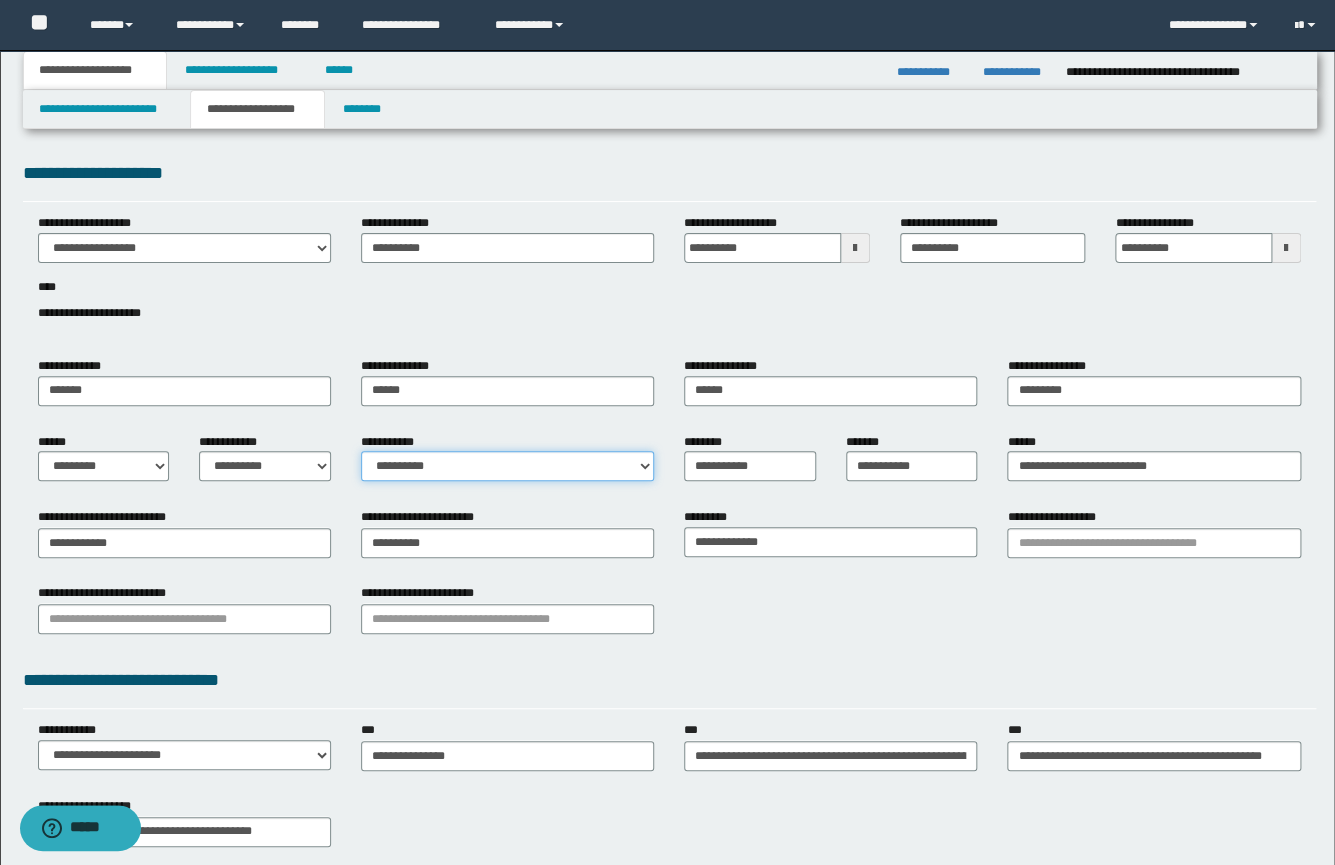select on "*" 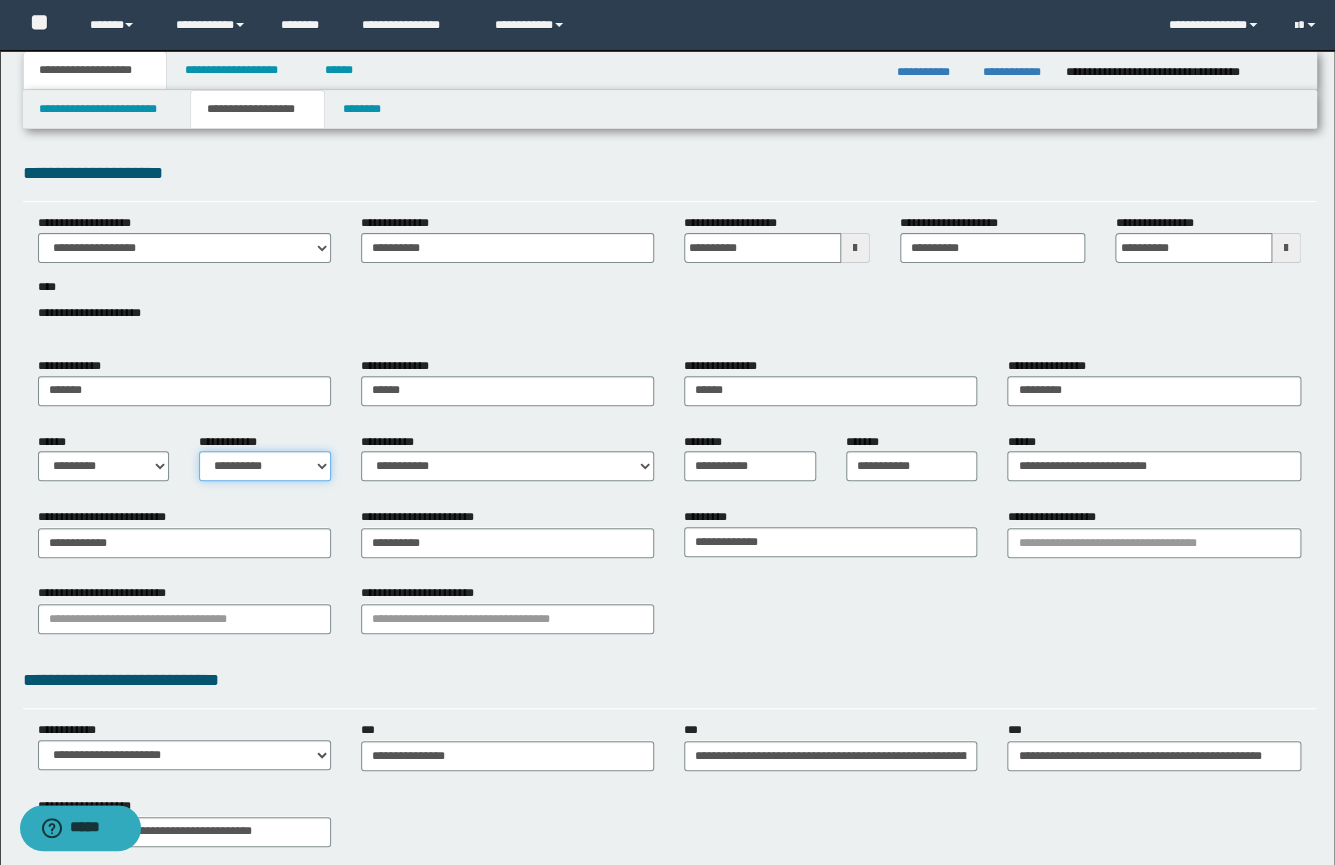 click on "**********" at bounding box center (265, 466) 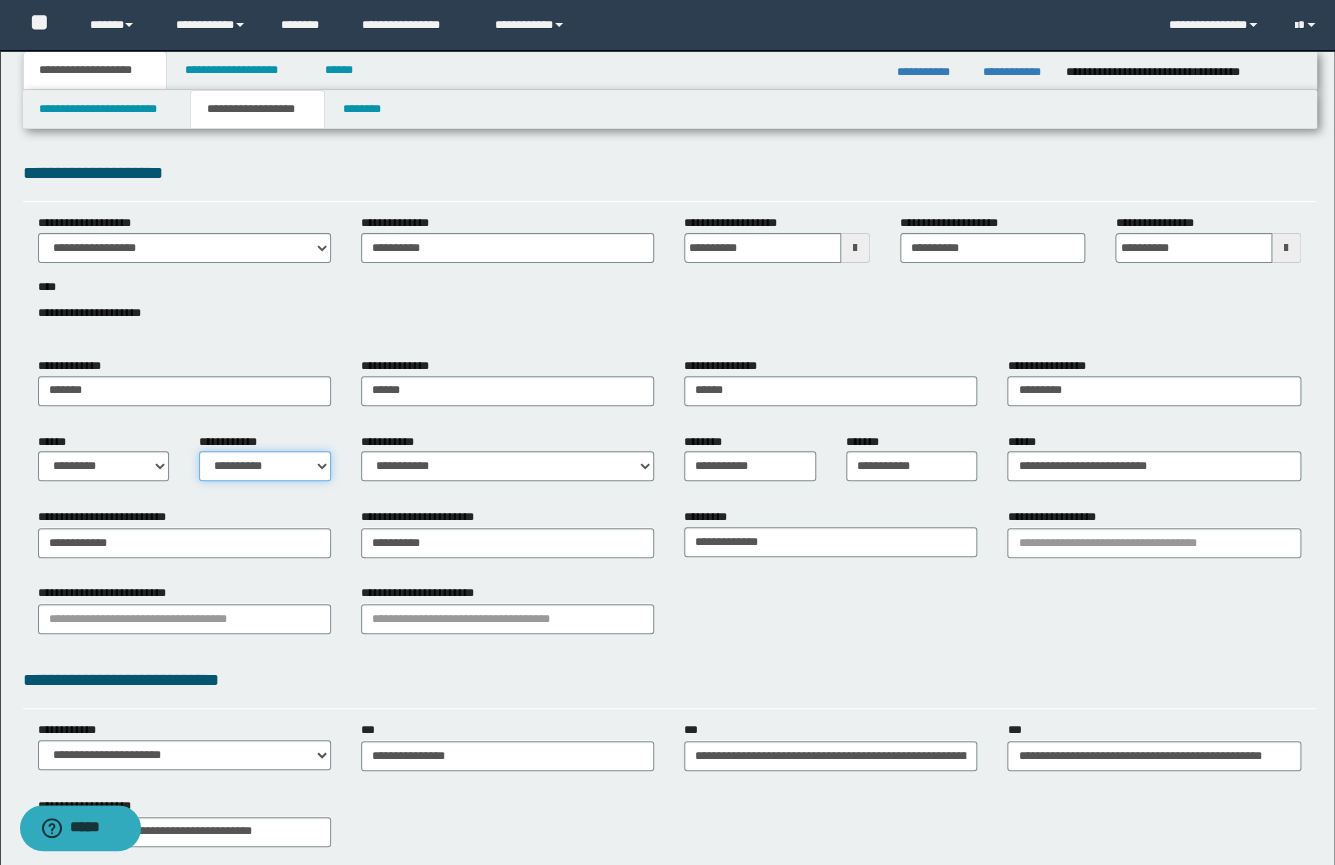 select on "*" 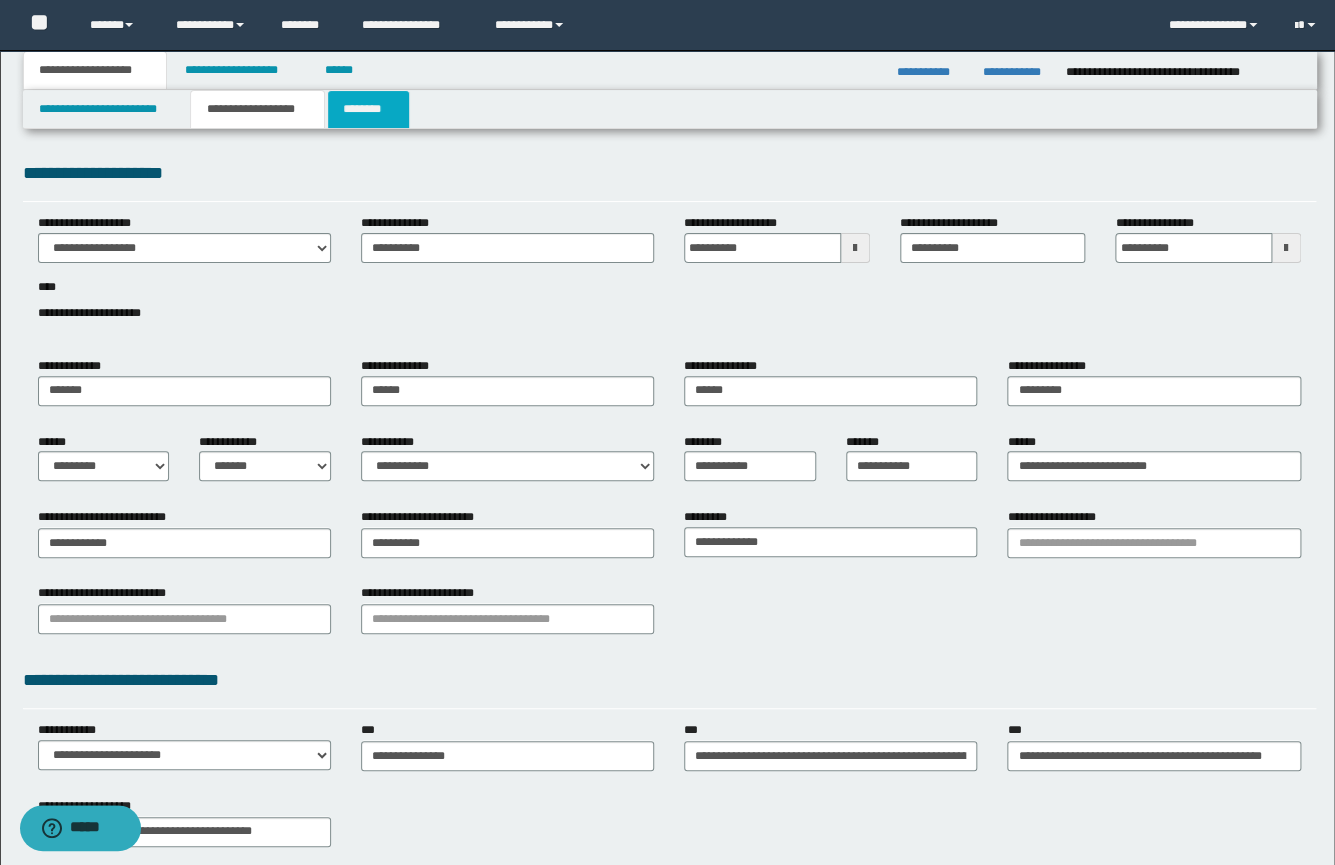 click on "********" at bounding box center (368, 109) 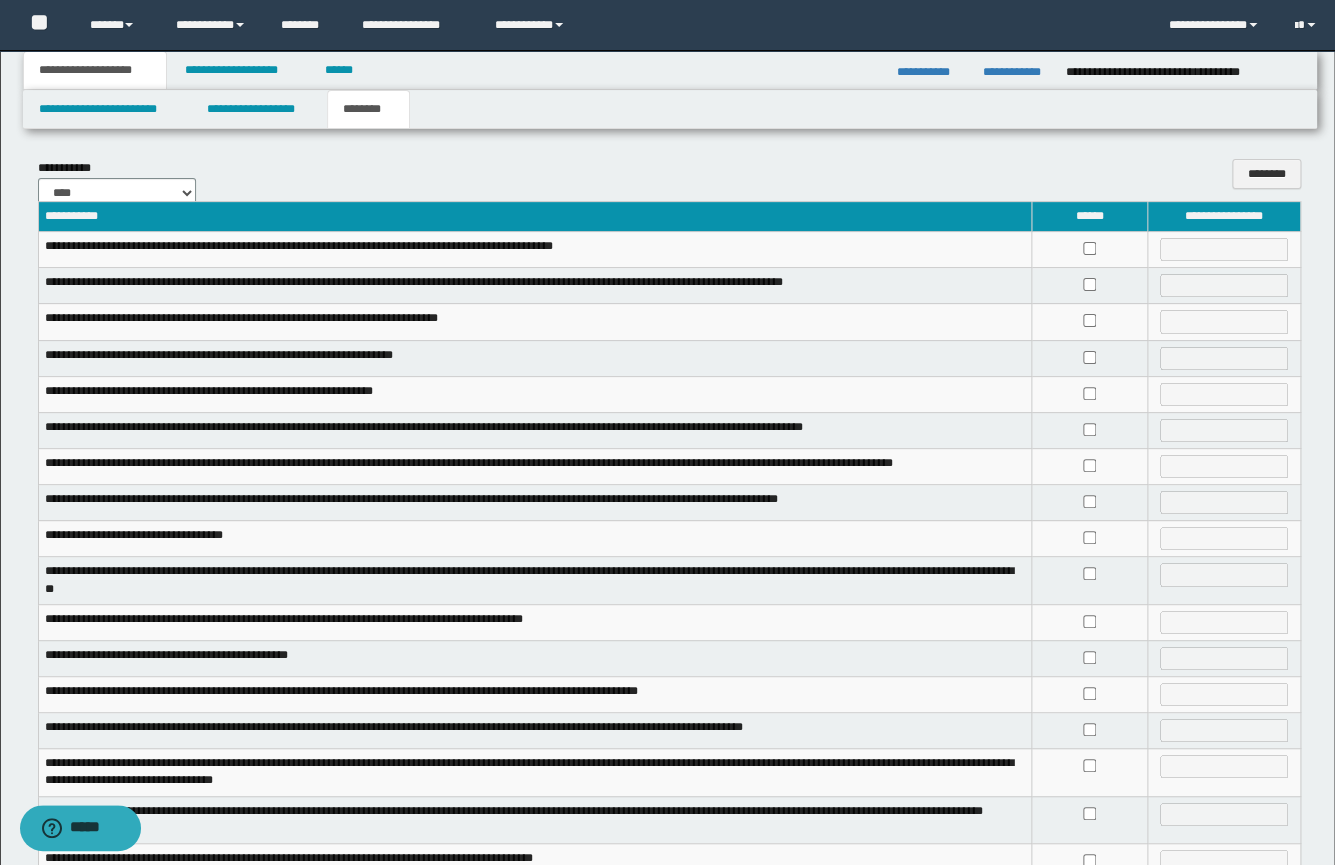 click at bounding box center [1089, 250] 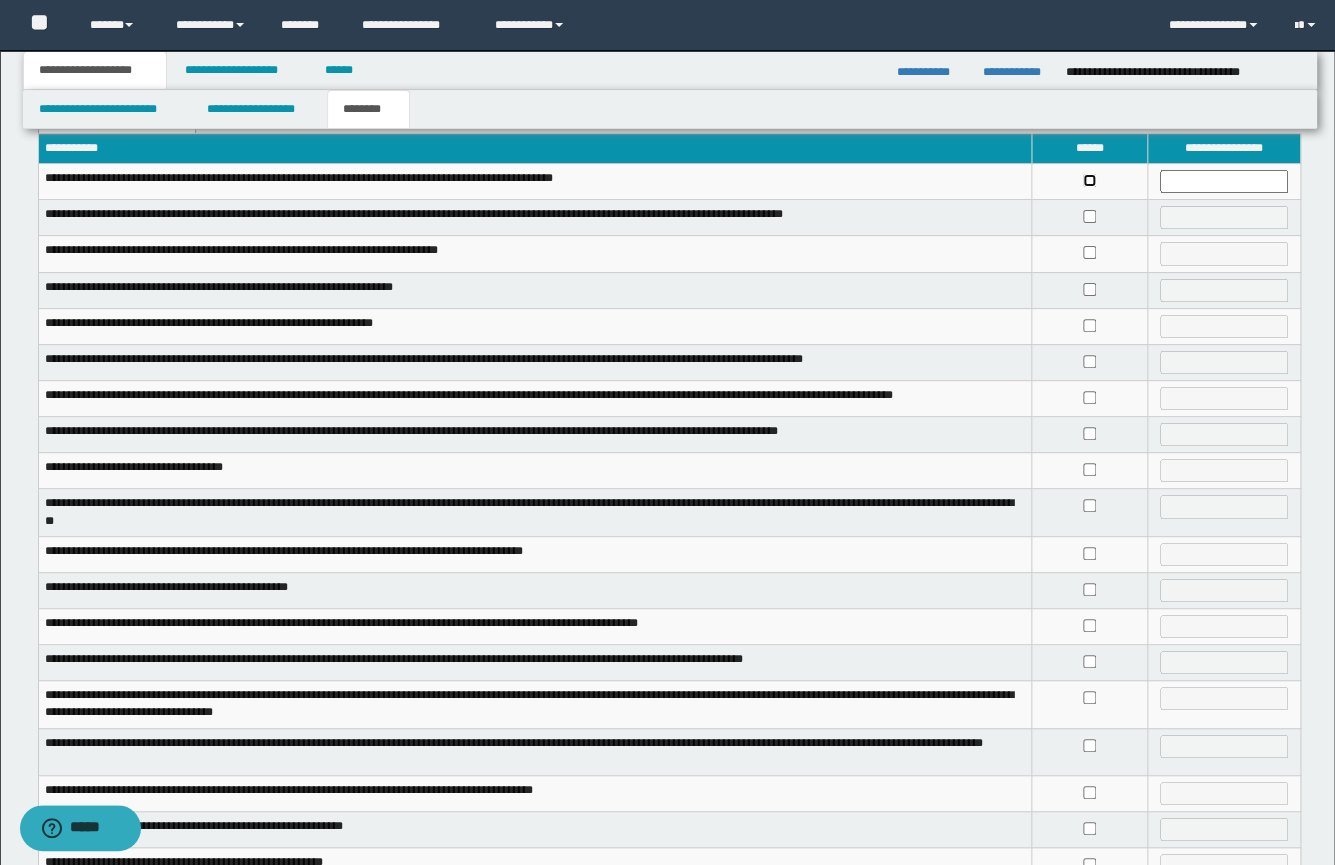 scroll, scrollTop: 278, scrollLeft: 0, axis: vertical 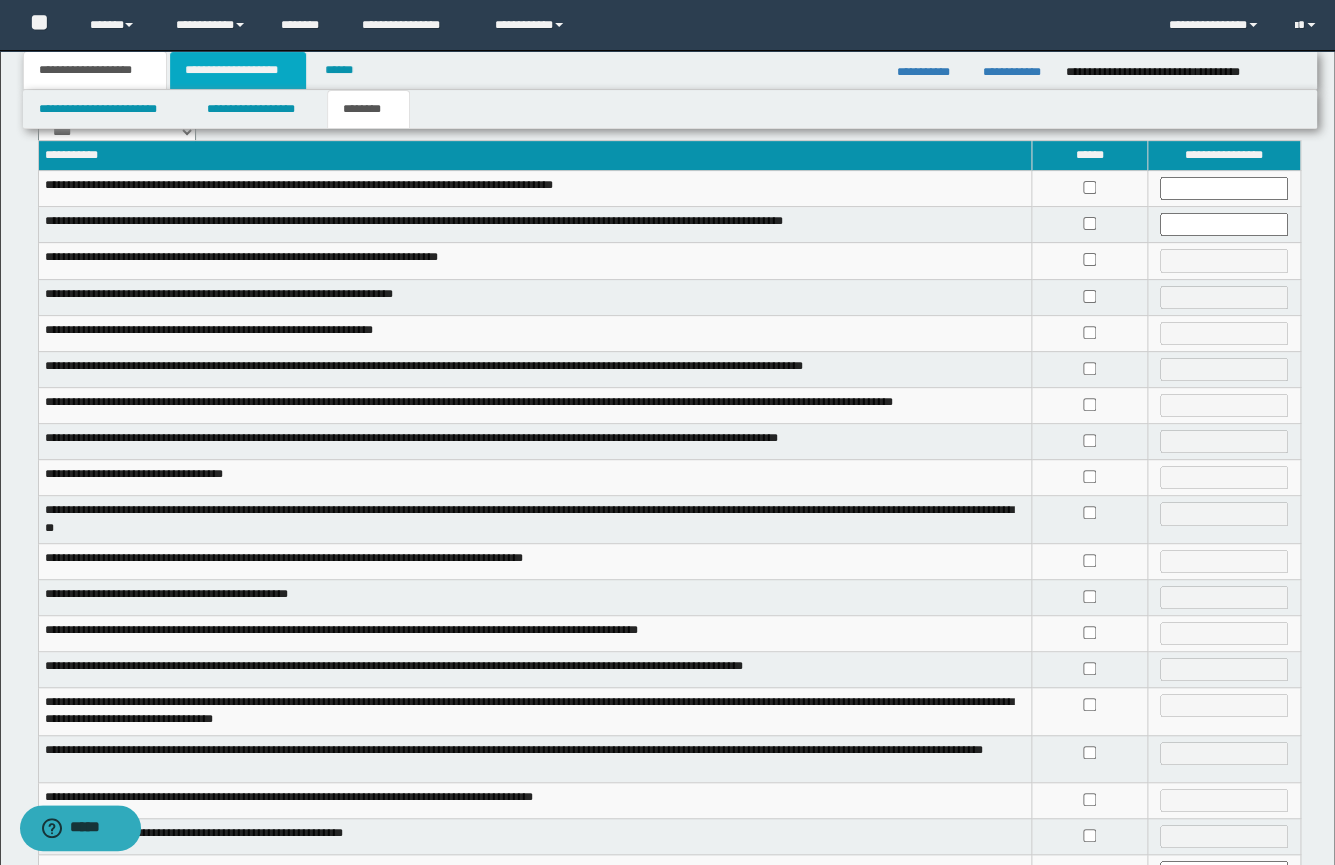 click on "**********" at bounding box center (238, 70) 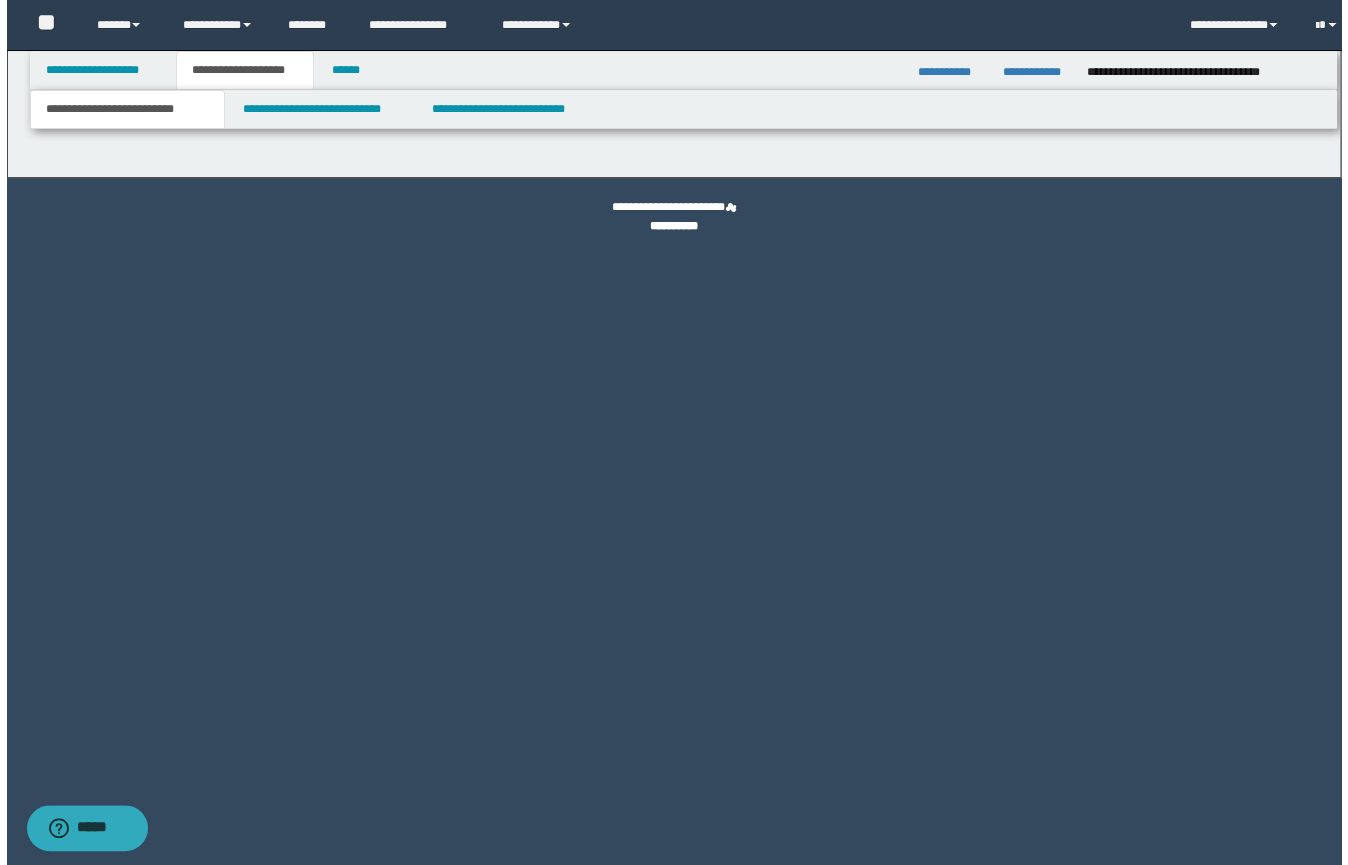 scroll, scrollTop: 0, scrollLeft: 0, axis: both 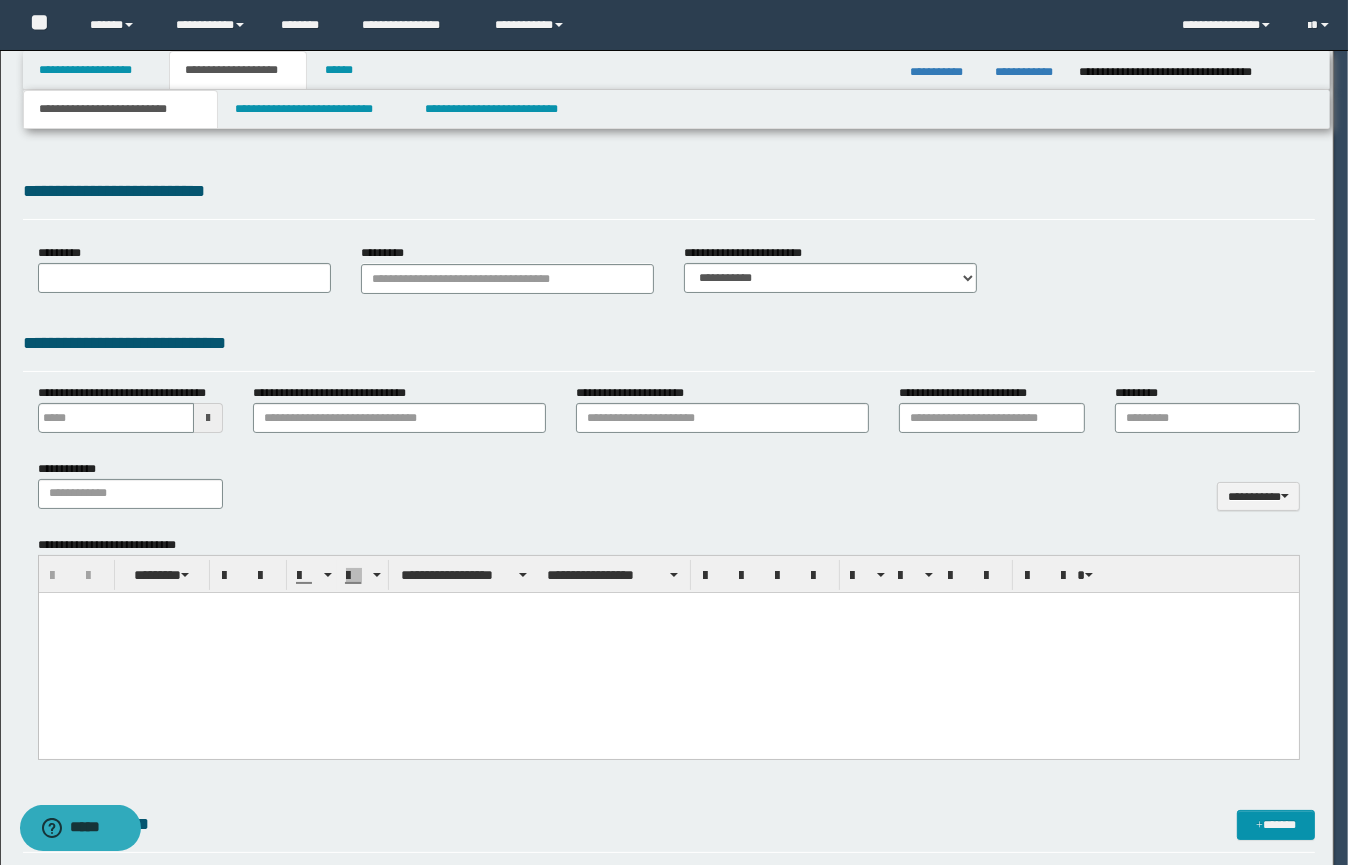 type on "**********" 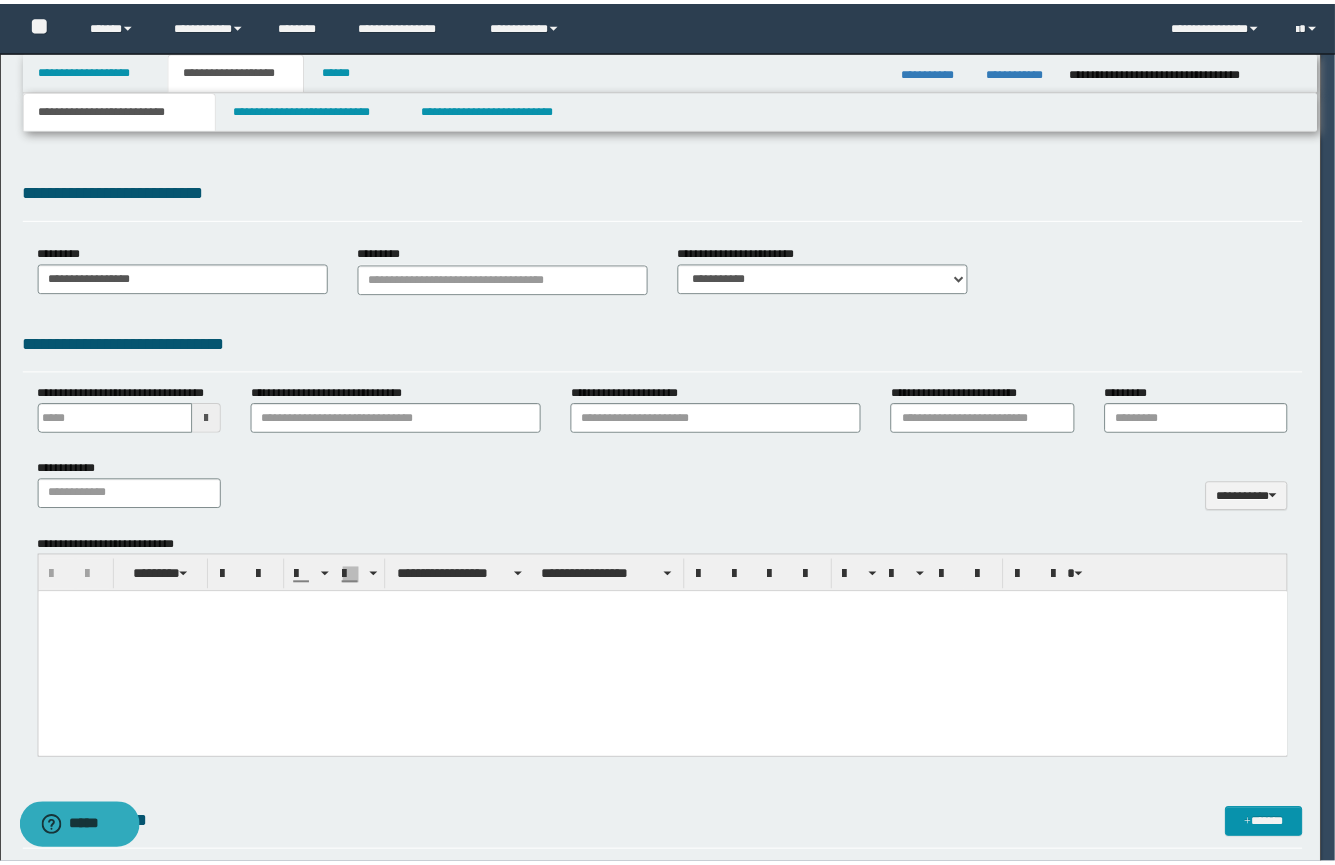 scroll, scrollTop: 0, scrollLeft: 0, axis: both 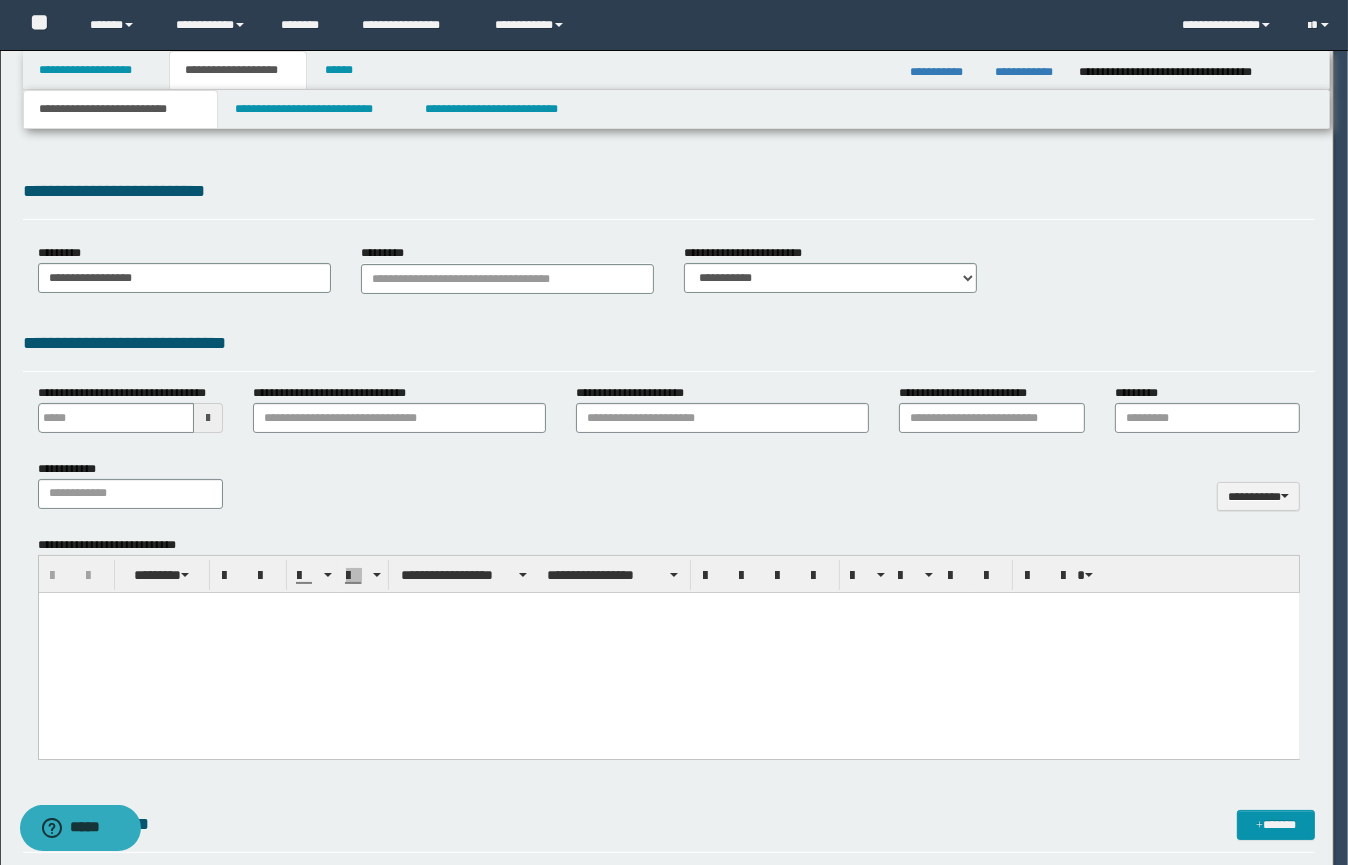 type 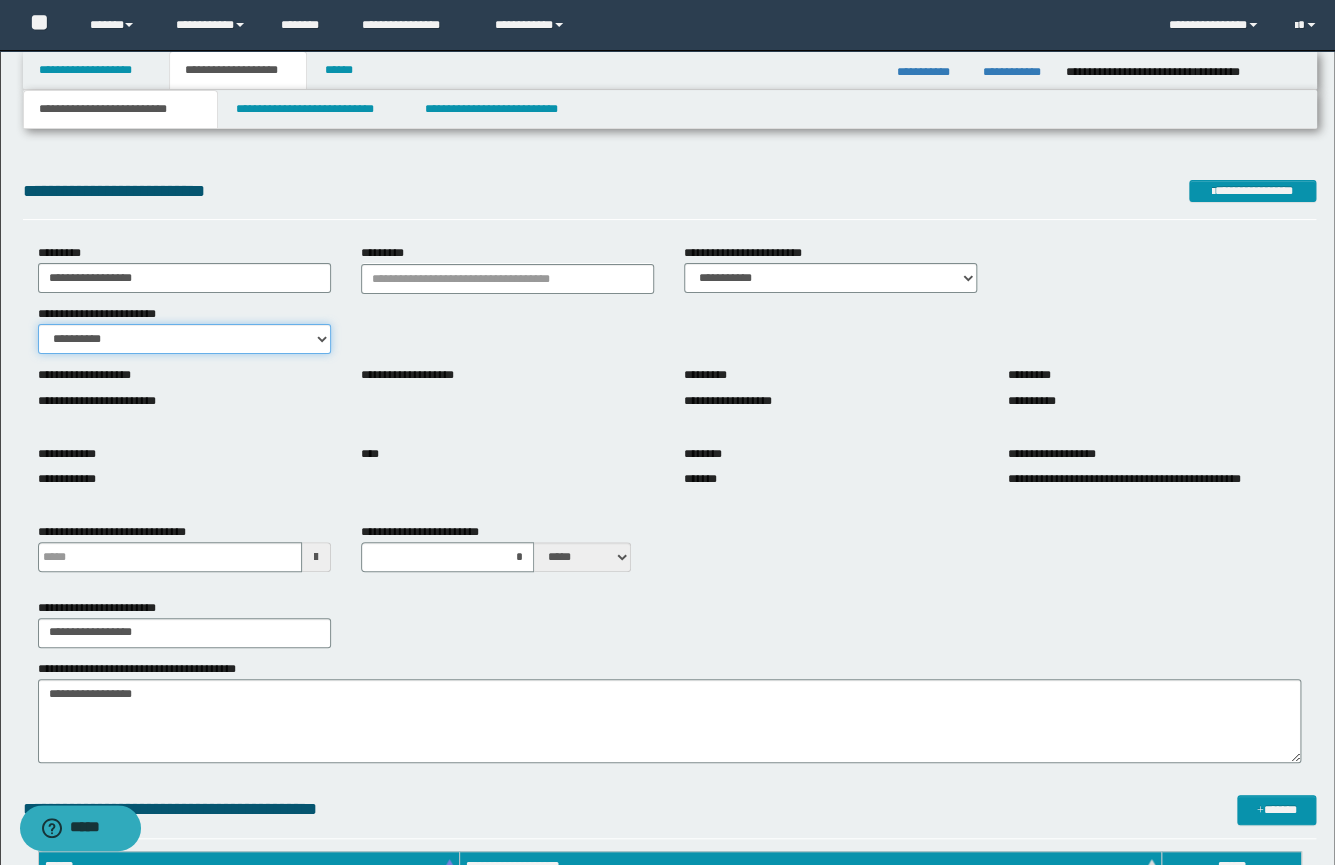 click on "**********" at bounding box center (184, 339) 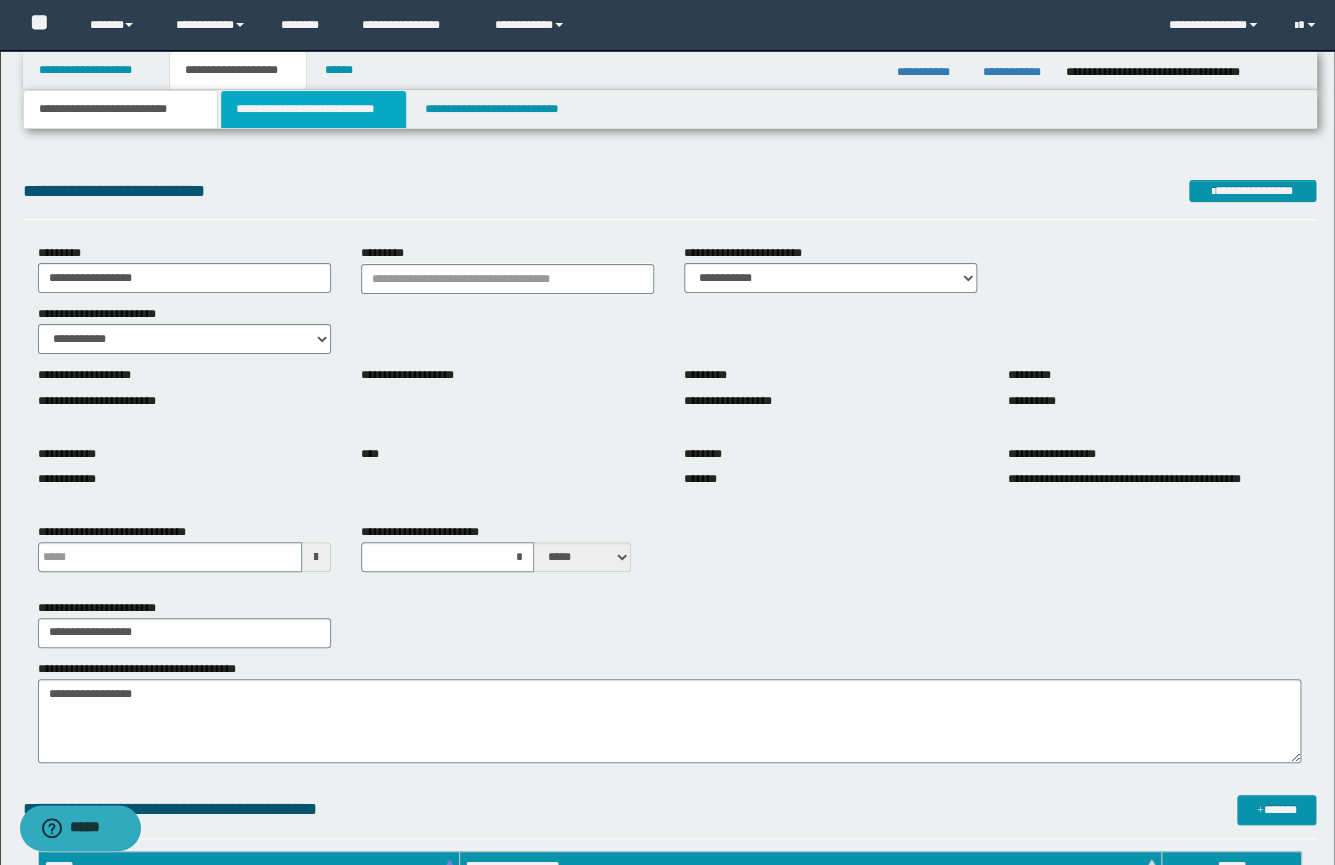 click on "**********" at bounding box center [313, 109] 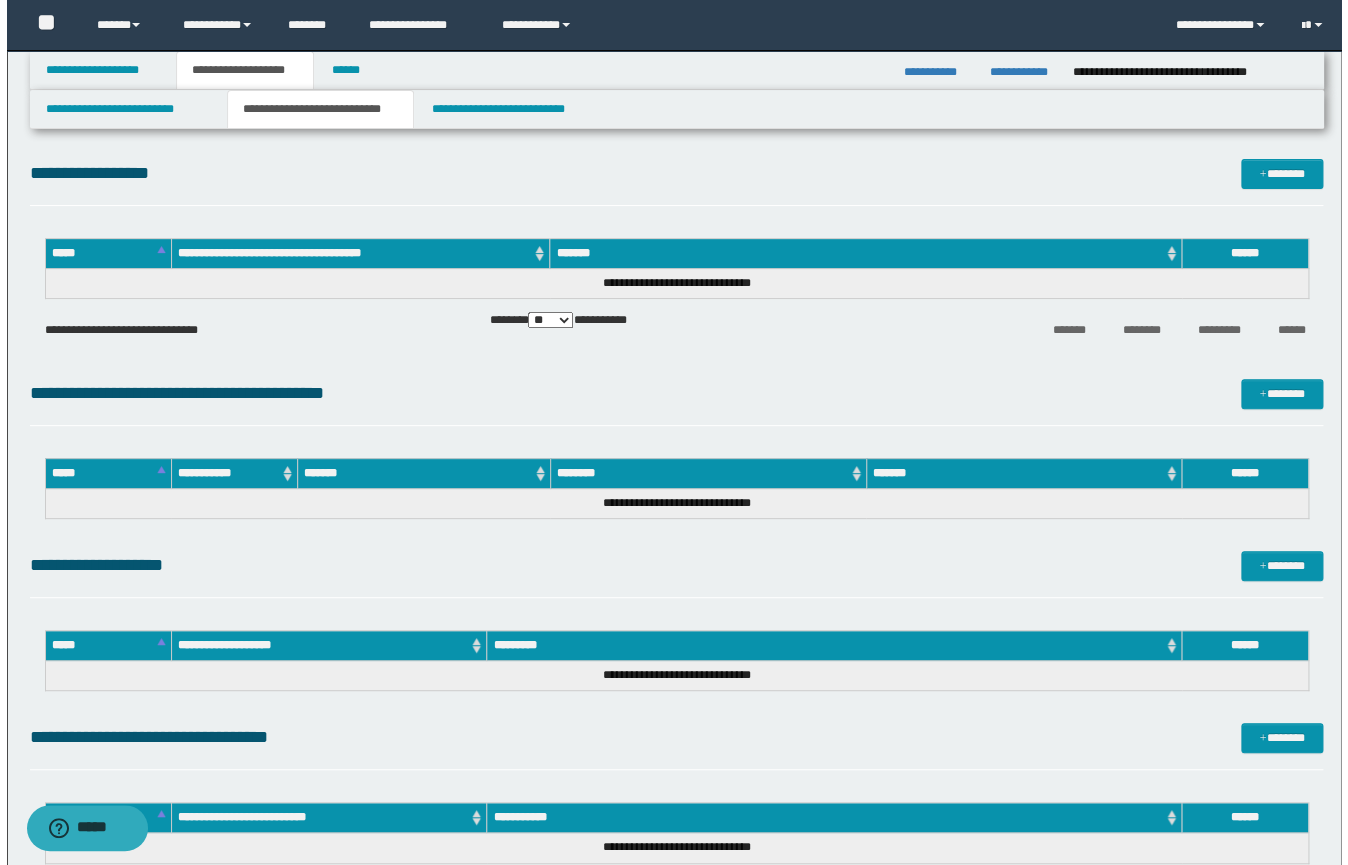 scroll, scrollTop: 369, scrollLeft: 0, axis: vertical 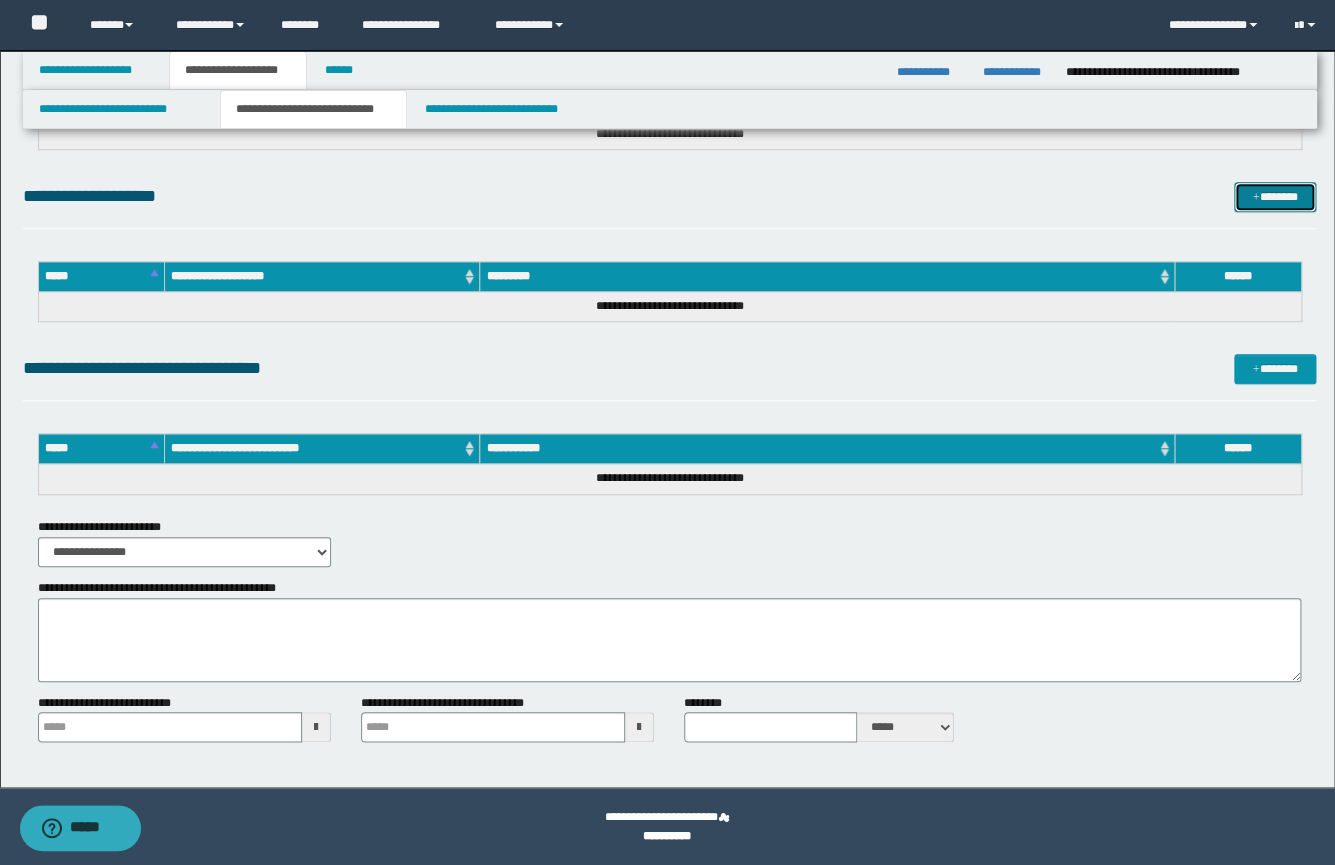 click on "*******" at bounding box center (1275, 197) 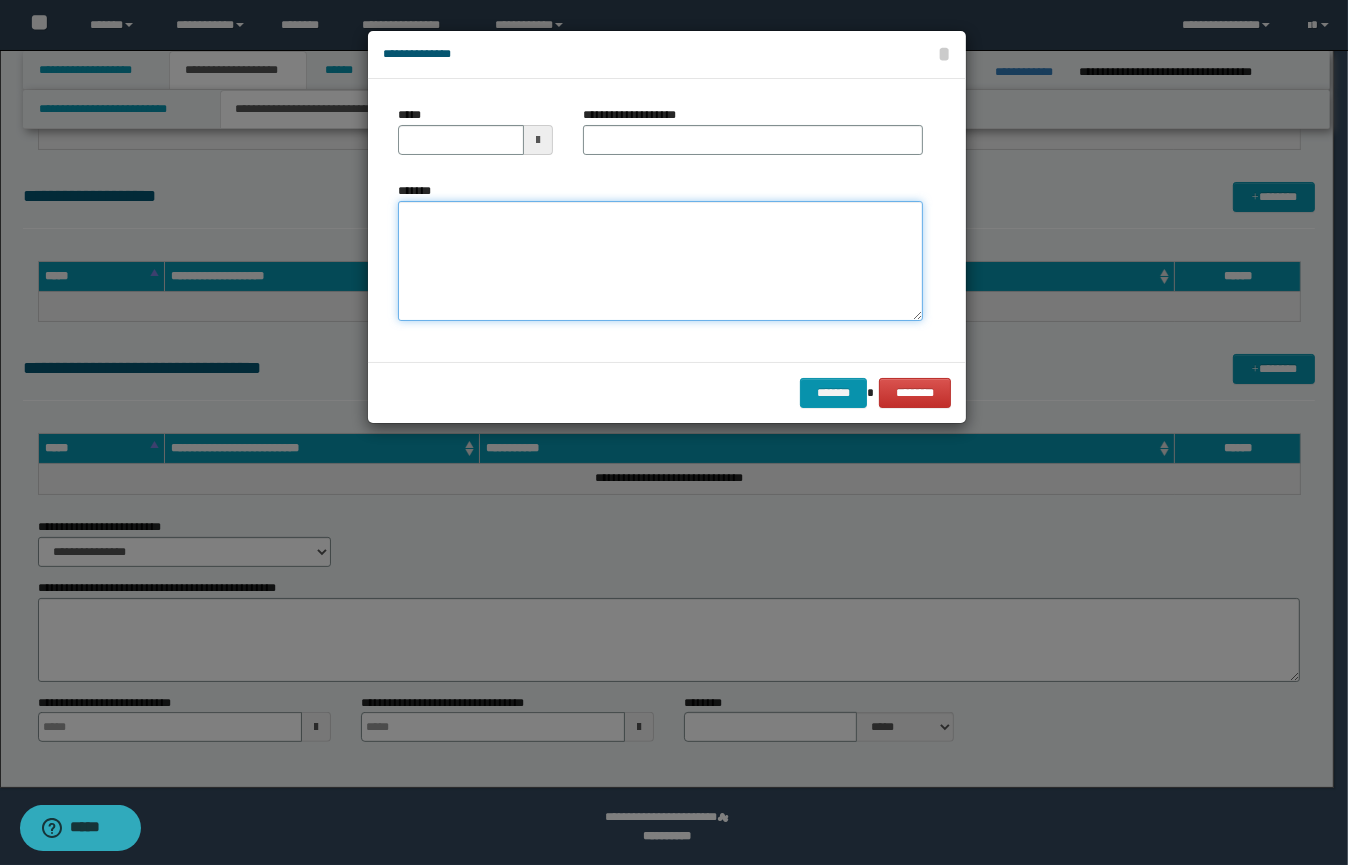 click on "*******" at bounding box center (660, 261) 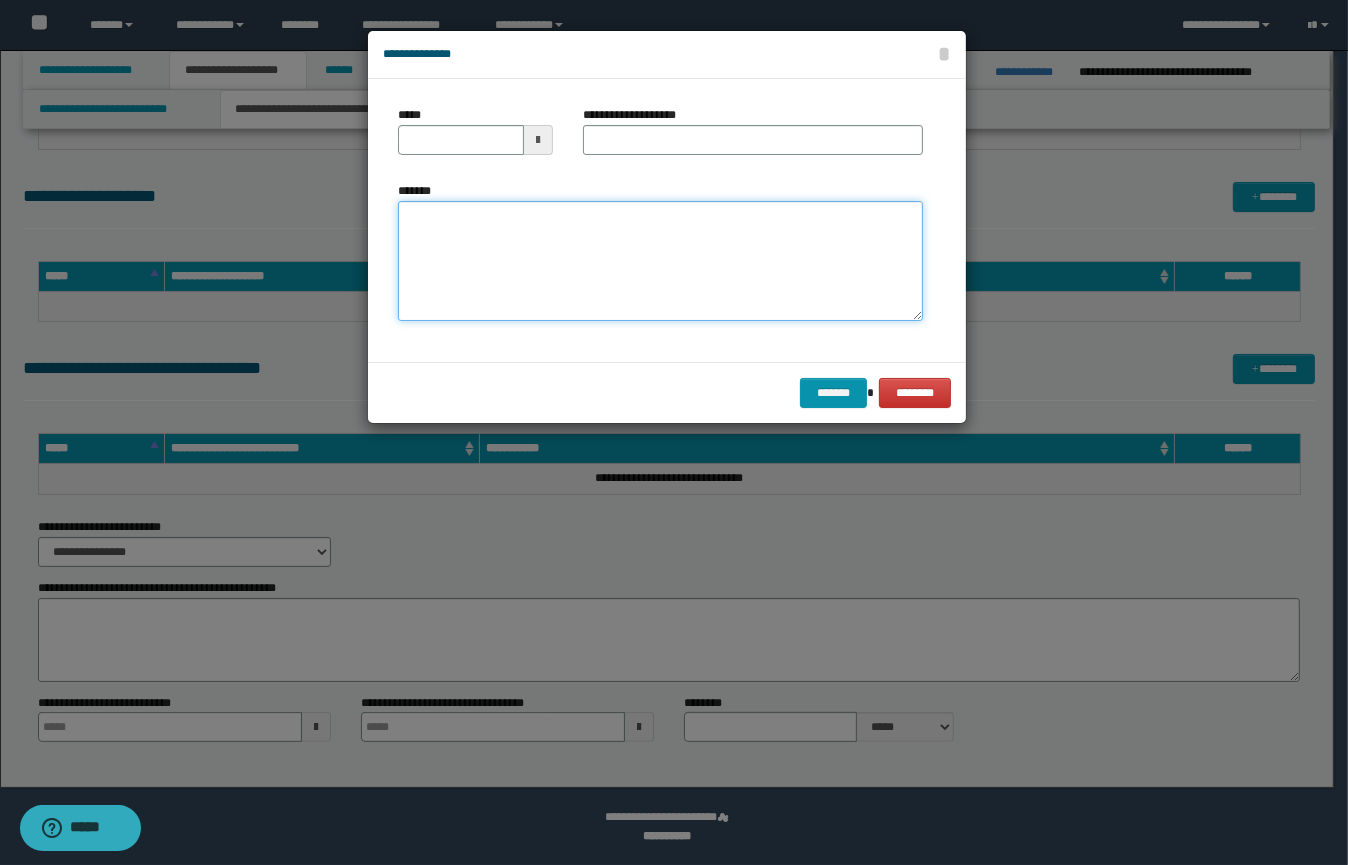 paste on "**********" 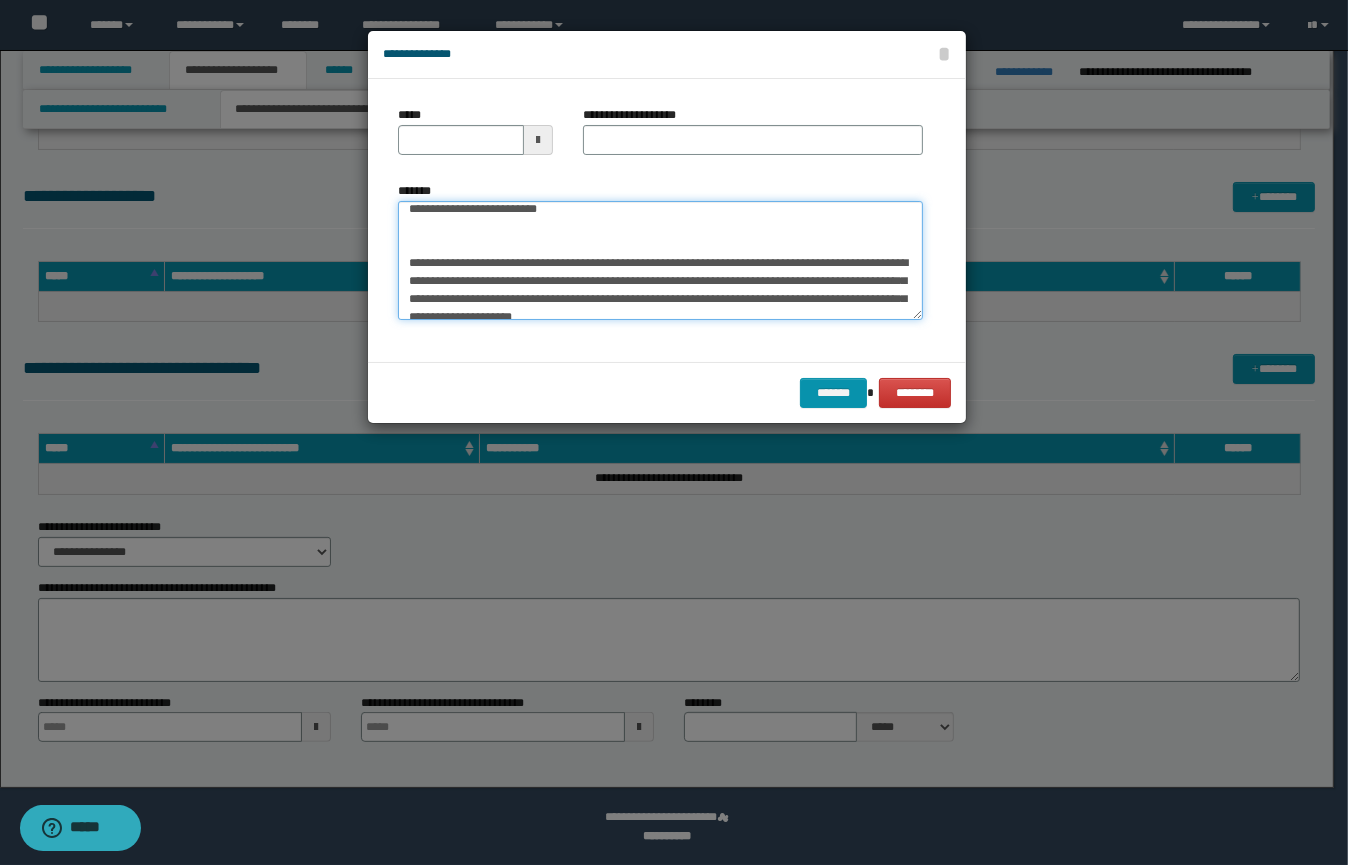 scroll, scrollTop: 0, scrollLeft: 0, axis: both 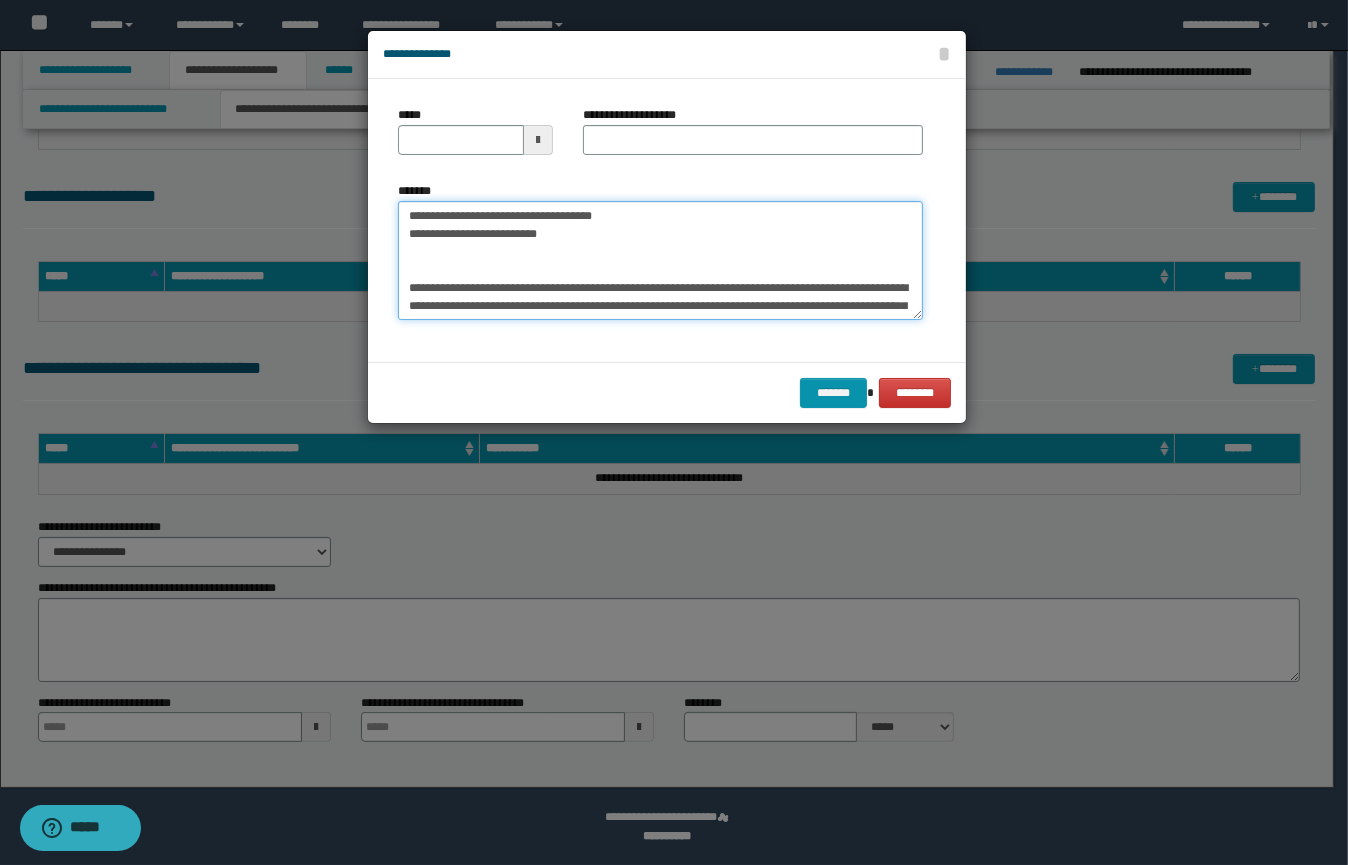 type on "**********" 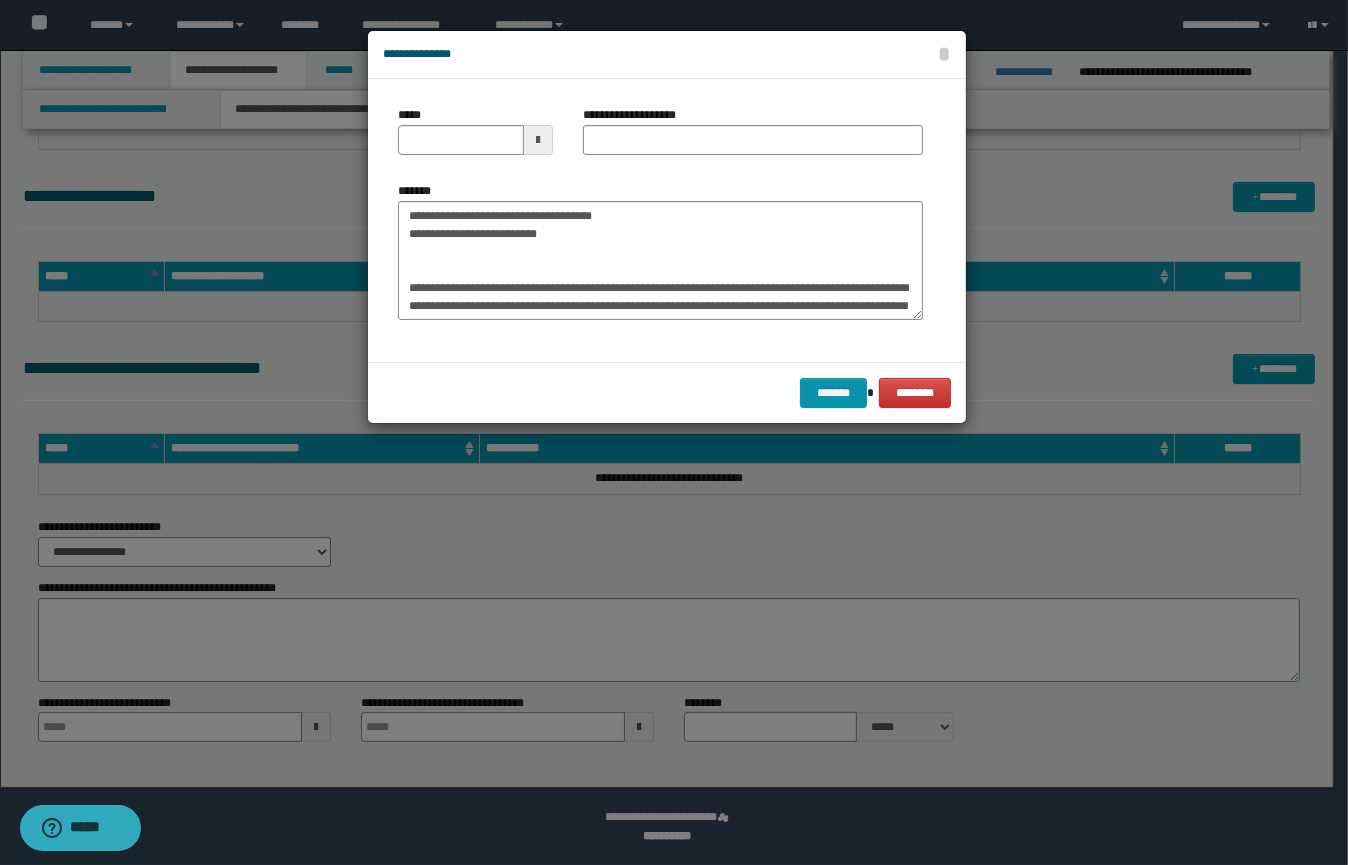 click at bounding box center (538, 140) 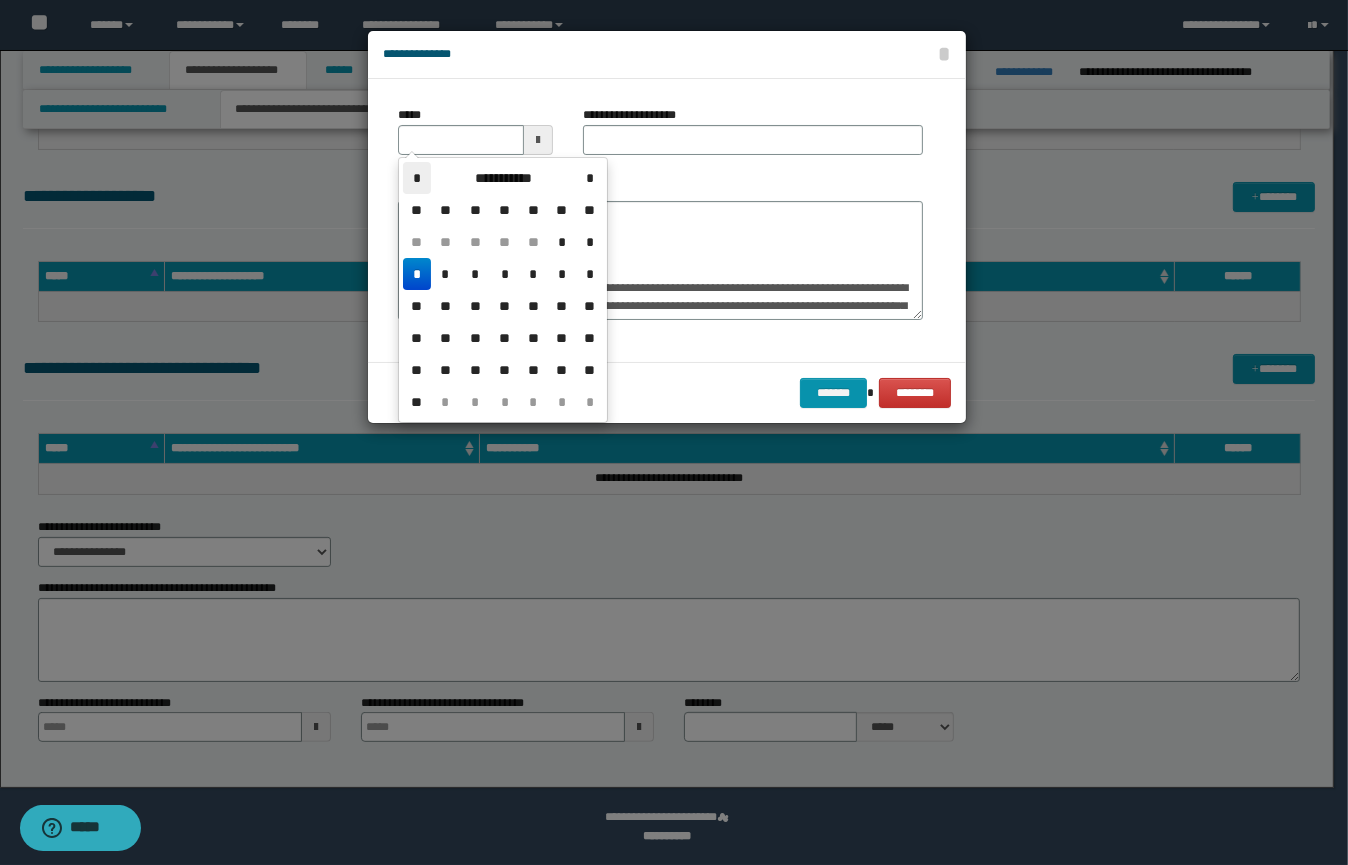click on "*" at bounding box center (417, 178) 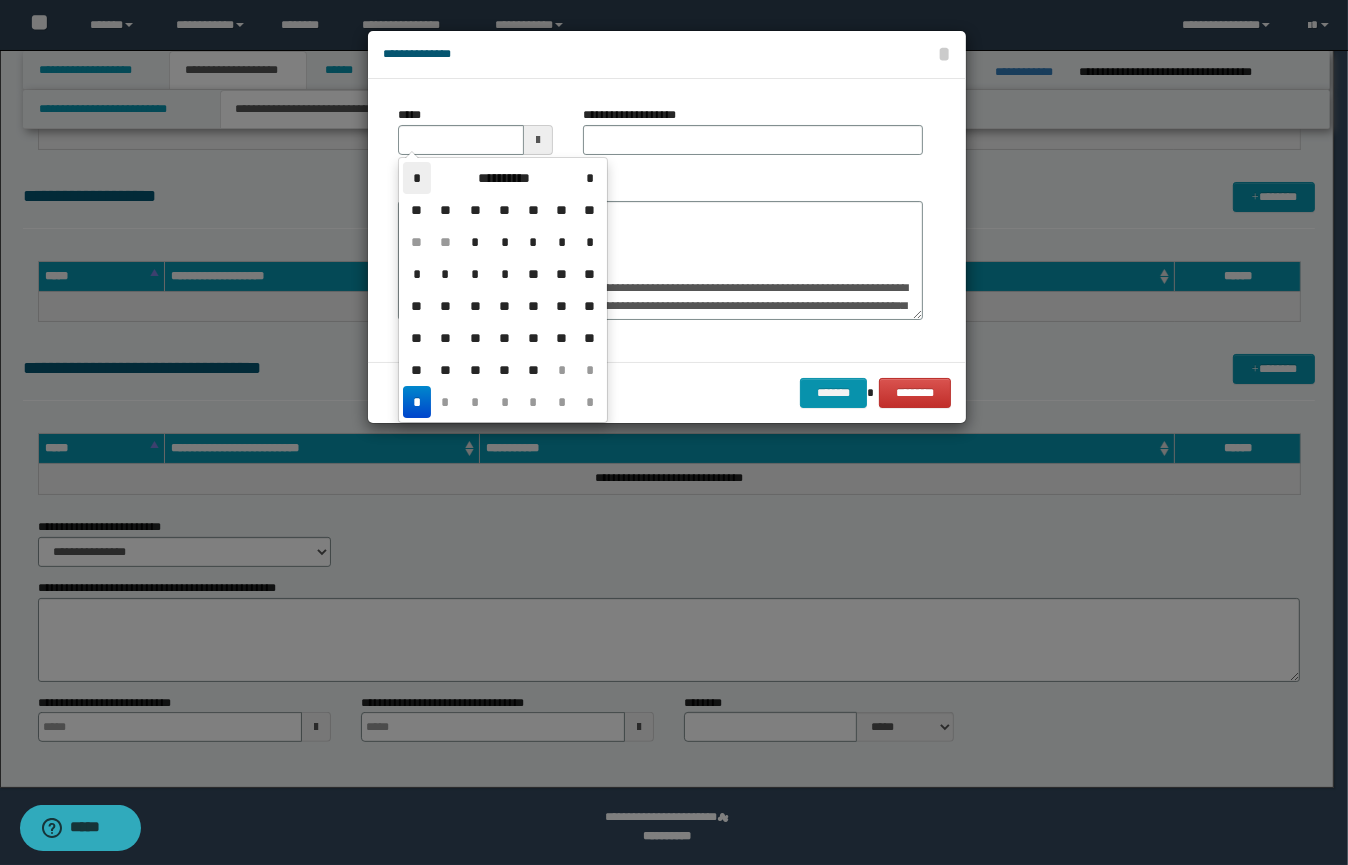click on "*" at bounding box center (417, 178) 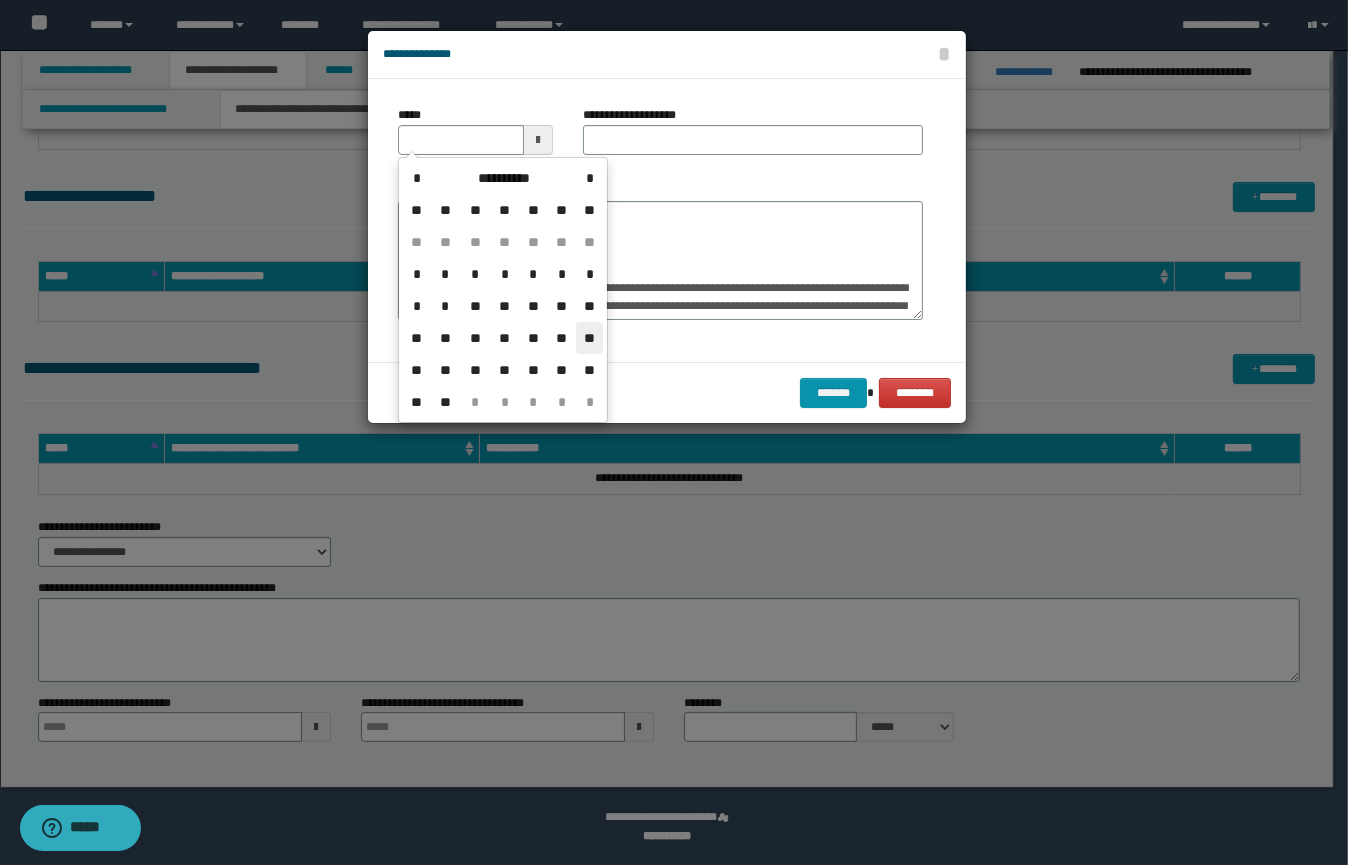 click on "**" at bounding box center (589, 338) 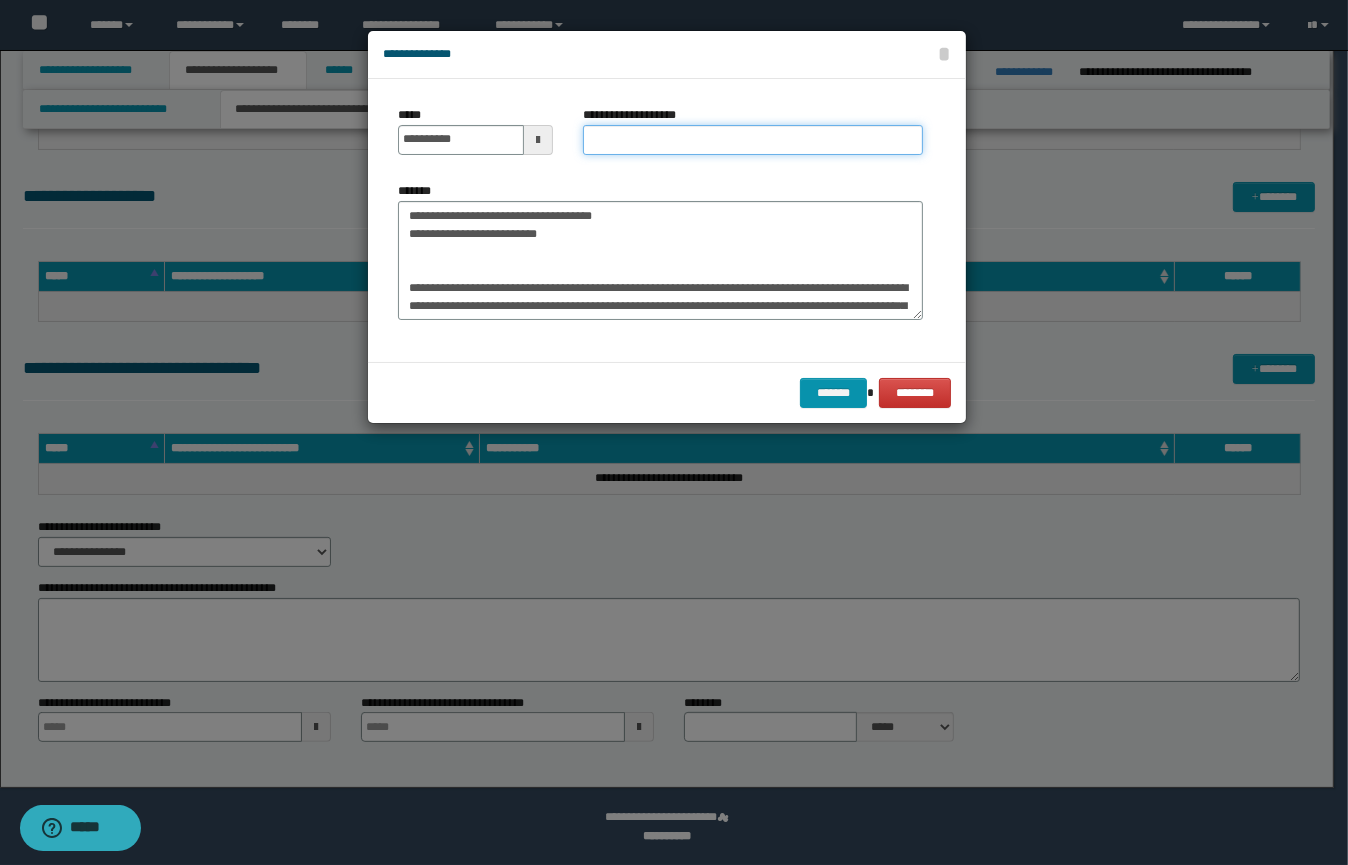 click on "**********" at bounding box center (753, 140) 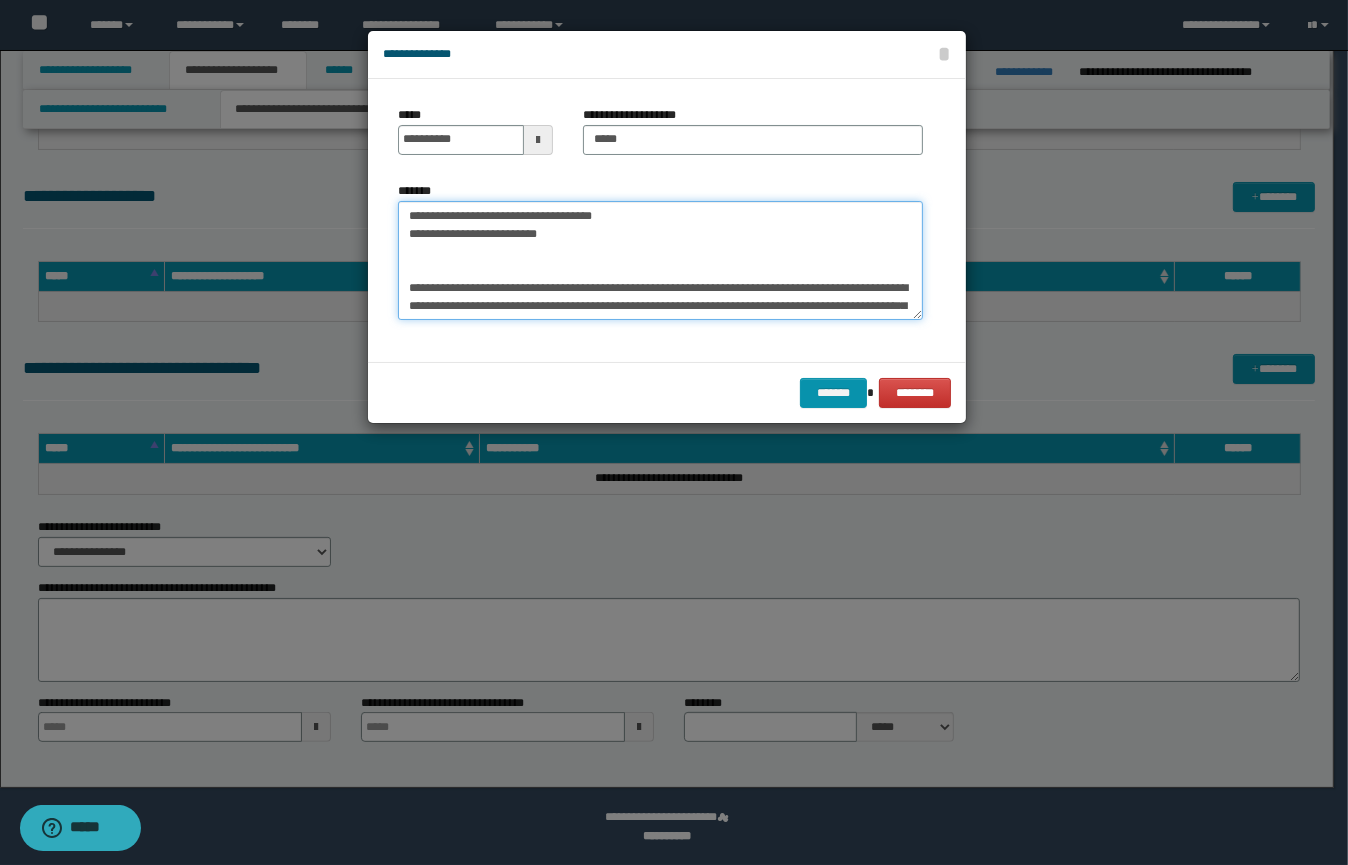 click on "*******" at bounding box center [660, 261] 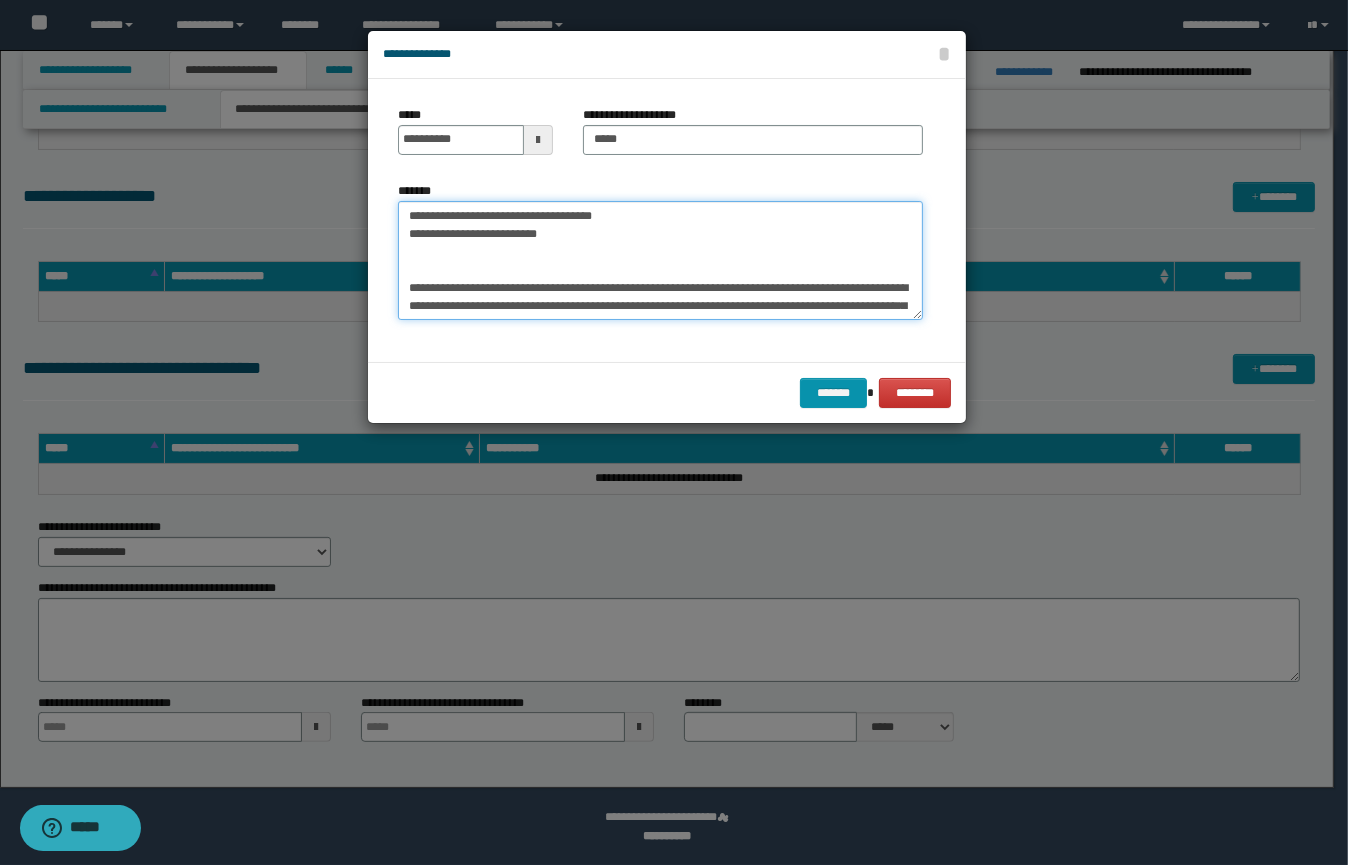 click on "*******" at bounding box center (660, 261) 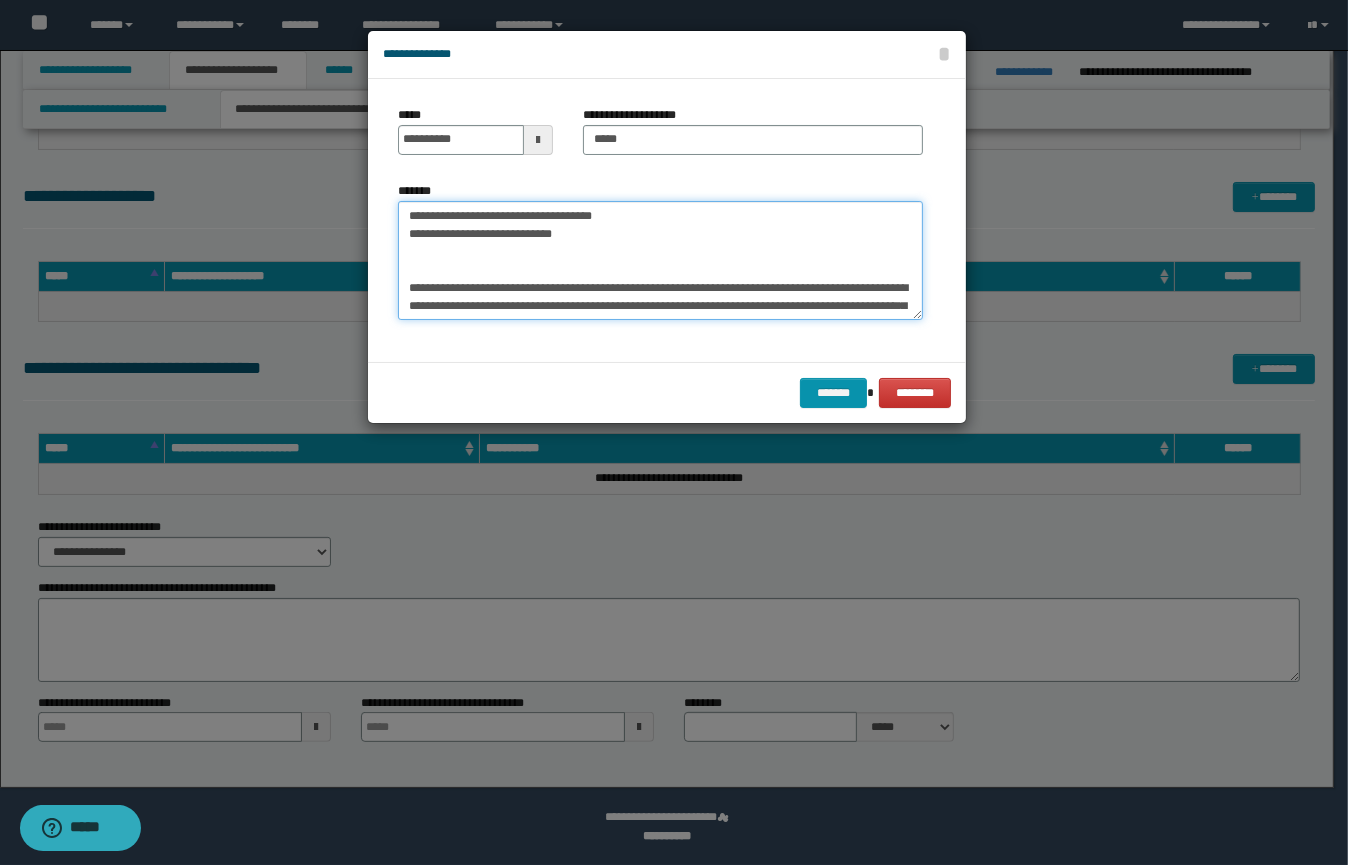 scroll, scrollTop: 8, scrollLeft: 0, axis: vertical 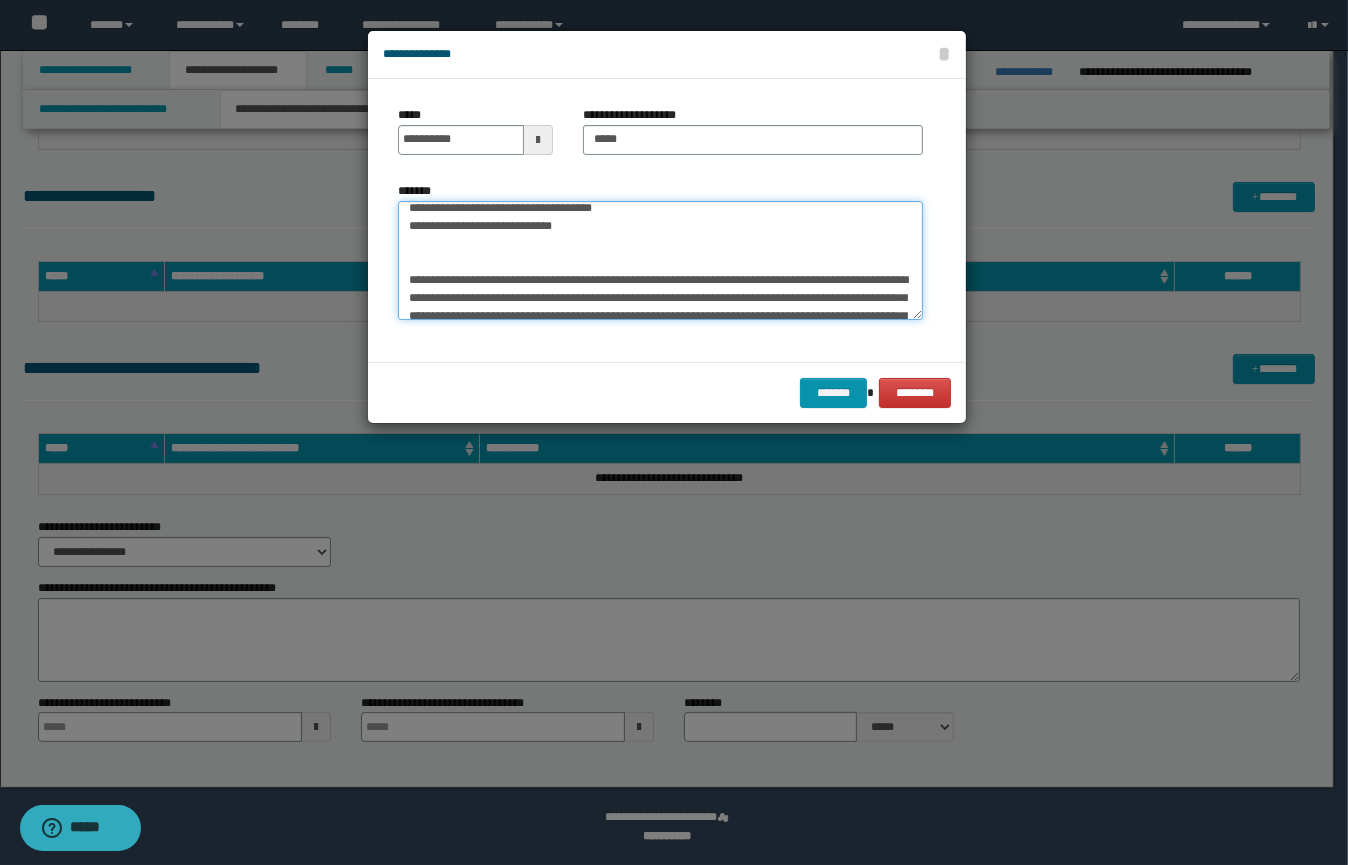 click on "*******" at bounding box center [660, 261] 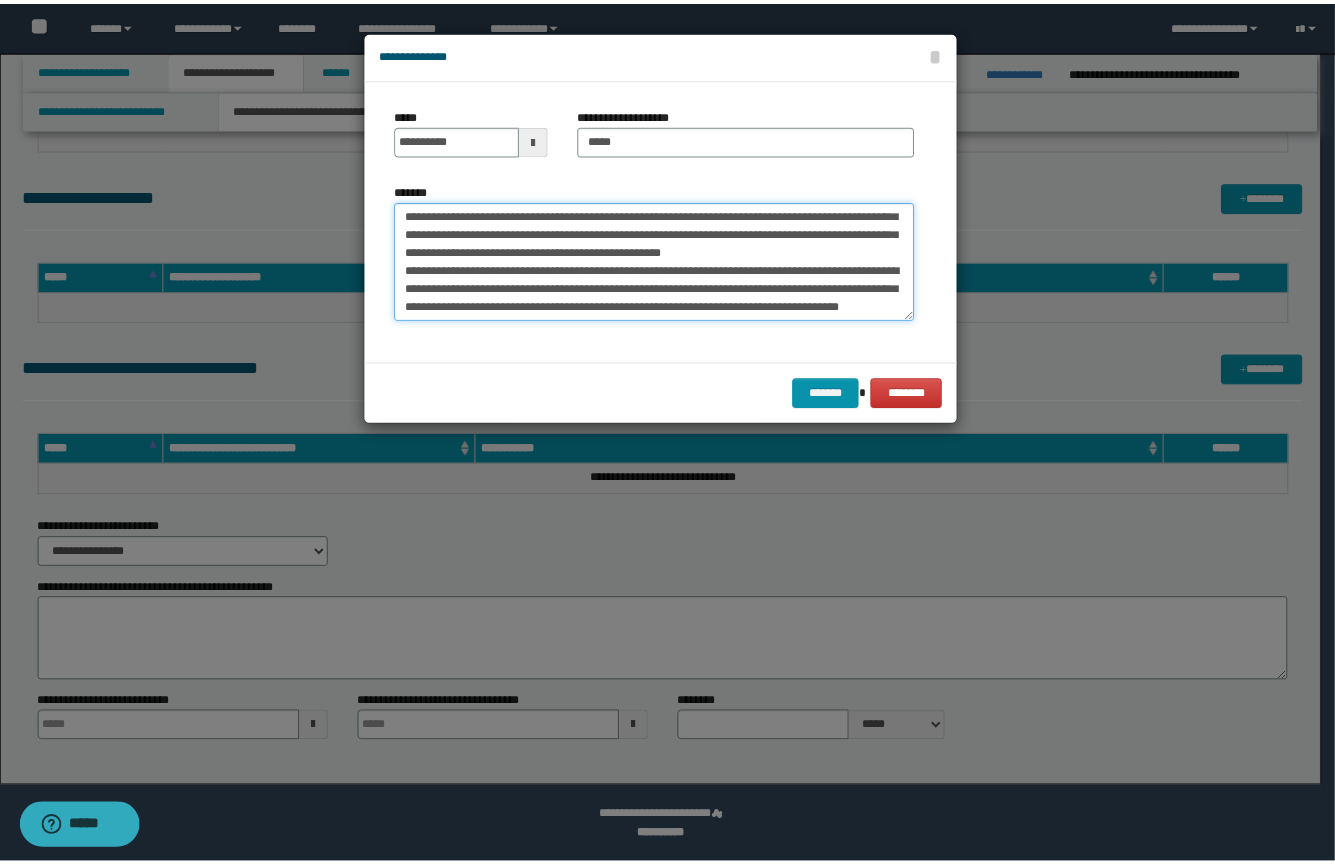 scroll, scrollTop: 431, scrollLeft: 0, axis: vertical 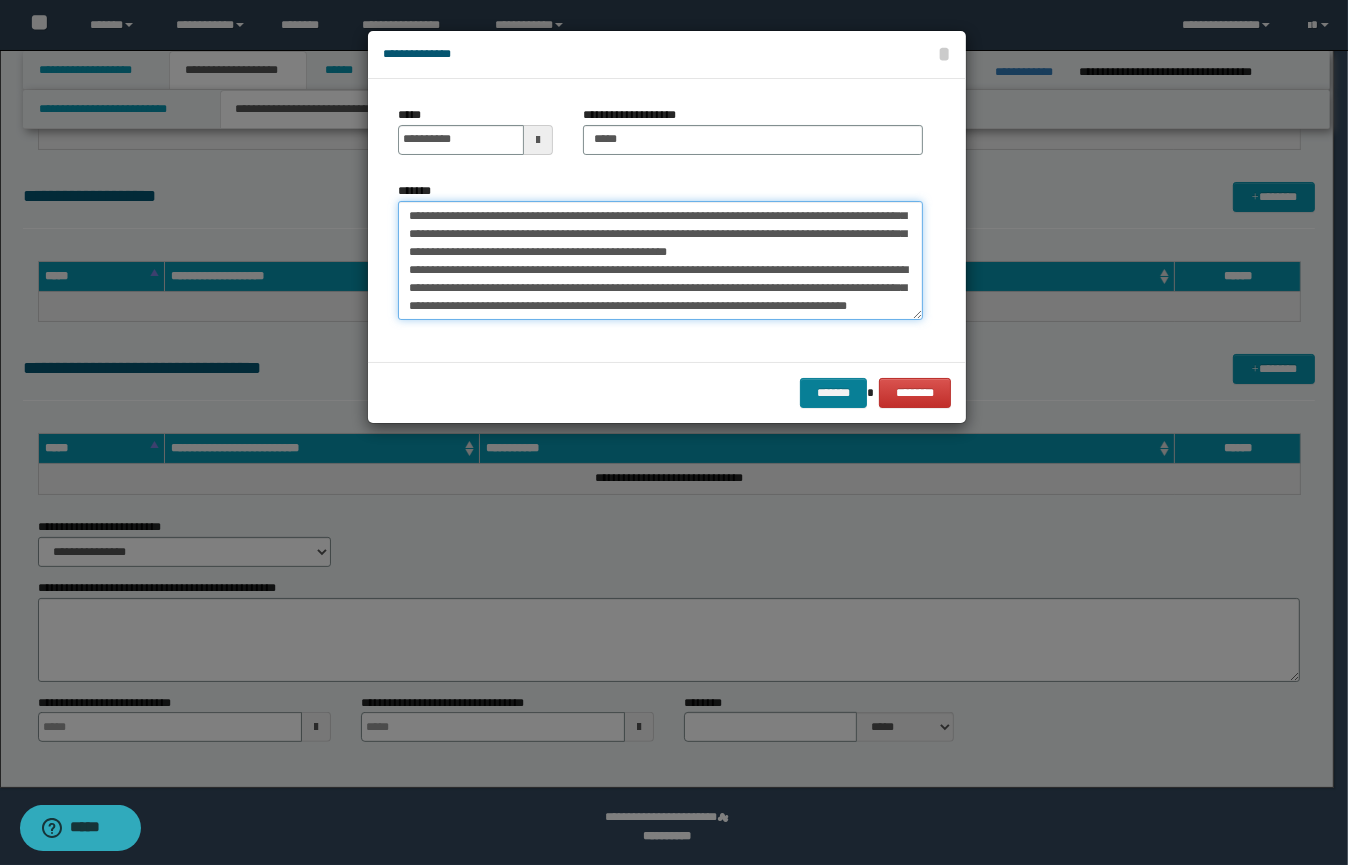 type on "**********" 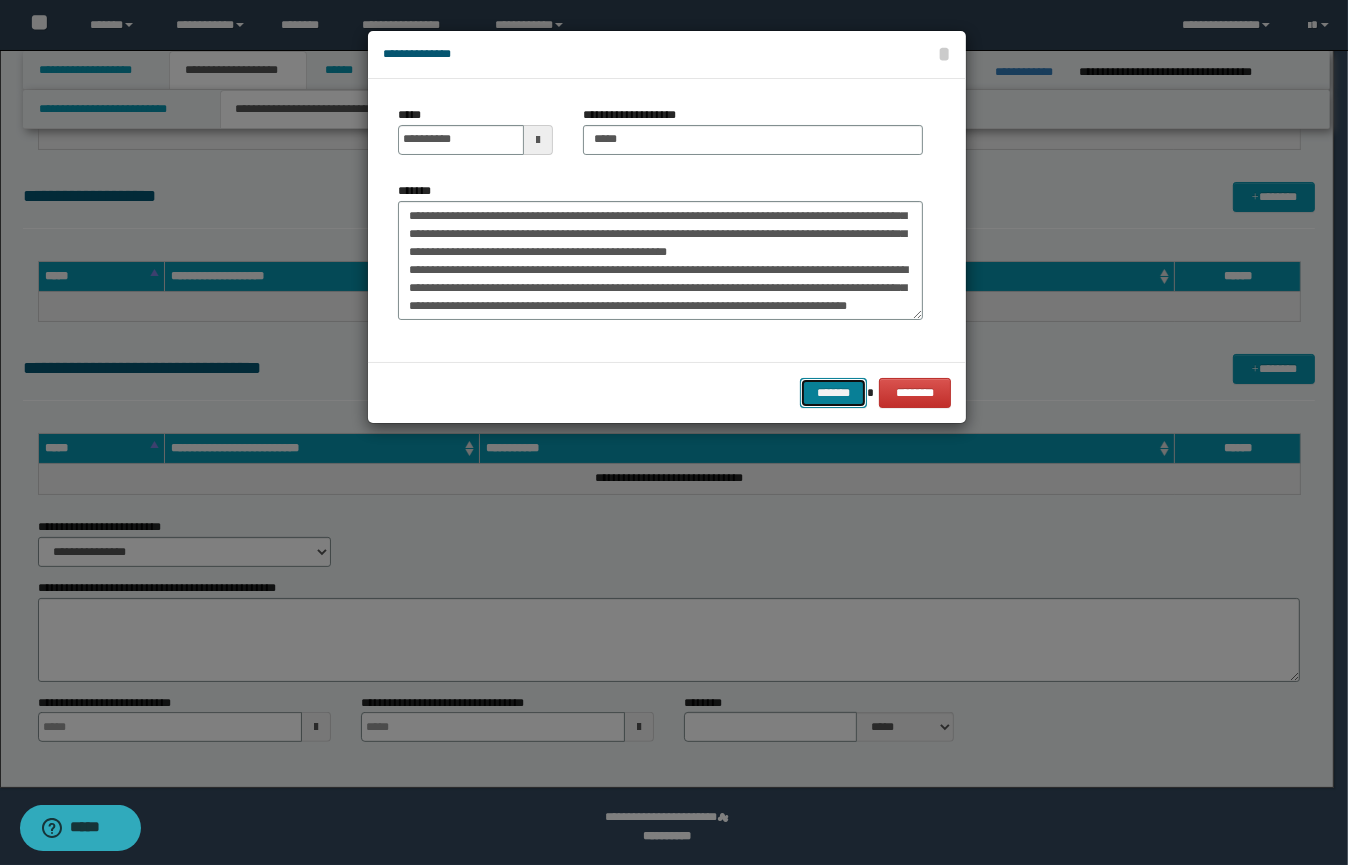click on "*******" at bounding box center [833, 393] 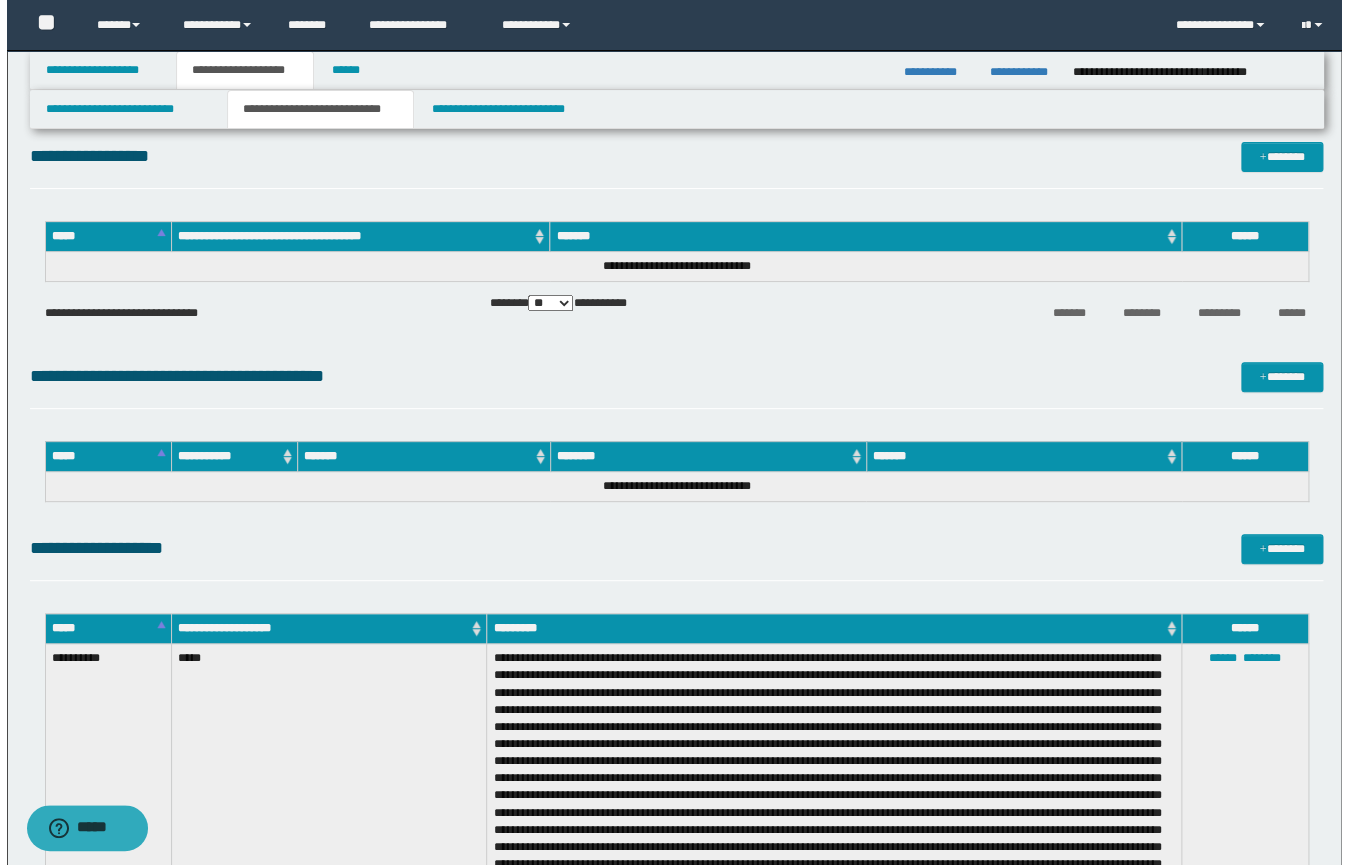 scroll, scrollTop: 0, scrollLeft: 0, axis: both 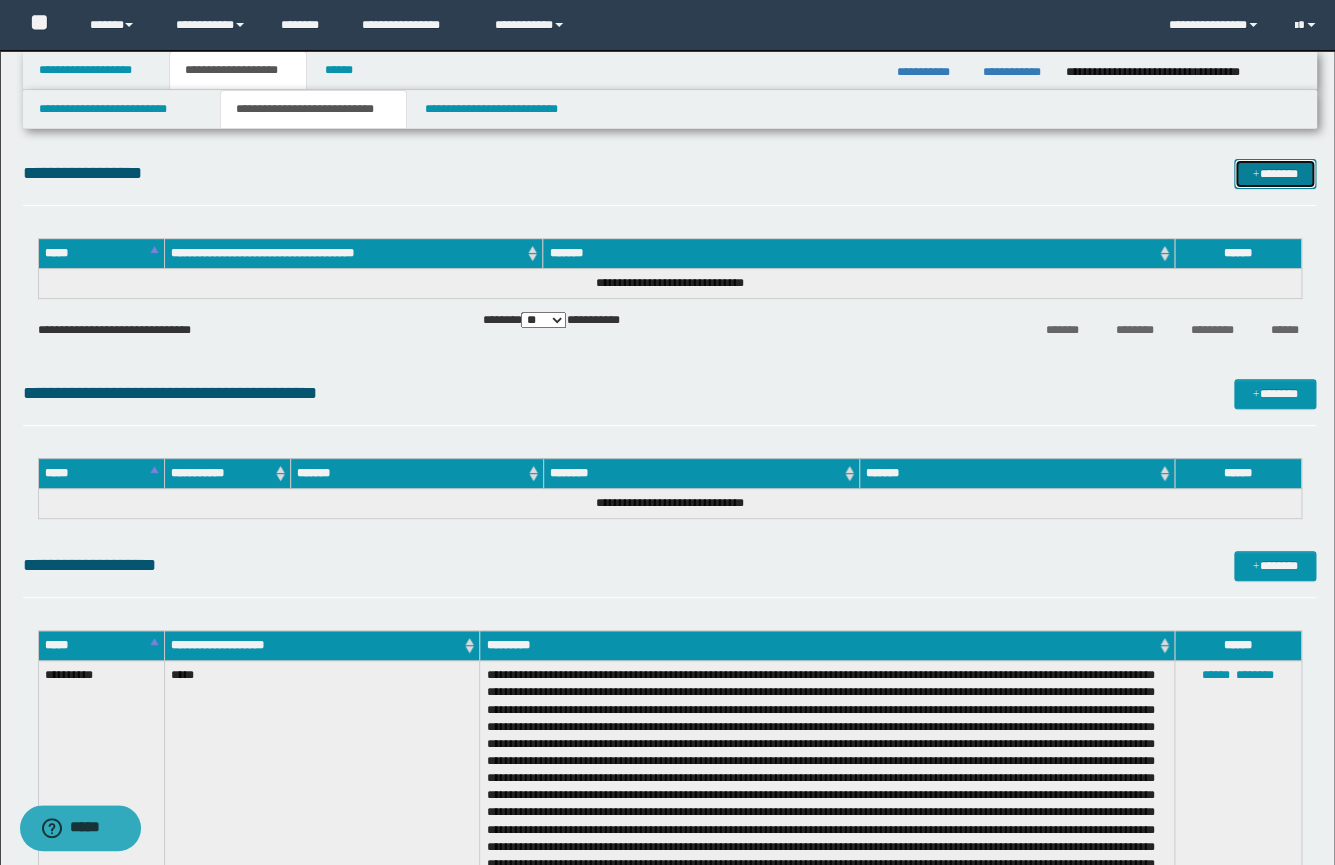 click on "*******" at bounding box center [1275, 174] 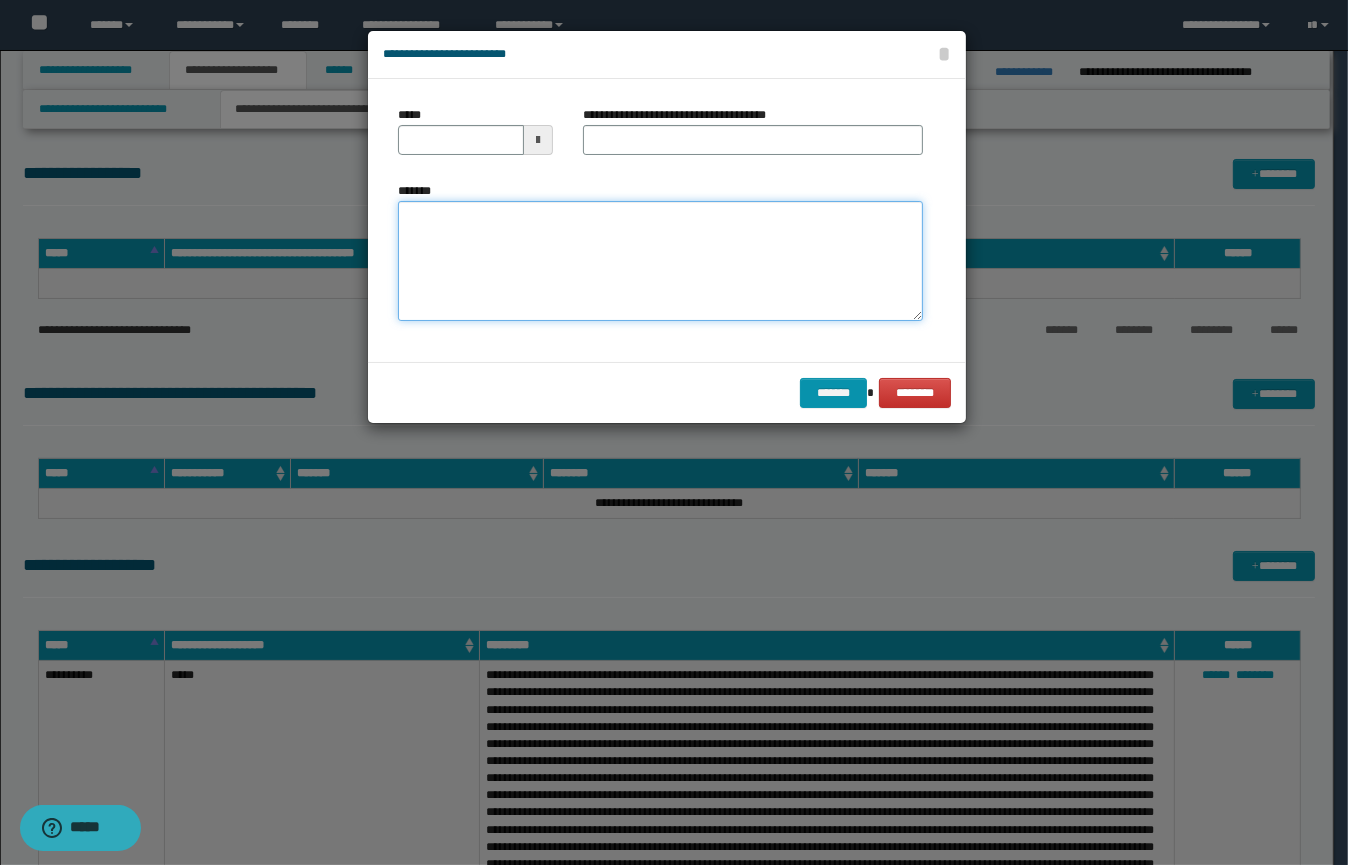 click on "*******" at bounding box center [660, 261] 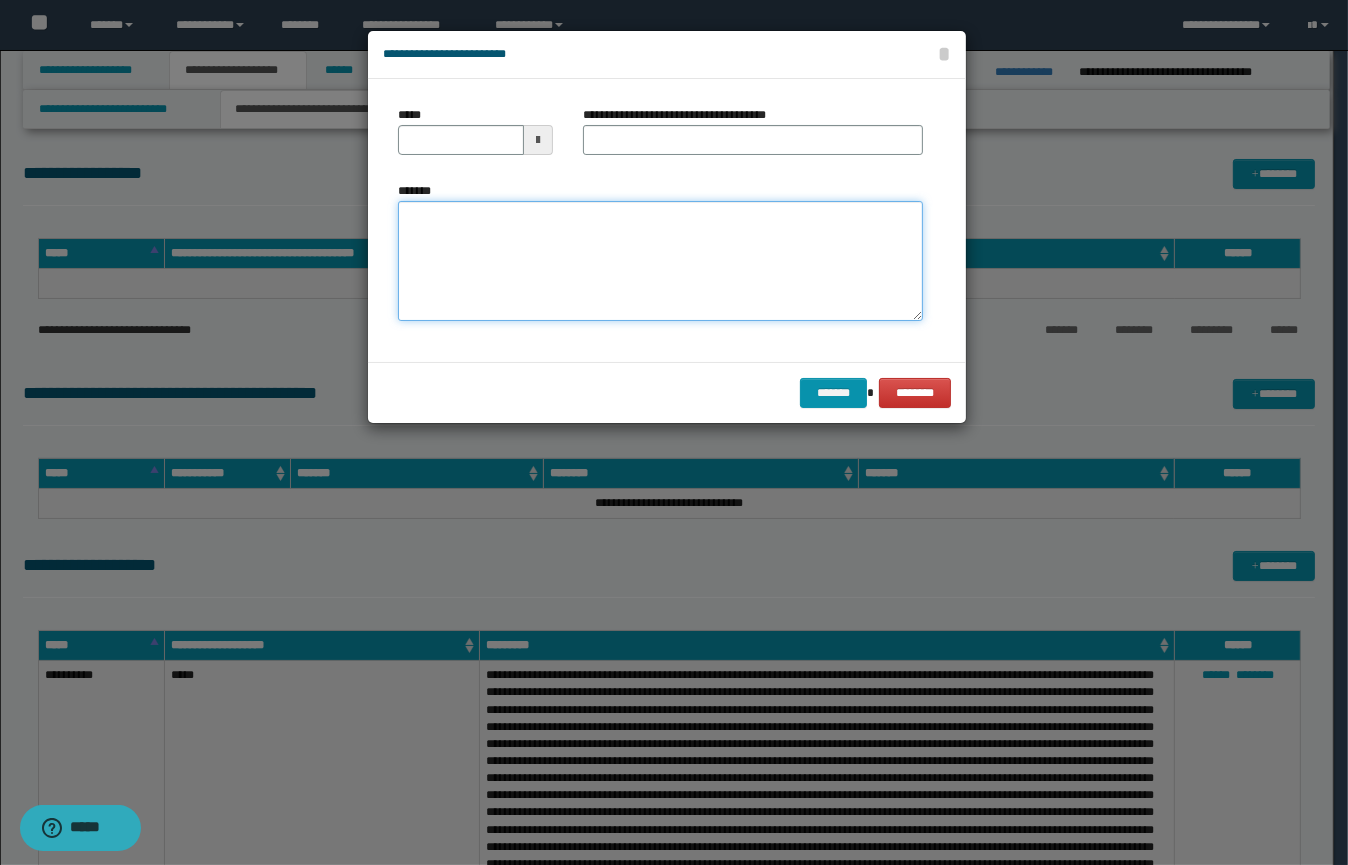 paste on "**********" 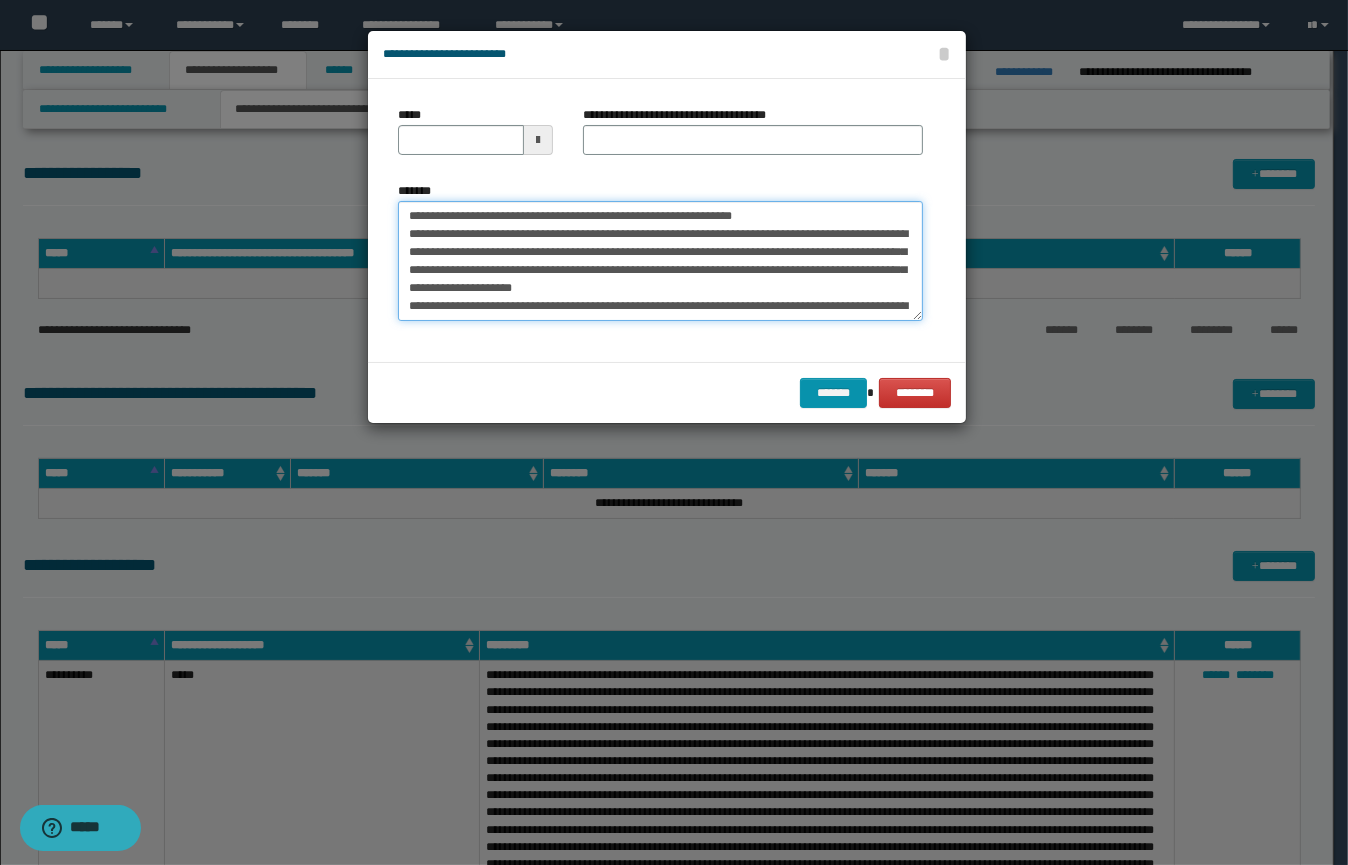 scroll, scrollTop: 659, scrollLeft: 0, axis: vertical 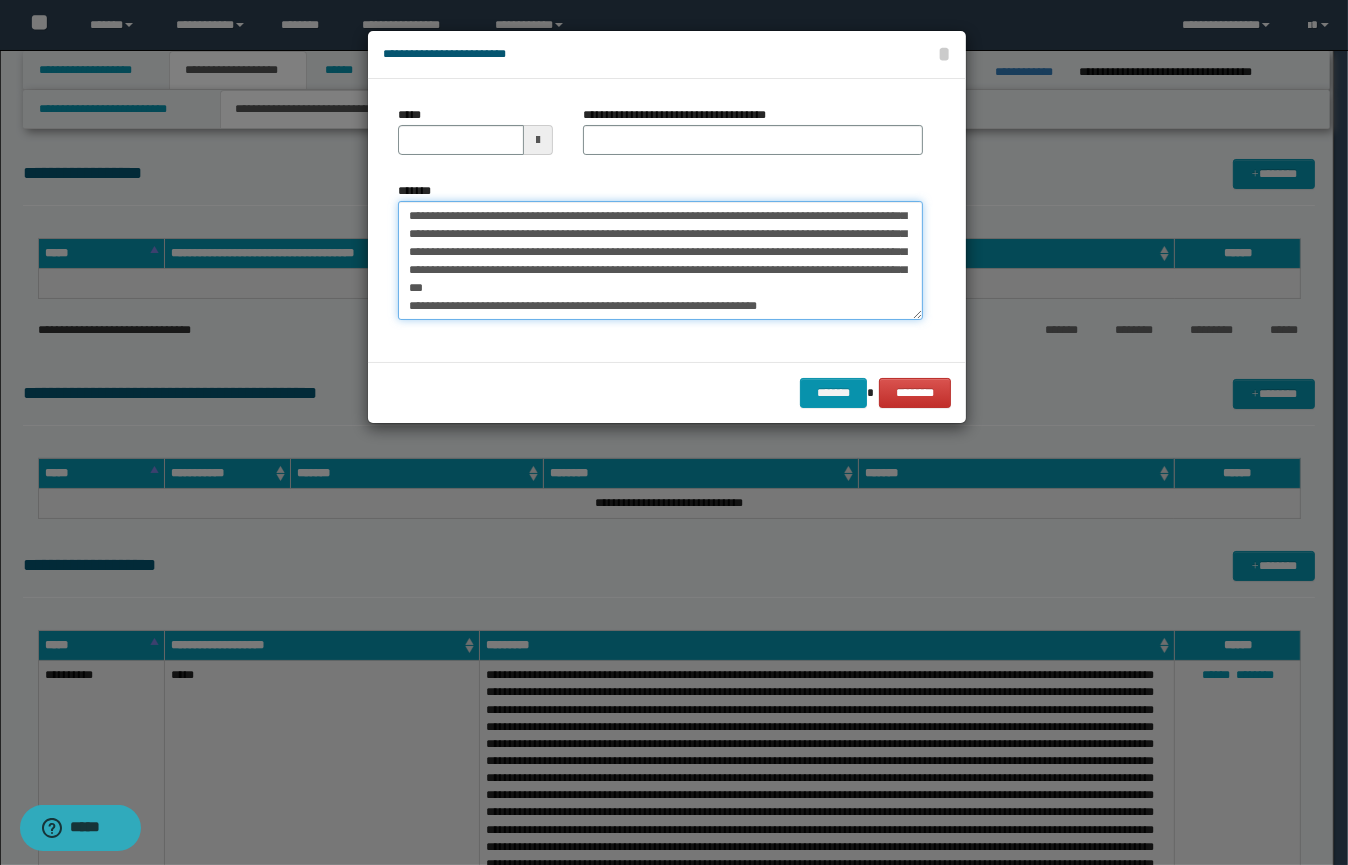 type on "**********" 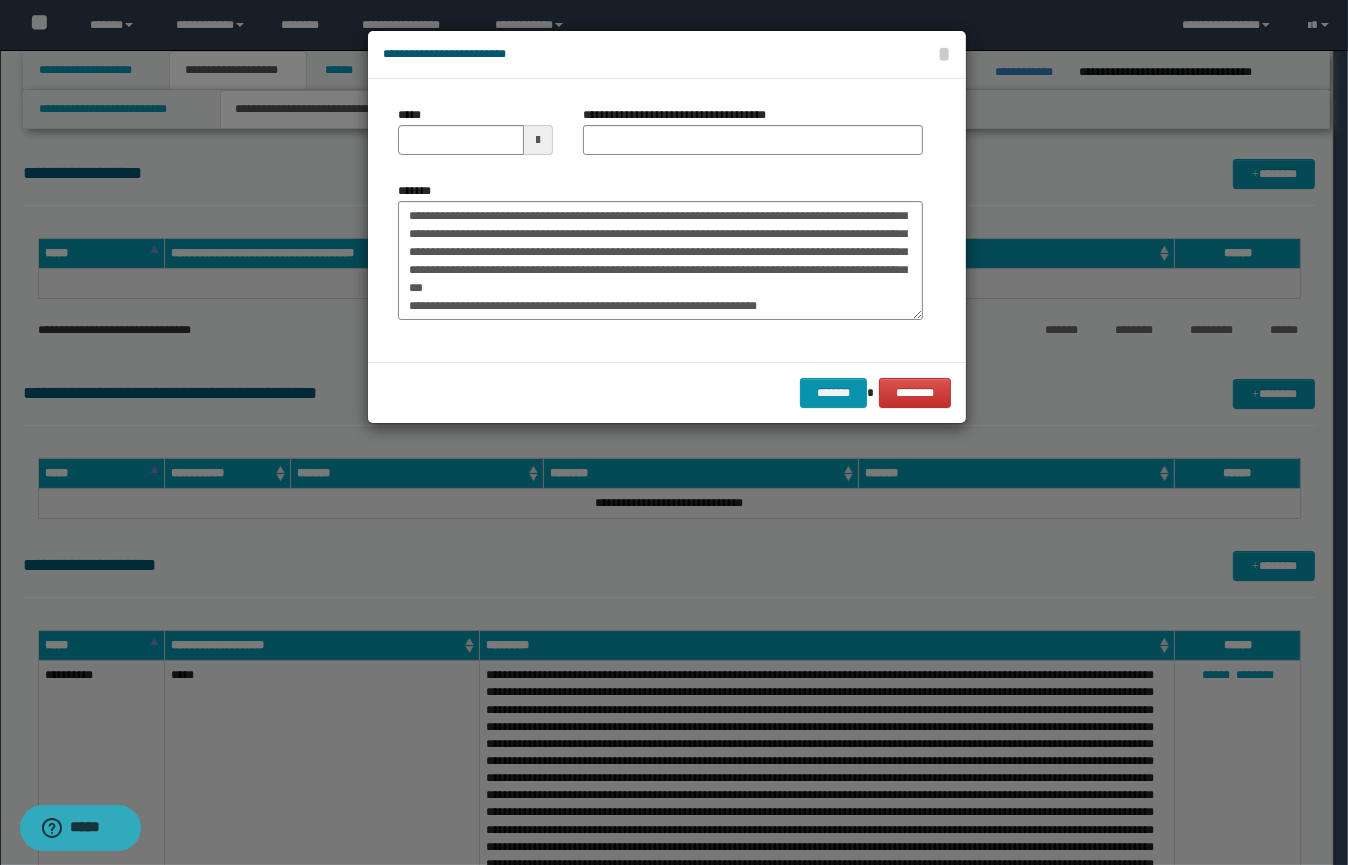 click at bounding box center [538, 140] 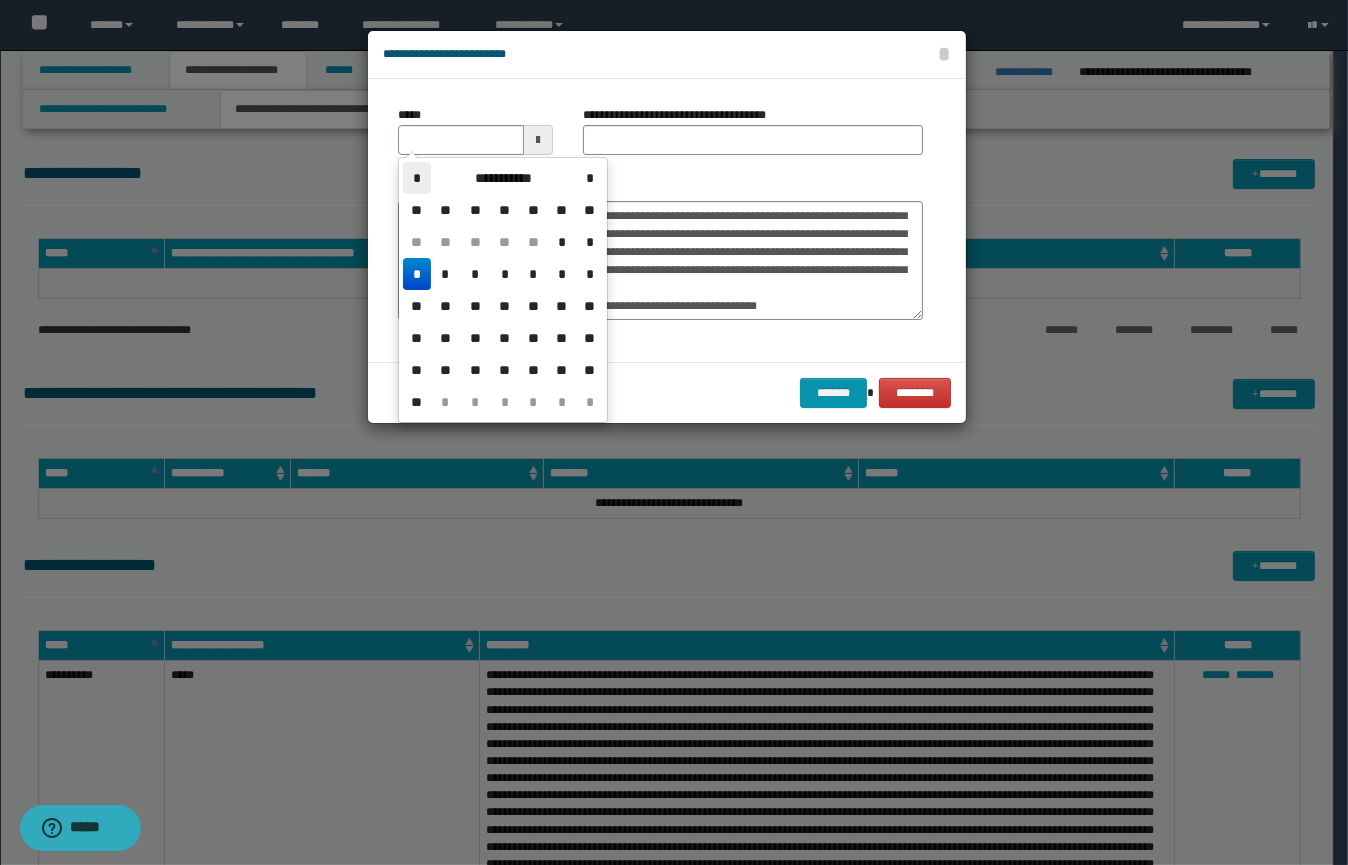 click on "*" at bounding box center (417, 178) 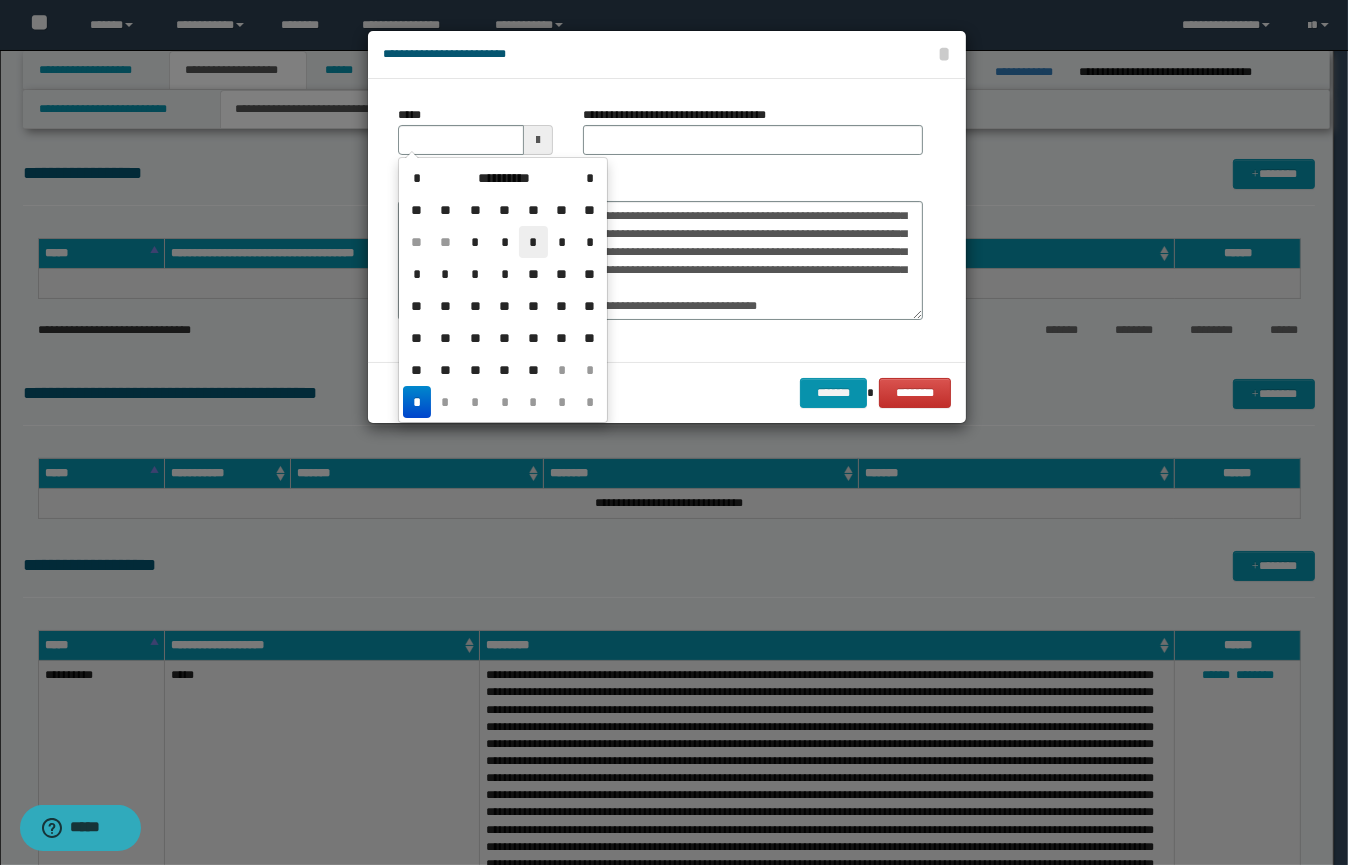 click on "*" at bounding box center (533, 242) 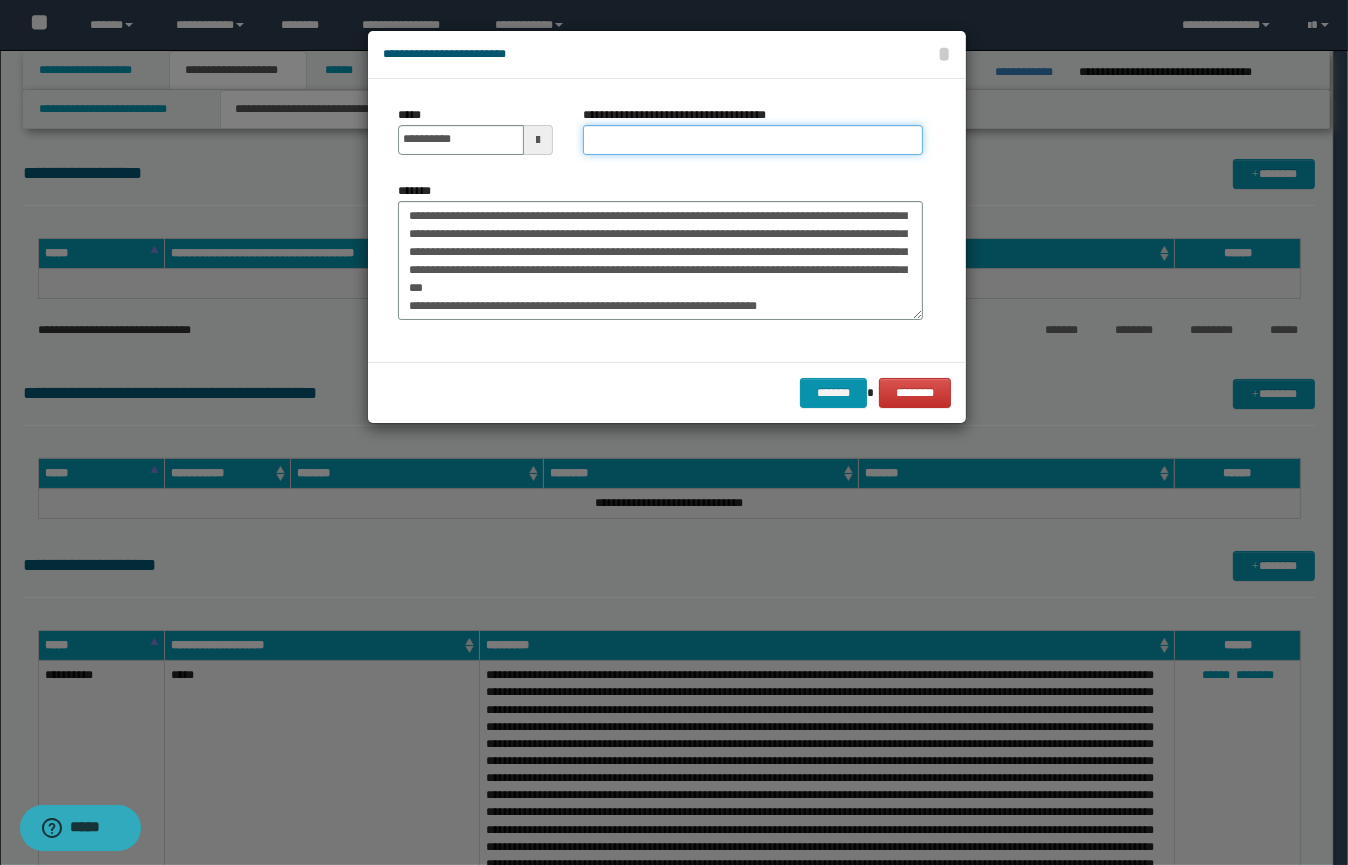 click on "**********" at bounding box center [753, 140] 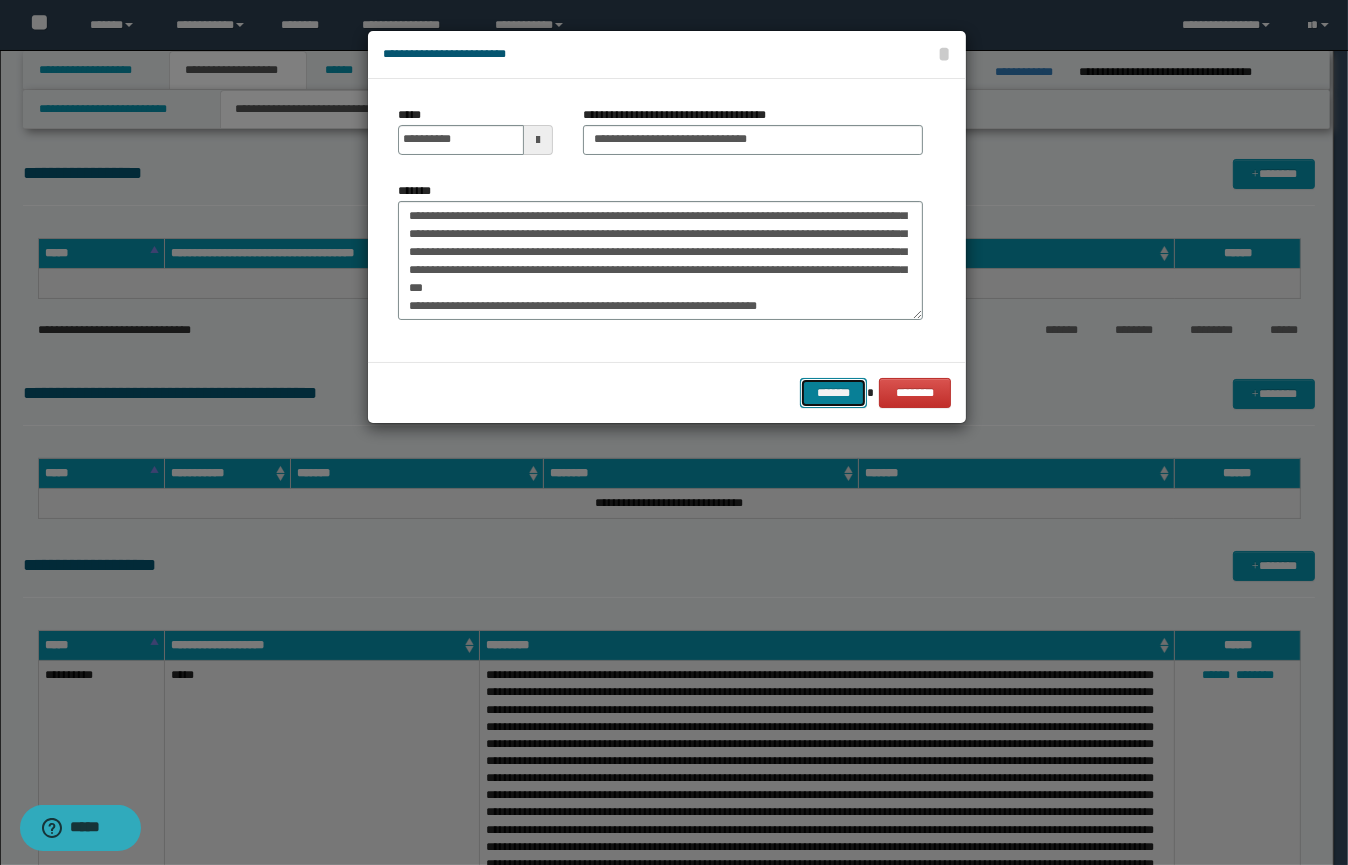 click on "*******" at bounding box center [833, 393] 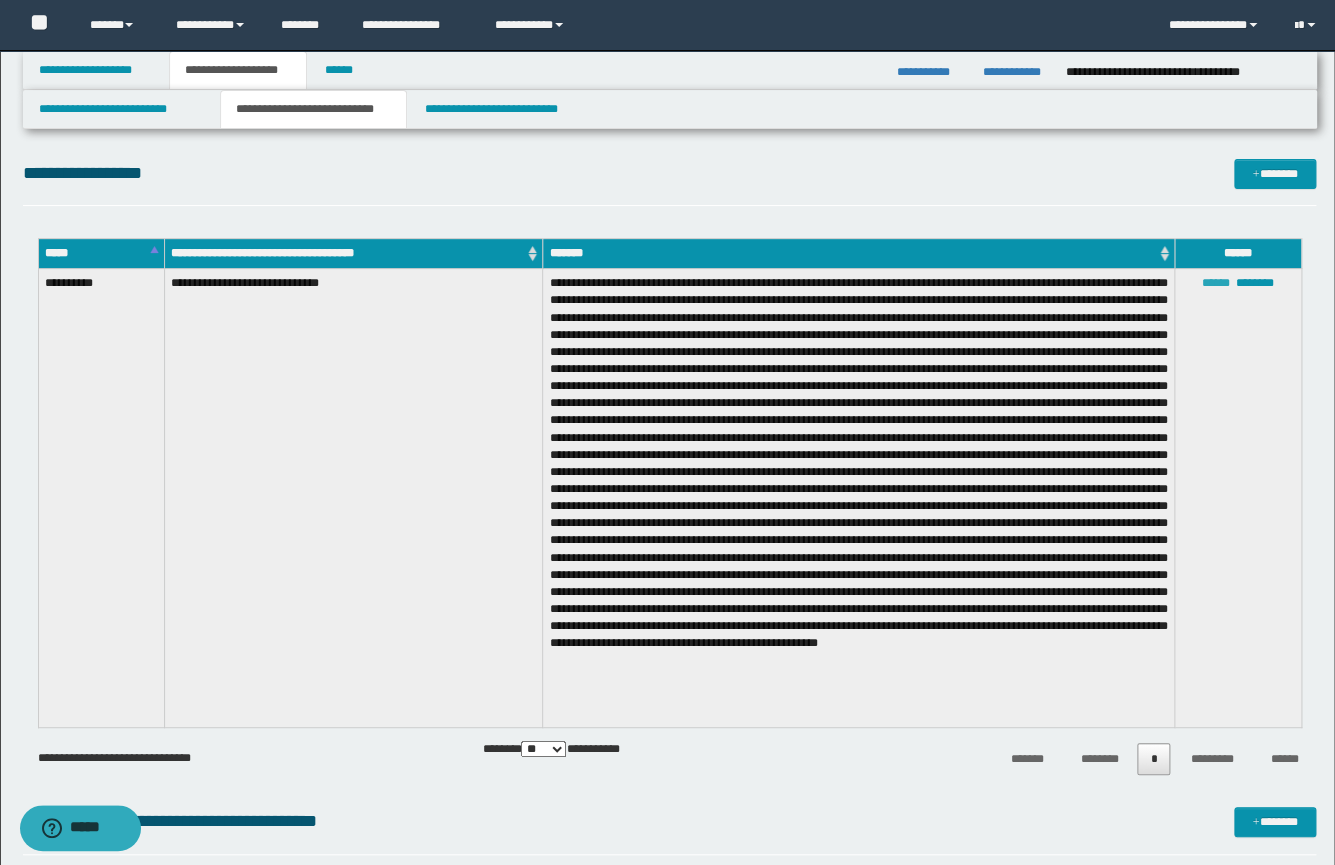 click on "******" at bounding box center [1216, 283] 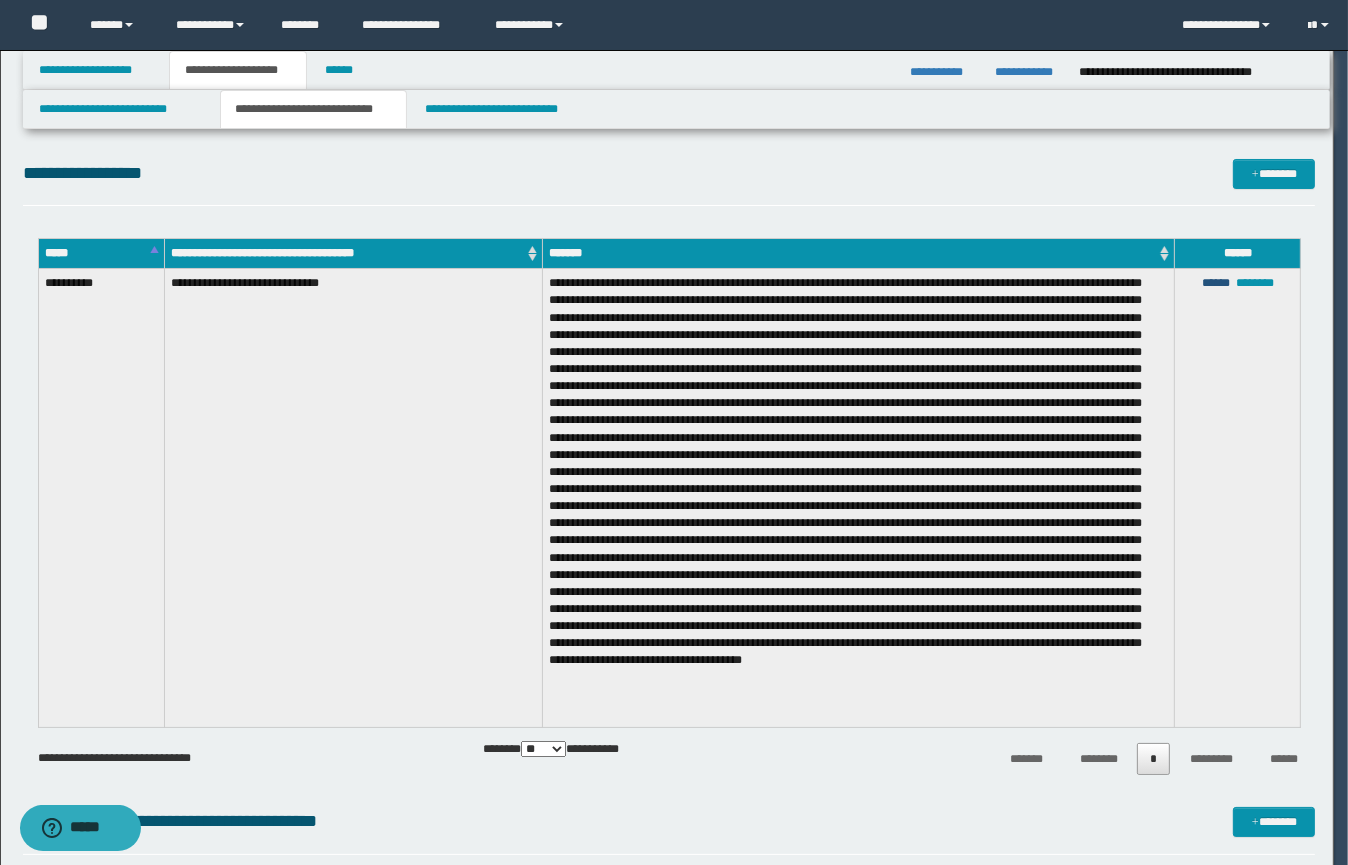 scroll, scrollTop: 503, scrollLeft: 0, axis: vertical 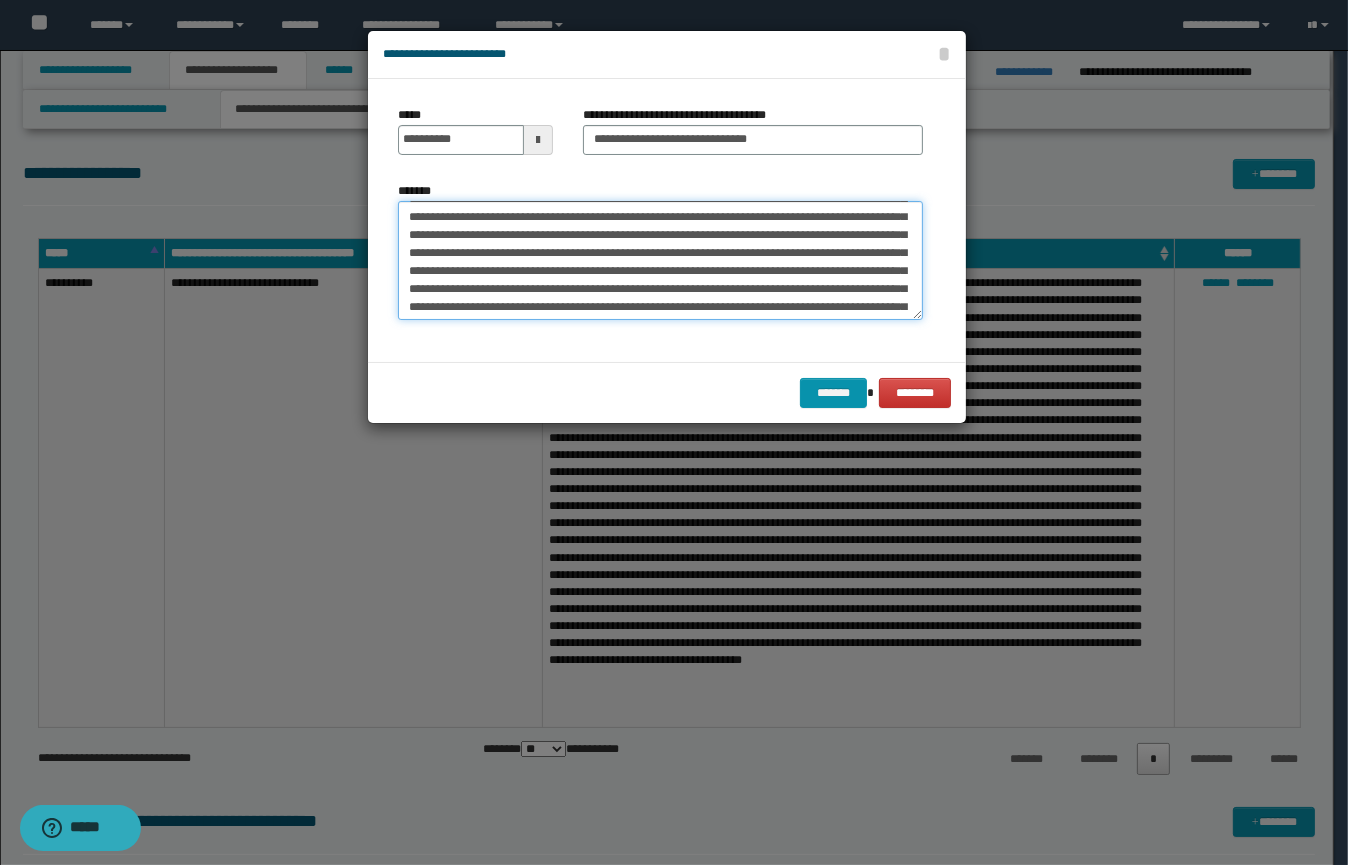 drag, startPoint x: 702, startPoint y: 216, endPoint x: 815, endPoint y: 236, distance: 114.75626 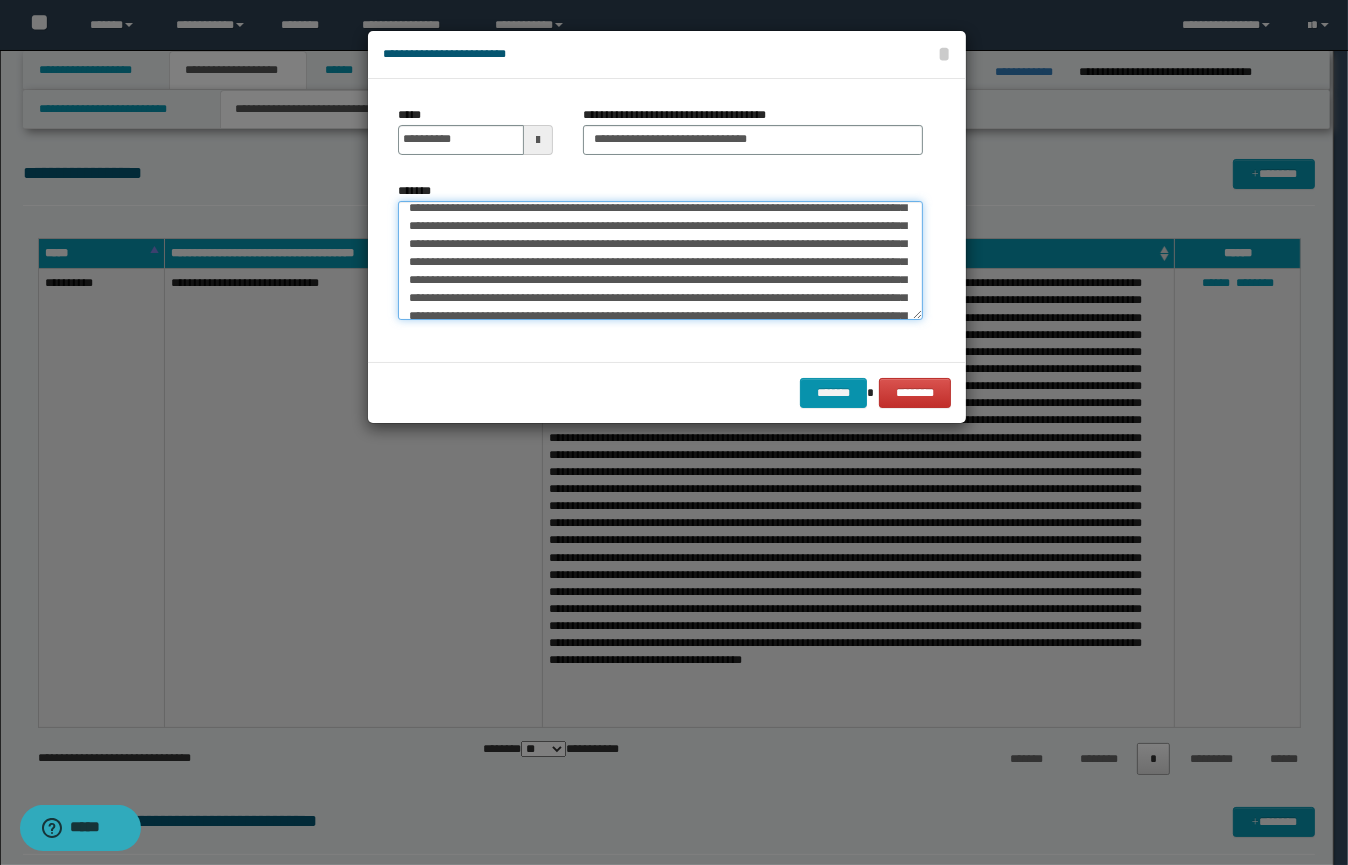 scroll, scrollTop: 137, scrollLeft: 0, axis: vertical 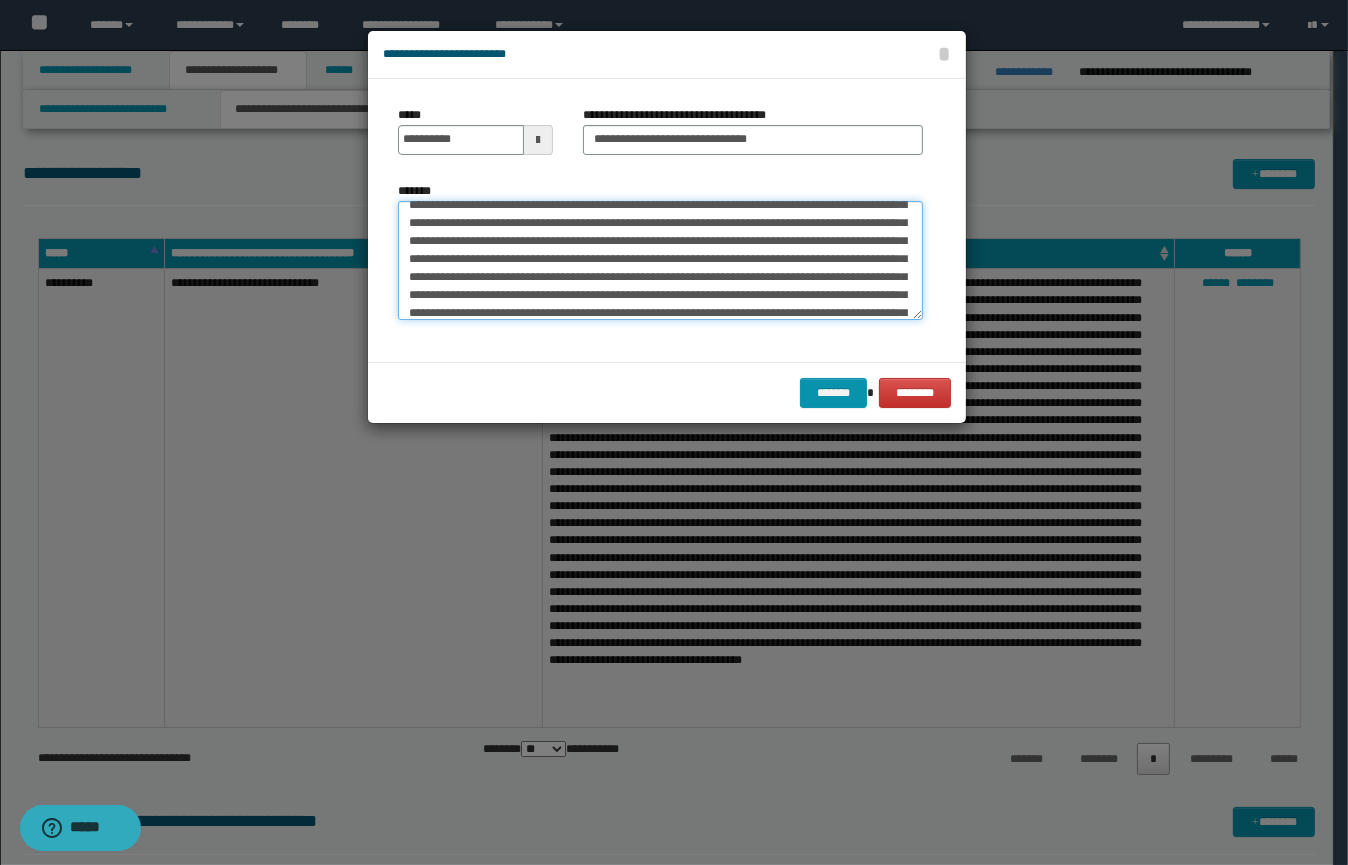 click on "*******" at bounding box center [660, 261] 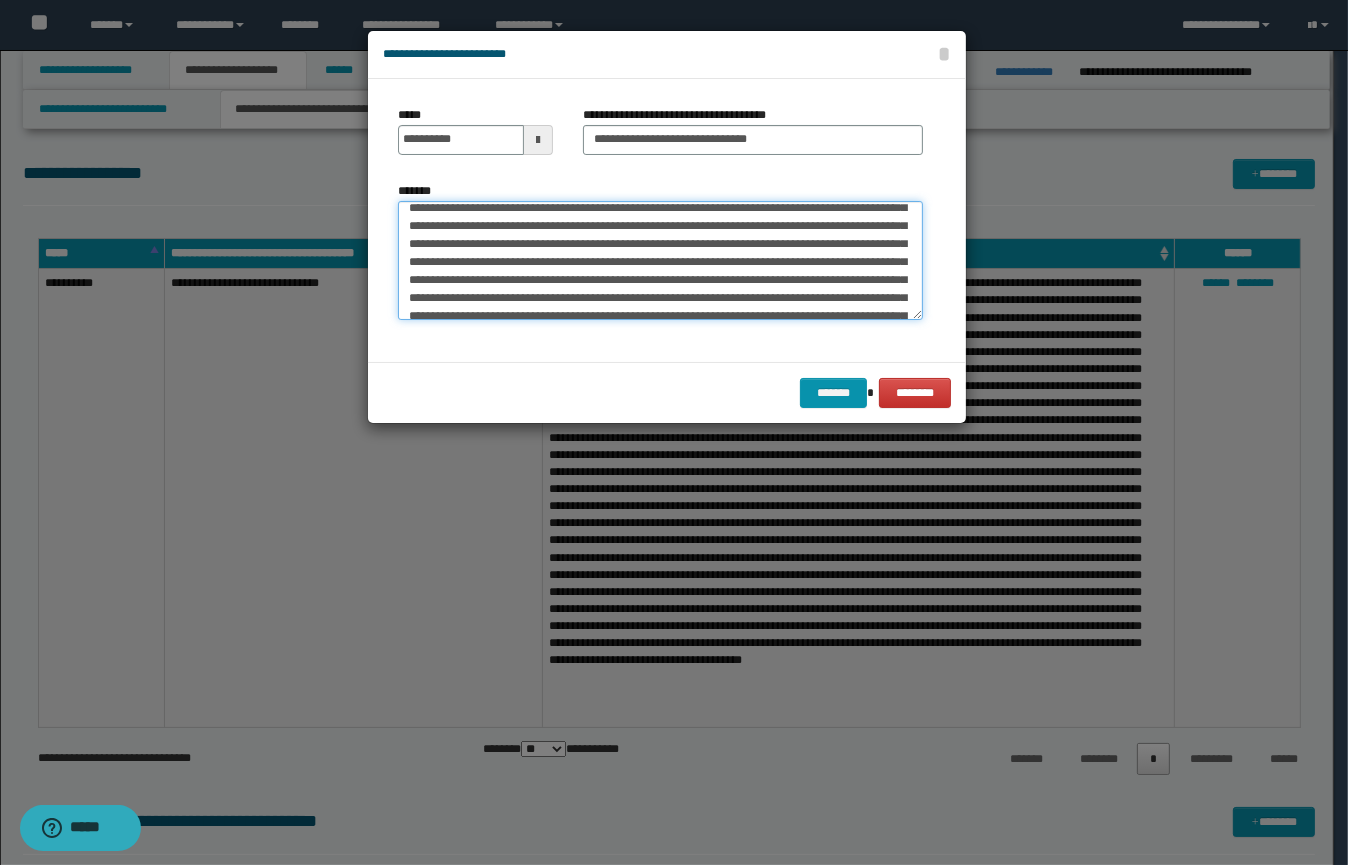 scroll, scrollTop: 0, scrollLeft: 0, axis: both 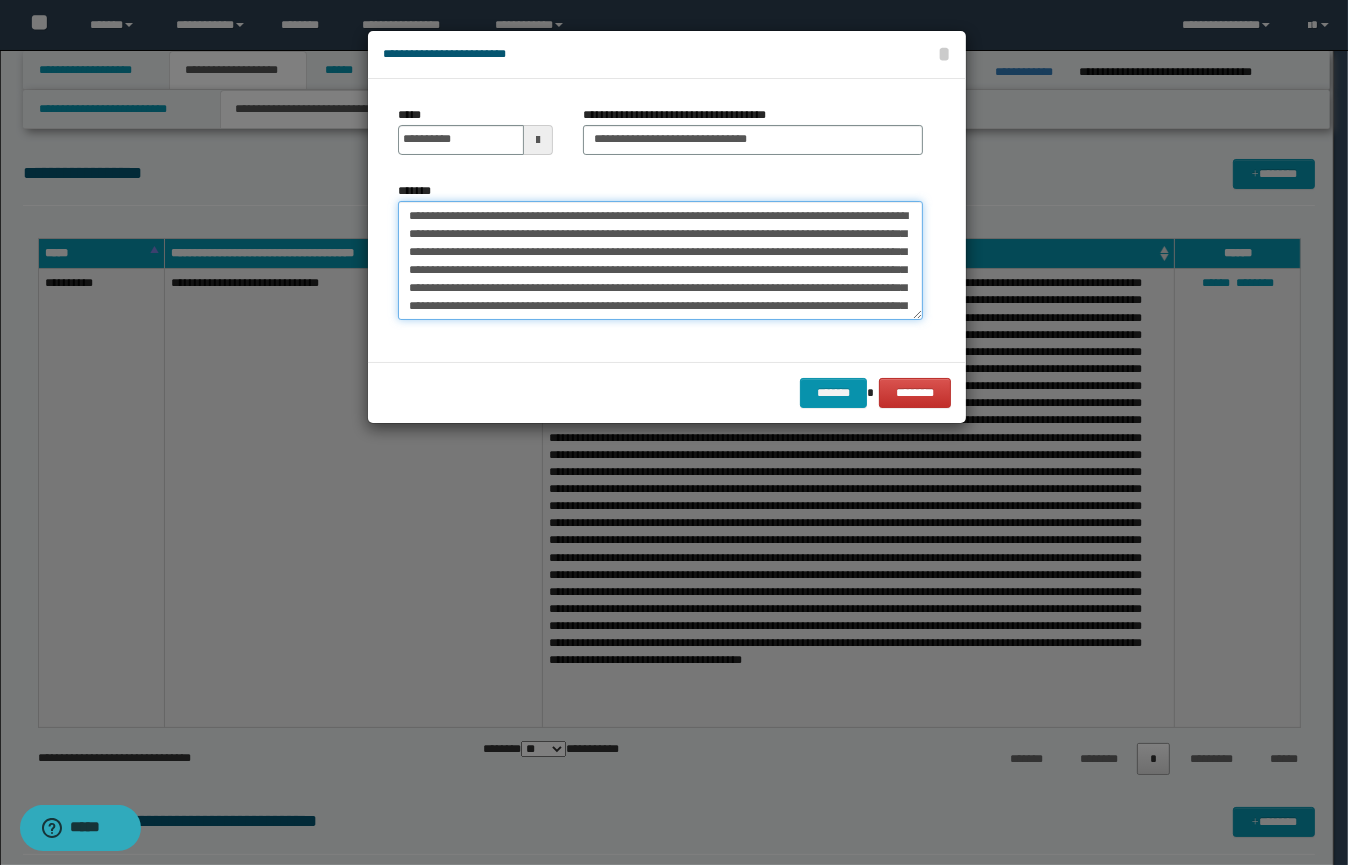 drag, startPoint x: 817, startPoint y: 275, endPoint x: 377, endPoint y: 196, distance: 447.0358 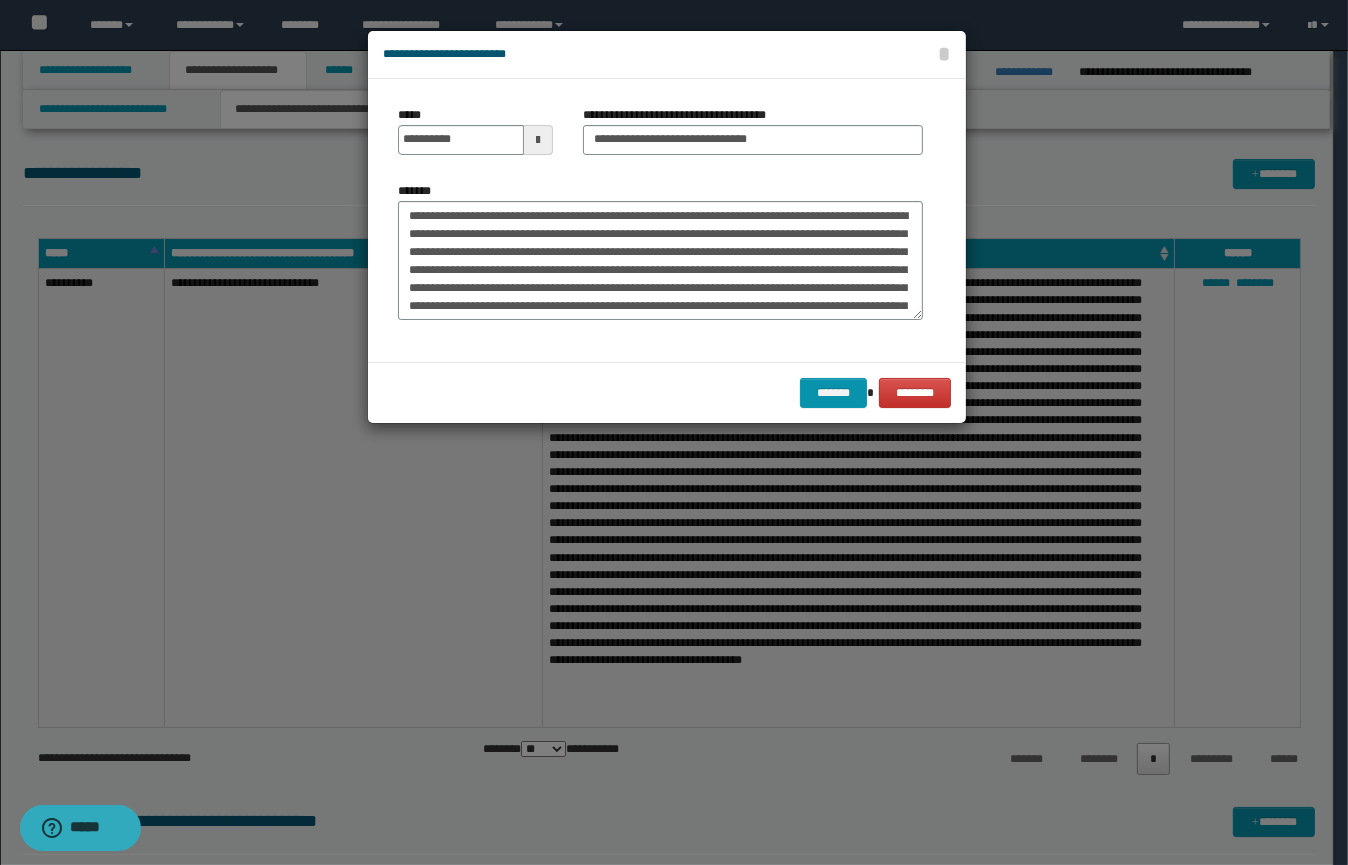 click at bounding box center (538, 140) 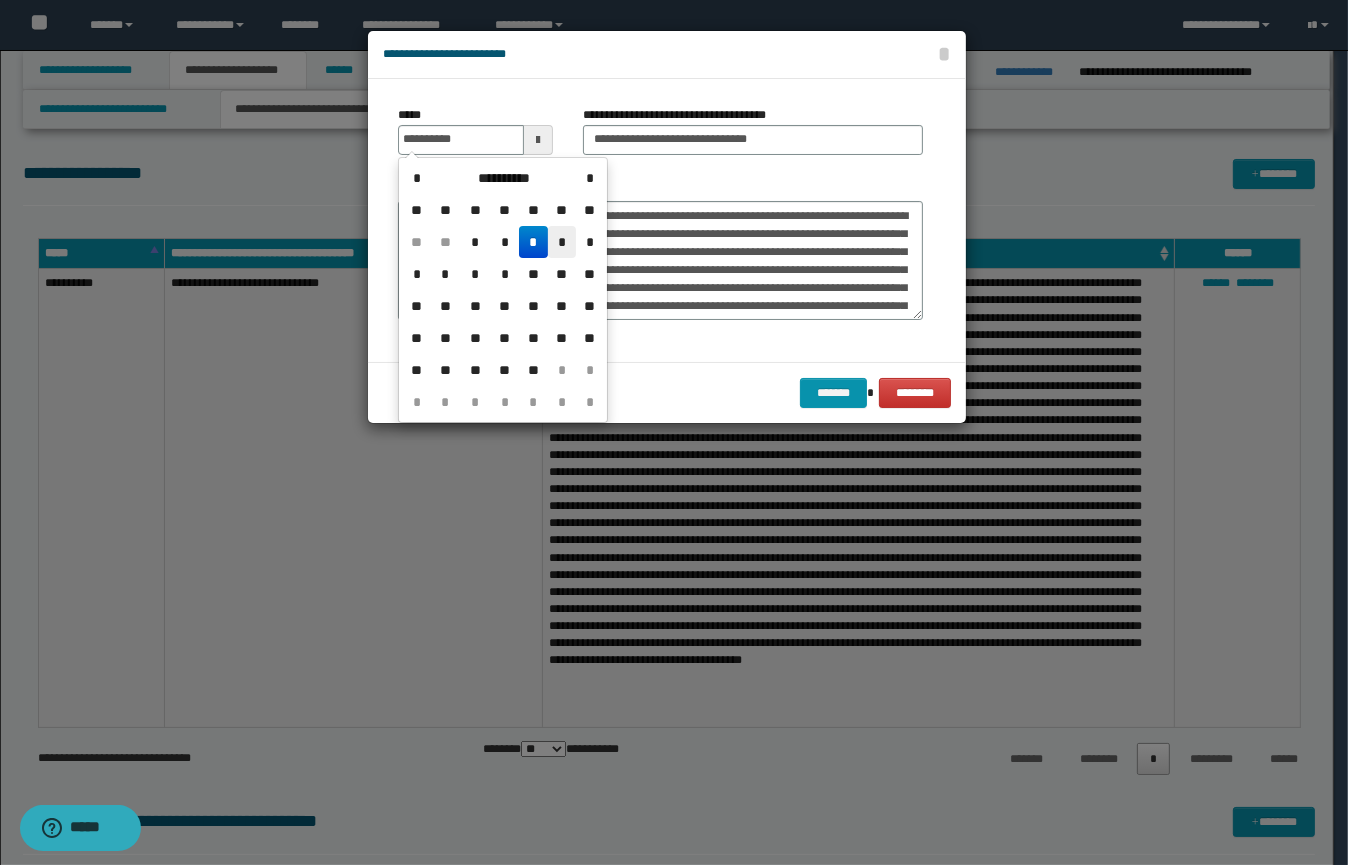 click on "*" at bounding box center [562, 242] 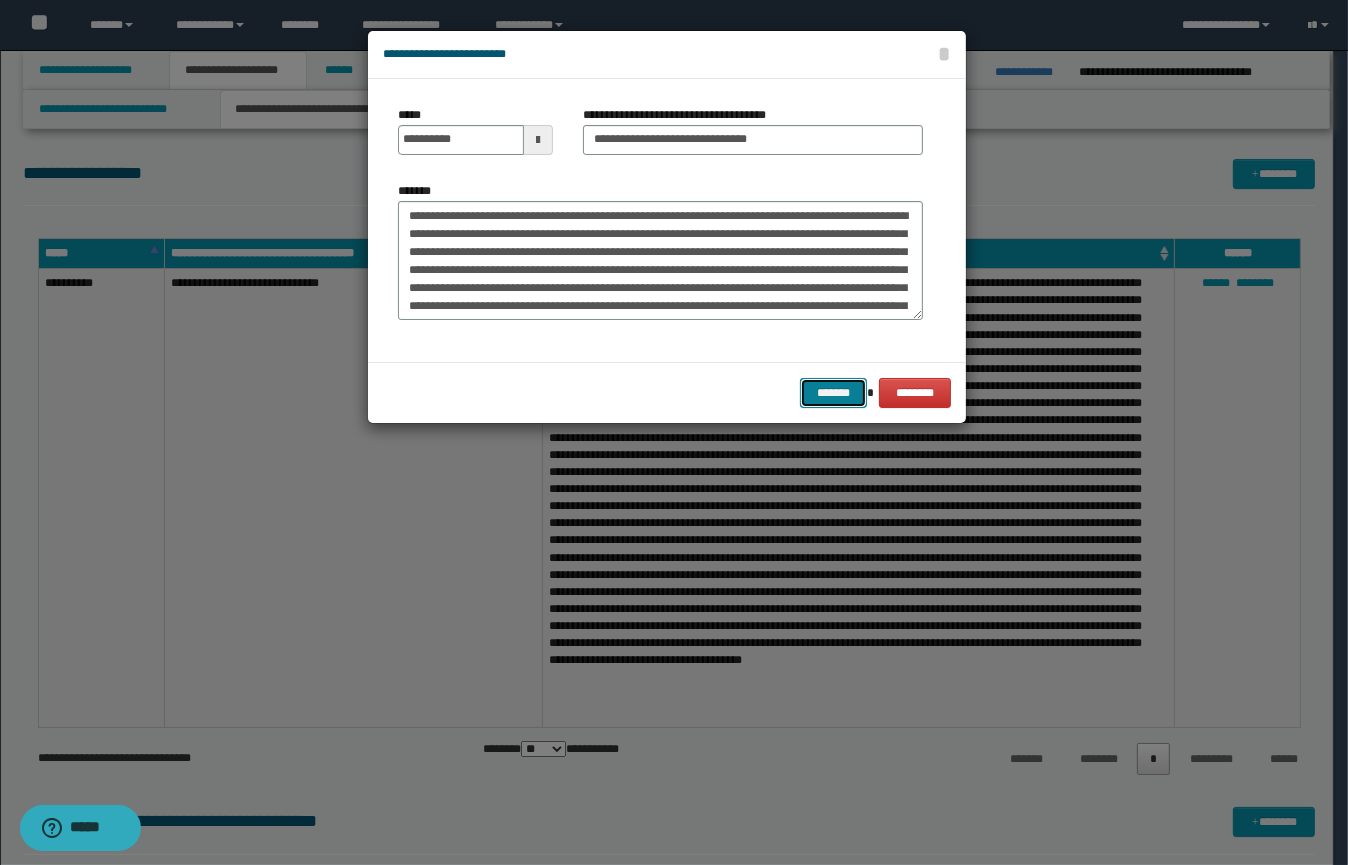click on "*******" at bounding box center (833, 393) 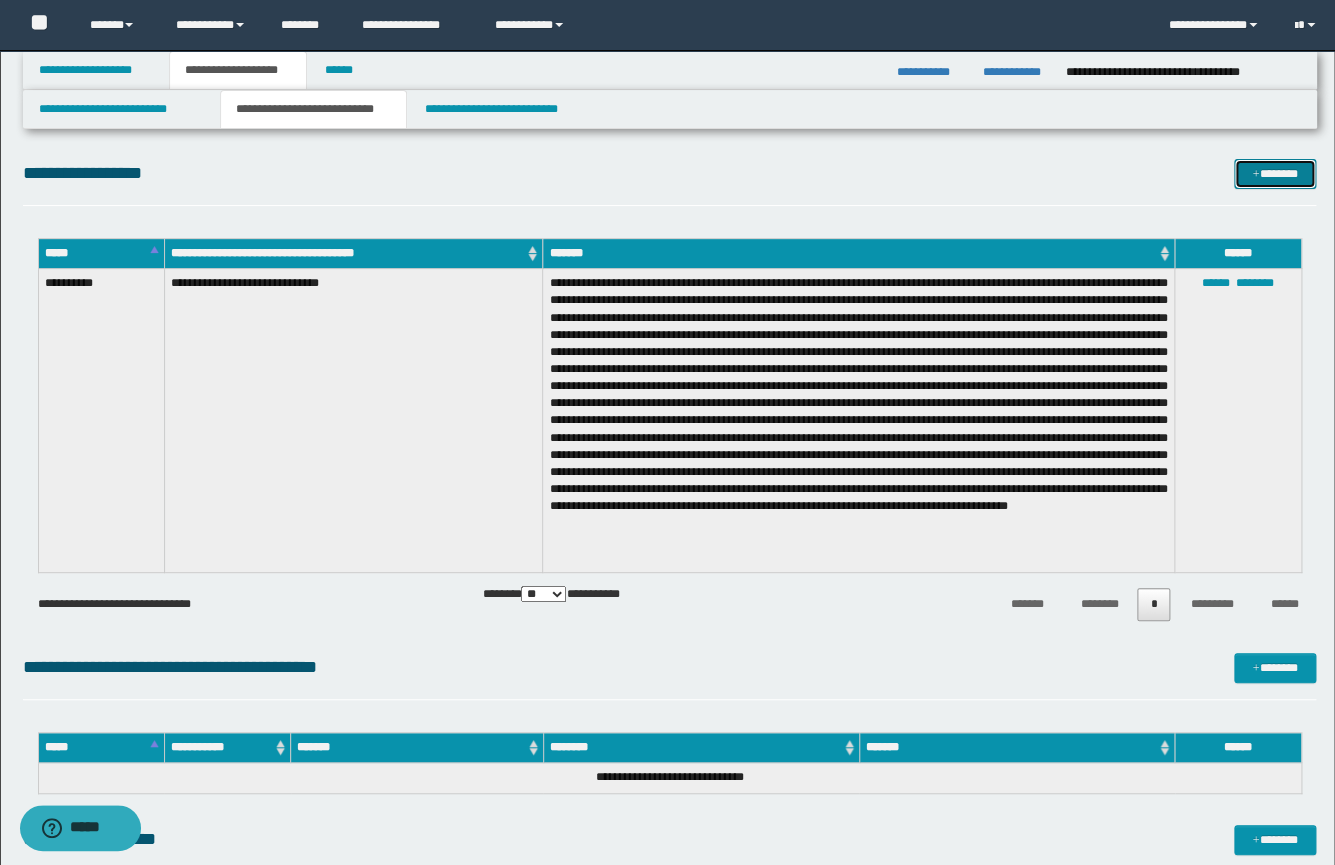 click on "*******" at bounding box center (1275, 174) 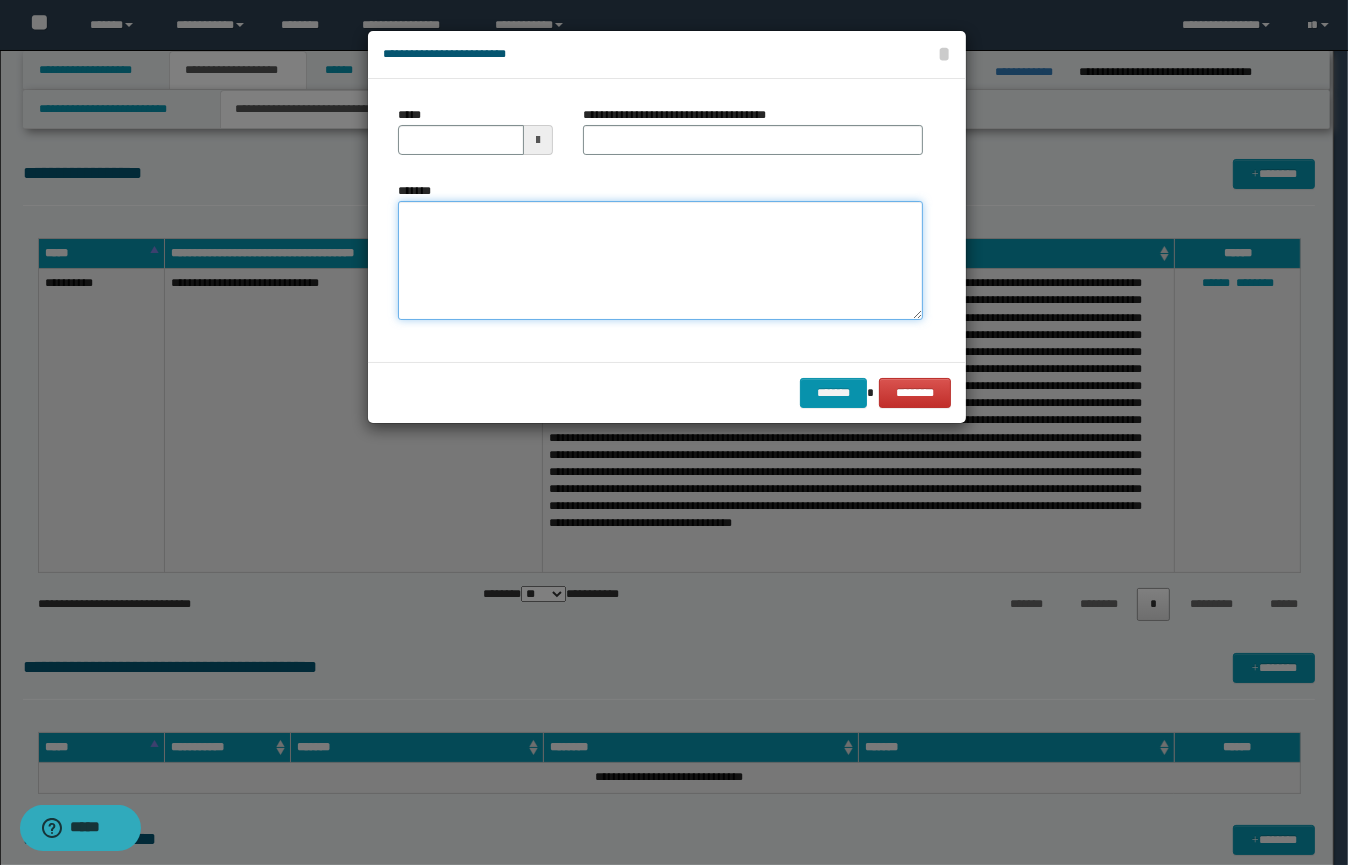 drag, startPoint x: 606, startPoint y: 261, endPoint x: 613, endPoint y: 252, distance: 11.401754 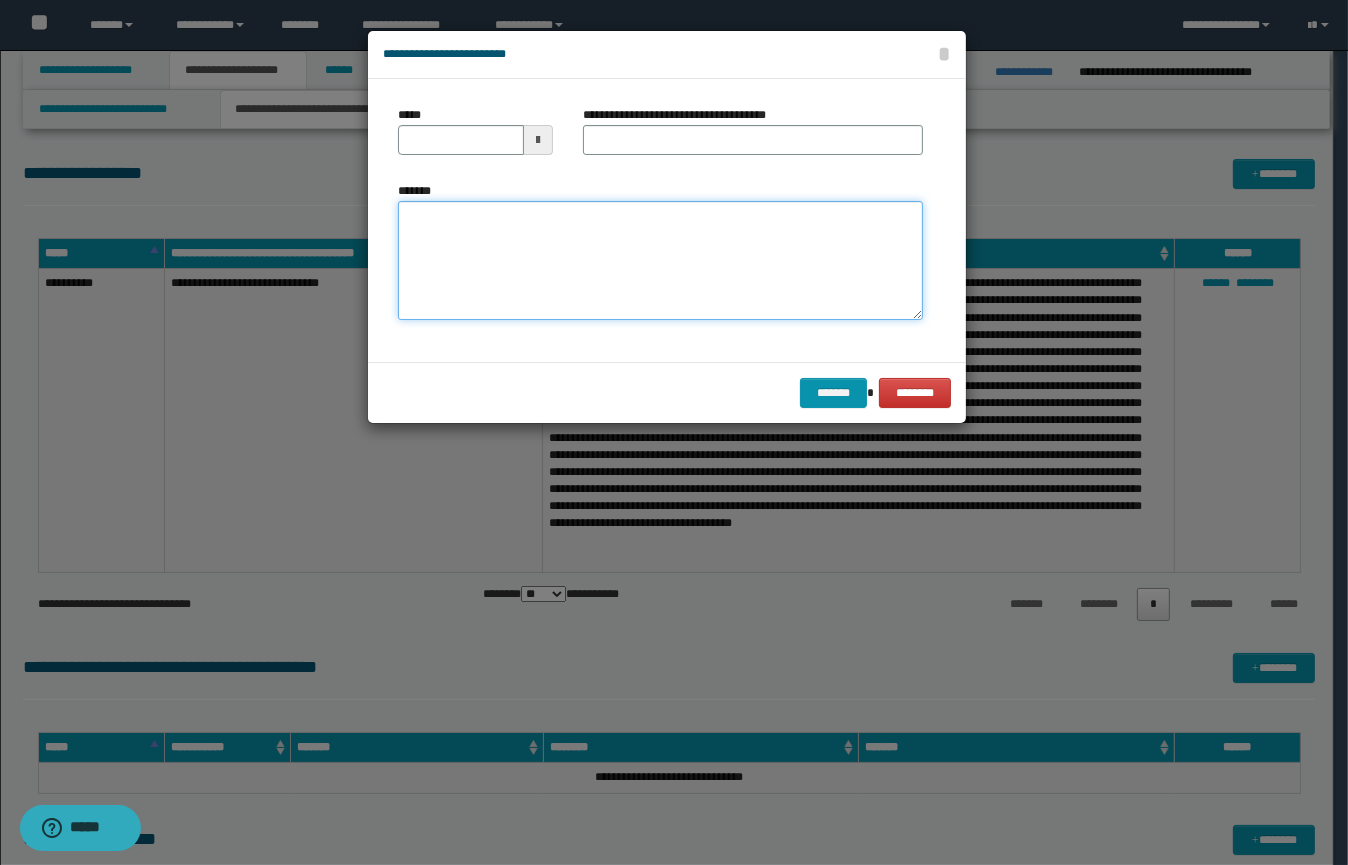 paste on "**********" 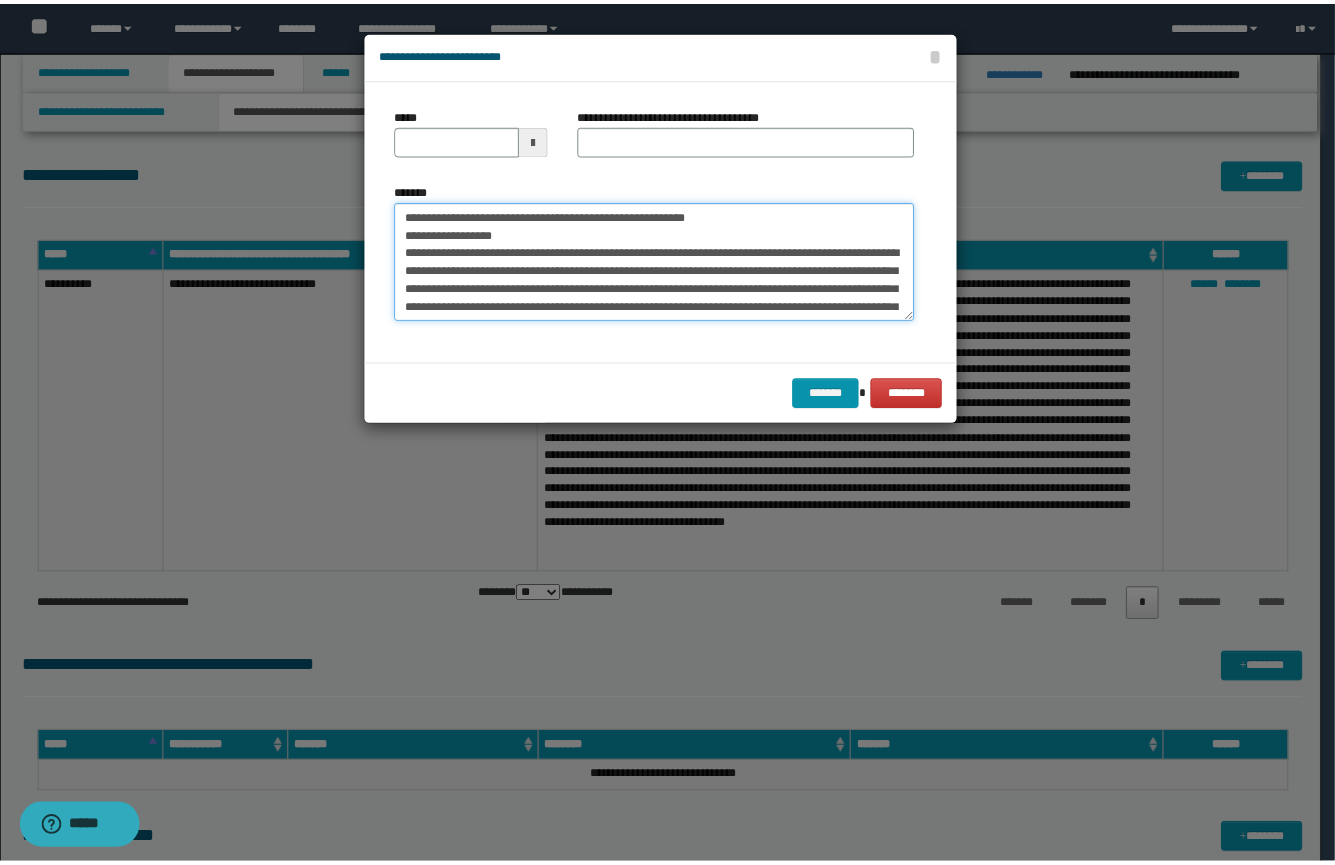 scroll, scrollTop: 245, scrollLeft: 0, axis: vertical 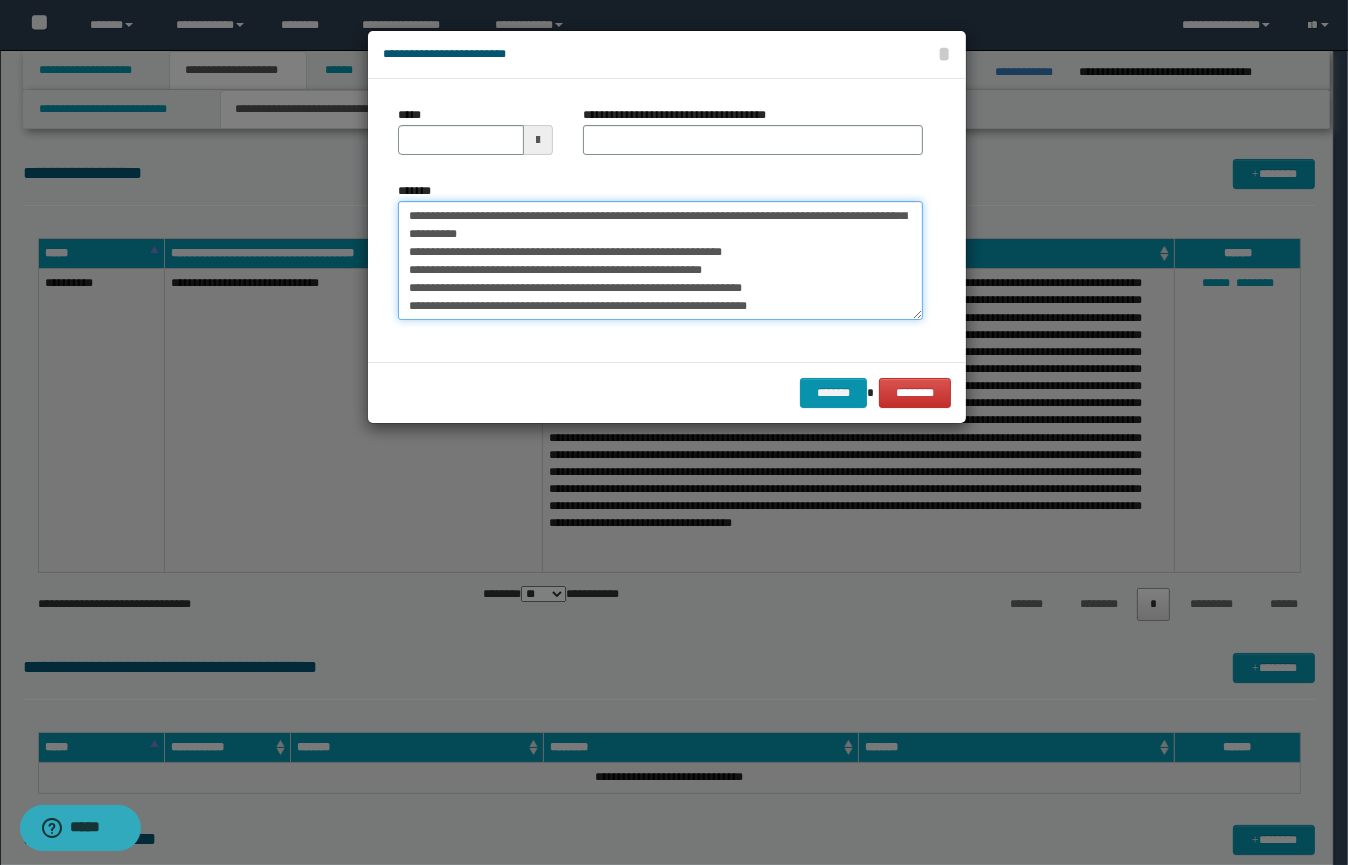 type on "**********" 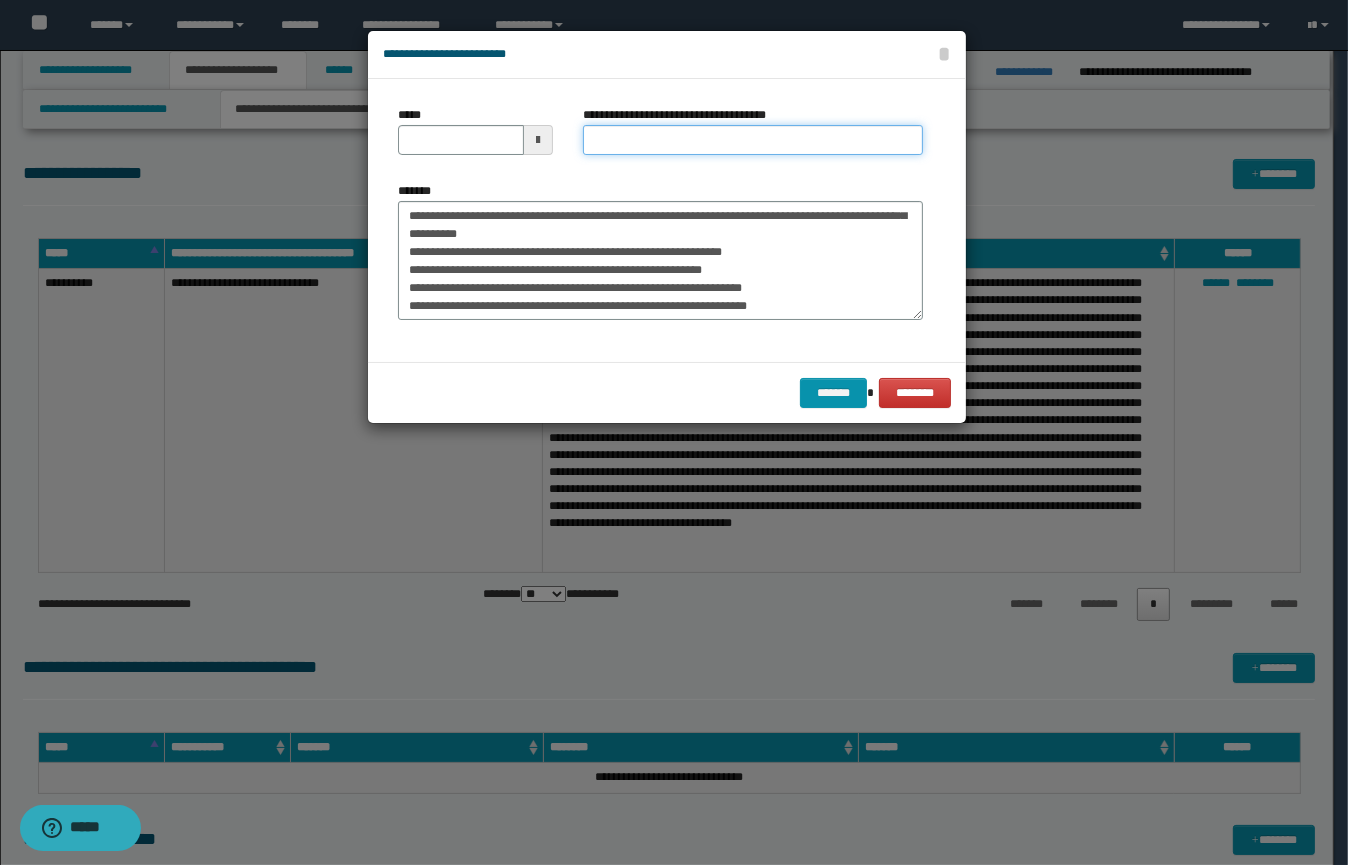 click on "**********" at bounding box center [753, 140] 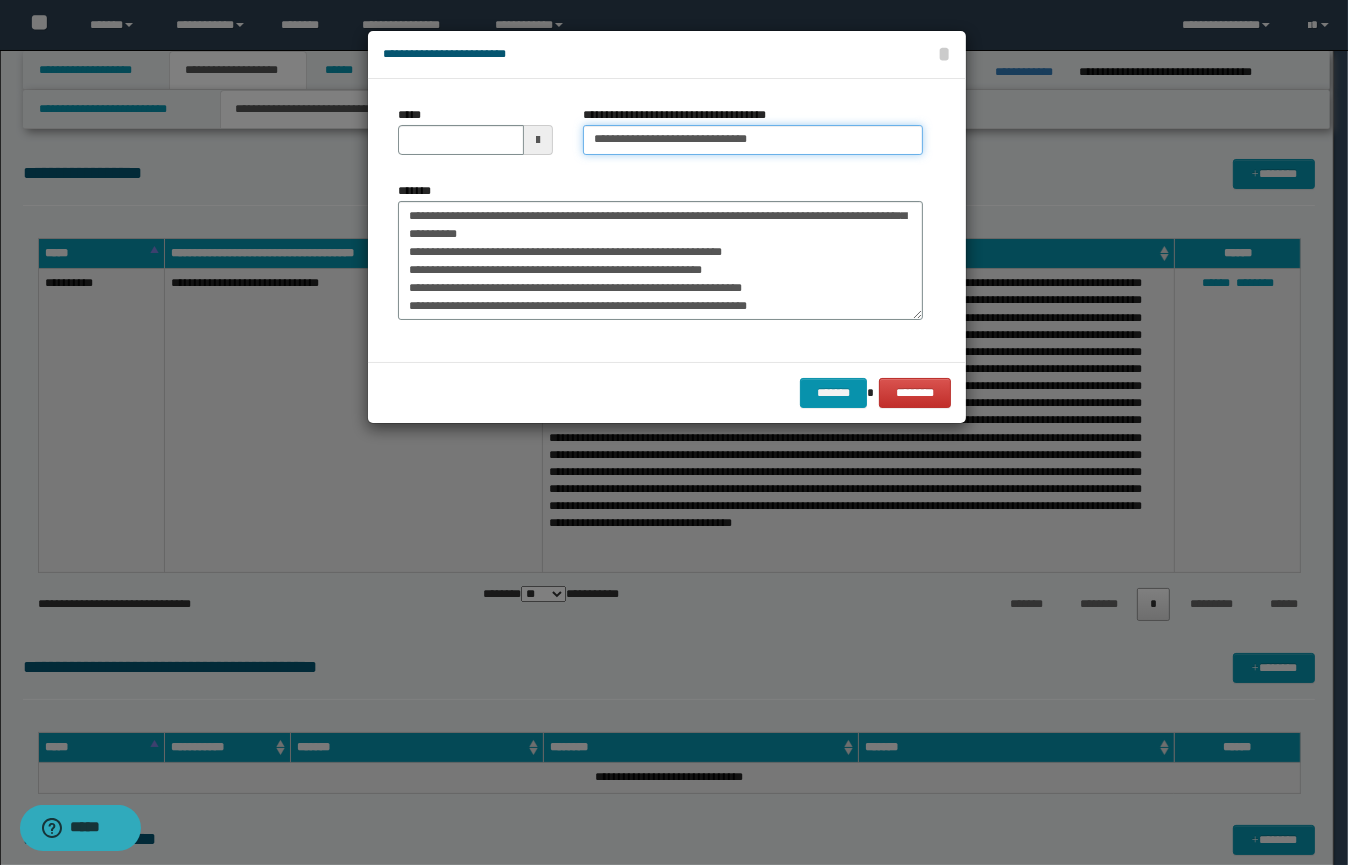 drag, startPoint x: 786, startPoint y: 139, endPoint x: 559, endPoint y: 137, distance: 227.0088 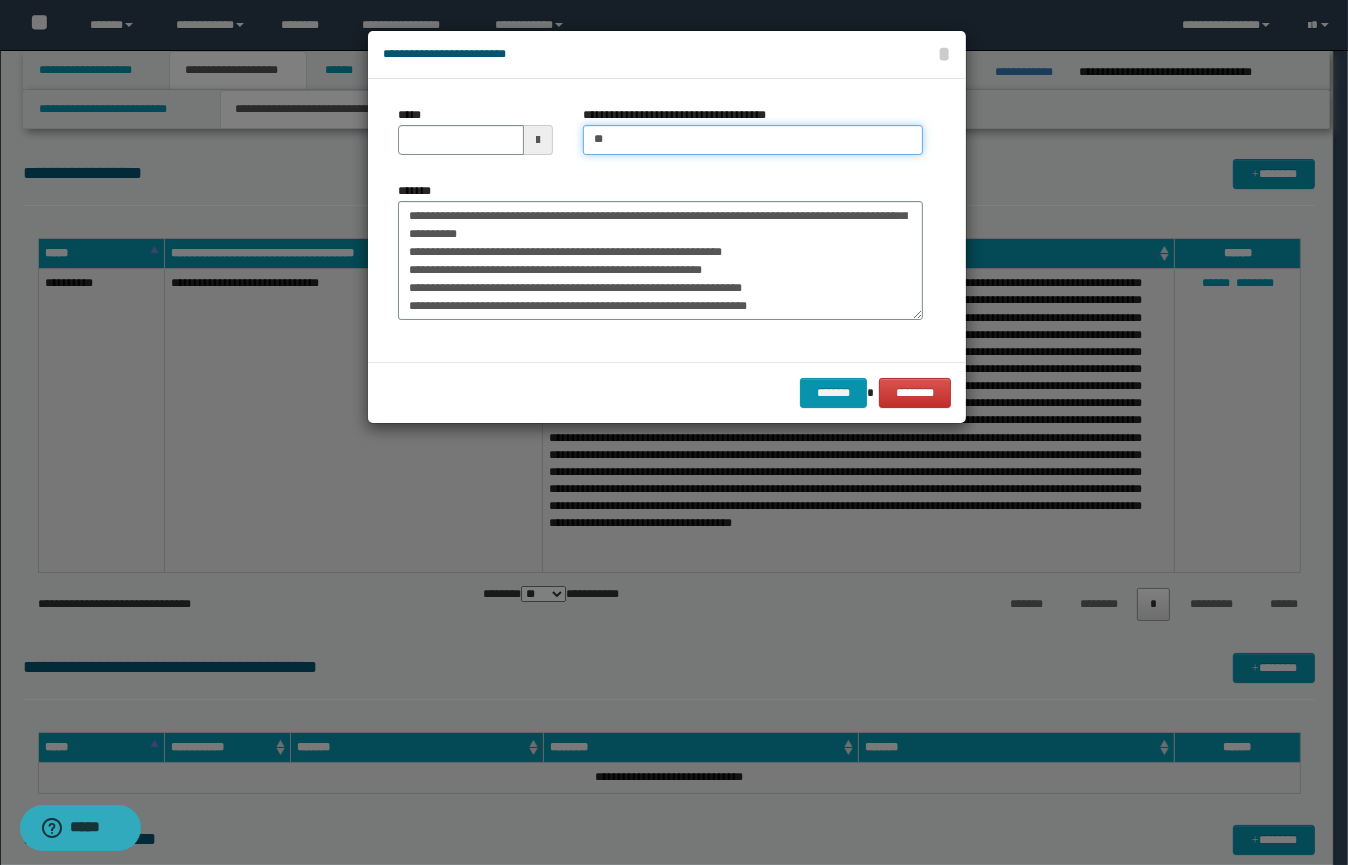 type on "*" 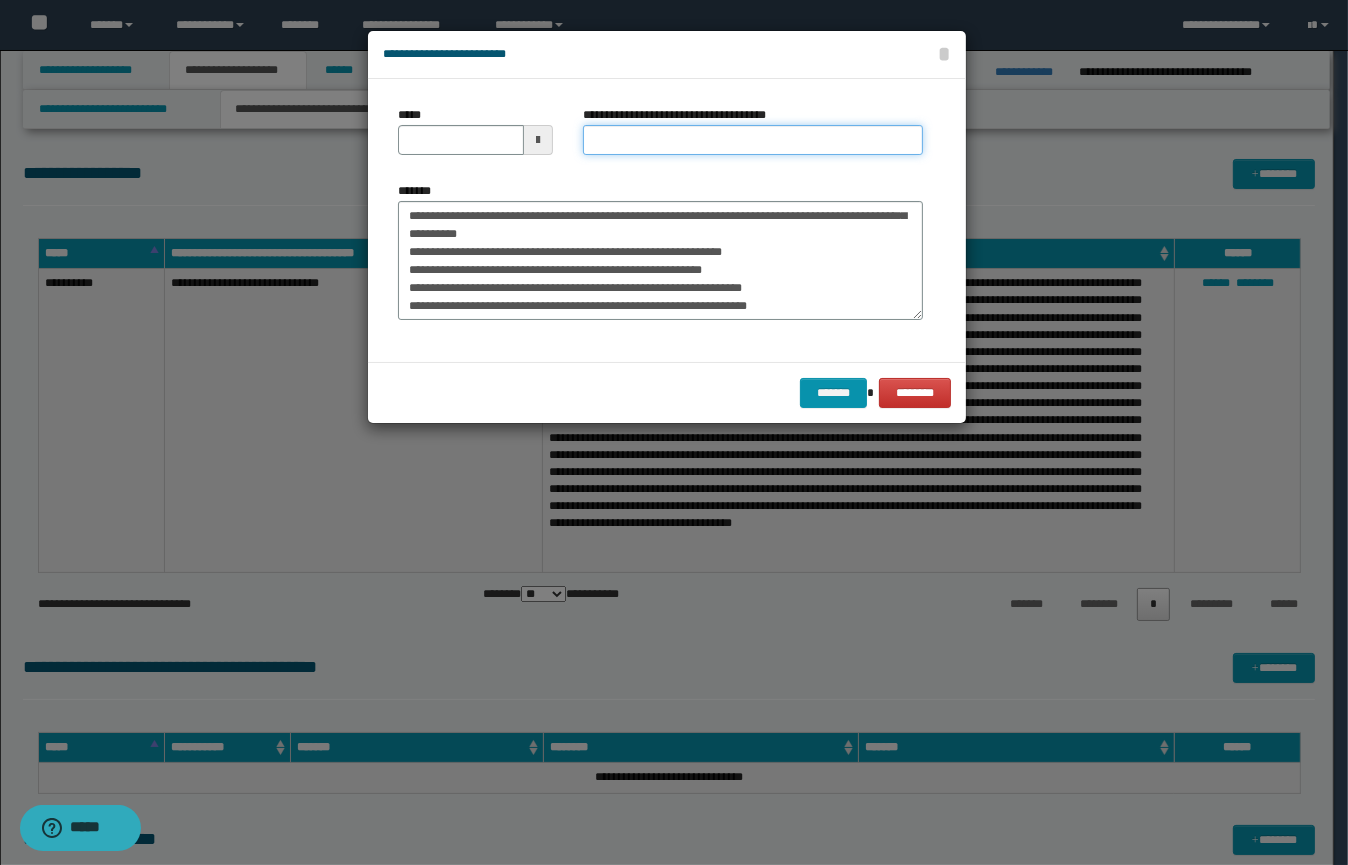type 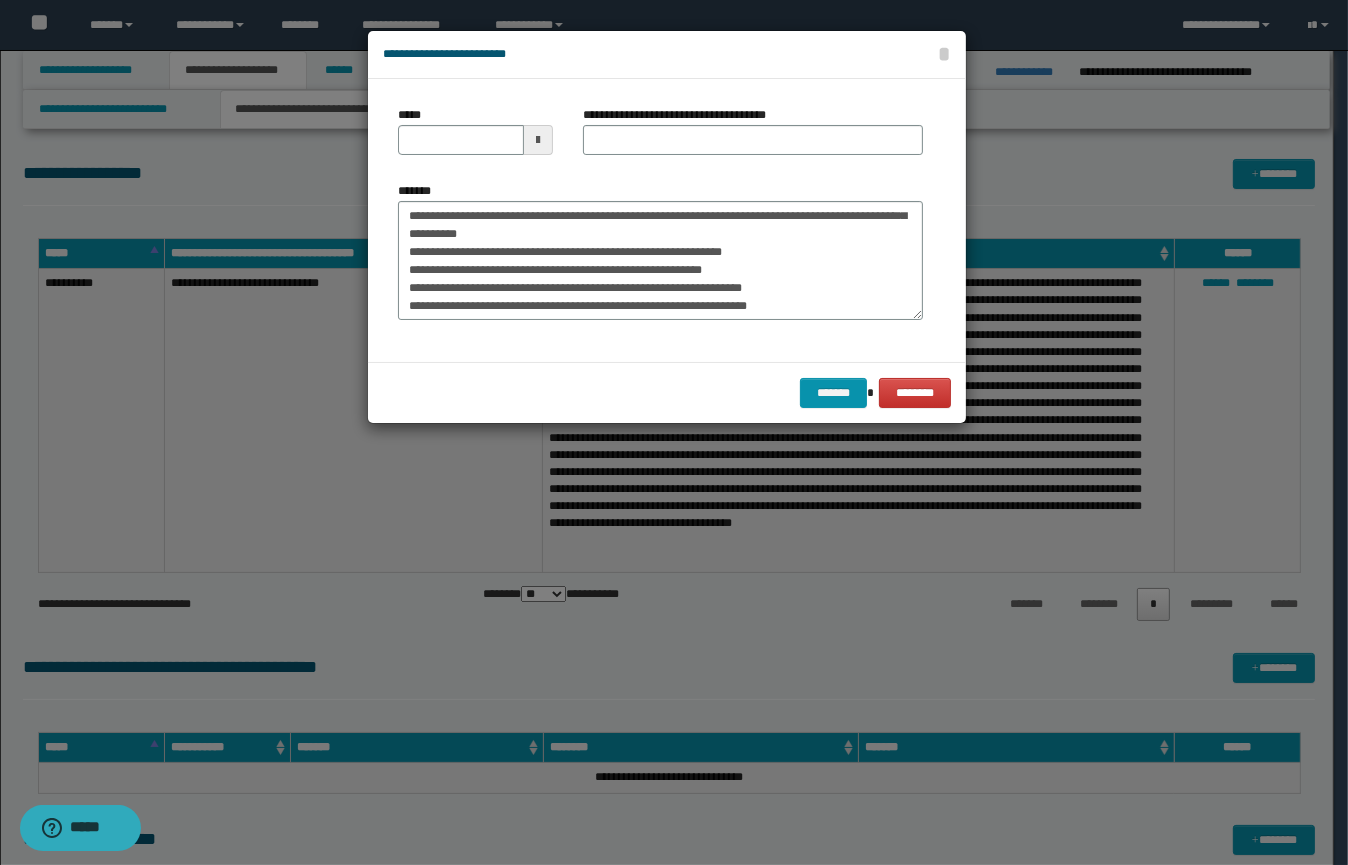 click at bounding box center [538, 140] 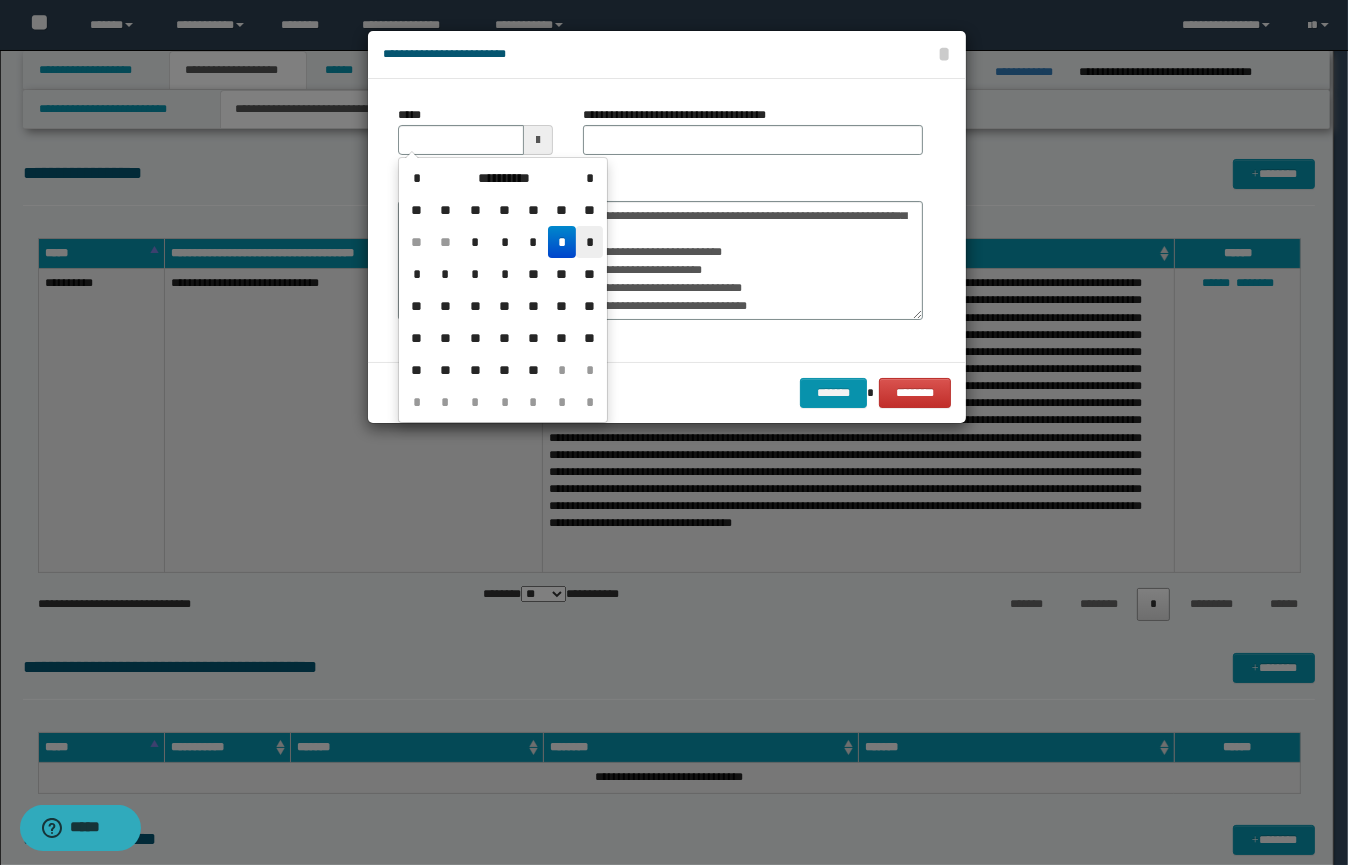 click on "*" at bounding box center (589, 242) 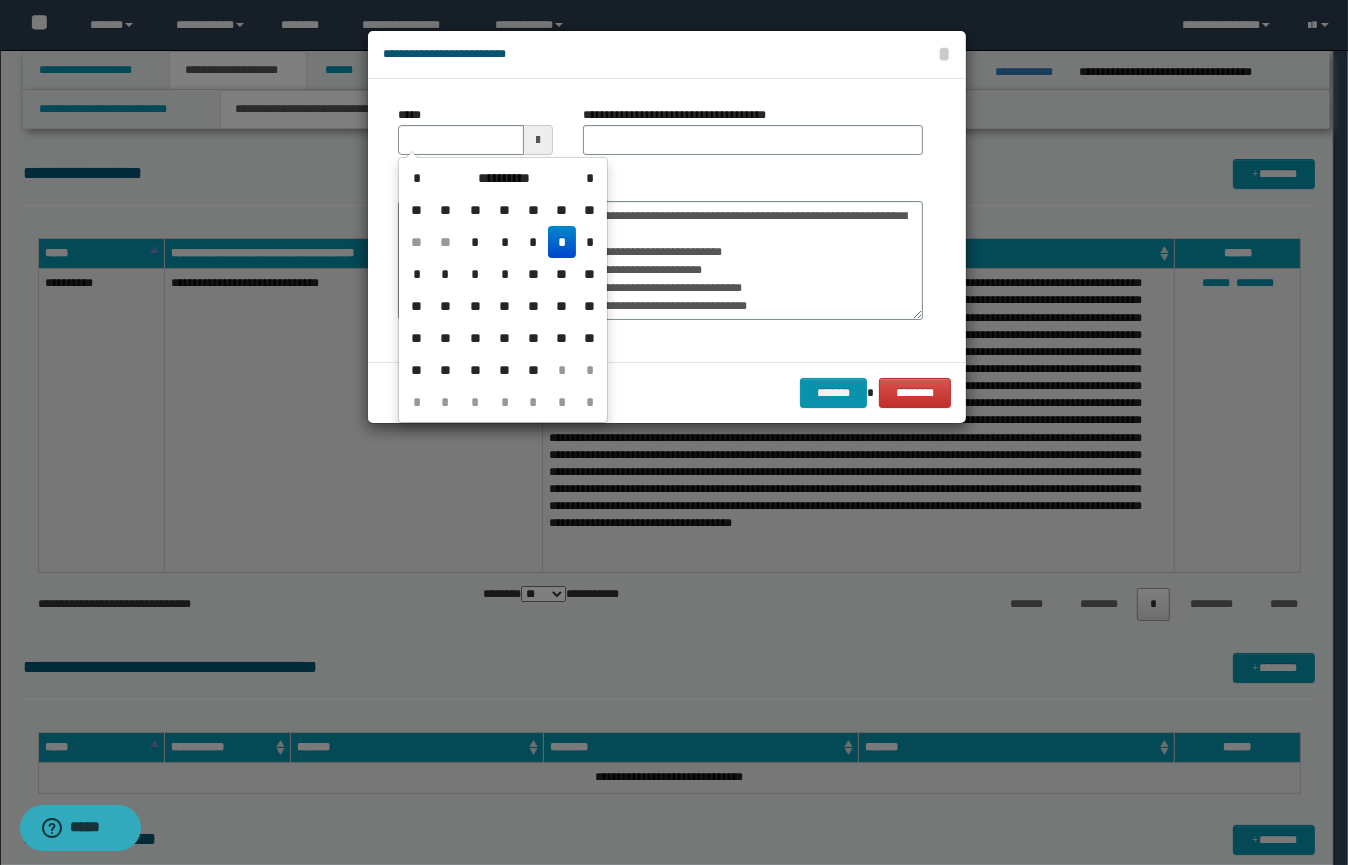 type on "**********" 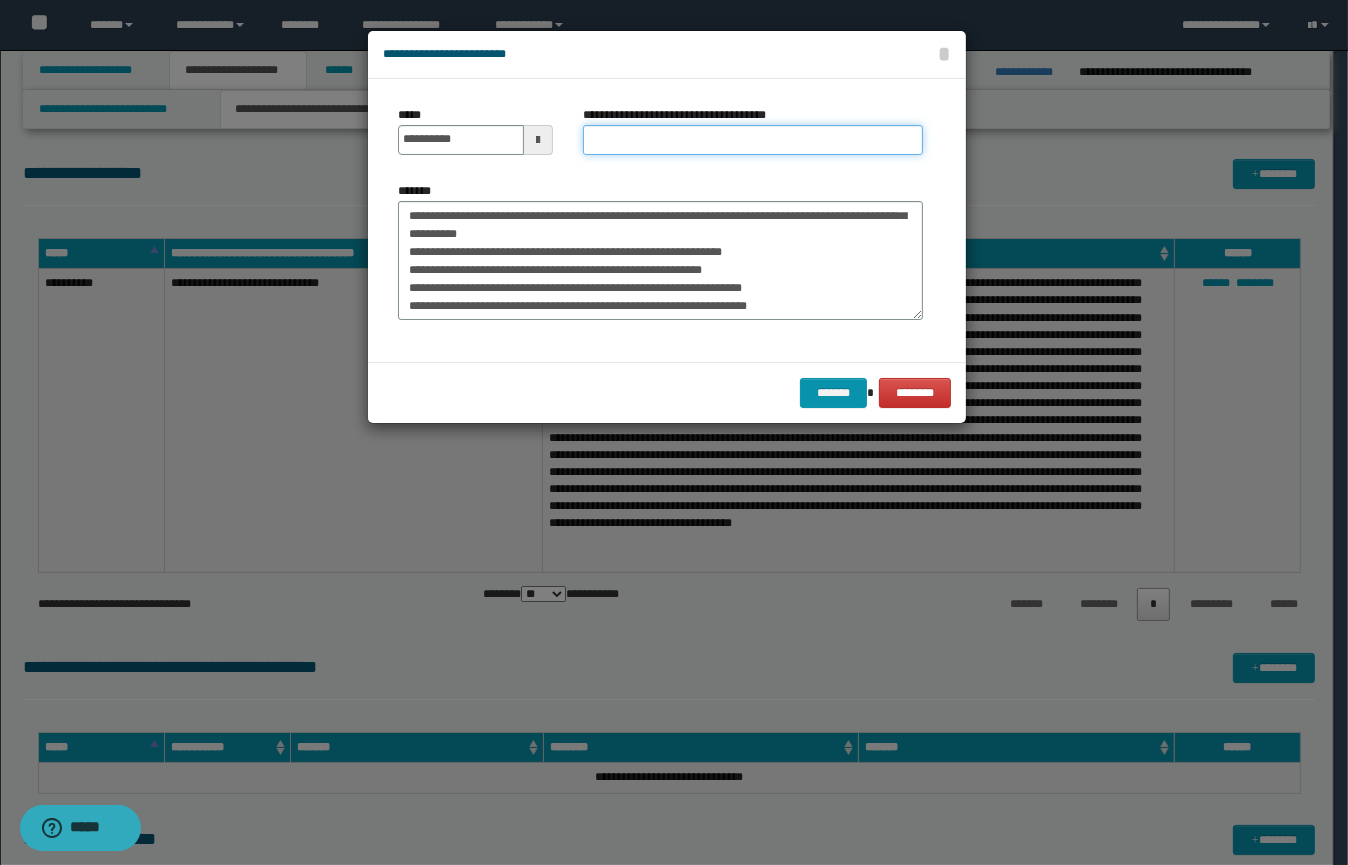 click on "**********" at bounding box center [753, 140] 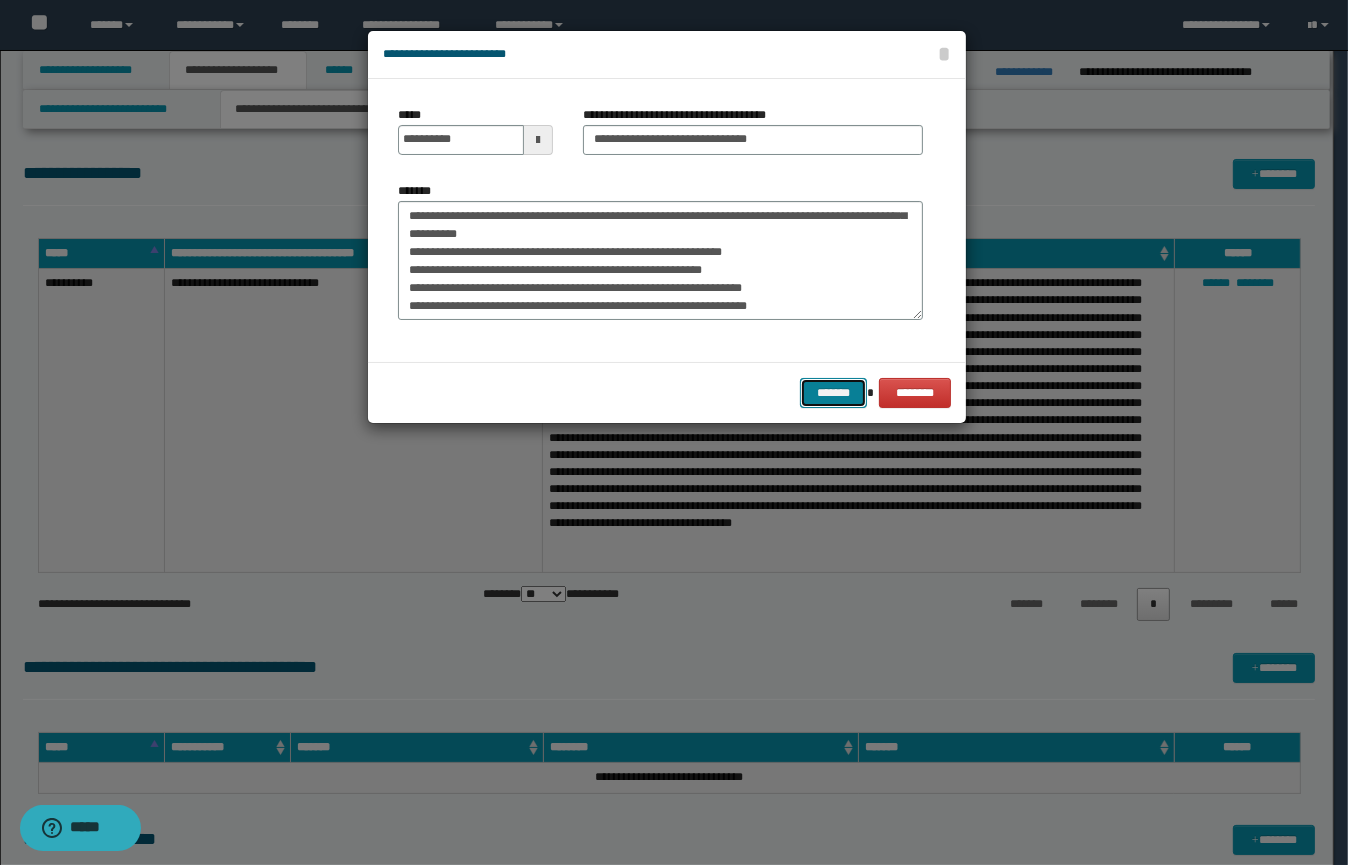 click on "*******" at bounding box center [833, 393] 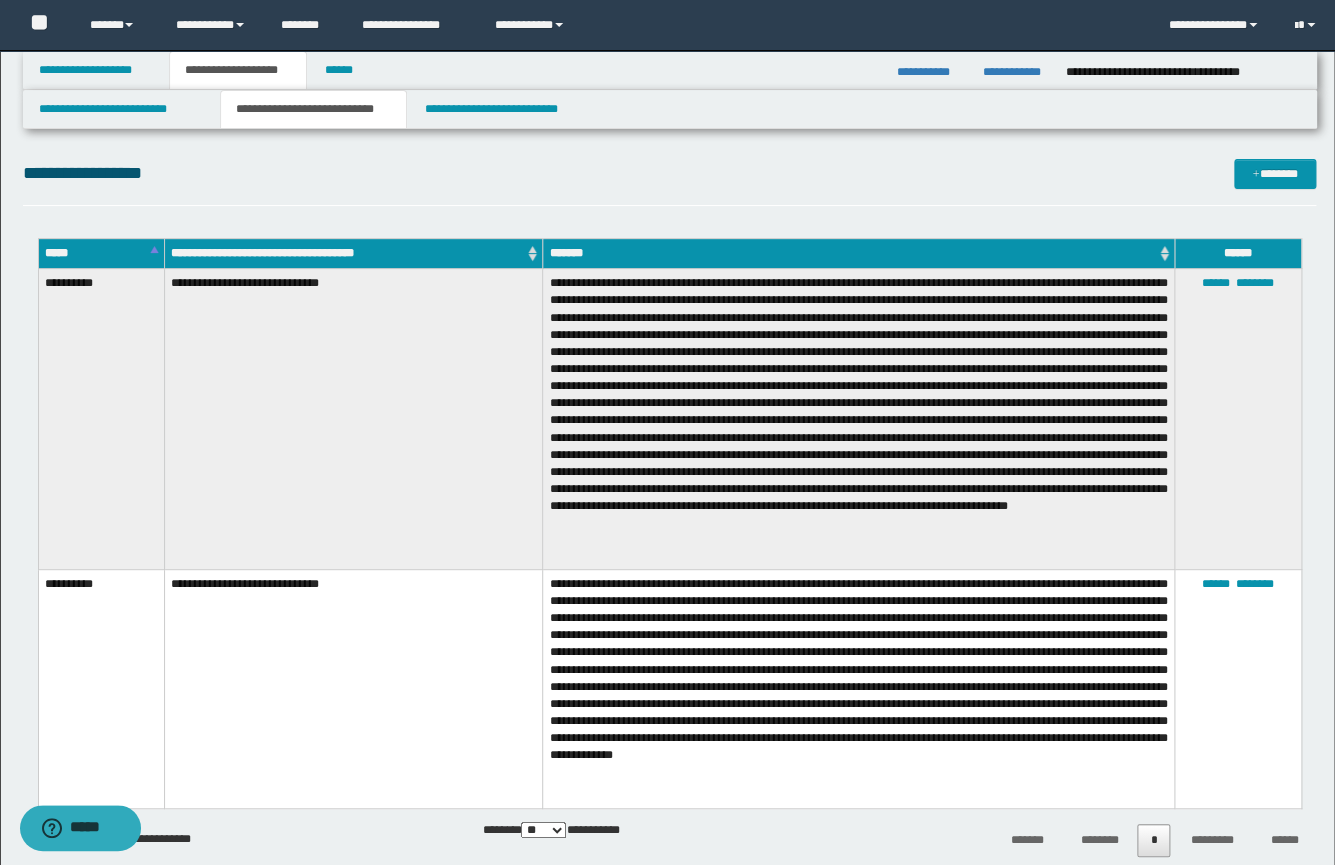 click on "**********" at bounding box center (669, 173) 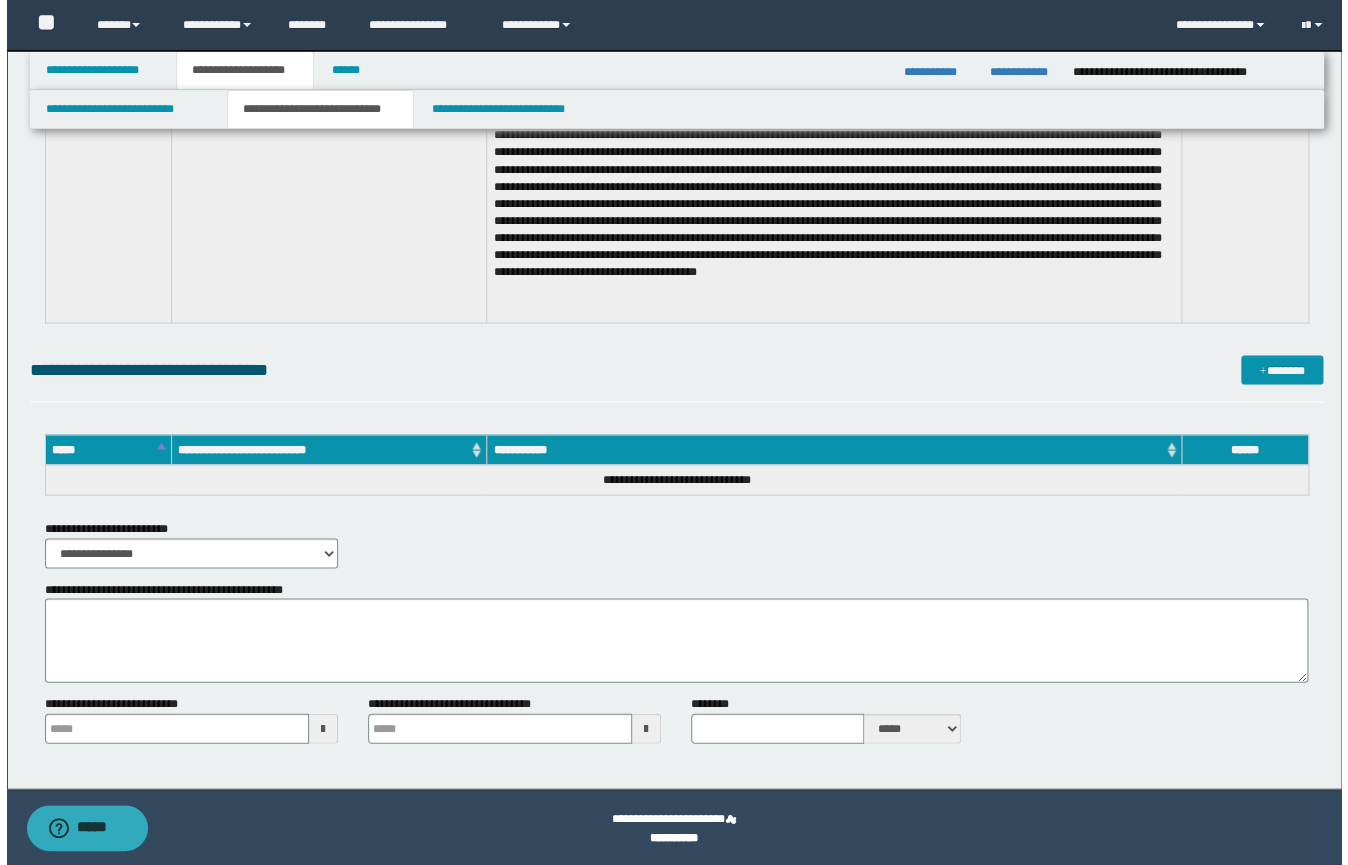 scroll, scrollTop: 798, scrollLeft: 0, axis: vertical 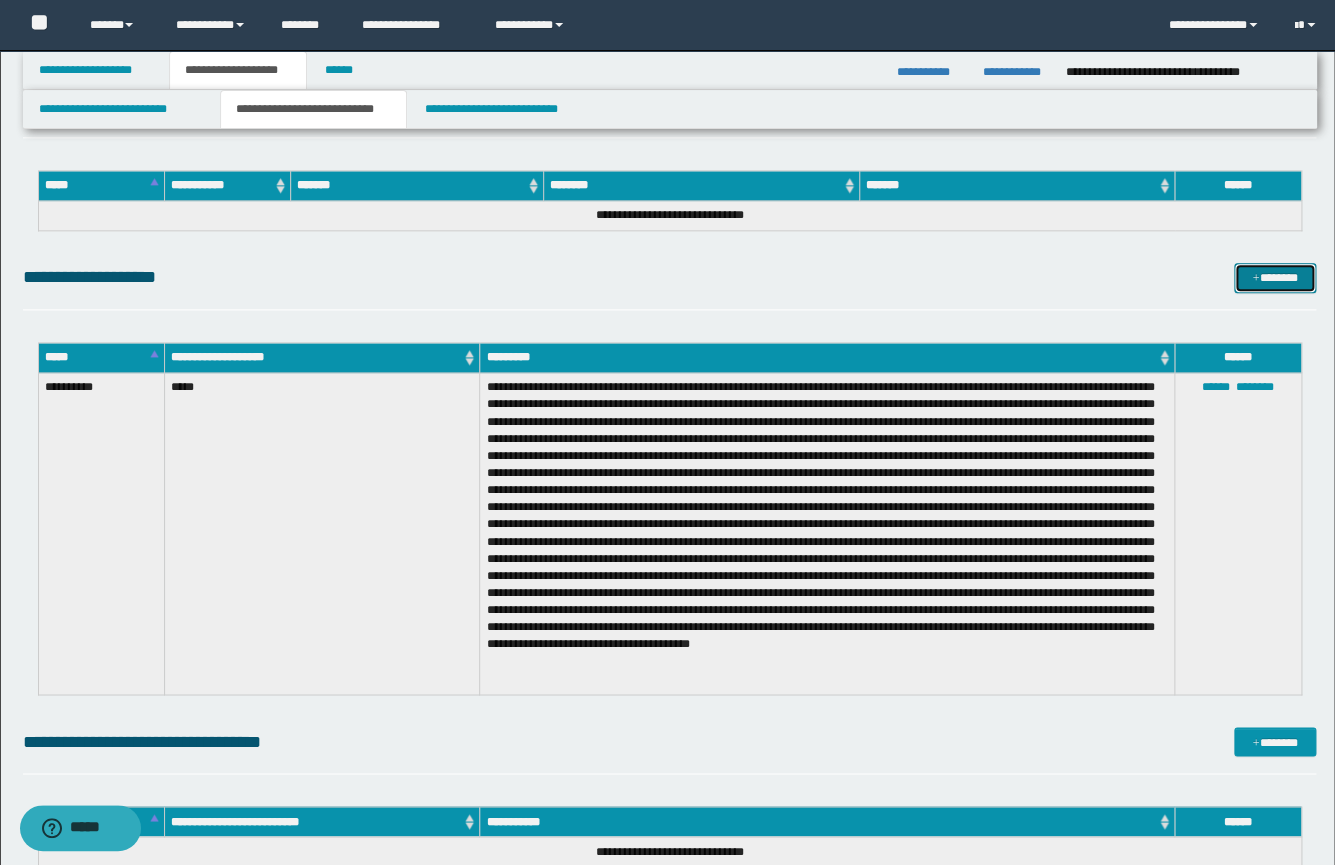 click on "*******" at bounding box center [1275, 278] 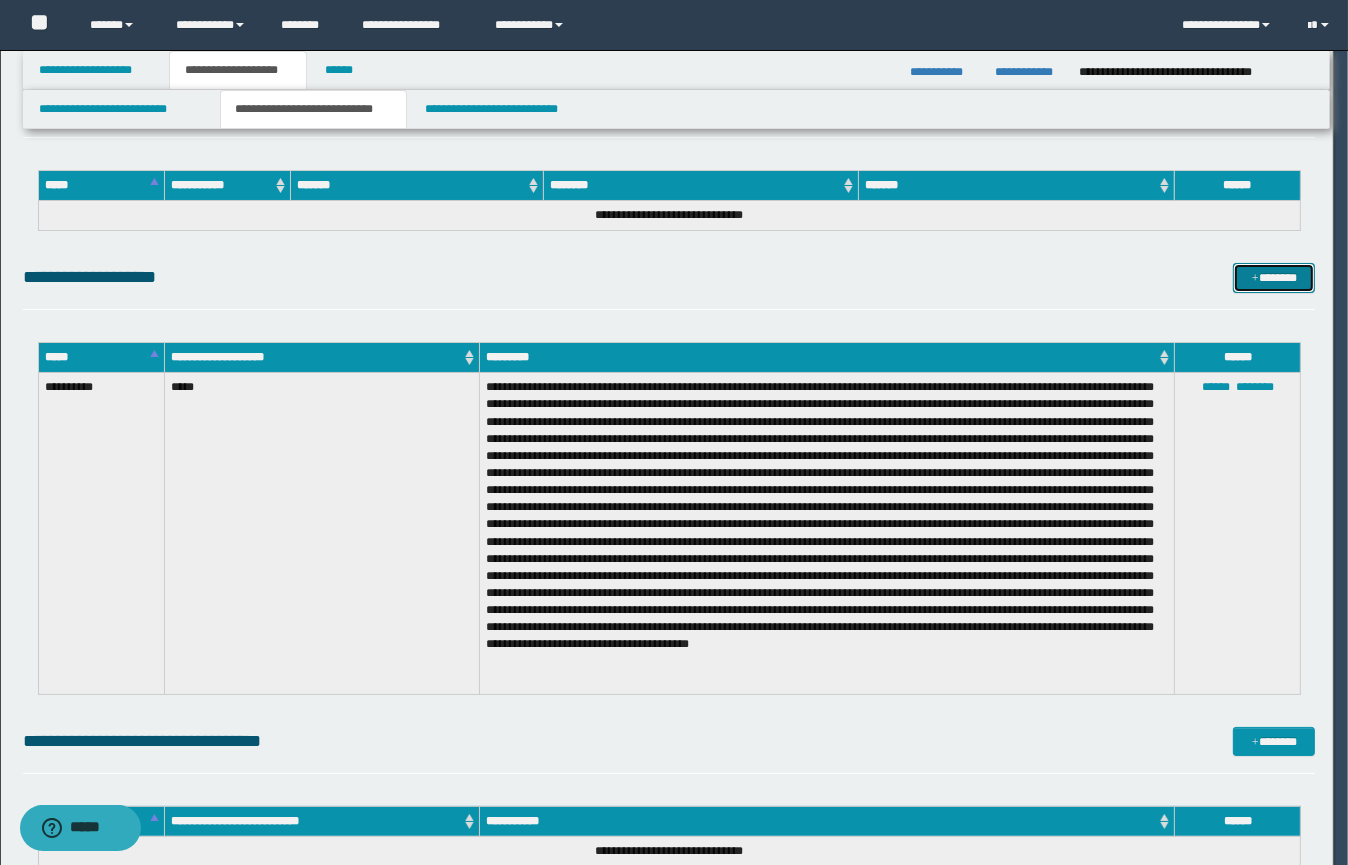 scroll, scrollTop: 0, scrollLeft: 0, axis: both 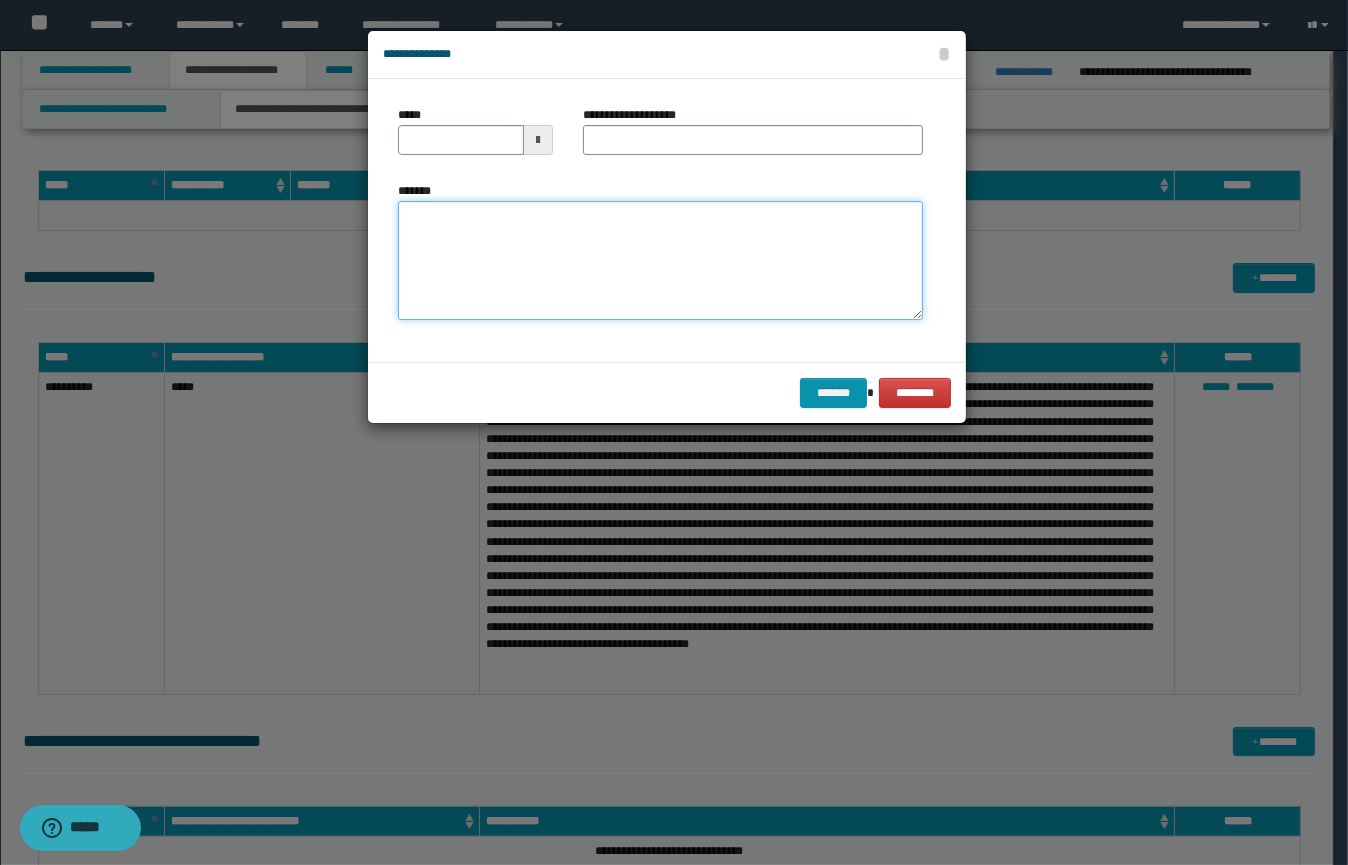 paste on "**********" 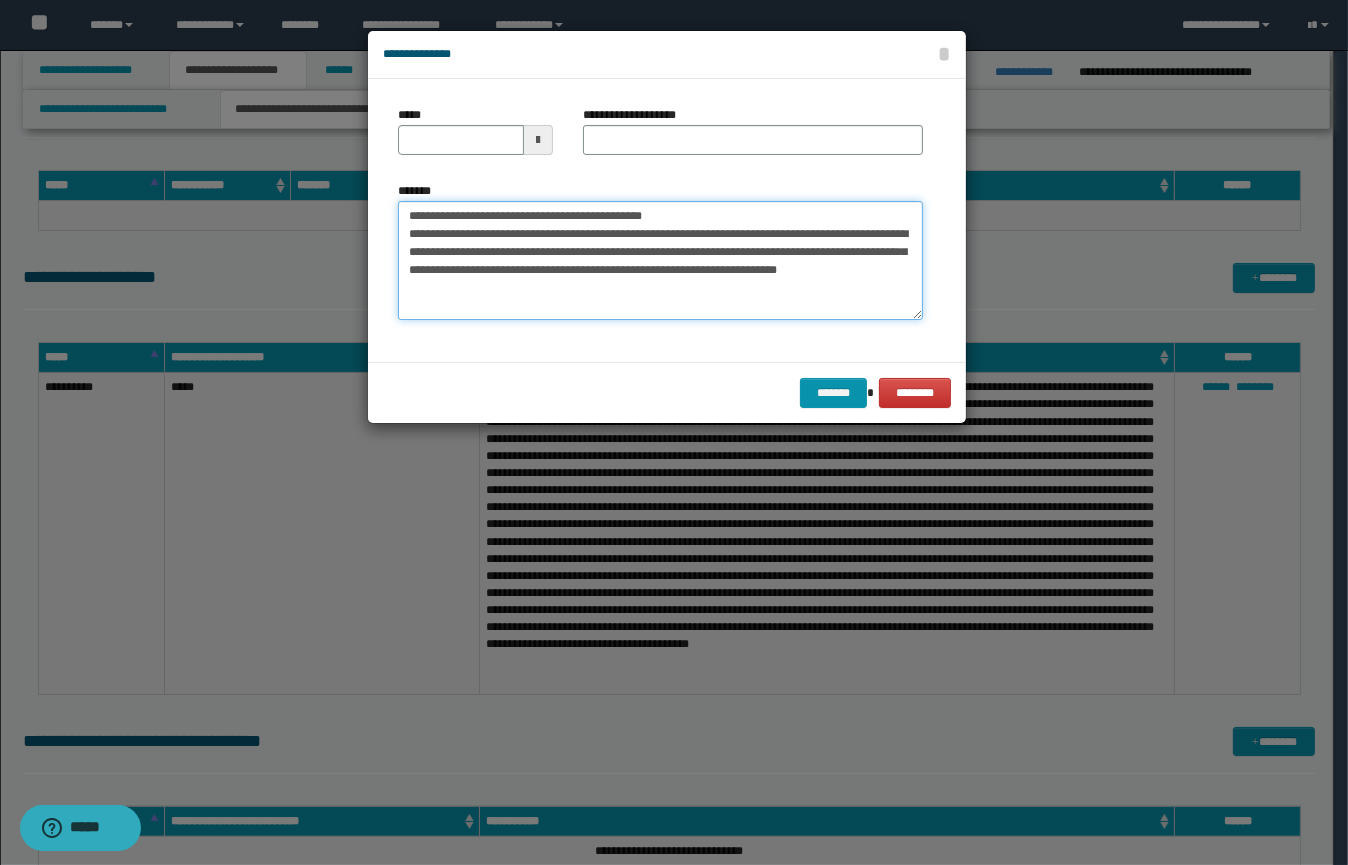 type 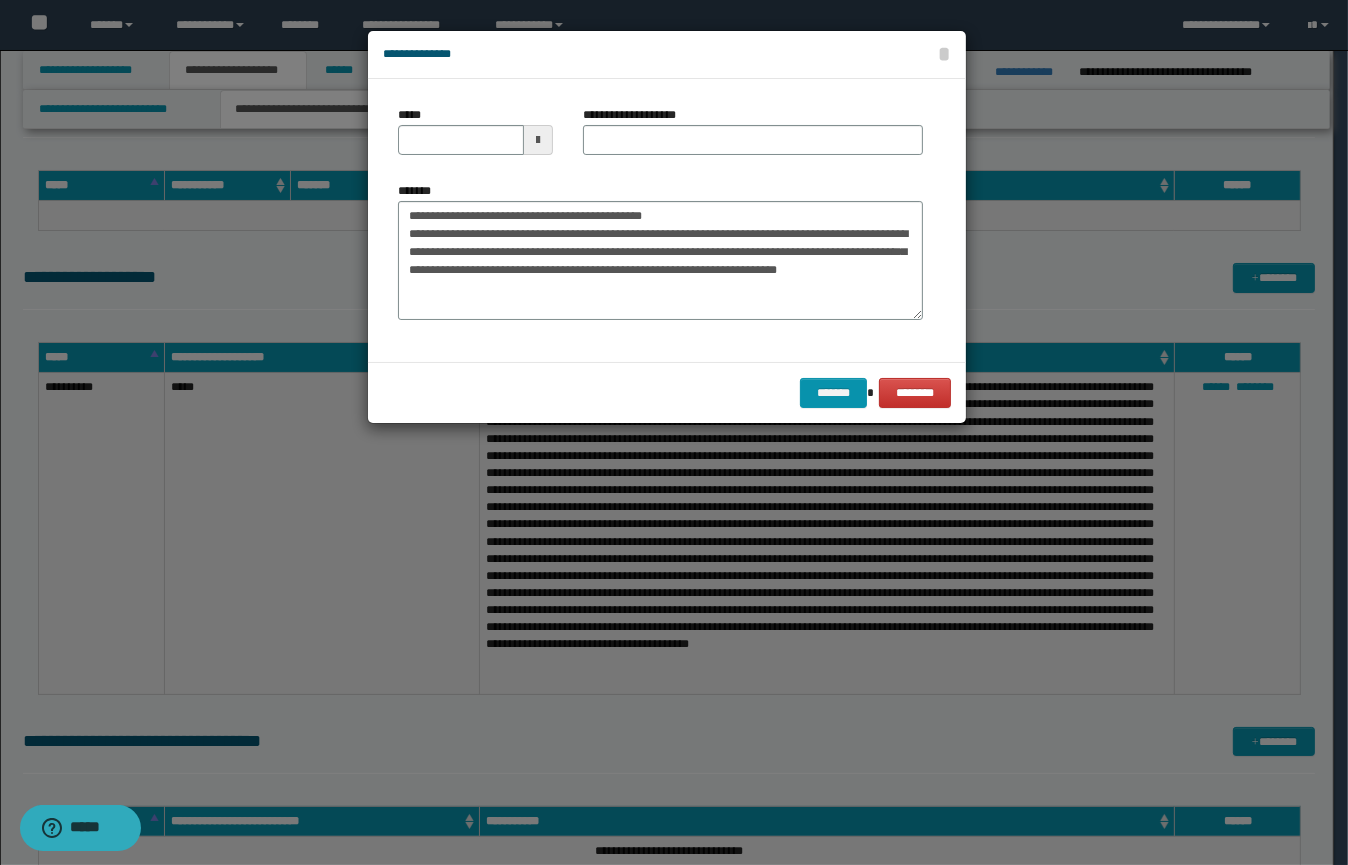 click at bounding box center [538, 140] 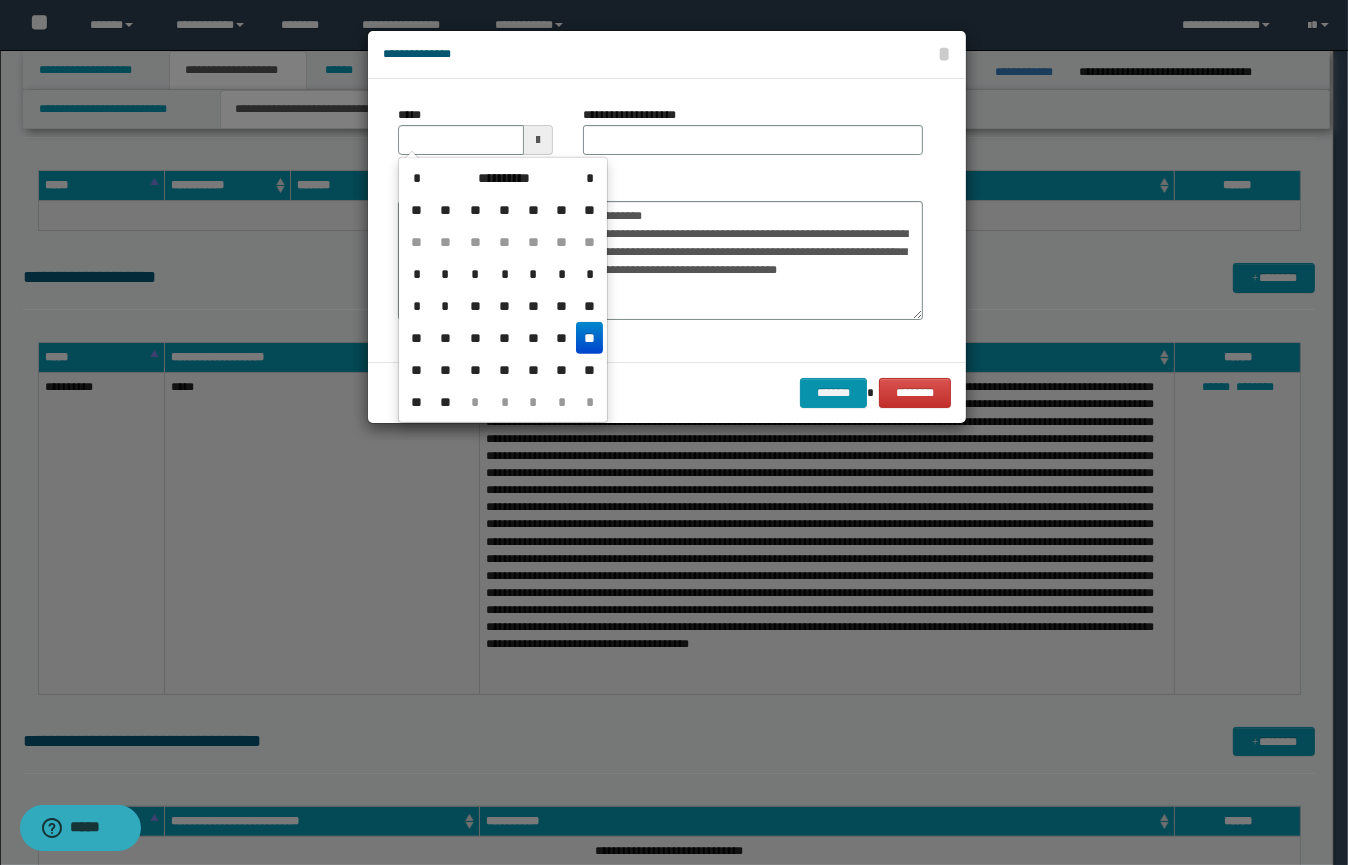 click on "**" at bounding box center (589, 338) 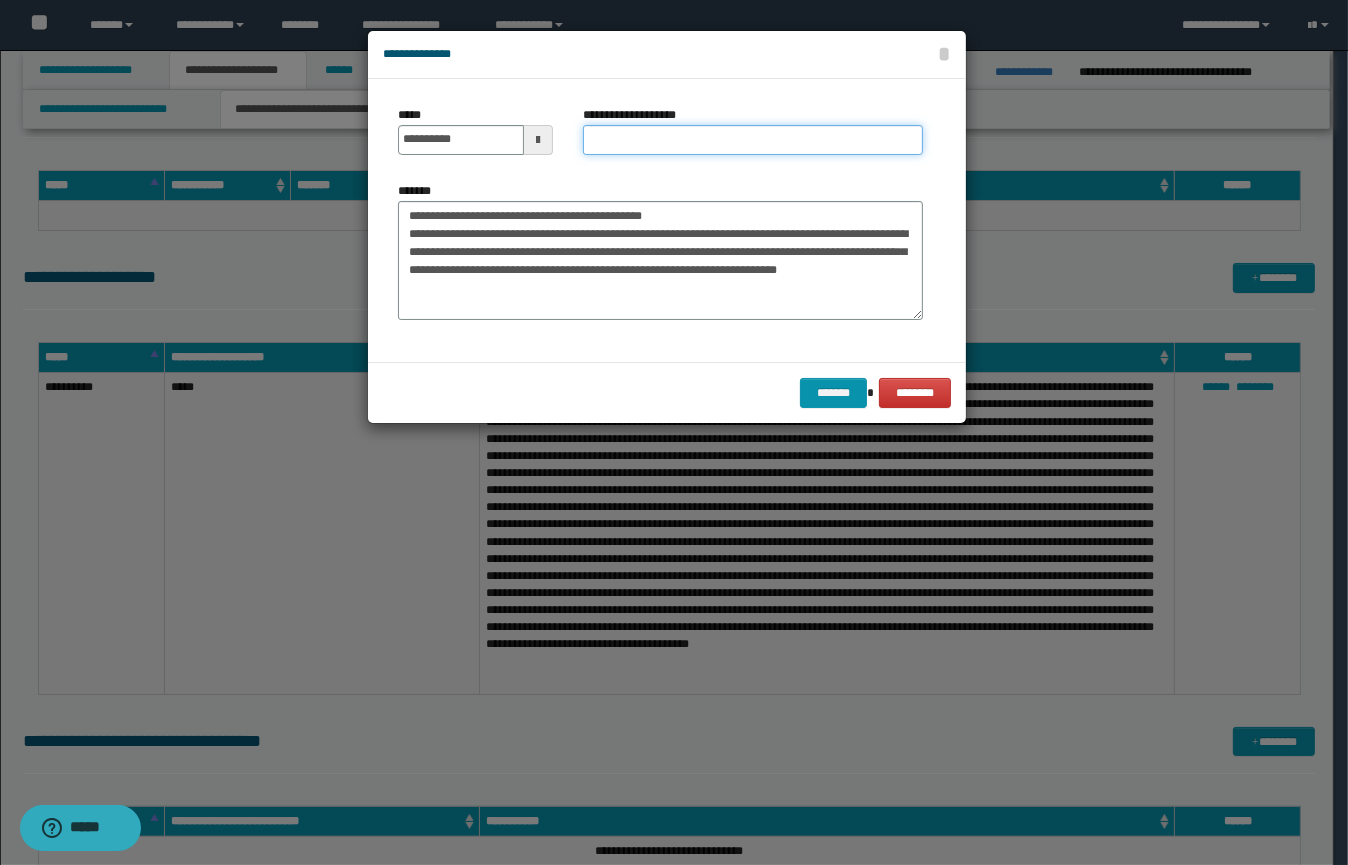 click on "**********" at bounding box center (753, 140) 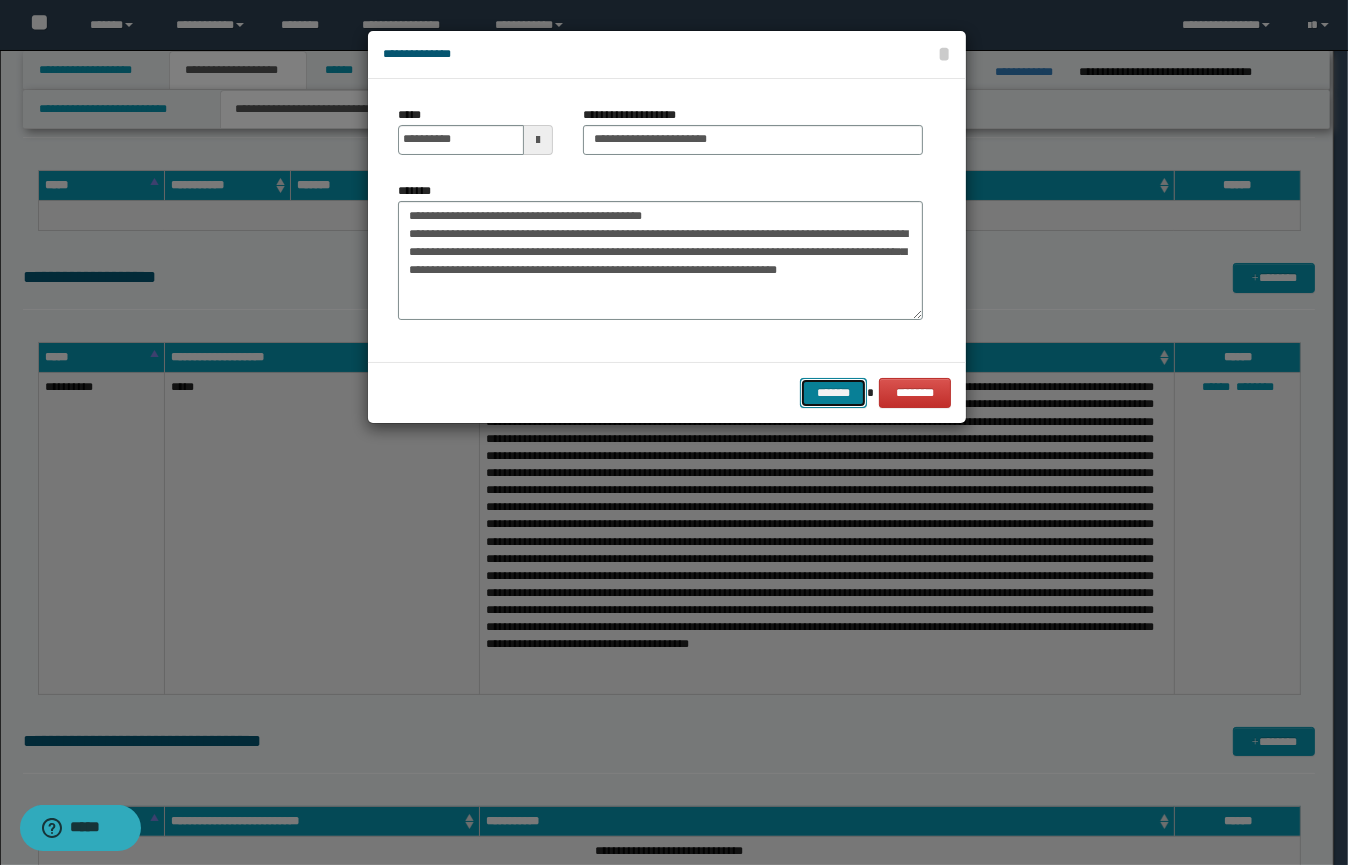 click on "*******" at bounding box center [833, 393] 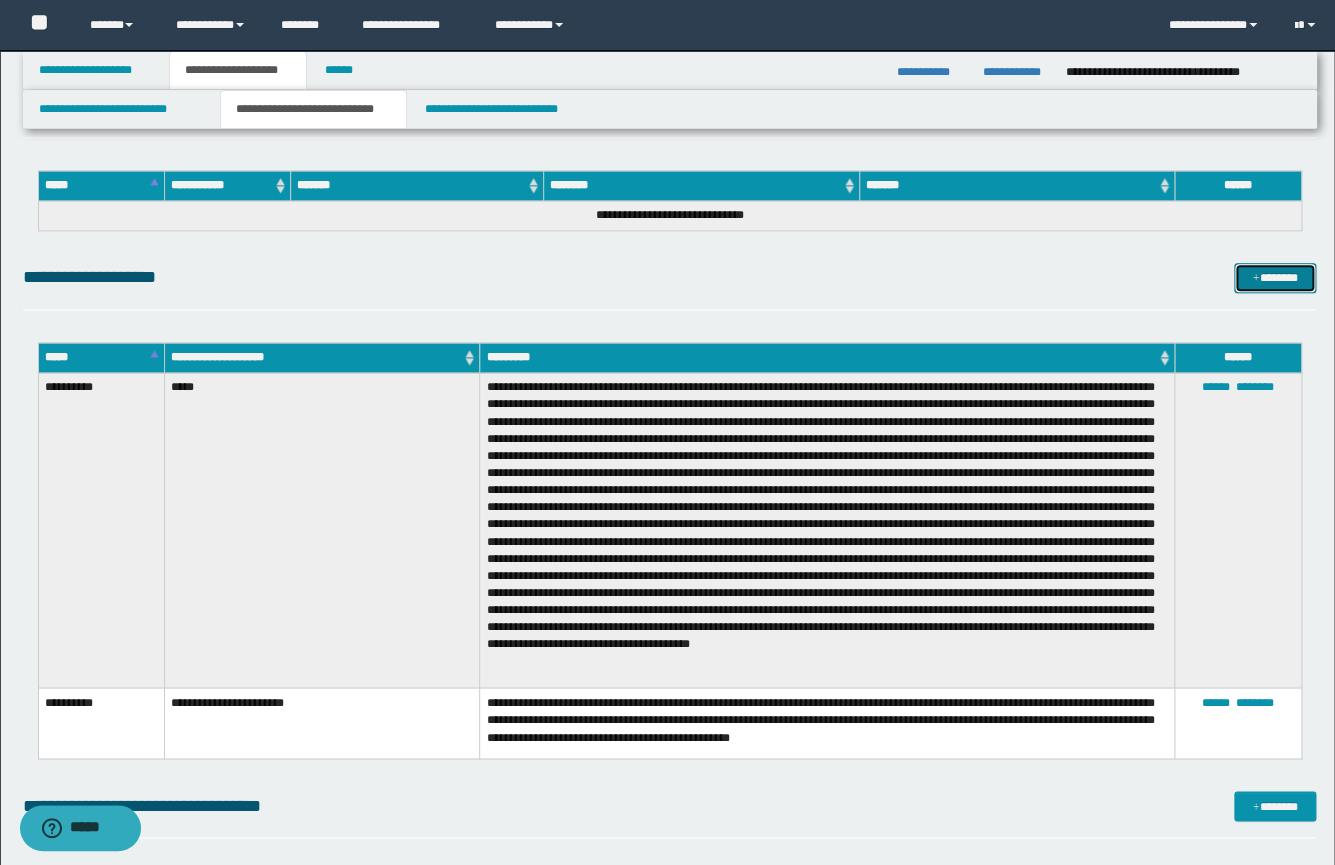 click on "*******" at bounding box center [1275, 278] 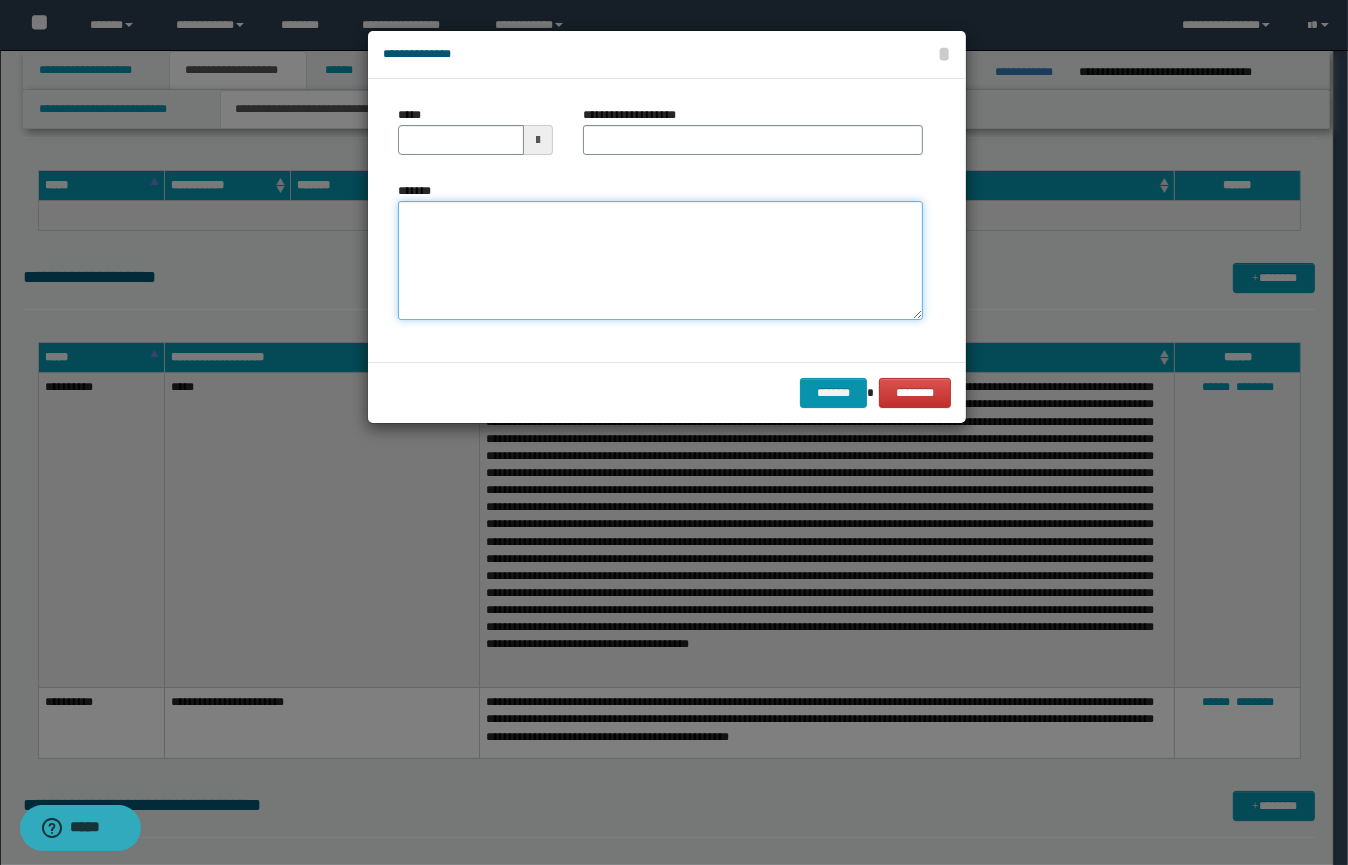 click on "*******" at bounding box center [660, 261] 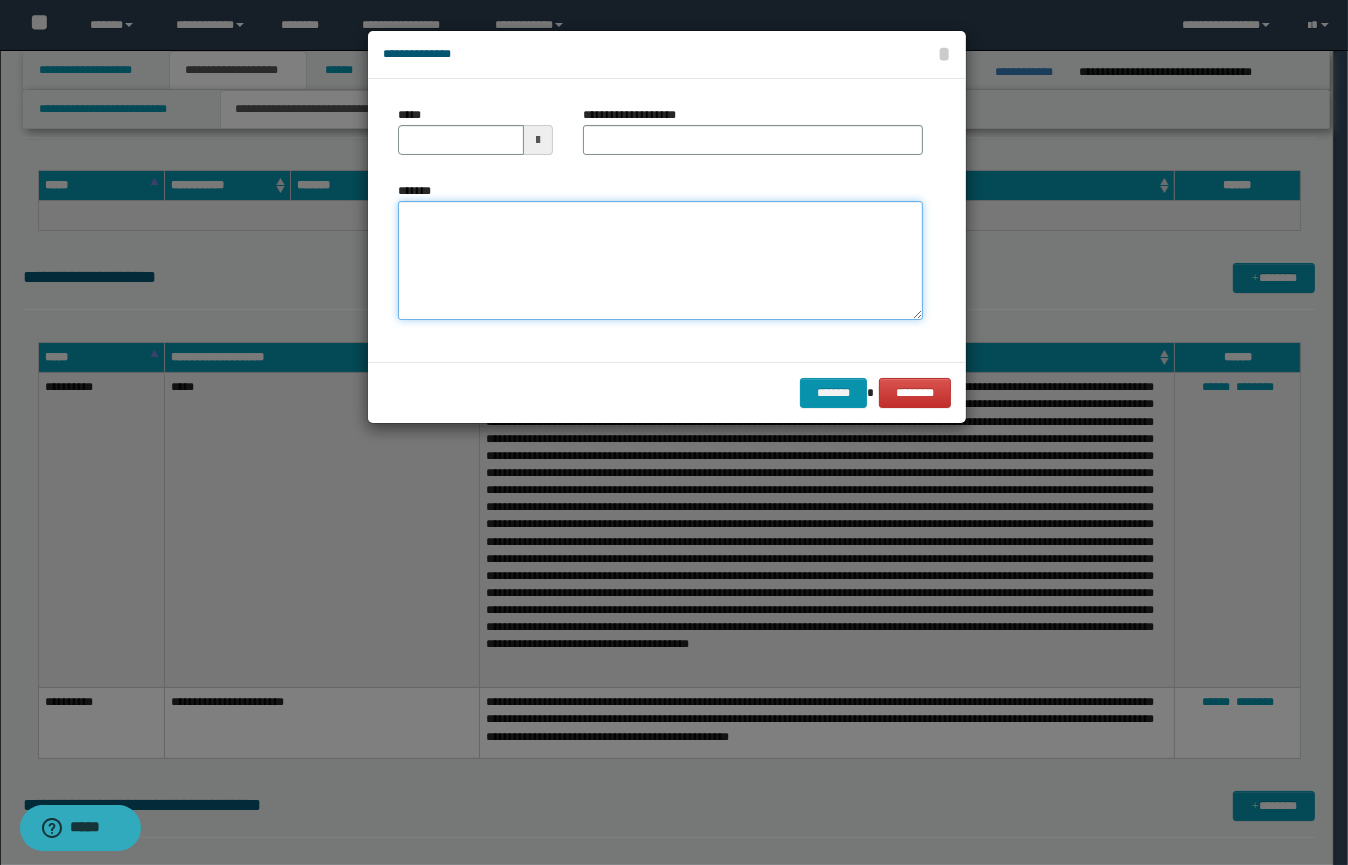 paste on "**********" 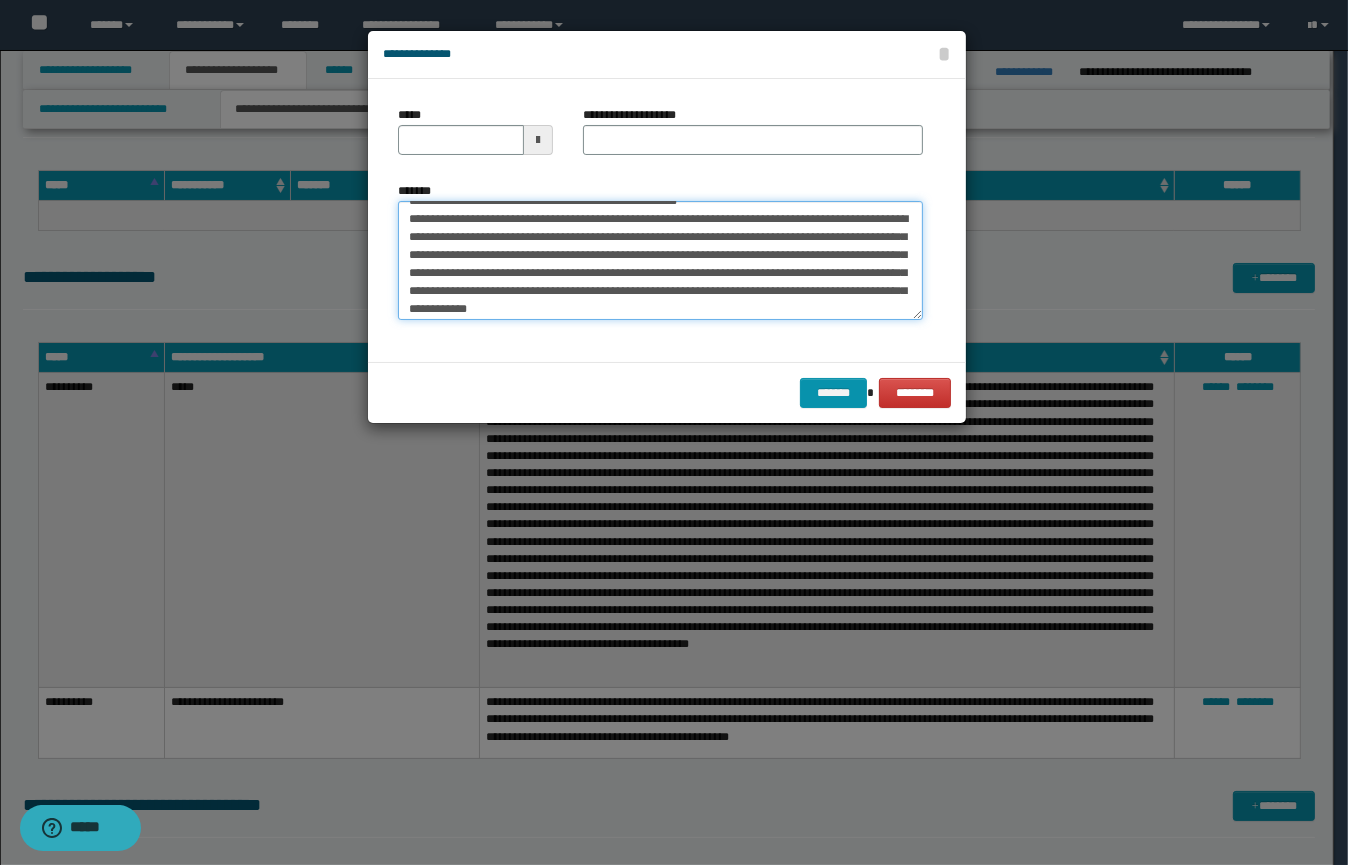 scroll, scrollTop: 0, scrollLeft: 0, axis: both 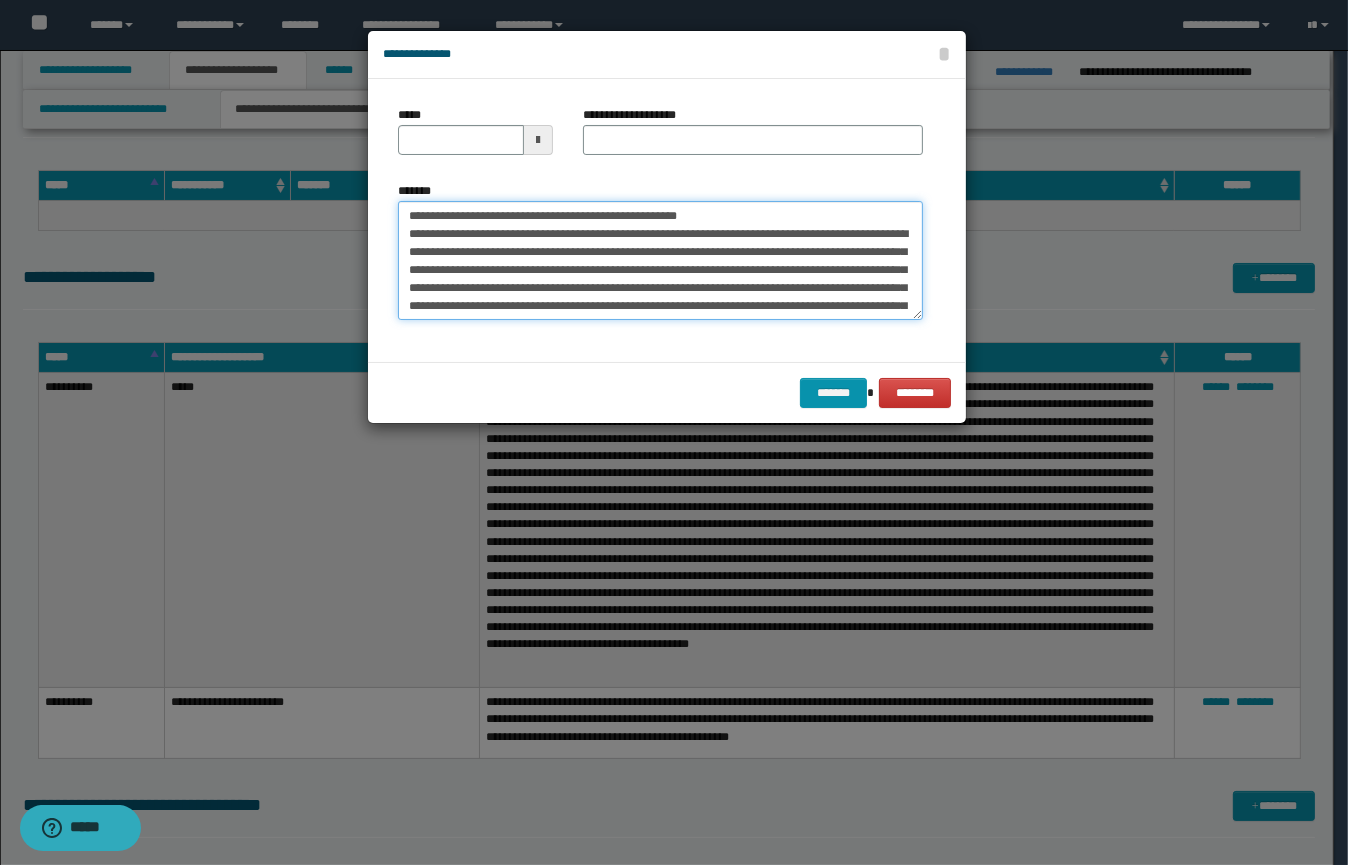 type 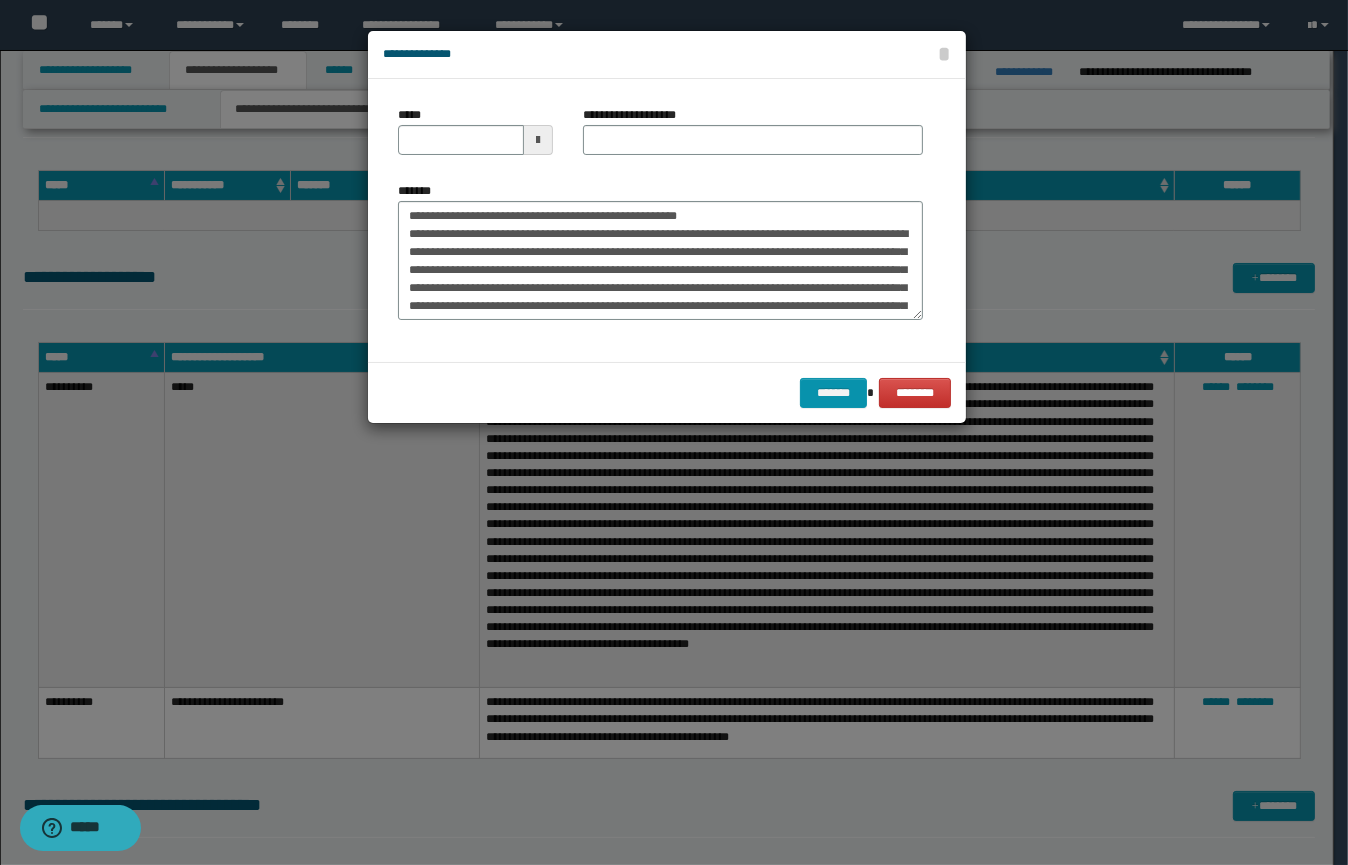 click at bounding box center [538, 140] 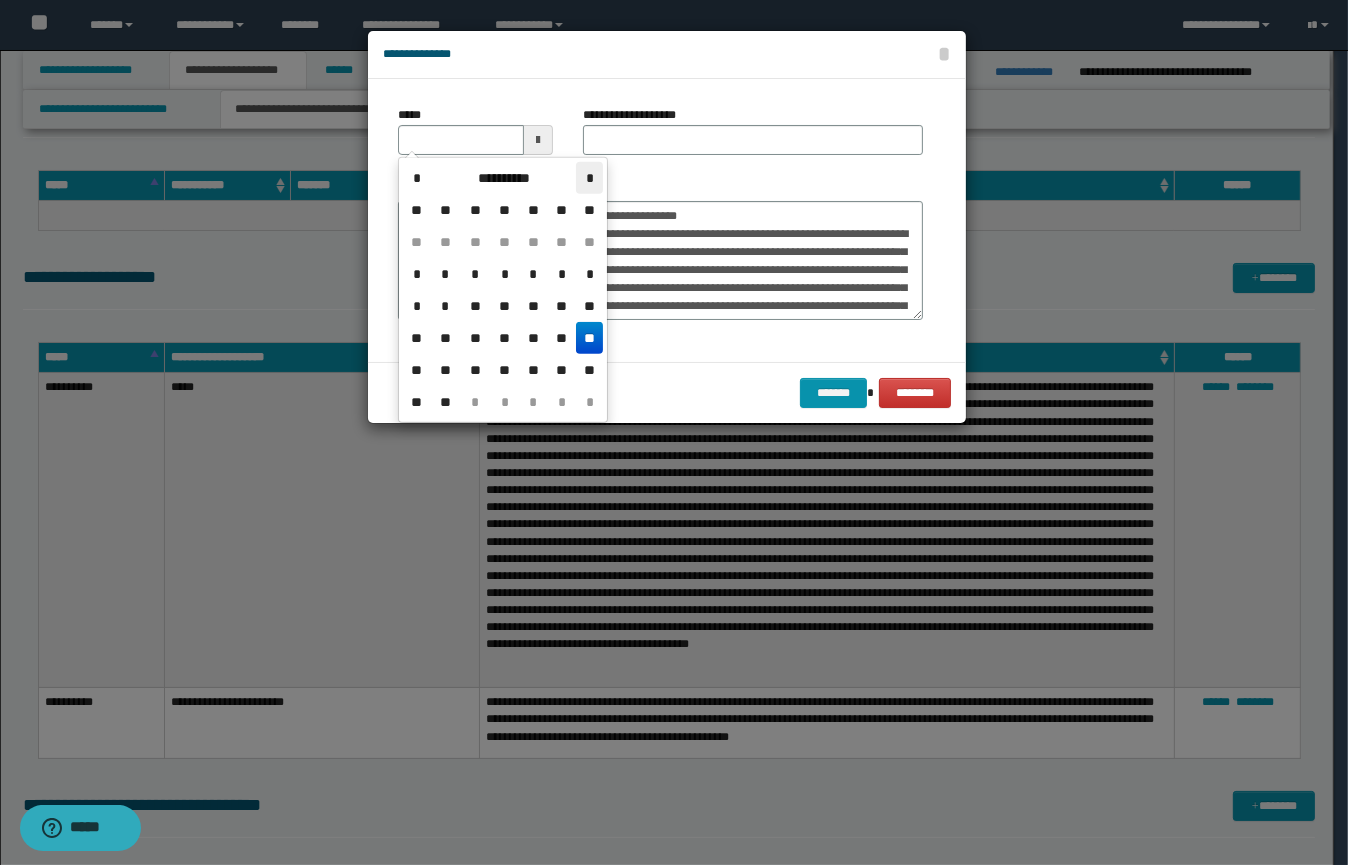 click on "*" at bounding box center (589, 178) 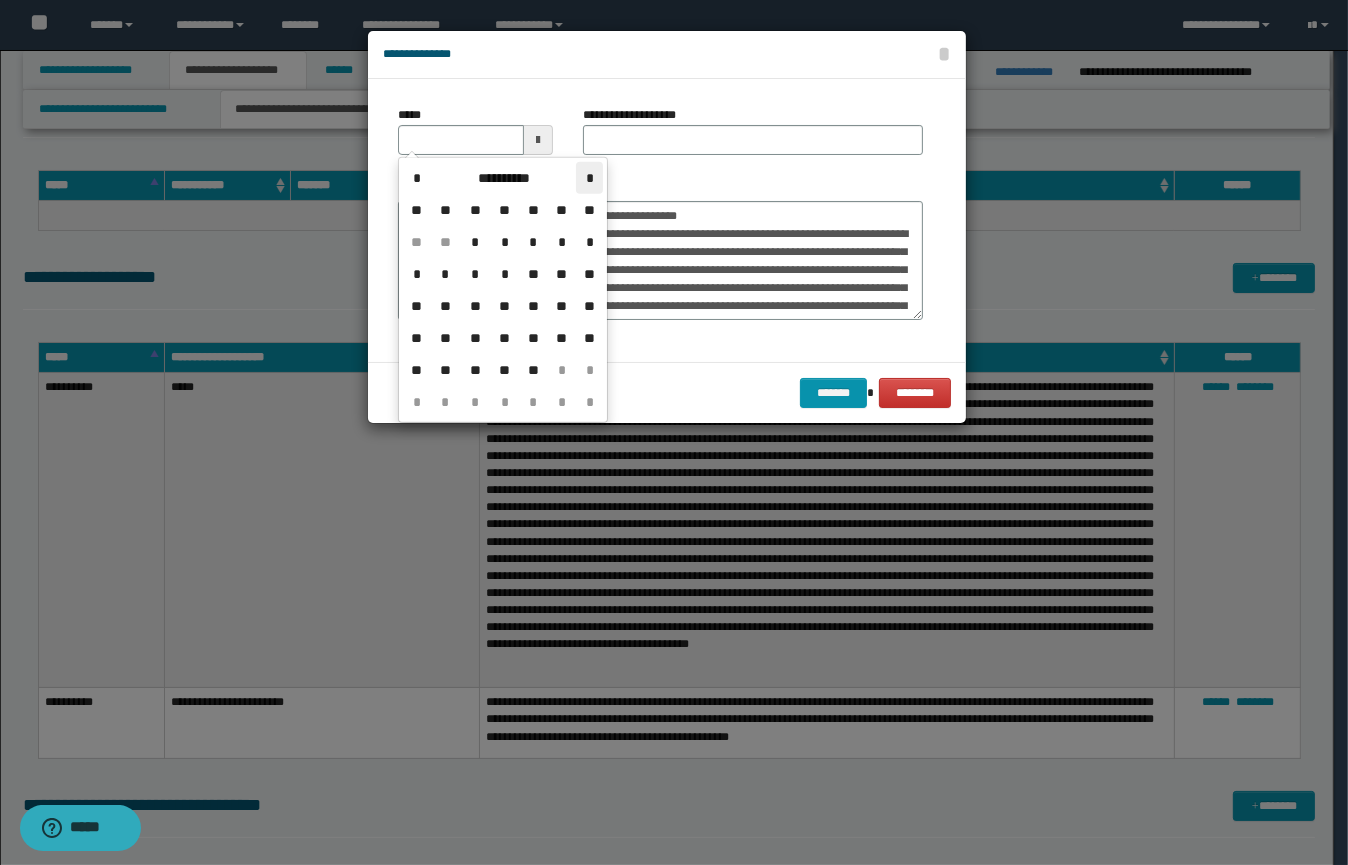 click on "*" at bounding box center [589, 178] 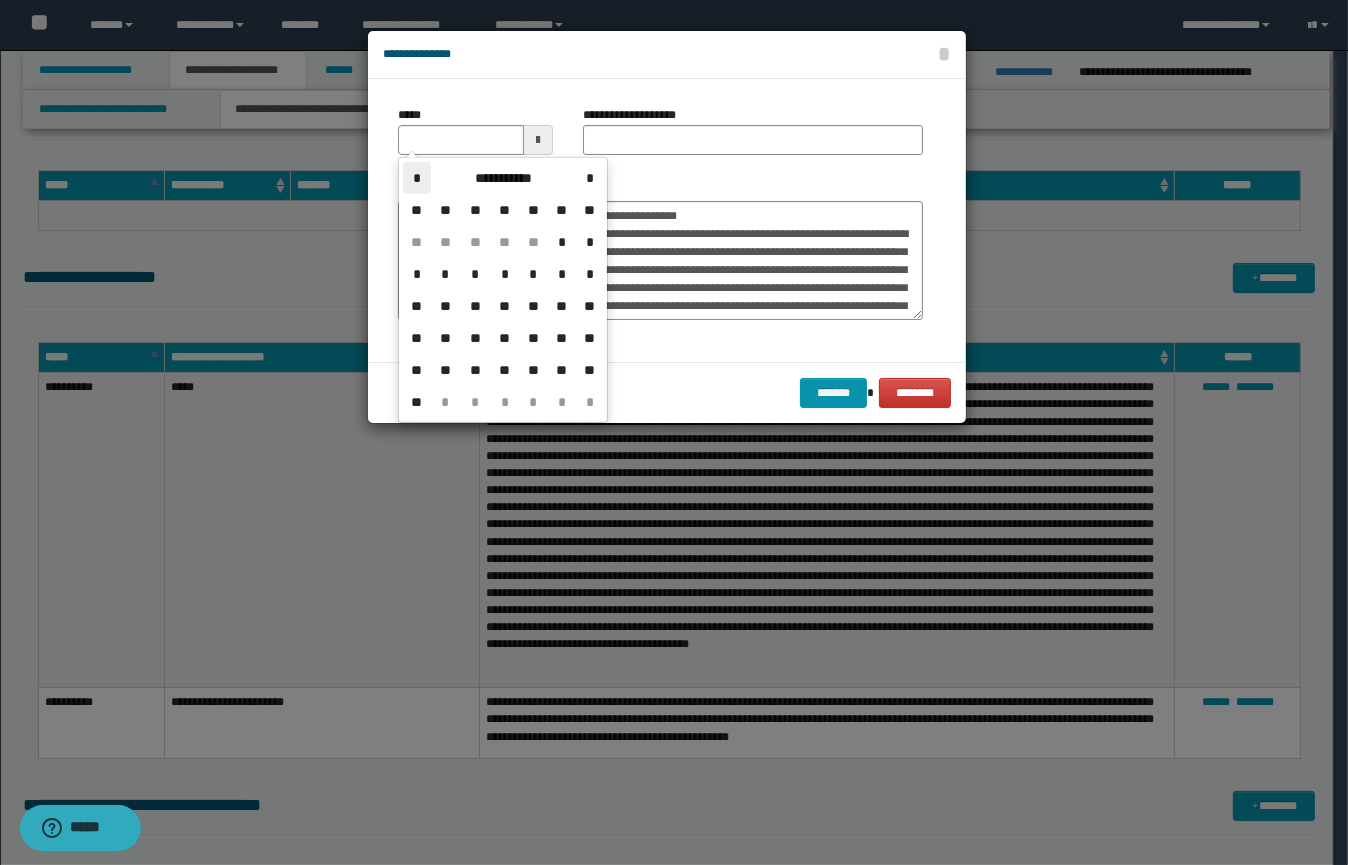 click on "*" at bounding box center (417, 178) 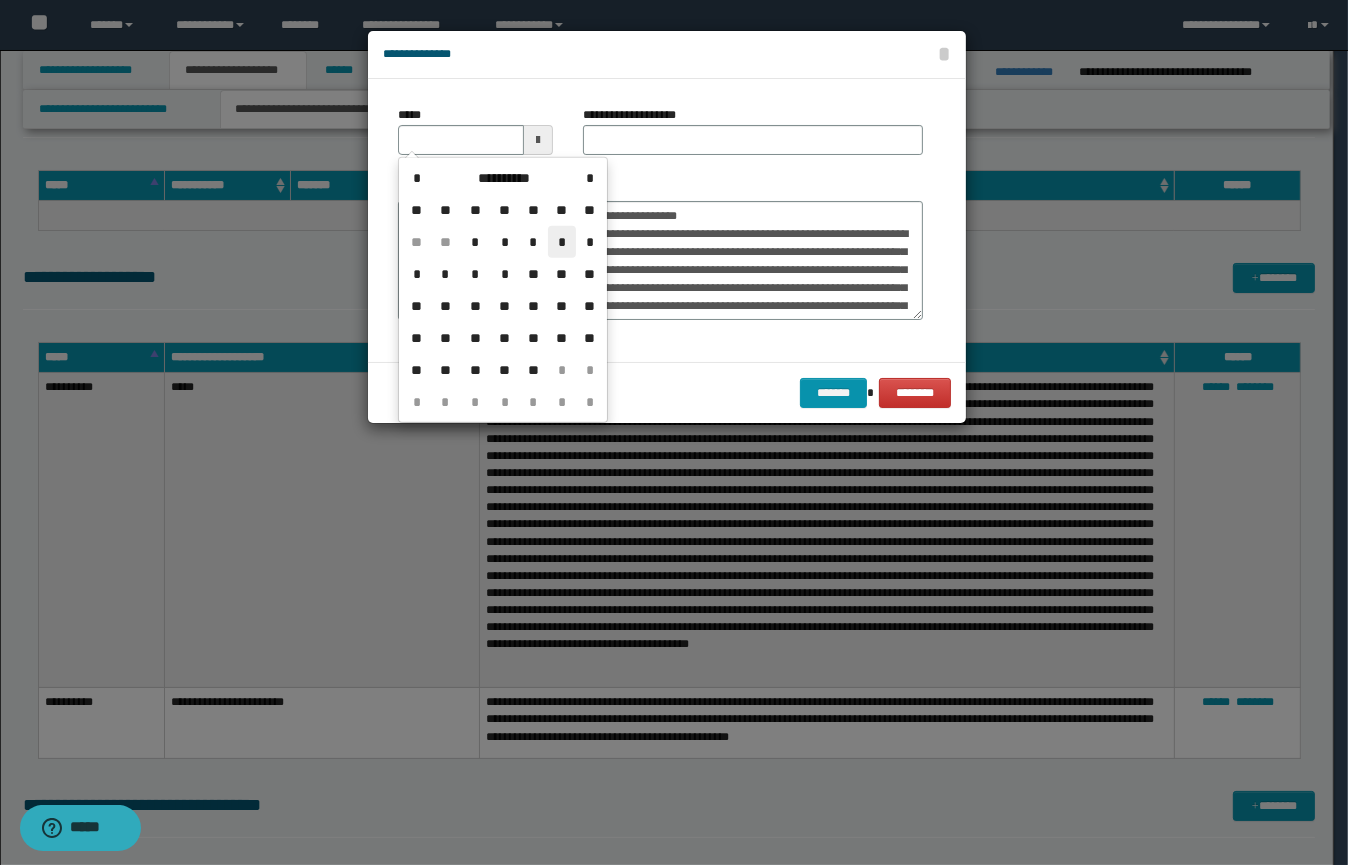 click on "*" at bounding box center (562, 242) 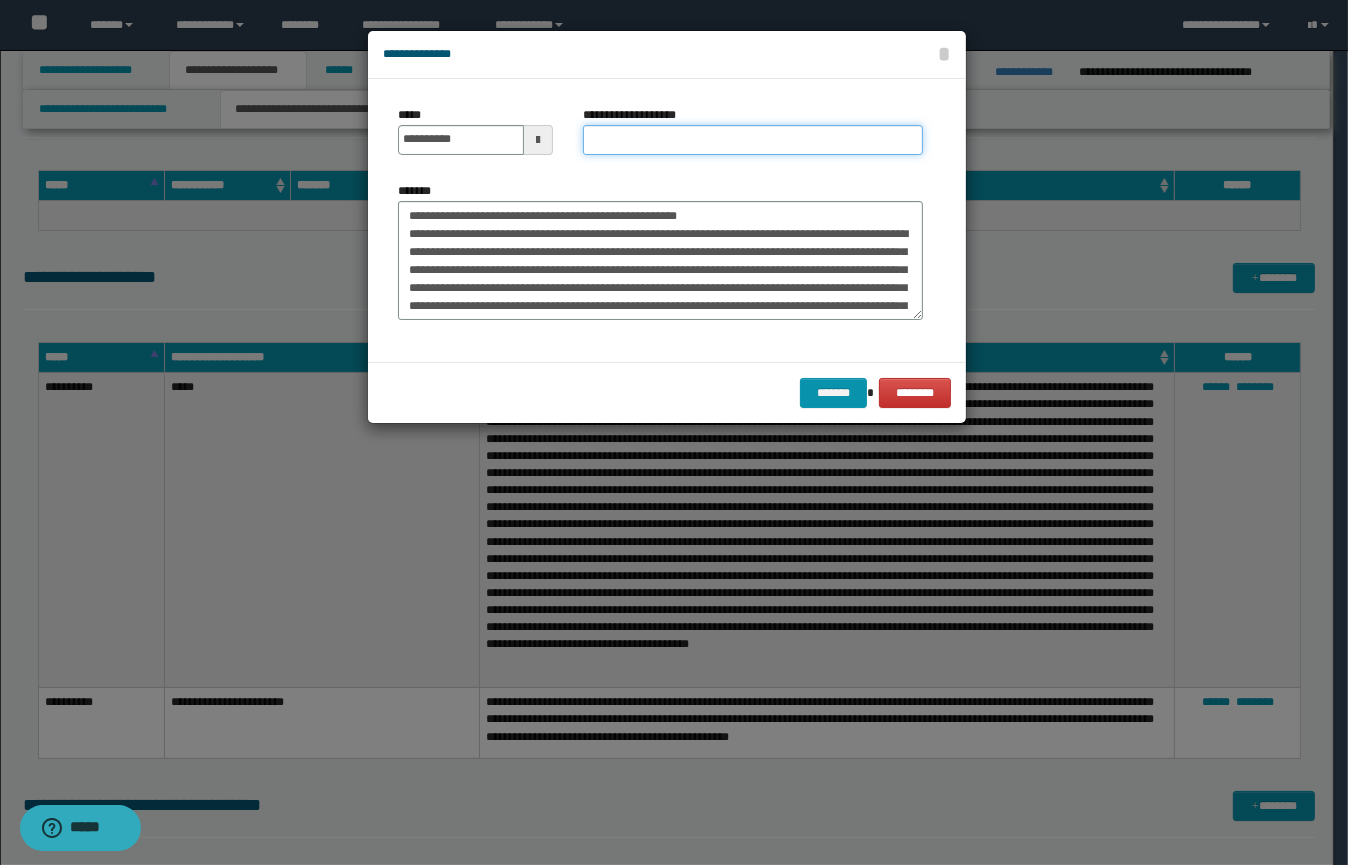 click on "**********" at bounding box center [753, 140] 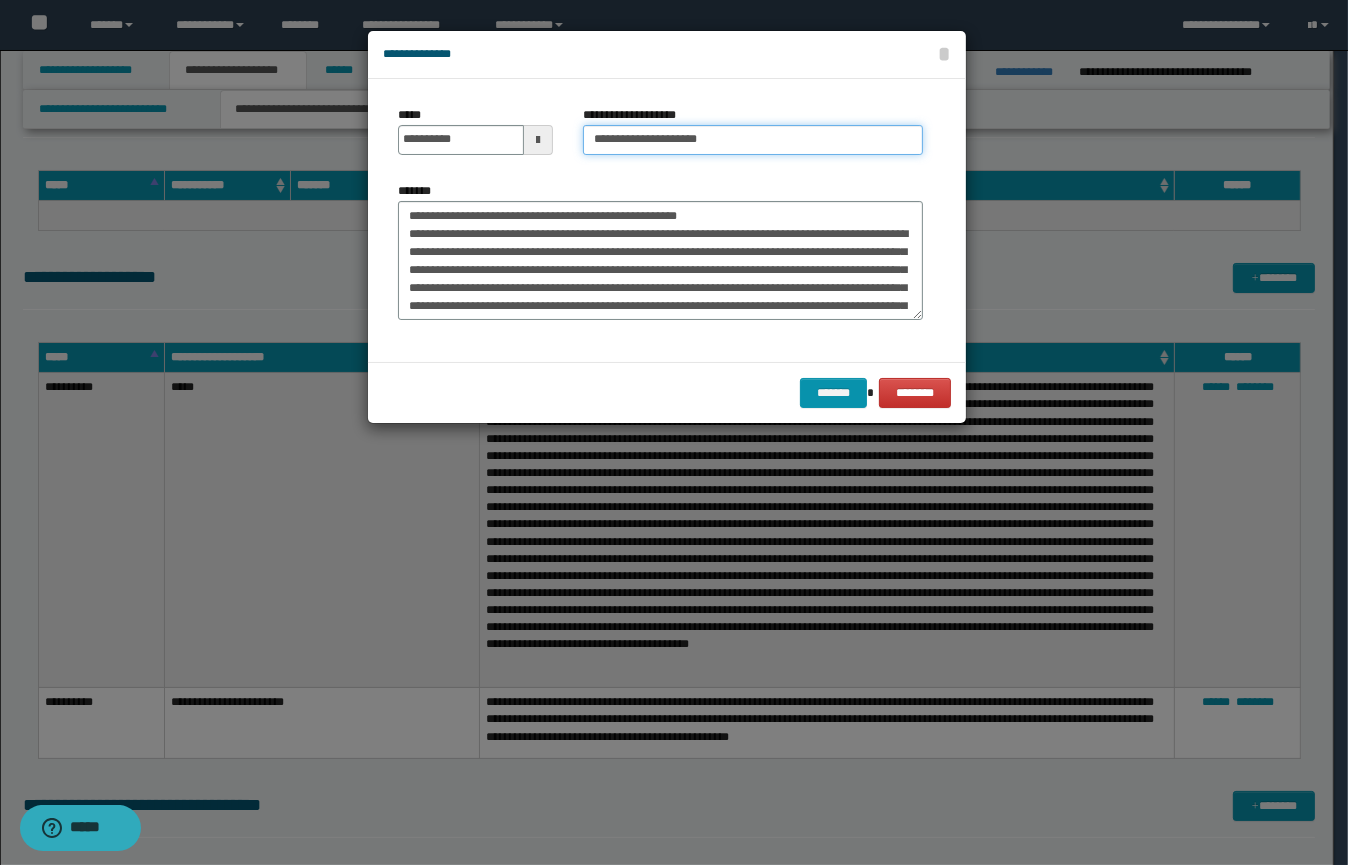 drag, startPoint x: 718, startPoint y: 133, endPoint x: 677, endPoint y: 139, distance: 41.4367 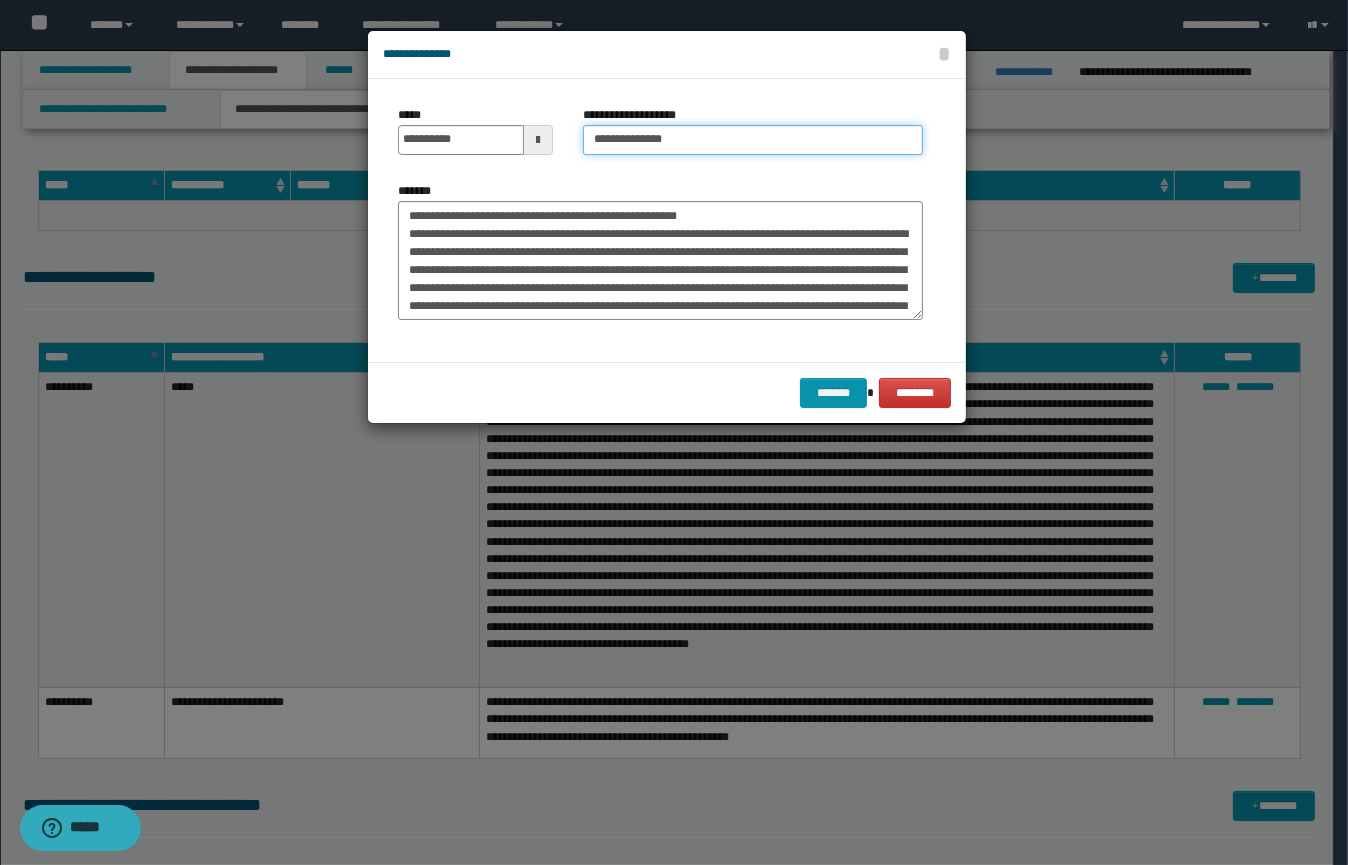 type on "**********" 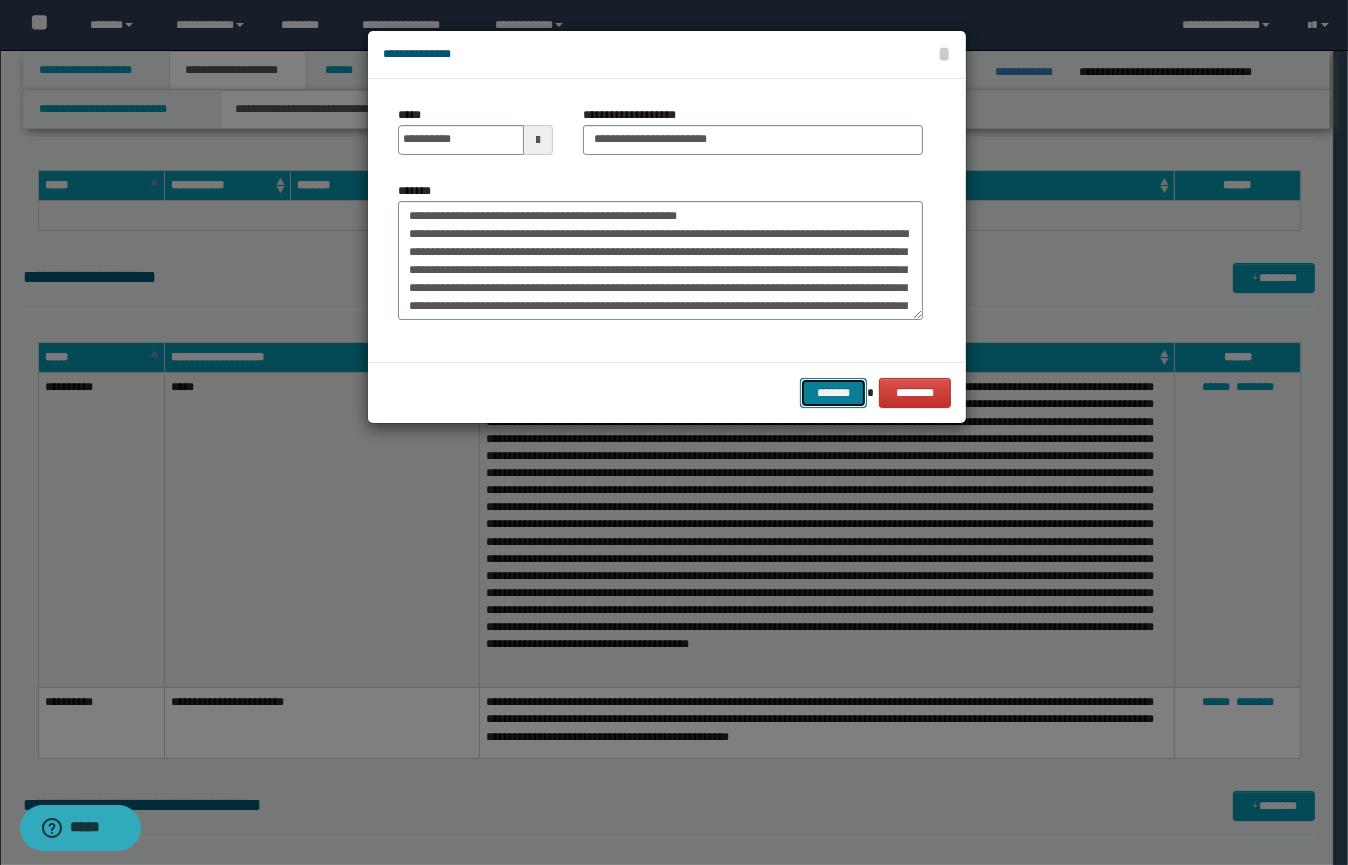 click on "*******" at bounding box center [833, 393] 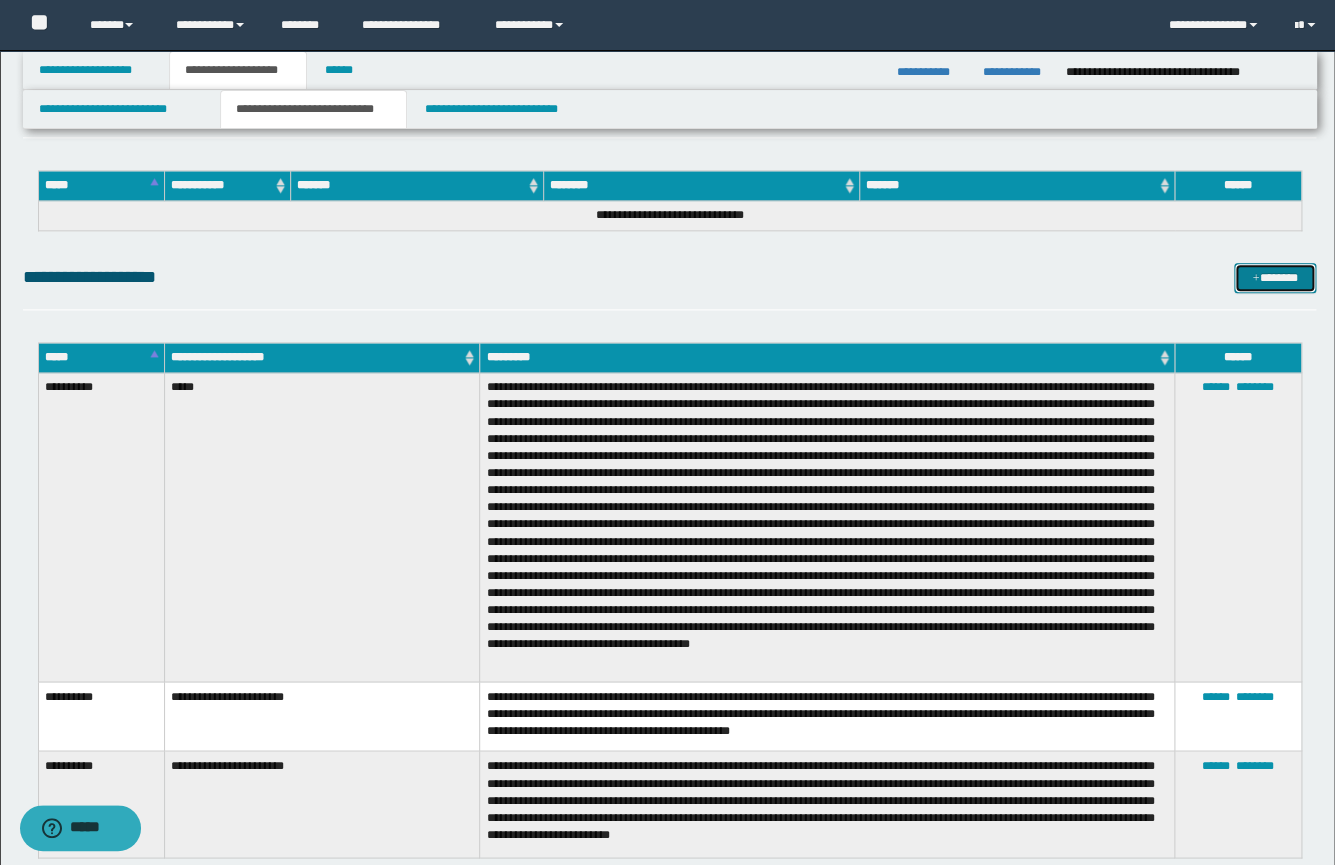 click on "*******" at bounding box center [1275, 278] 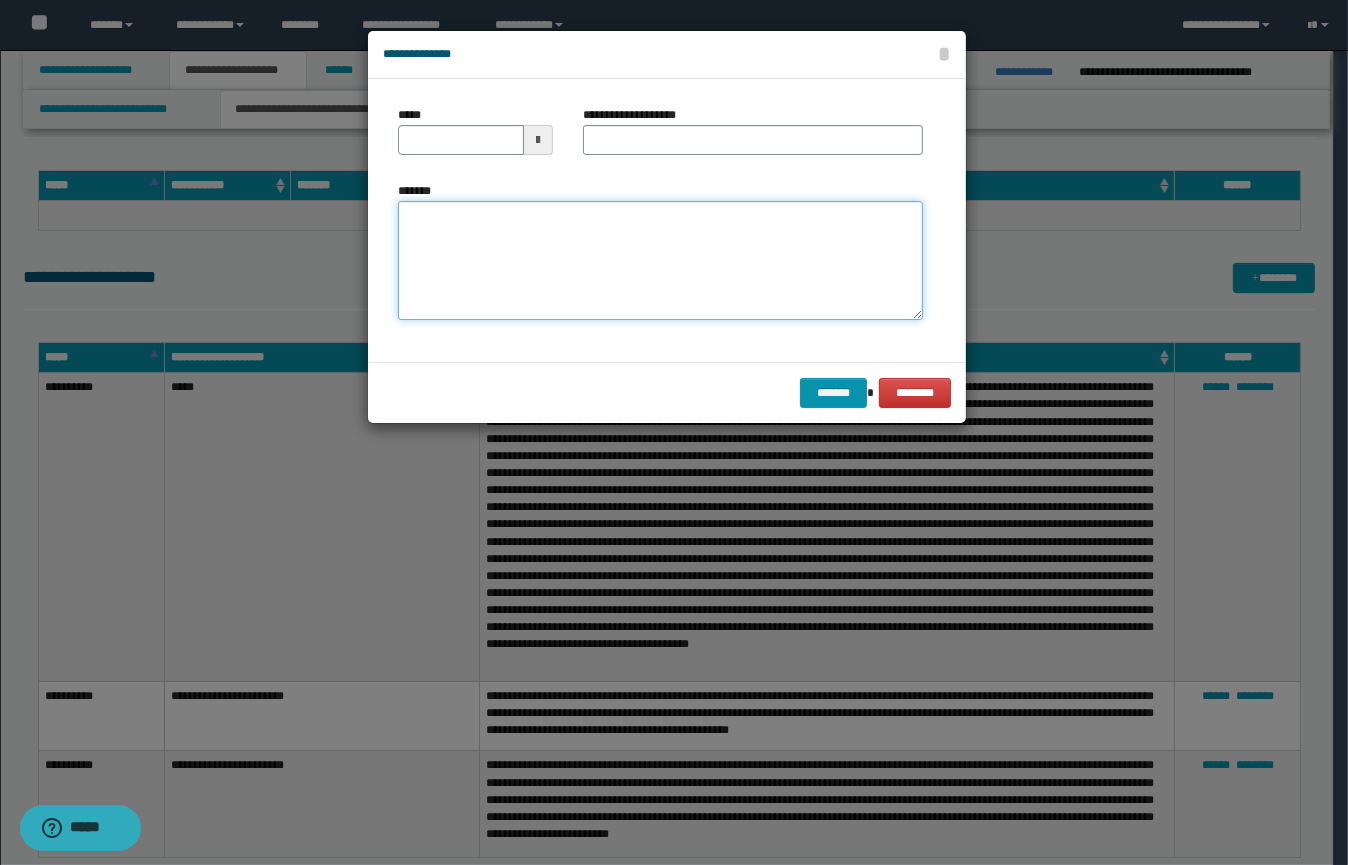 click on "*******" at bounding box center (660, 261) 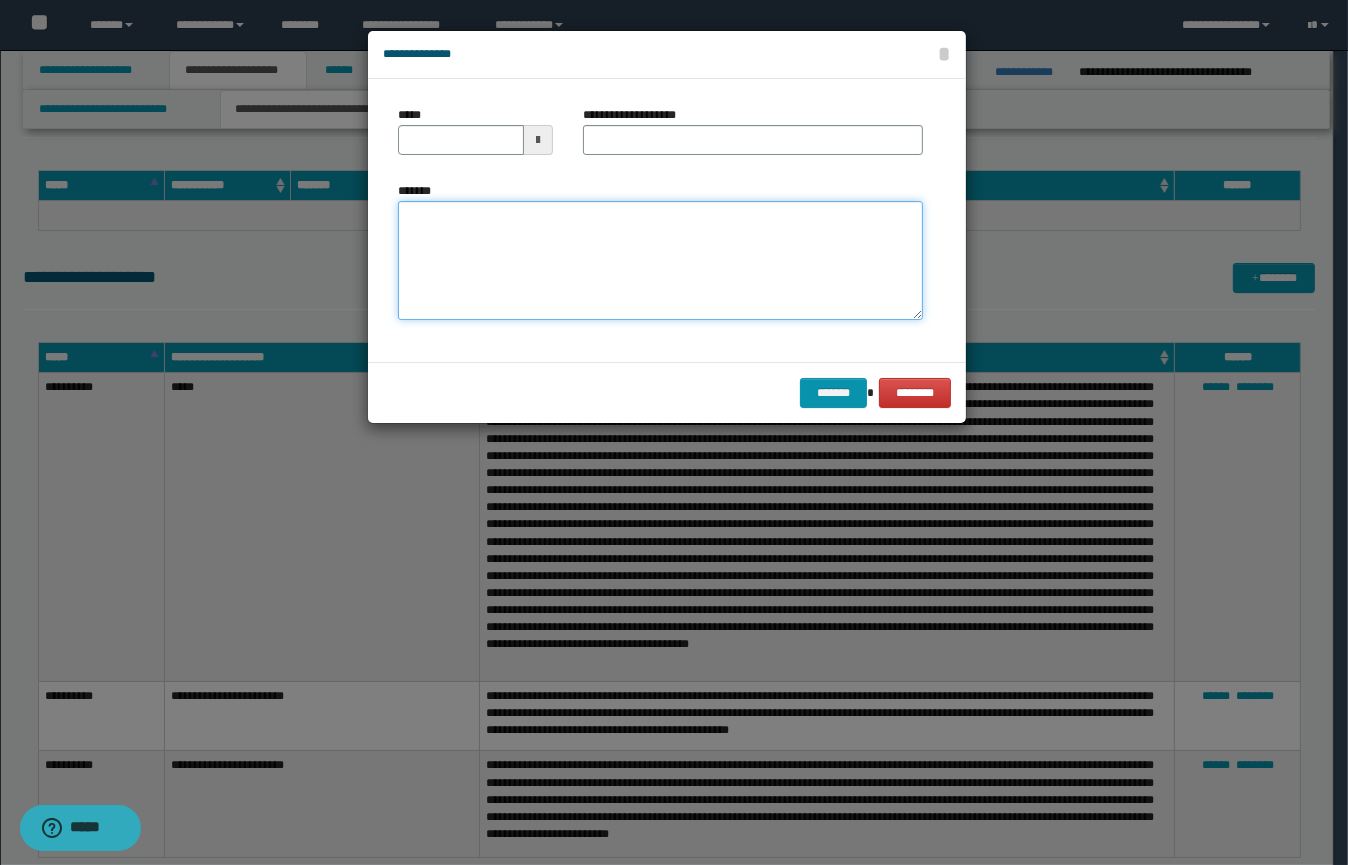 paste on "**********" 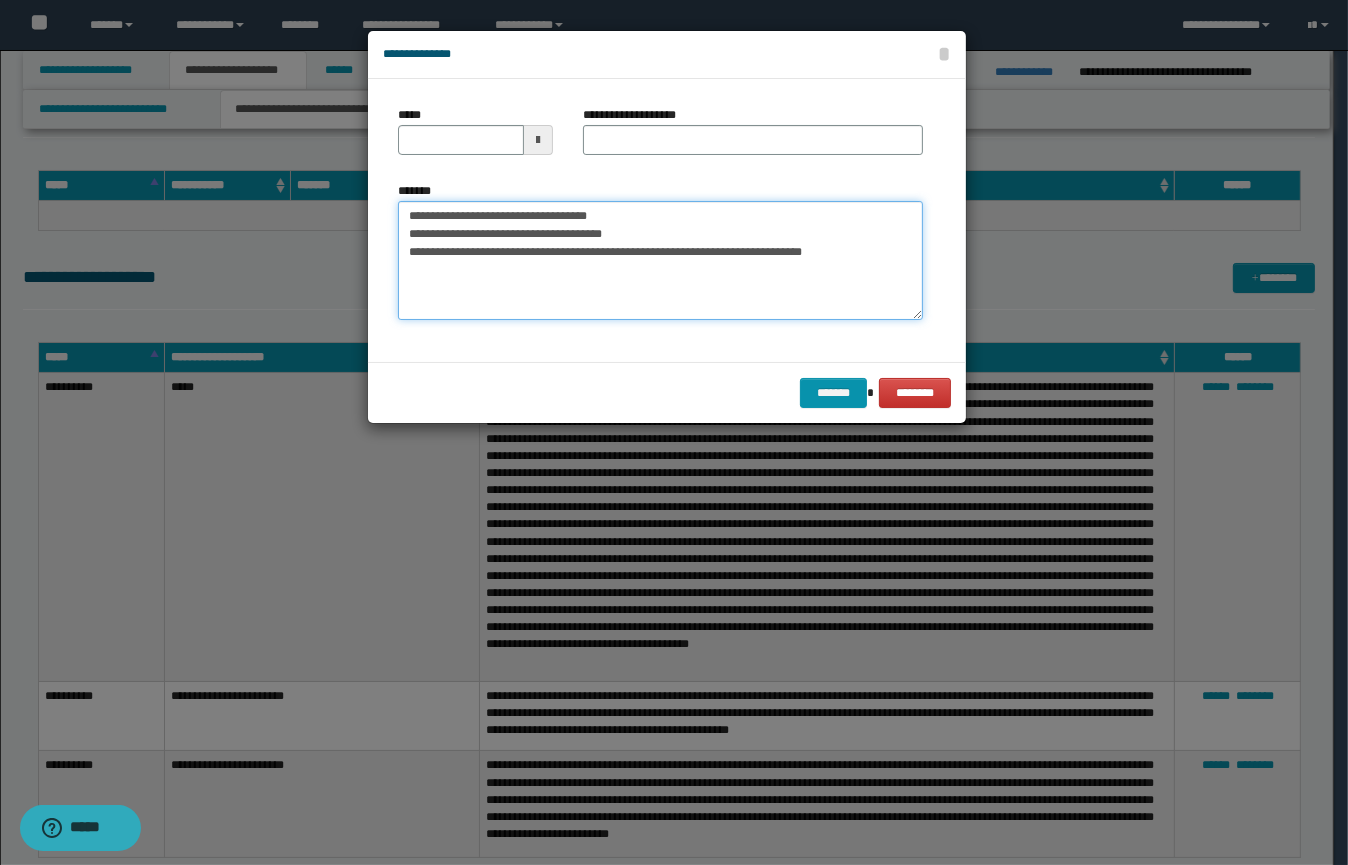 type on "**********" 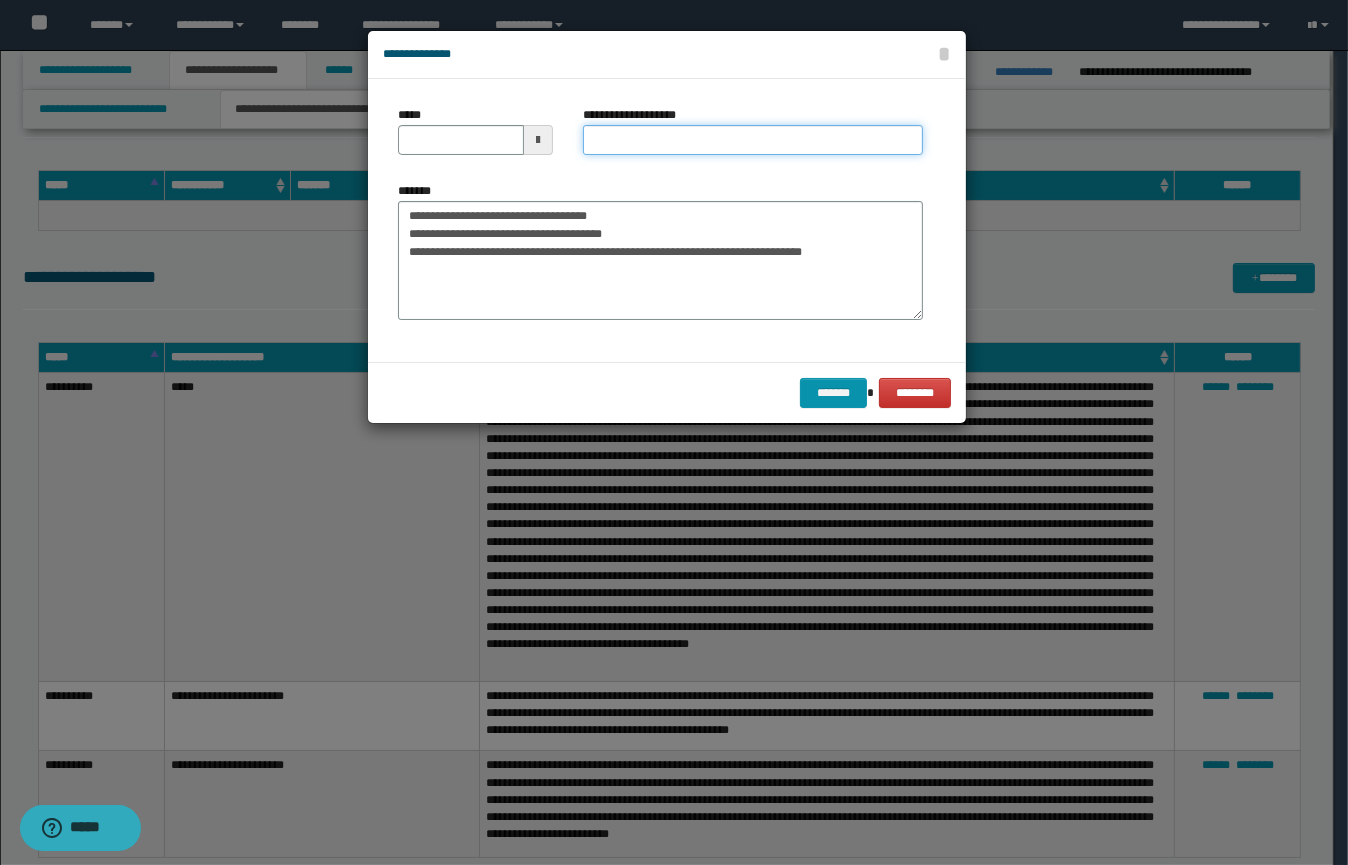 click on "**********" at bounding box center [753, 140] 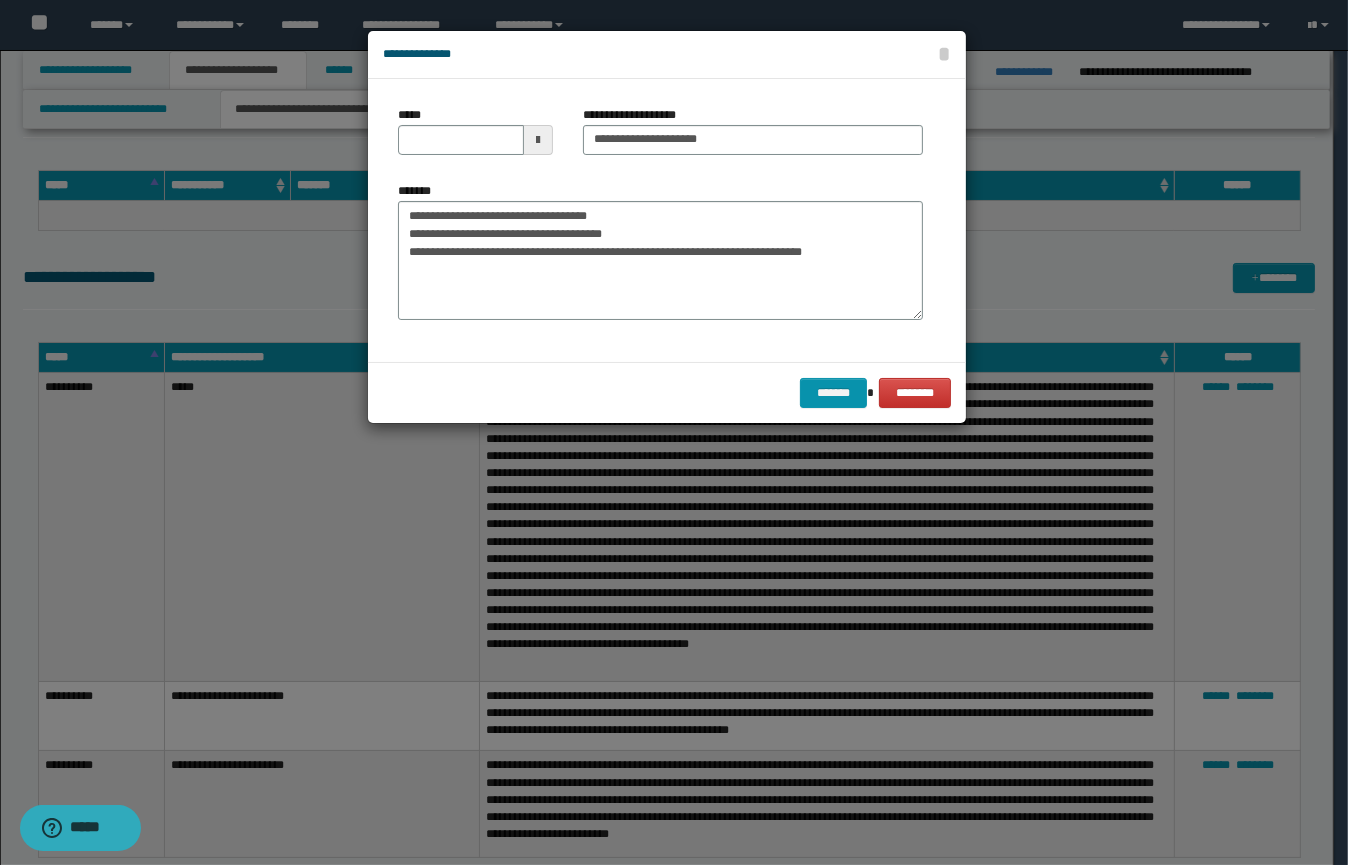 click at bounding box center (538, 140) 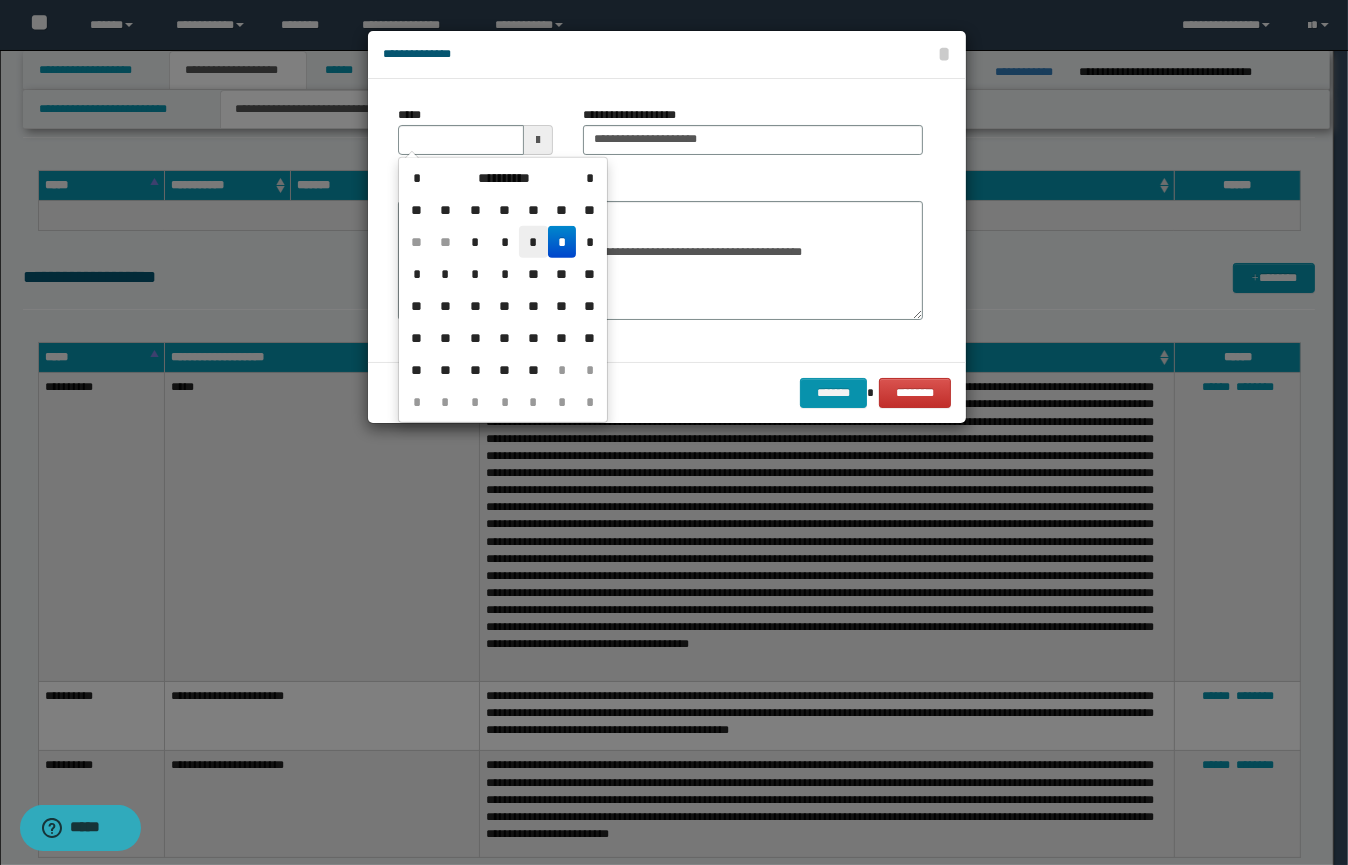 drag, startPoint x: 534, startPoint y: 237, endPoint x: 585, endPoint y: 253, distance: 53.450912 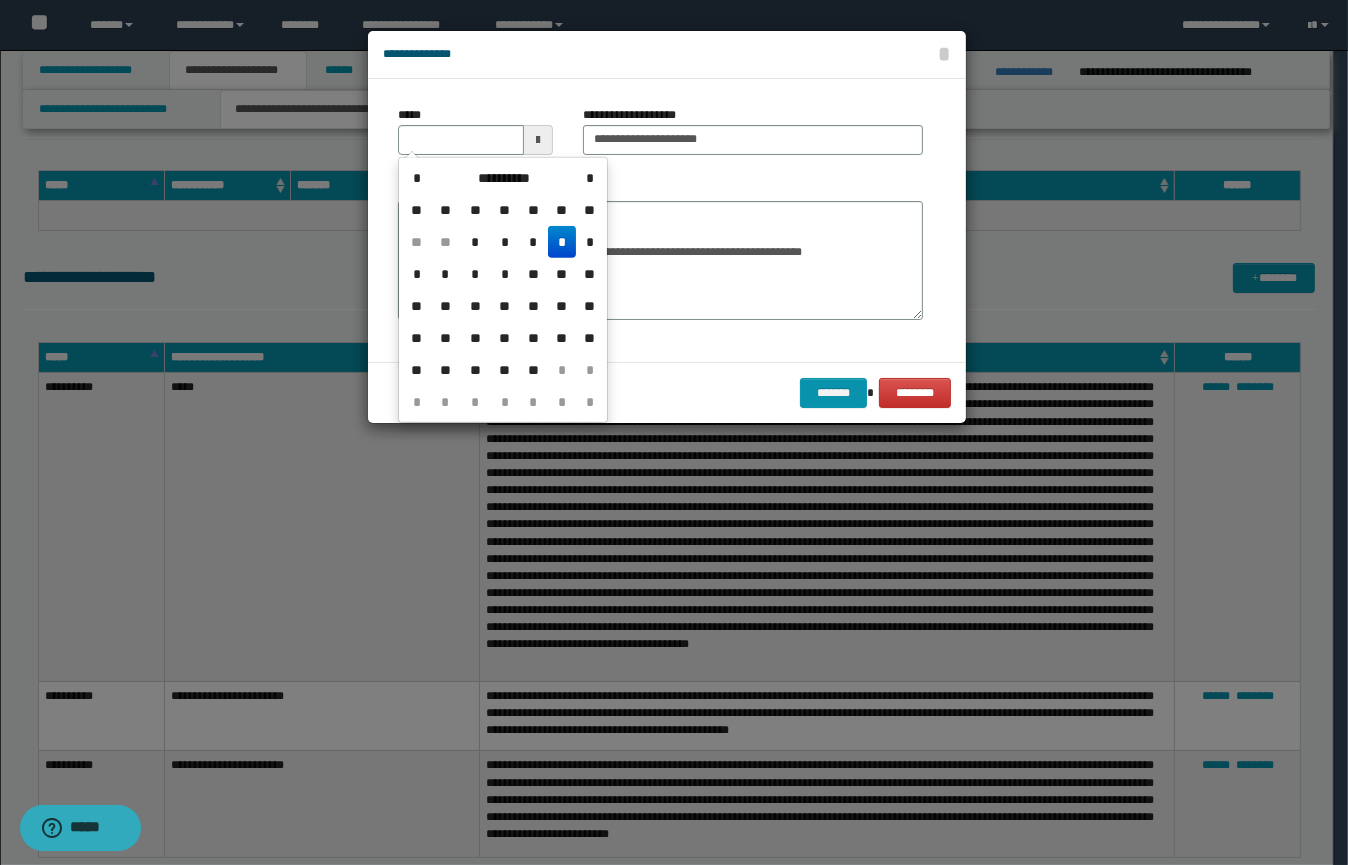 type on "**********" 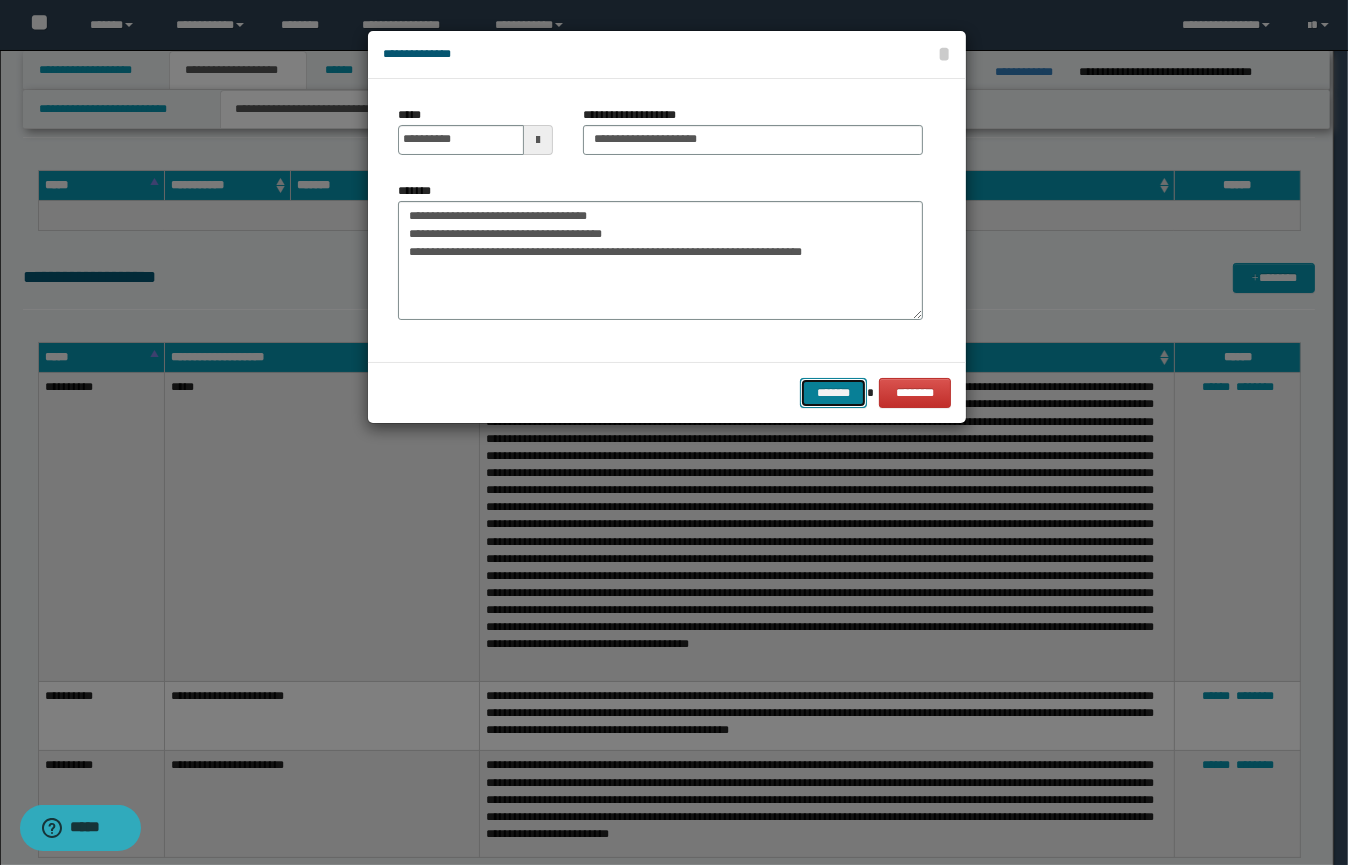 click on "*******" at bounding box center (833, 393) 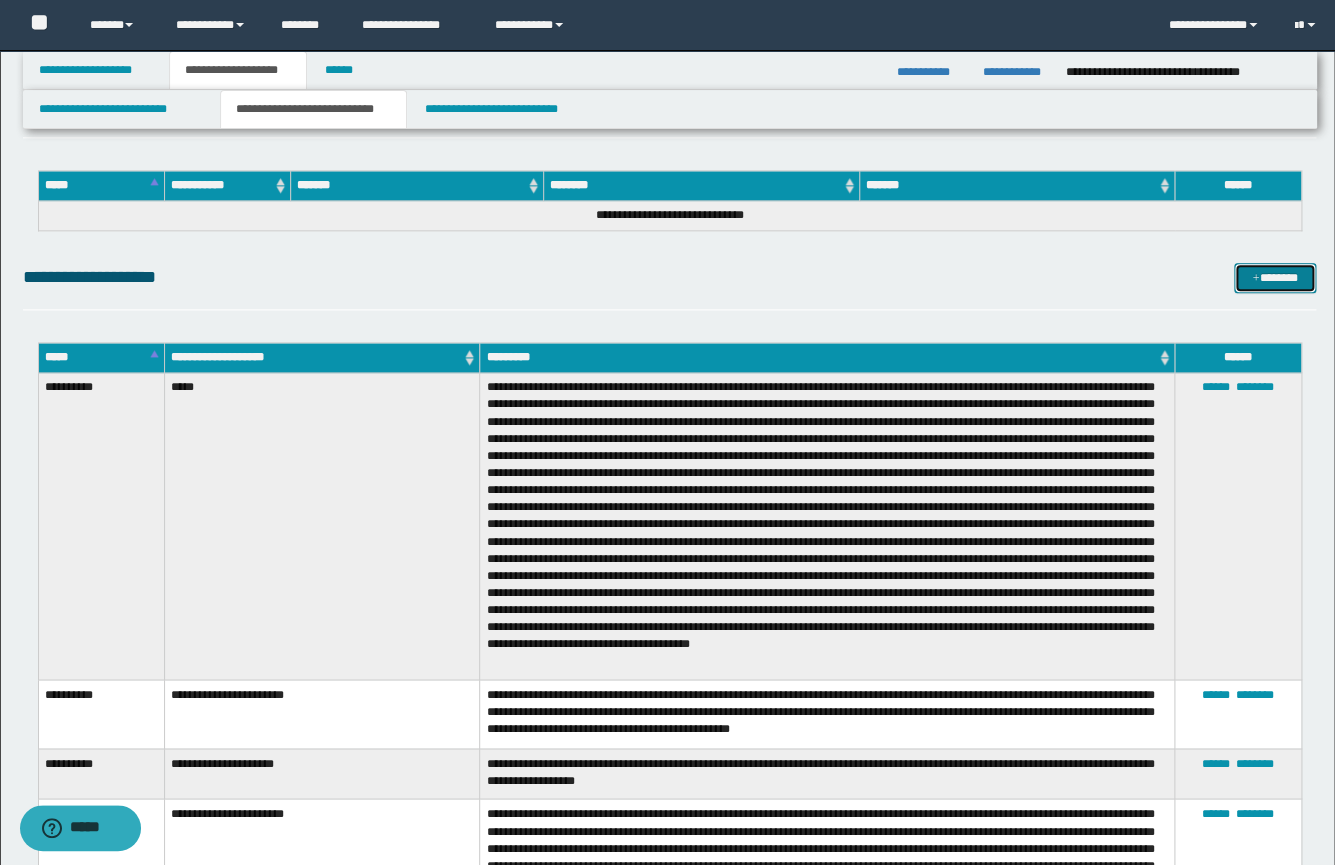 click on "*******" at bounding box center (1275, 278) 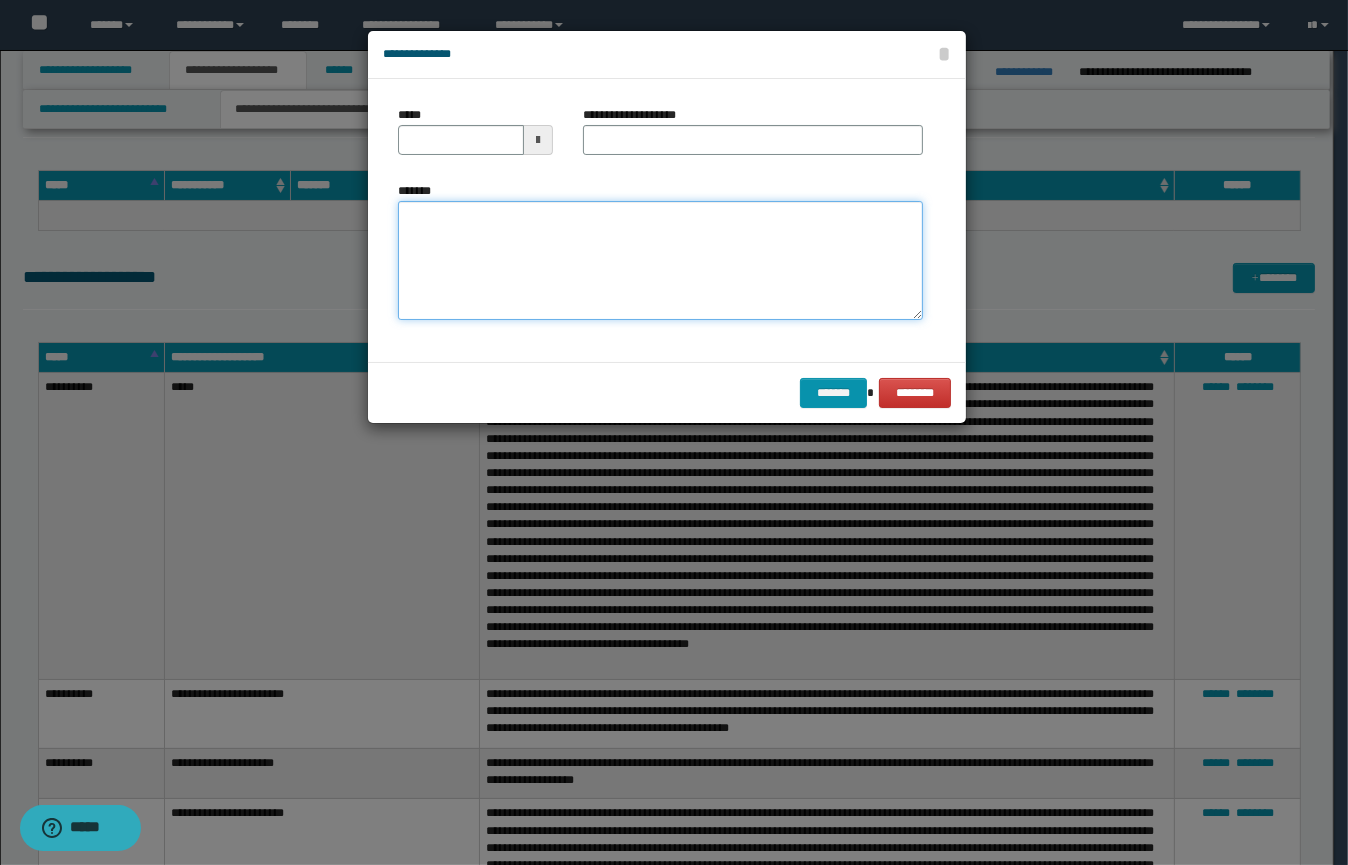 click on "*******" at bounding box center (660, 261) 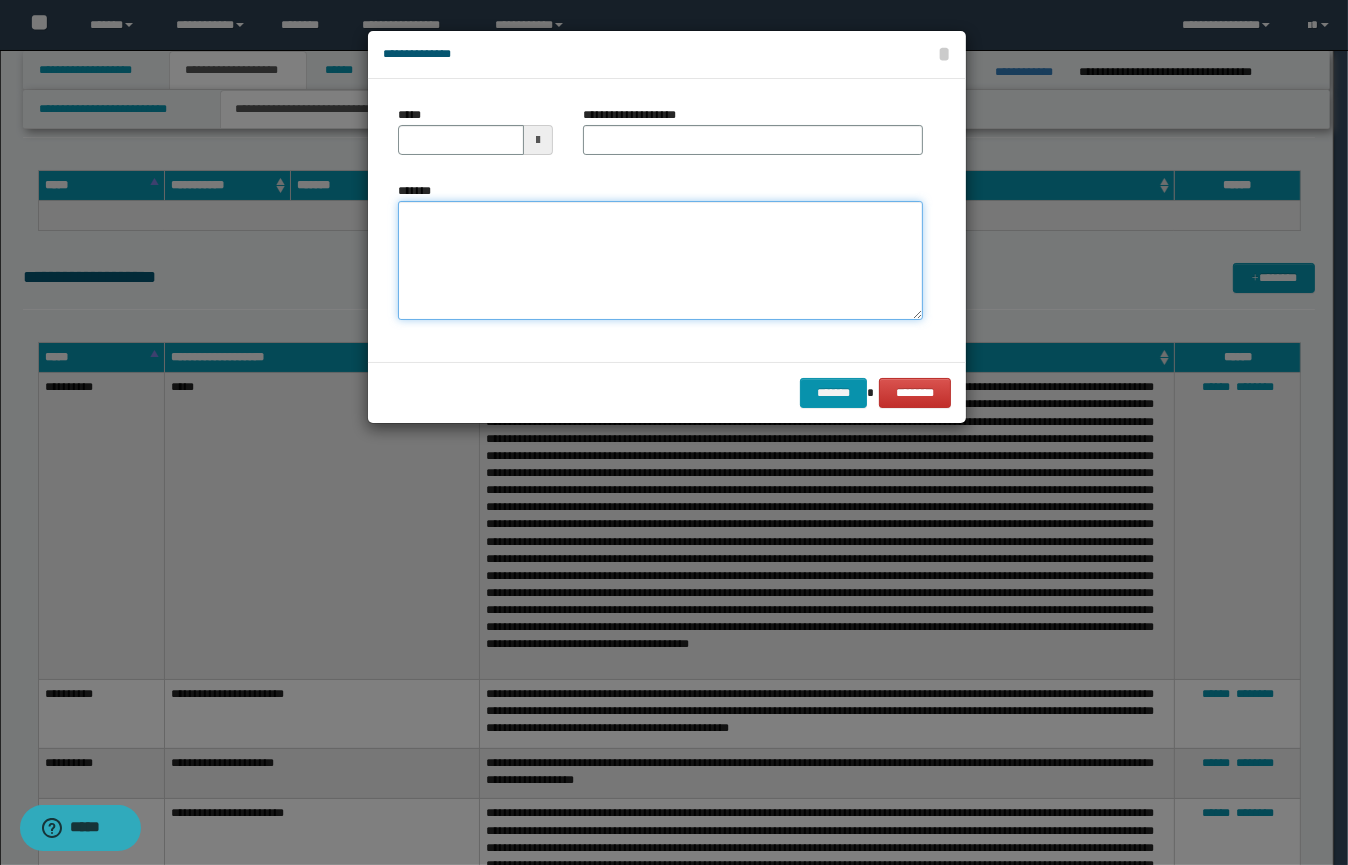 paste on "**********" 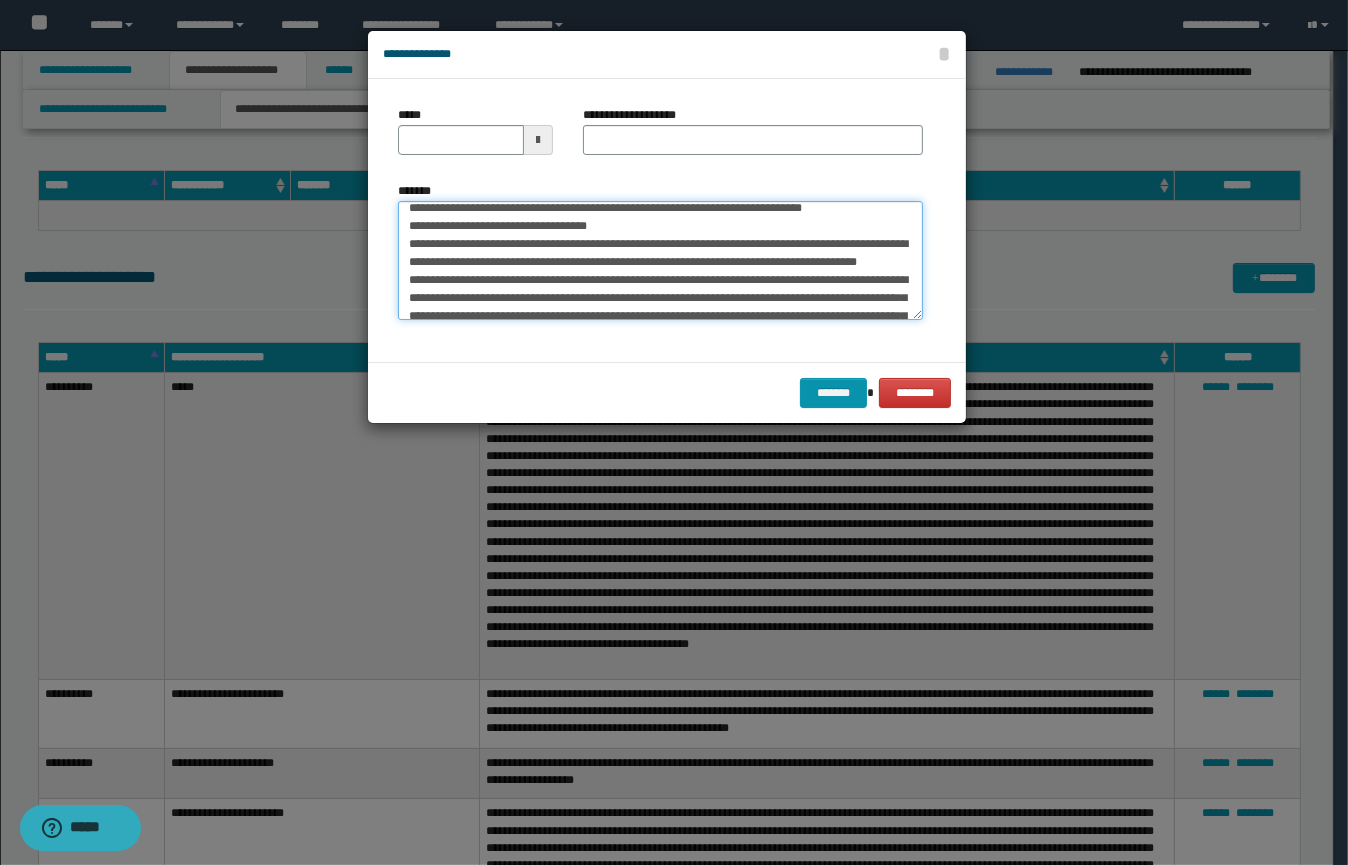 scroll, scrollTop: 0, scrollLeft: 0, axis: both 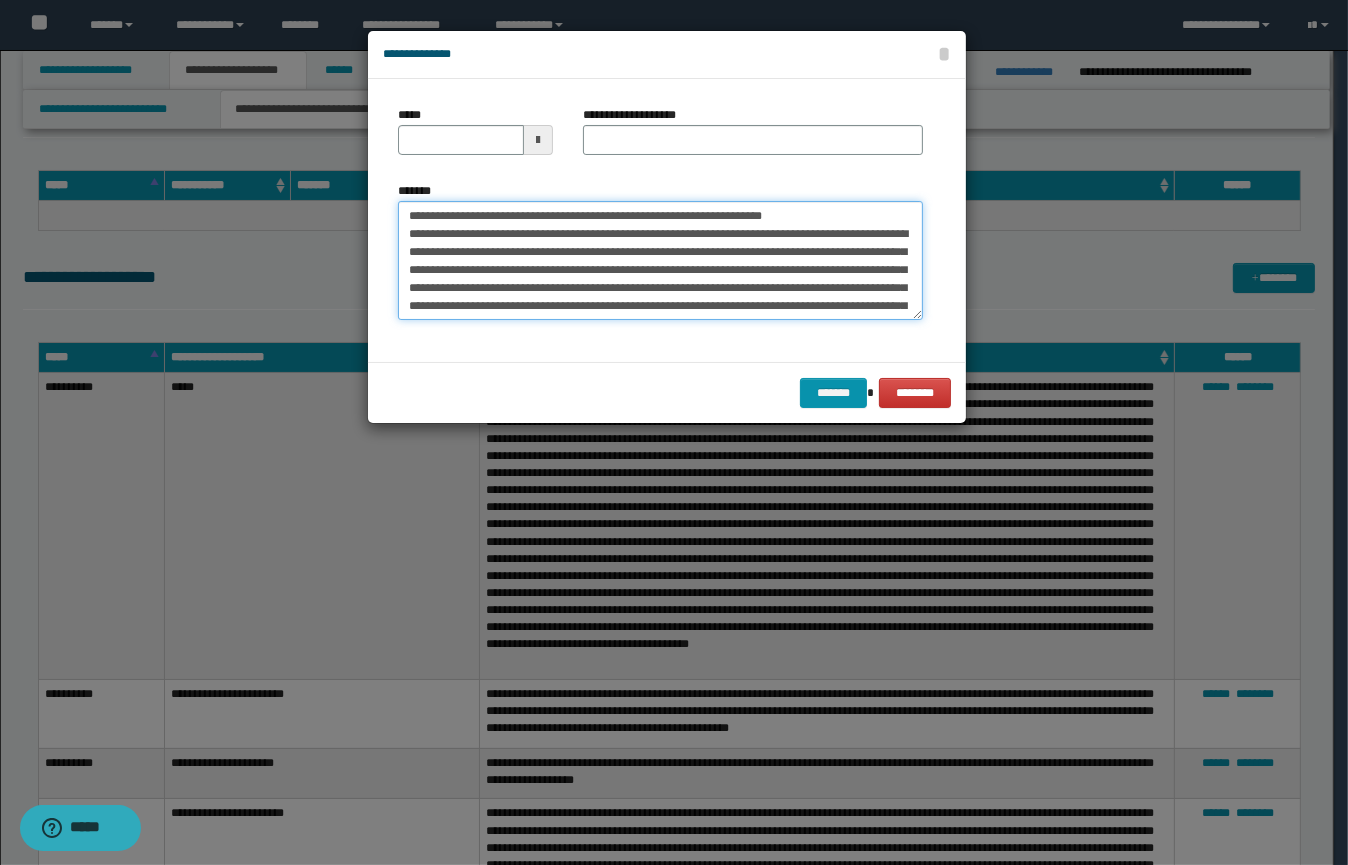 type on "**********" 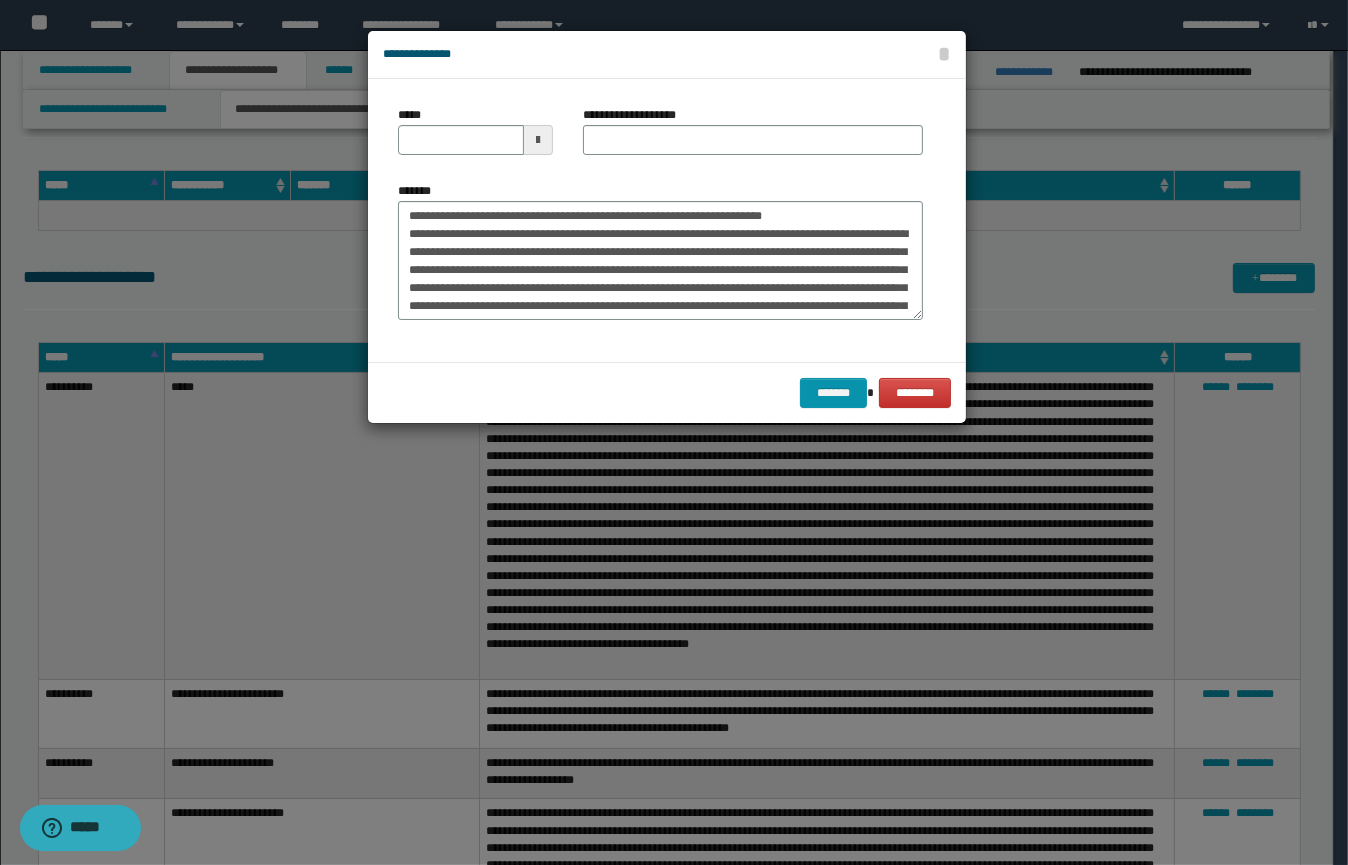 click at bounding box center [538, 140] 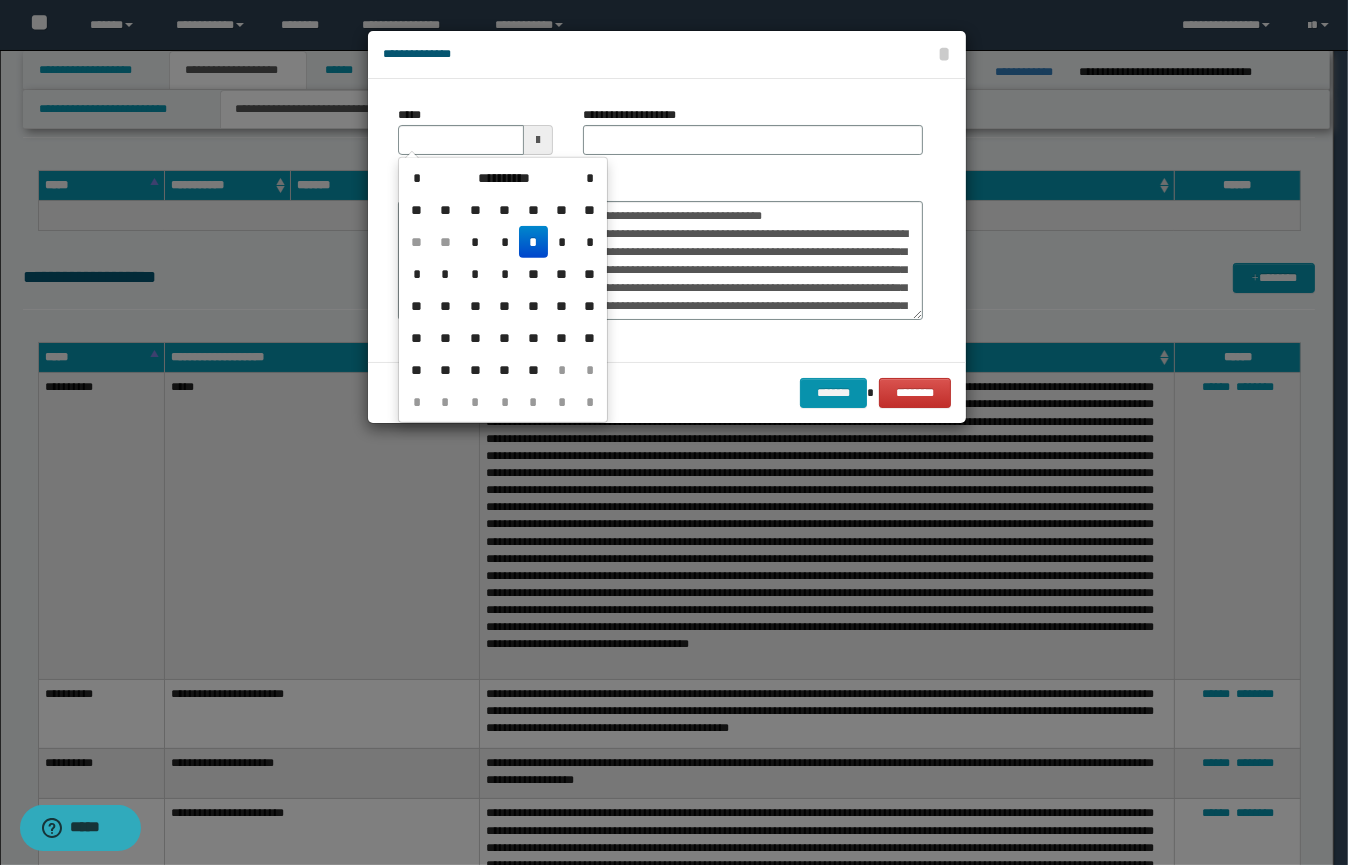 click on "*" at bounding box center [475, 242] 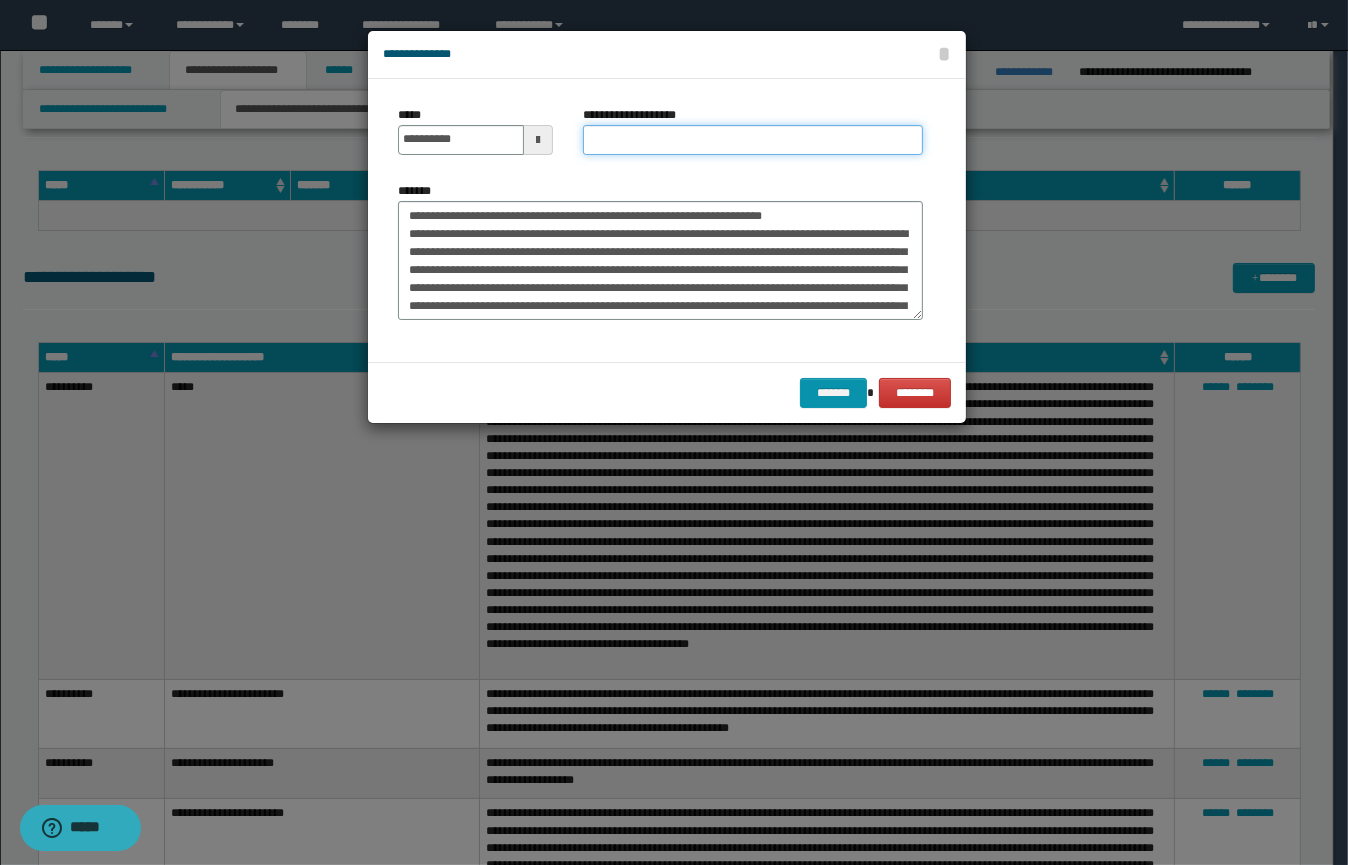 click on "**********" at bounding box center (753, 140) 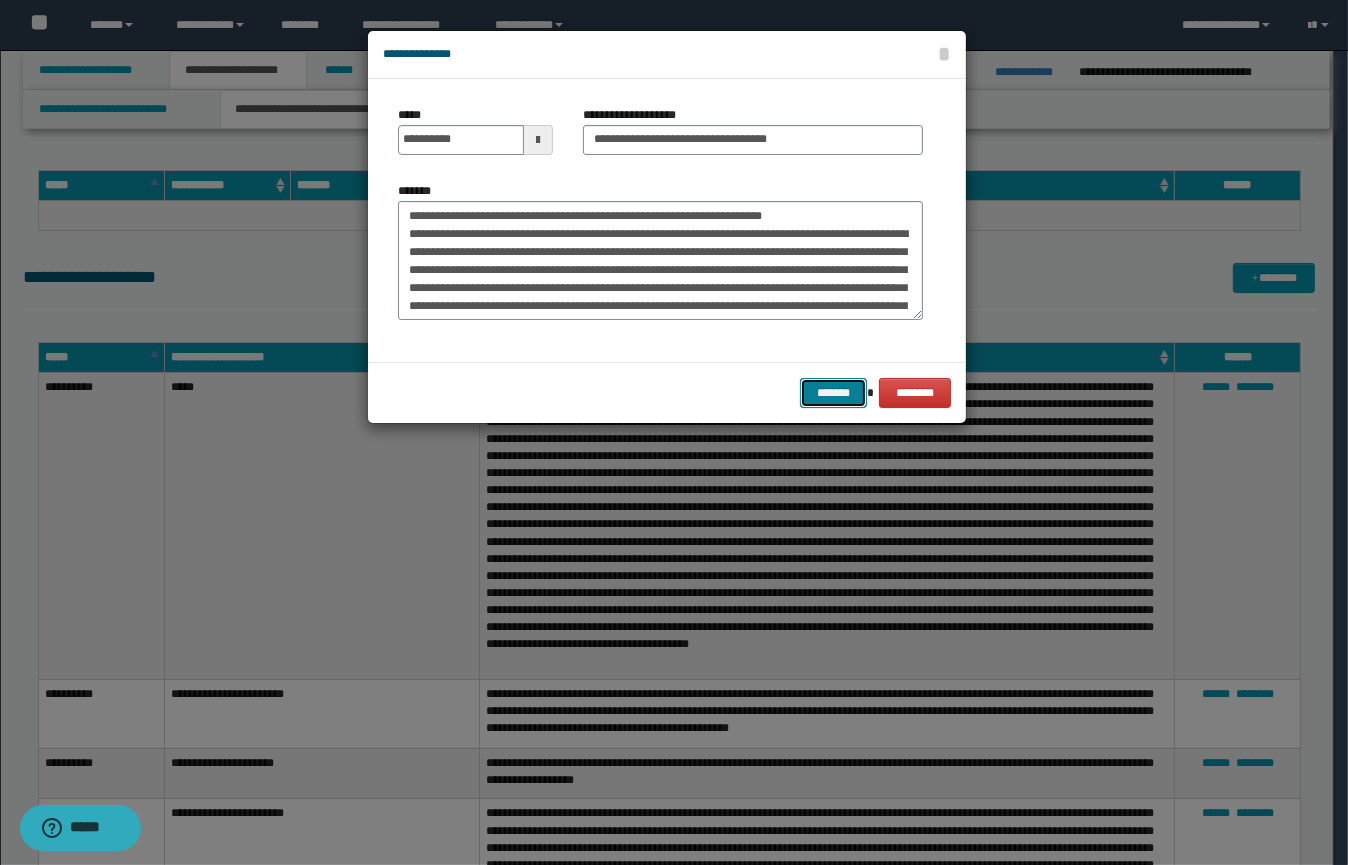 click on "*******" at bounding box center (833, 393) 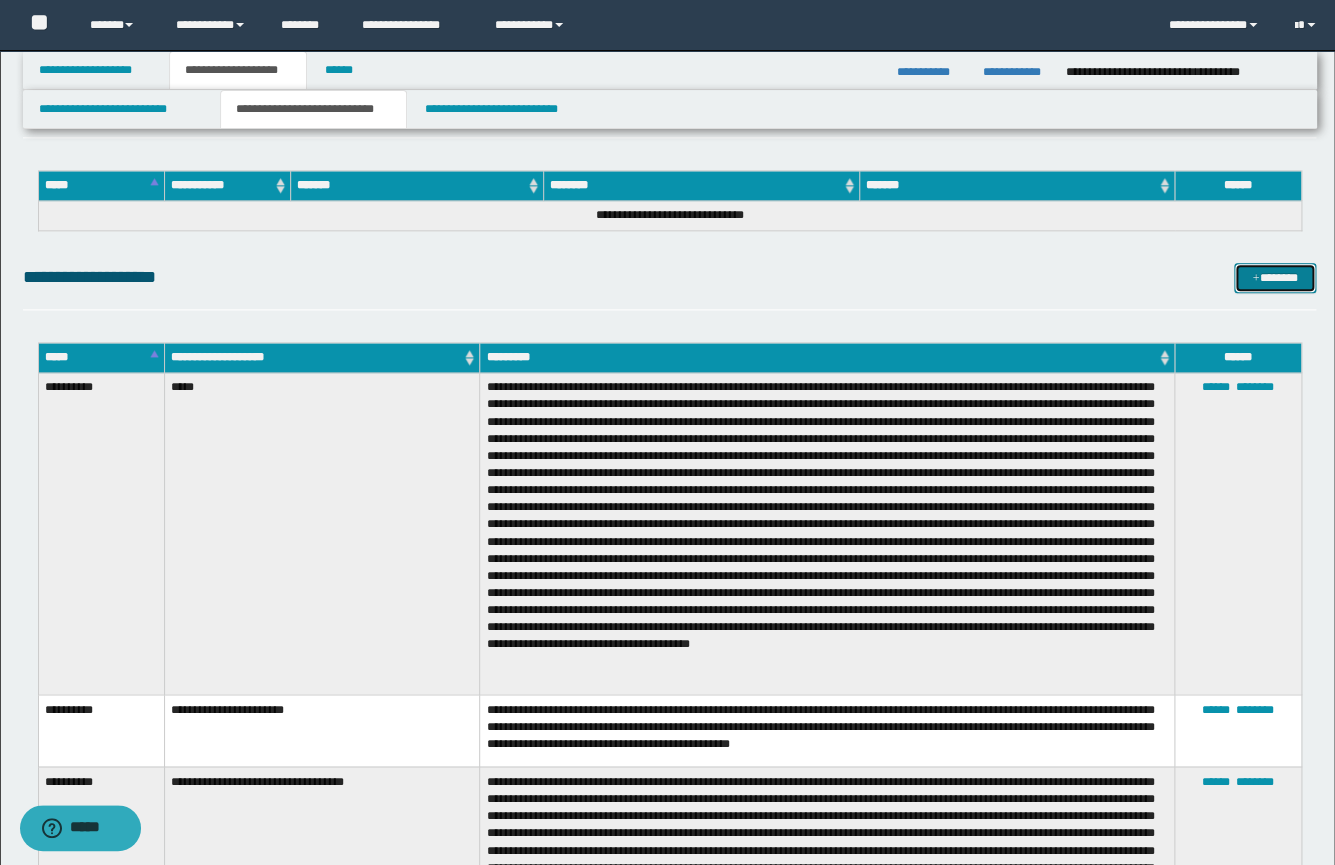 click on "*******" at bounding box center [1275, 278] 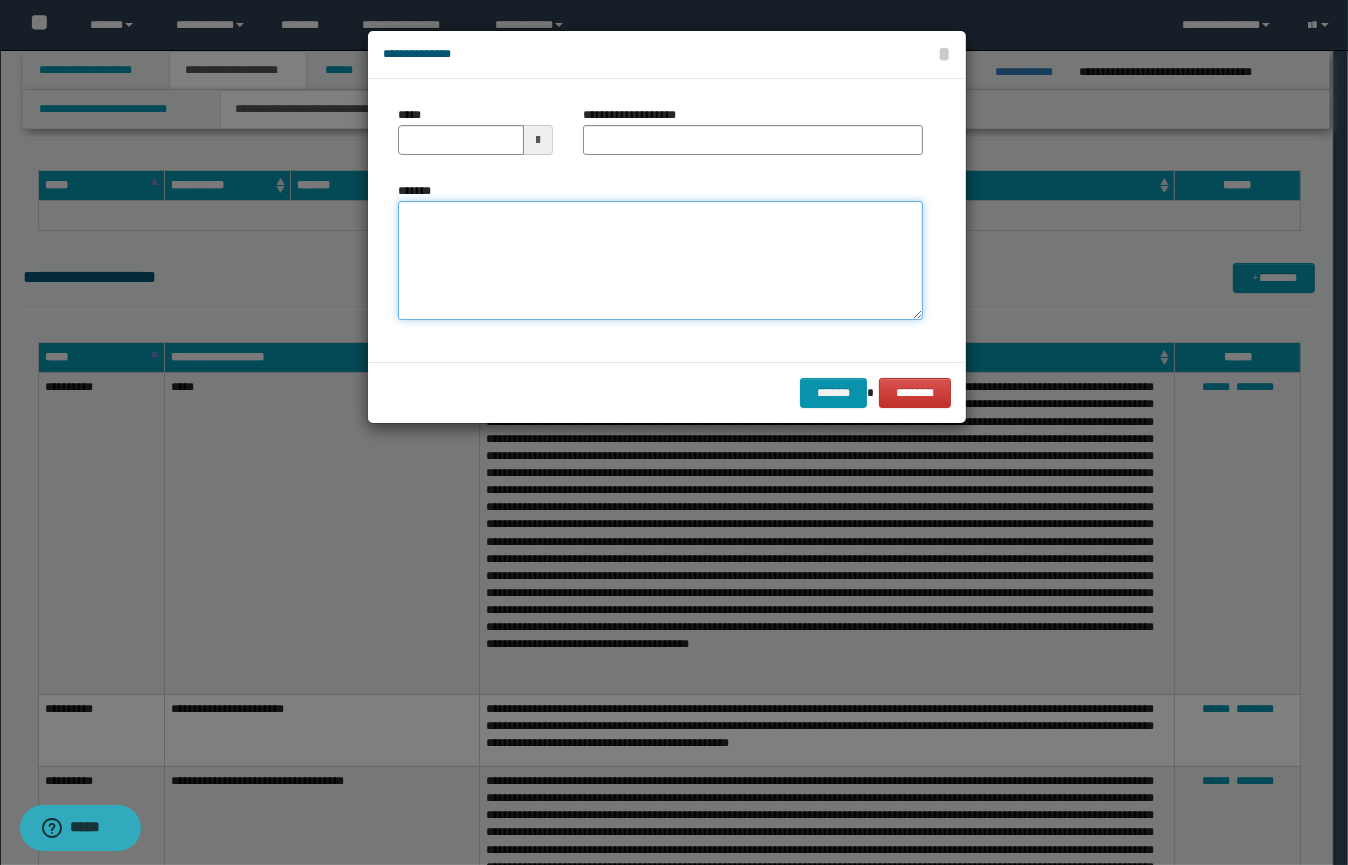 click on "*******" at bounding box center (660, 261) 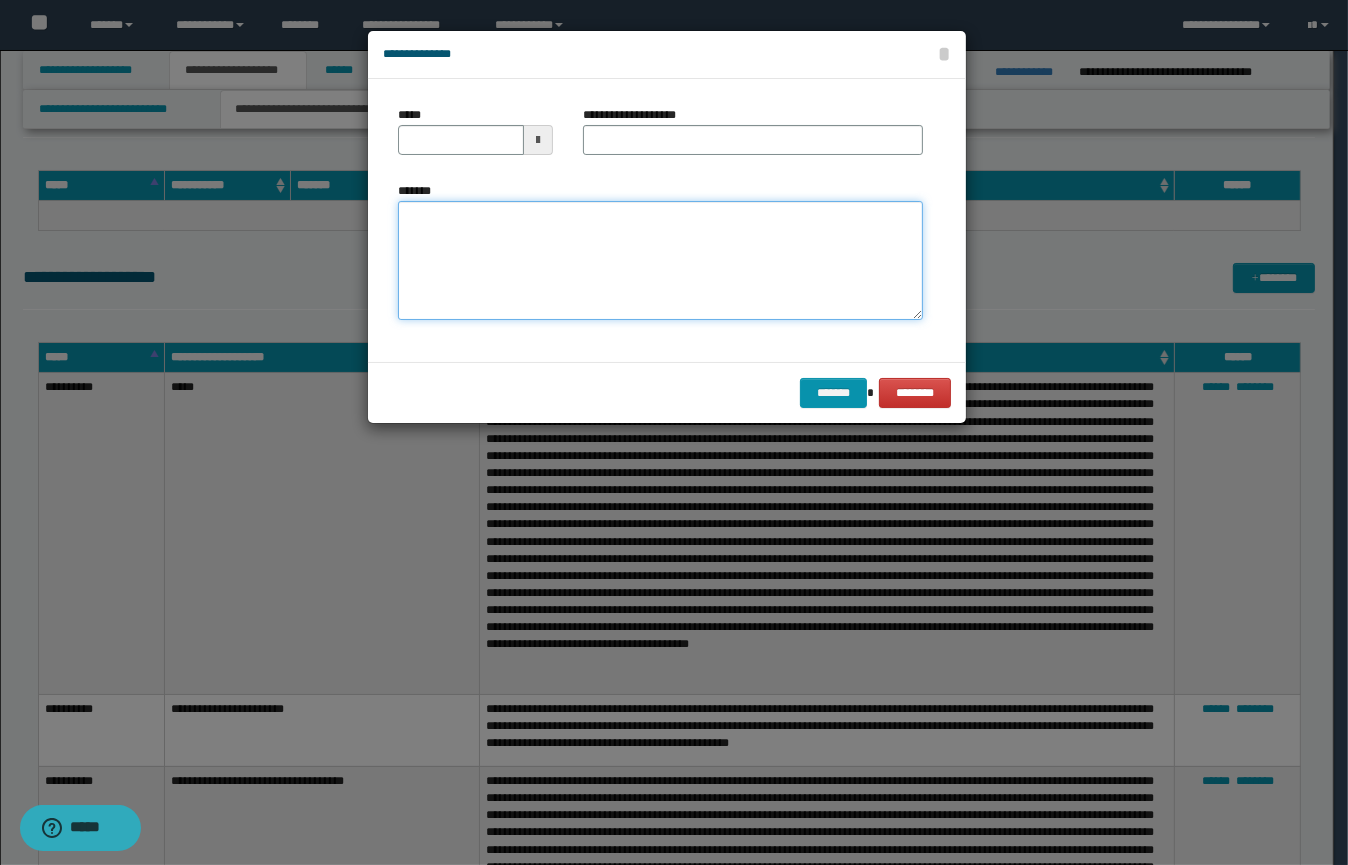 paste on "**********" 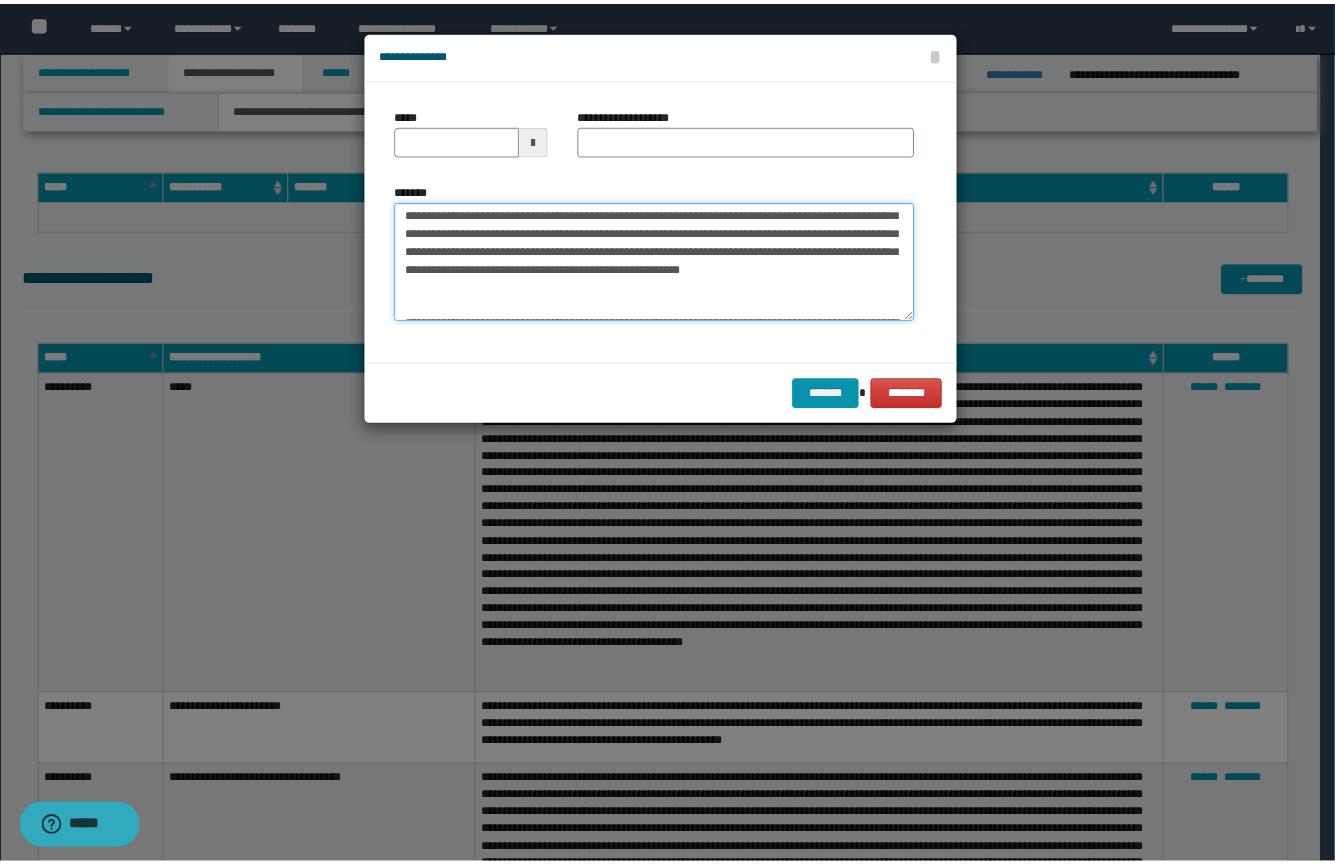 scroll, scrollTop: 0, scrollLeft: 0, axis: both 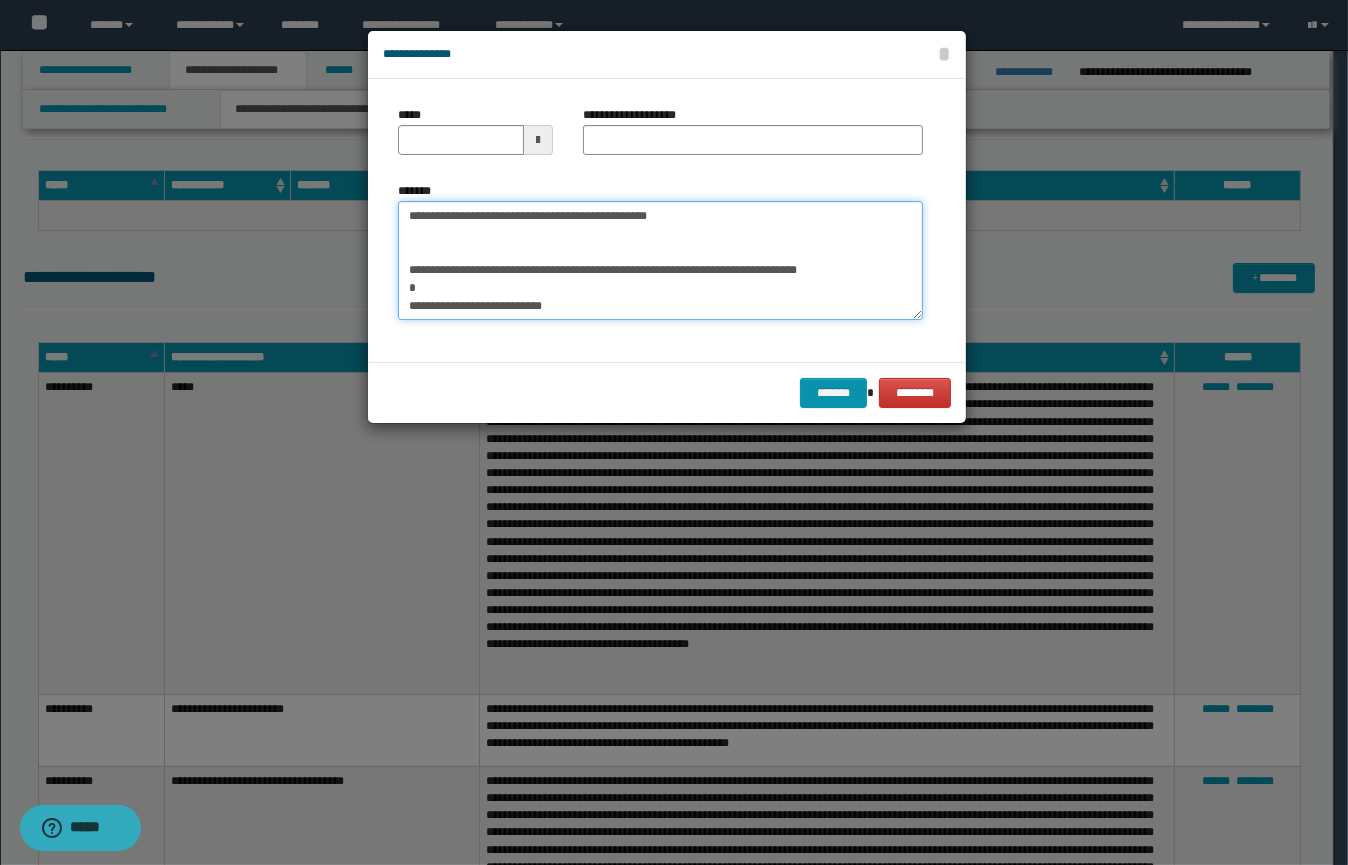 type 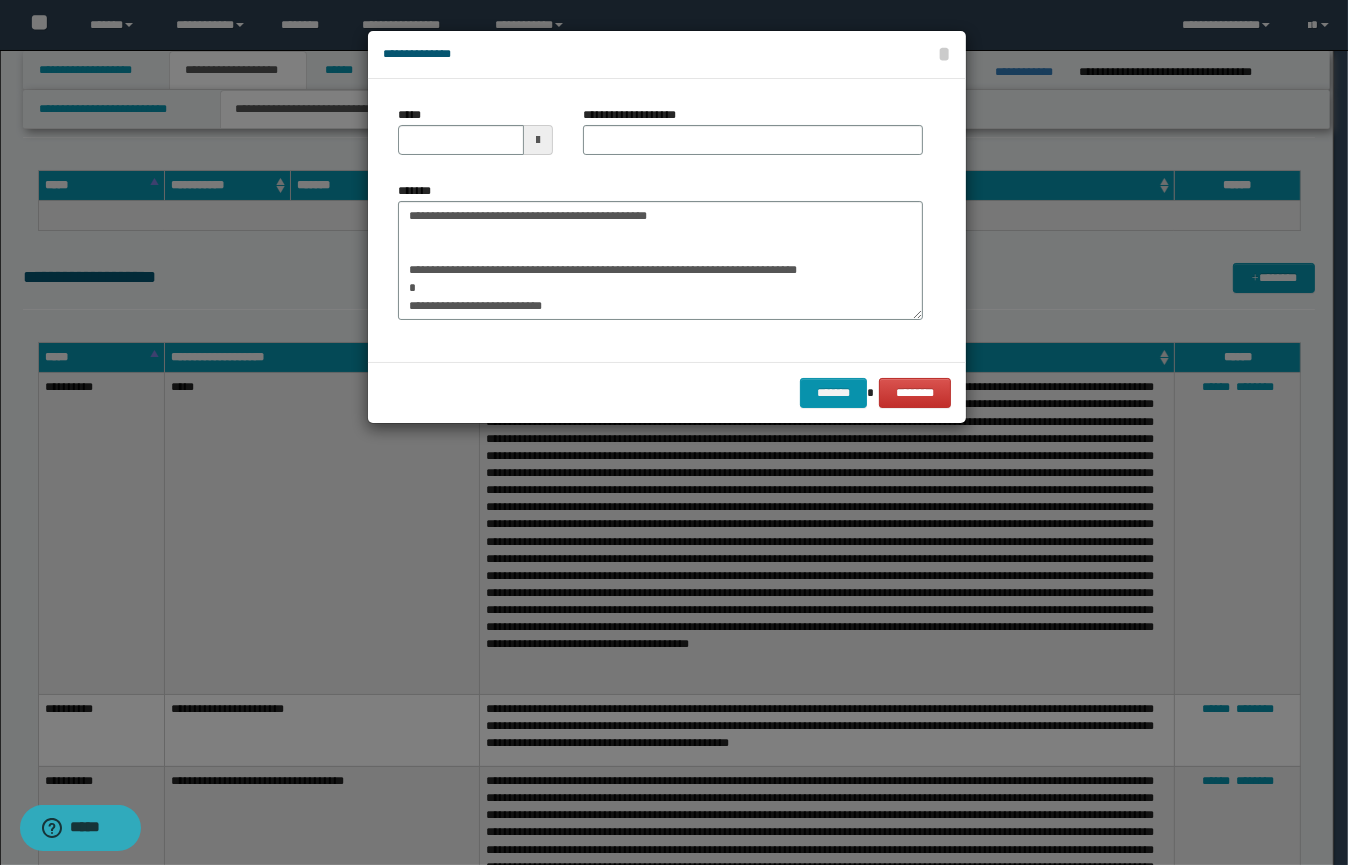 click at bounding box center (538, 140) 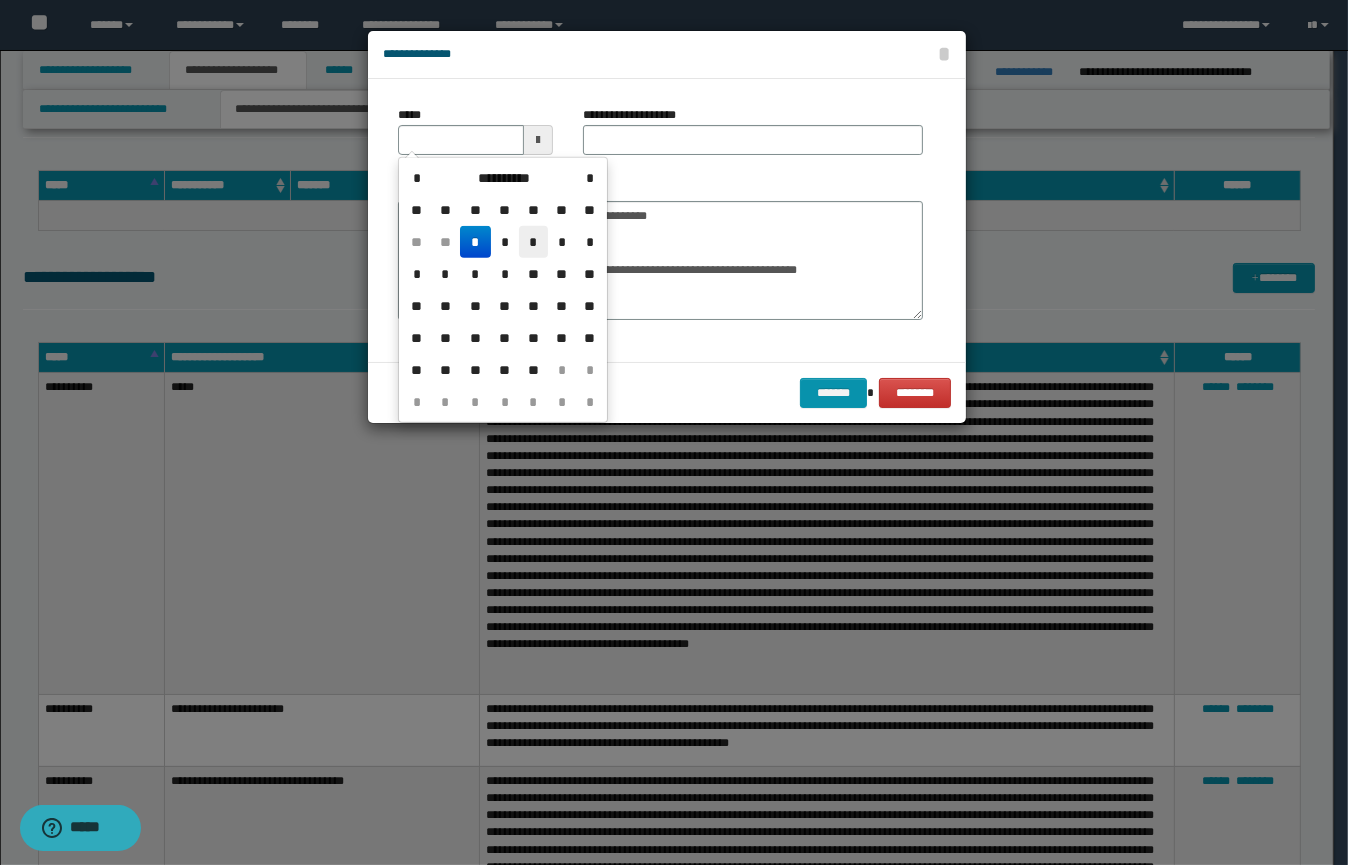click on "*" at bounding box center [533, 242] 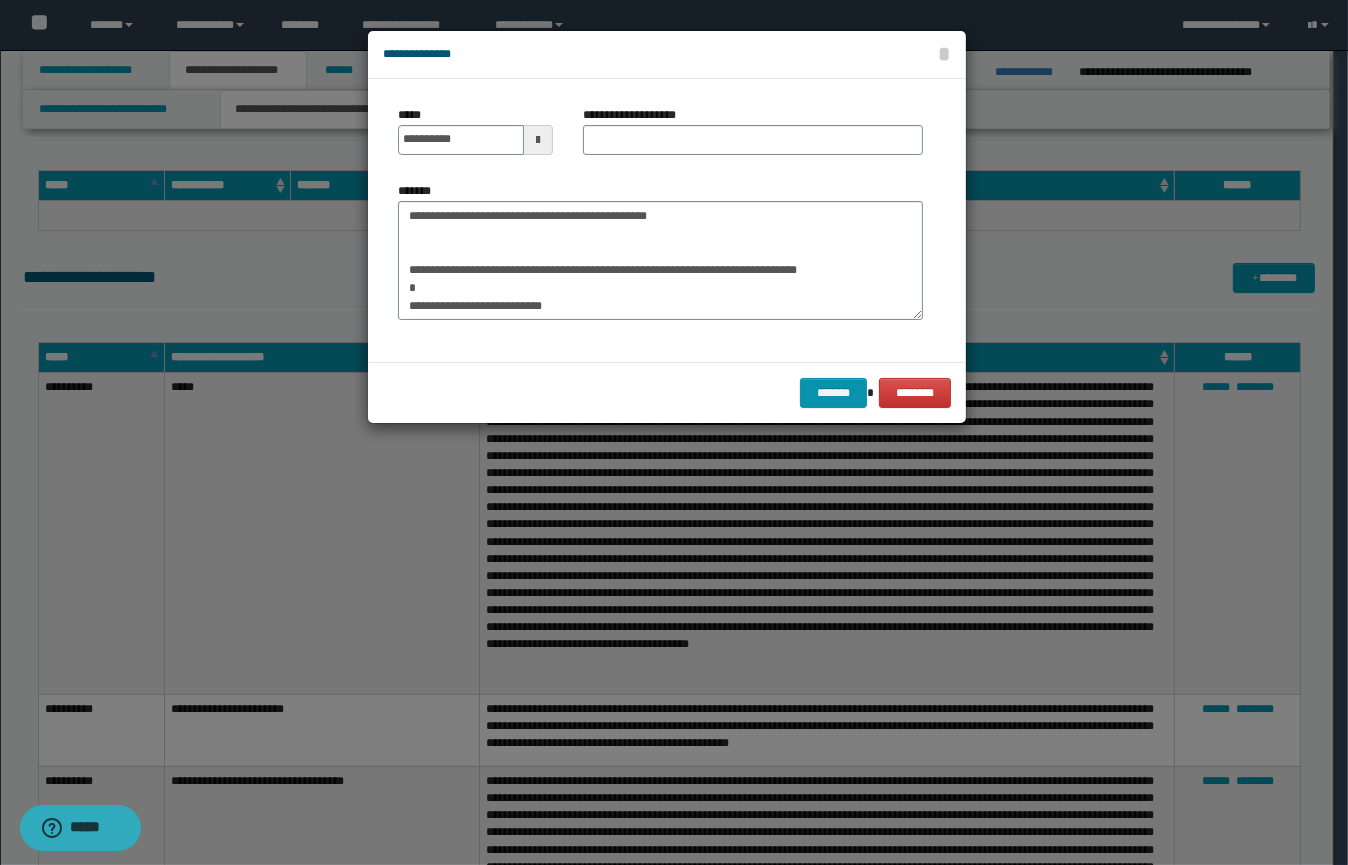 click on "**********" at bounding box center [642, 115] 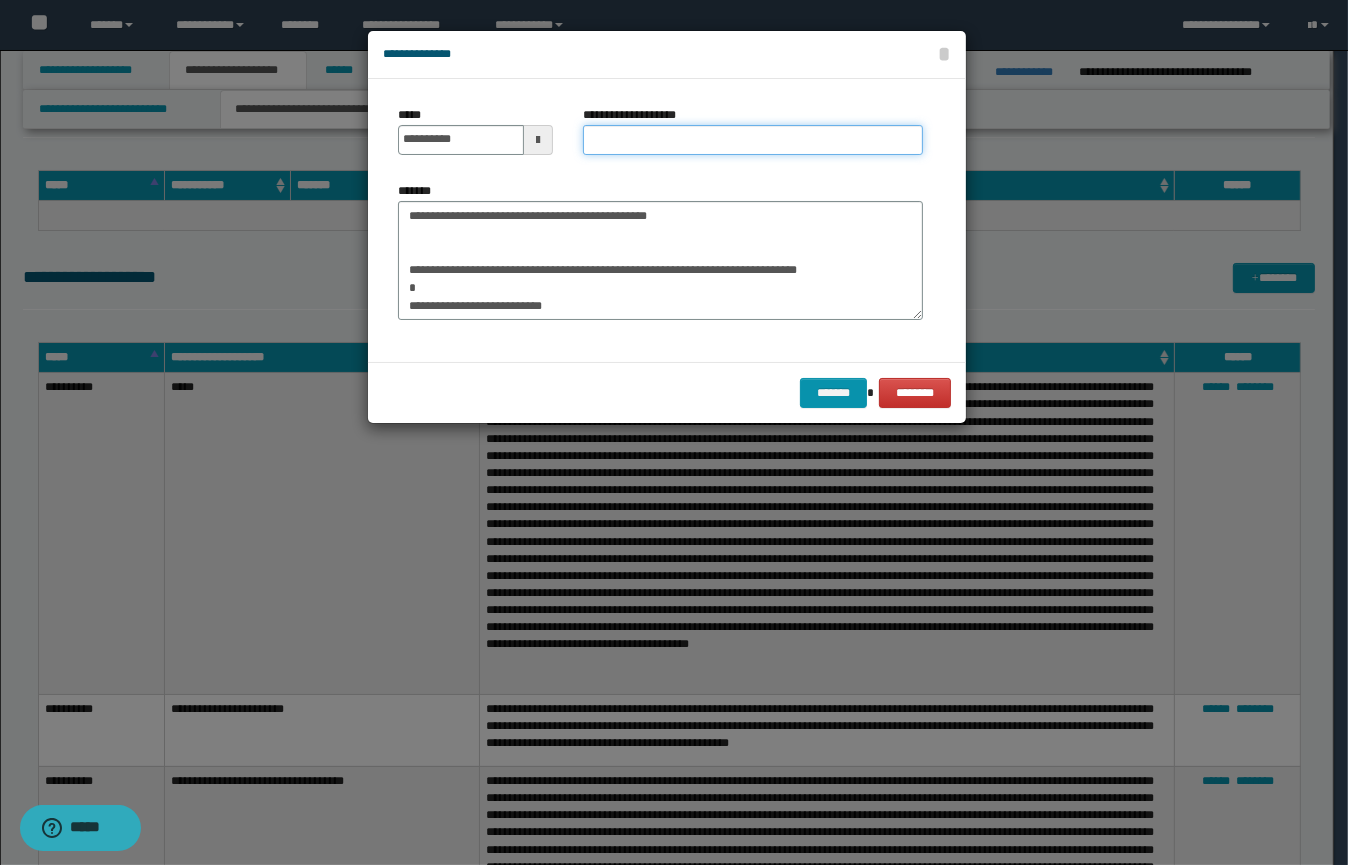 click on "**********" at bounding box center [753, 140] 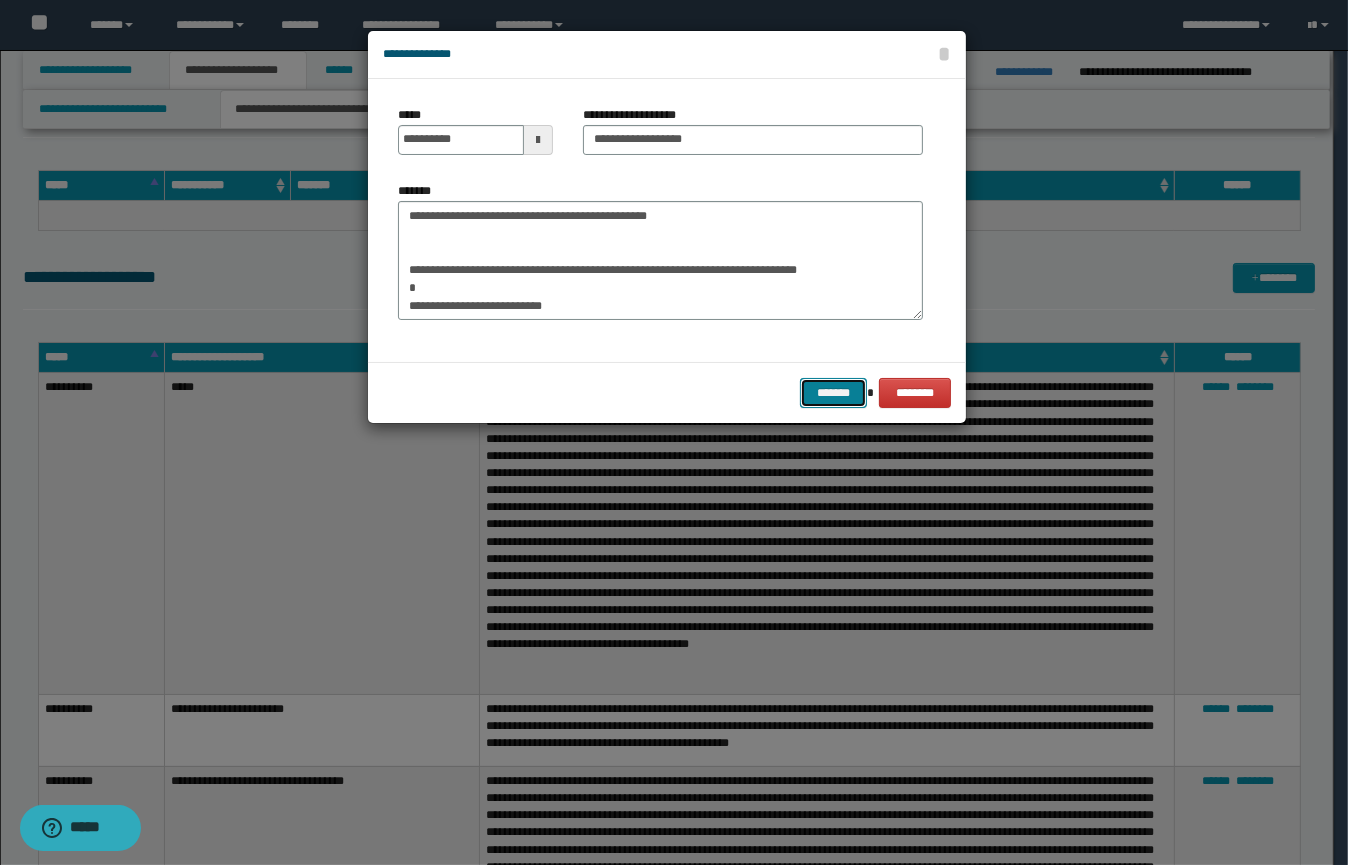 click on "*******" at bounding box center (833, 393) 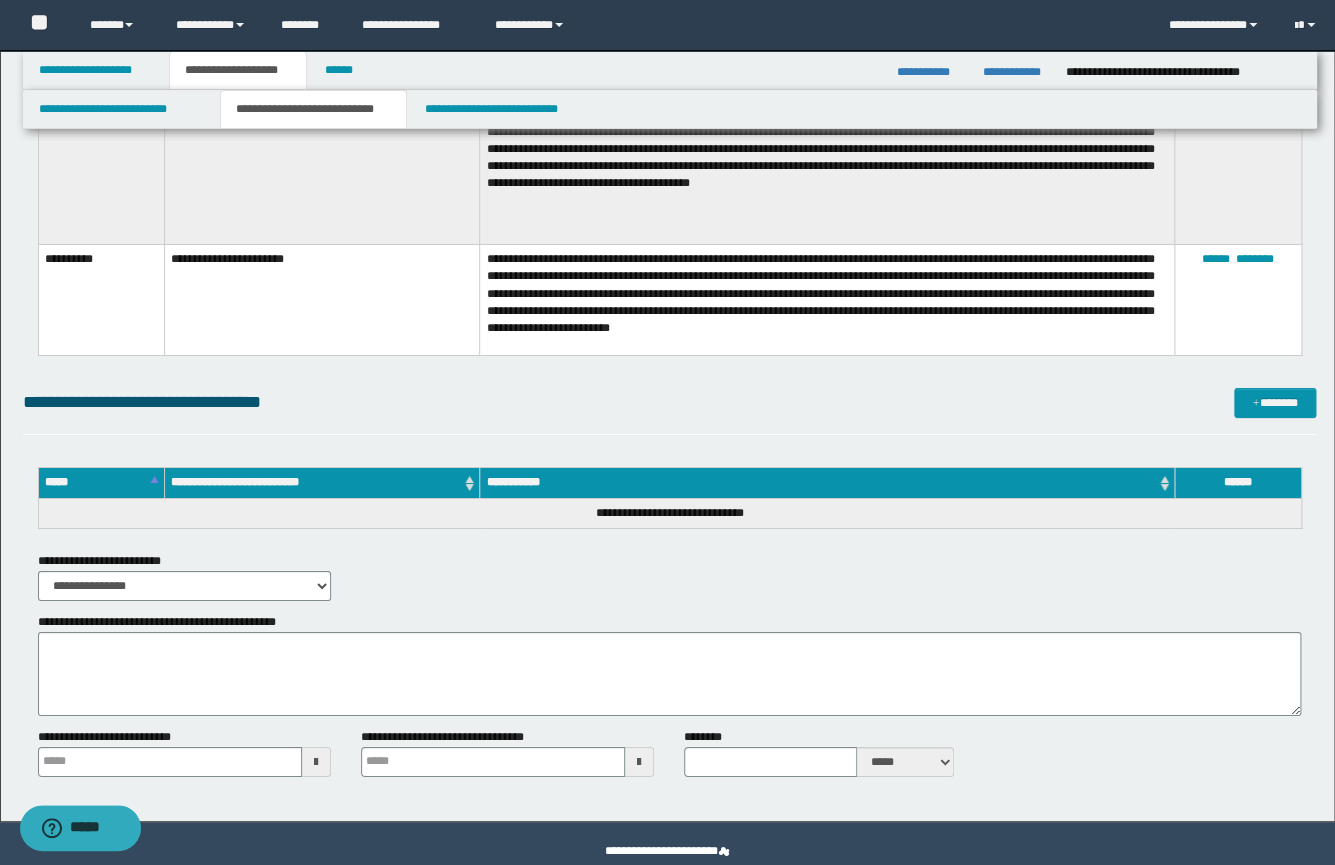 scroll, scrollTop: 2522, scrollLeft: 0, axis: vertical 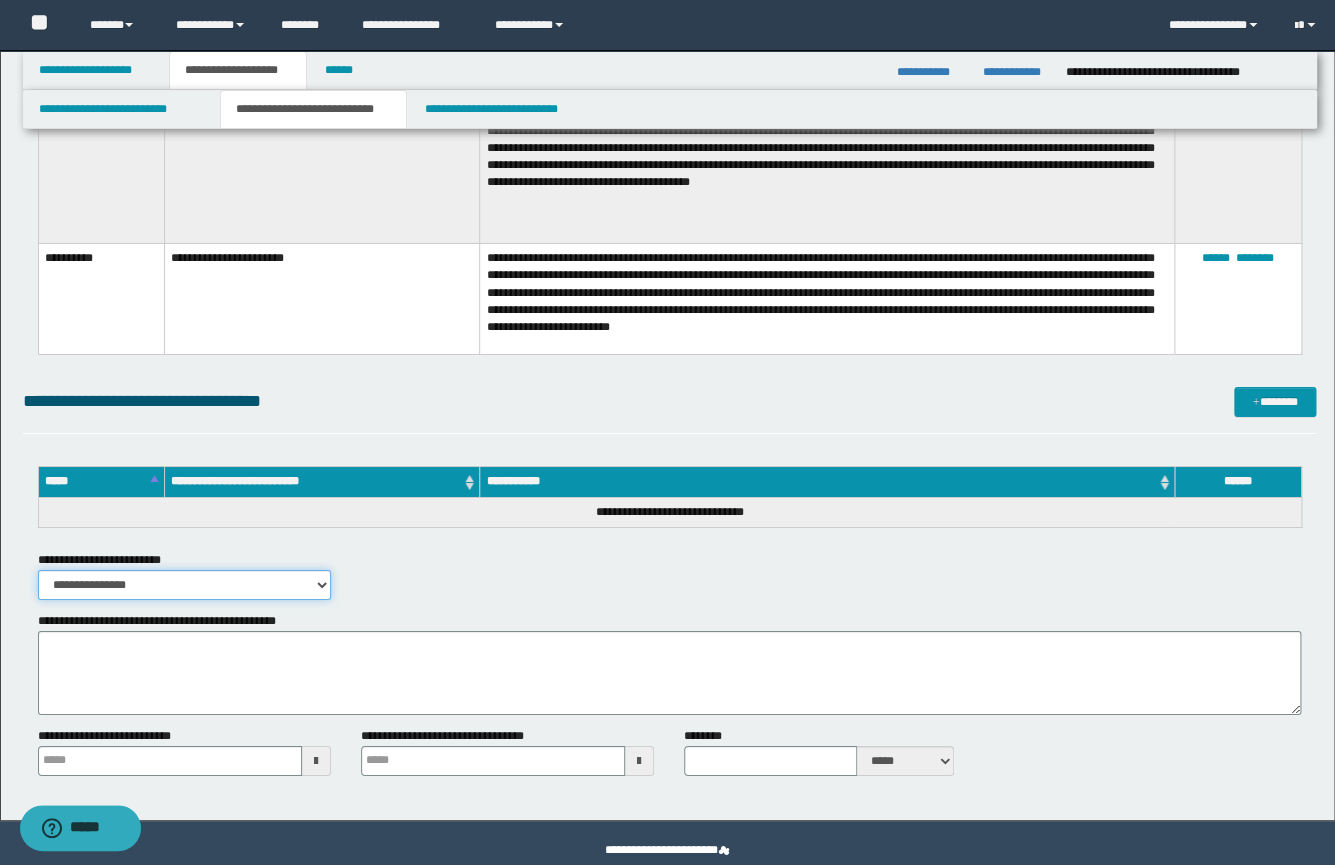 click on "**********" at bounding box center (184, 585) 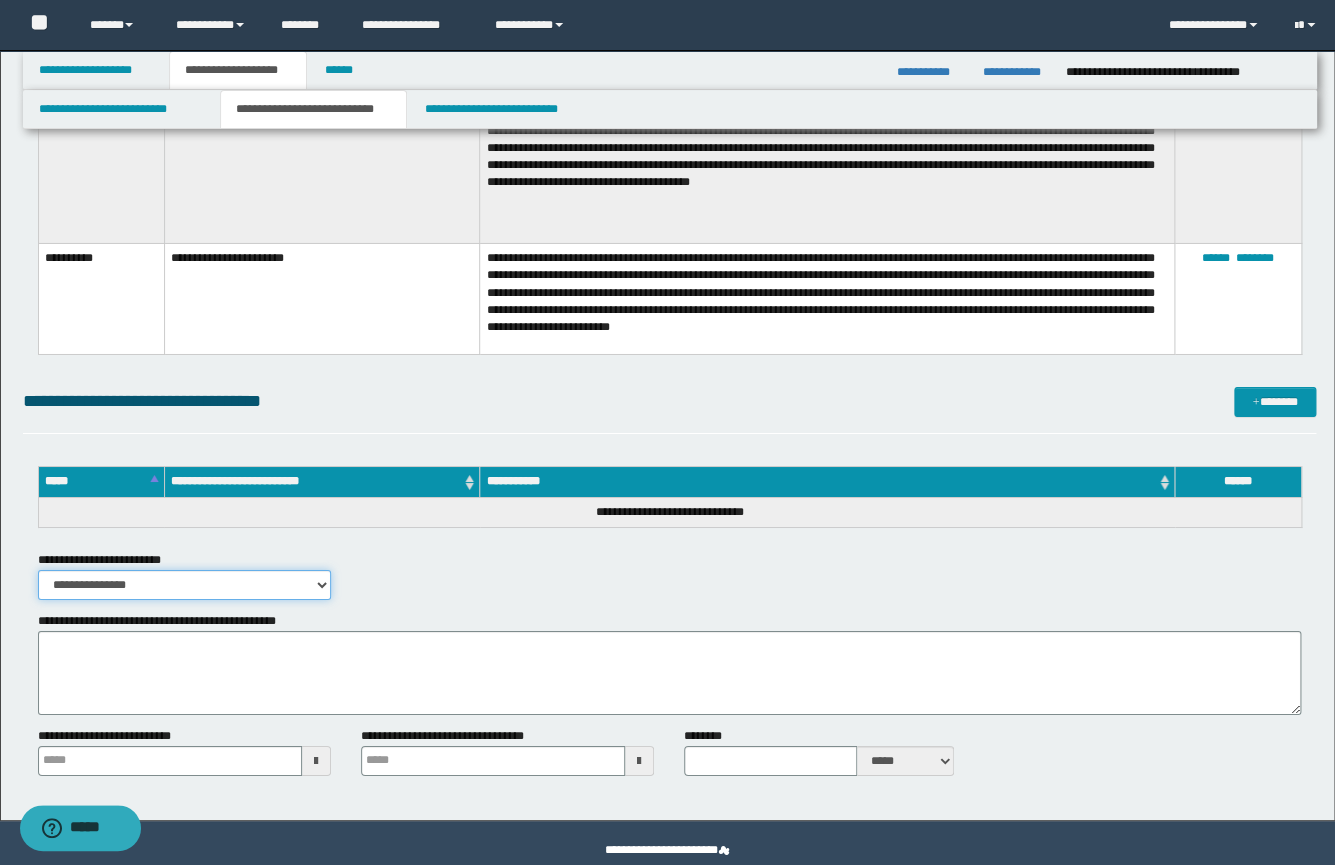 select on "*" 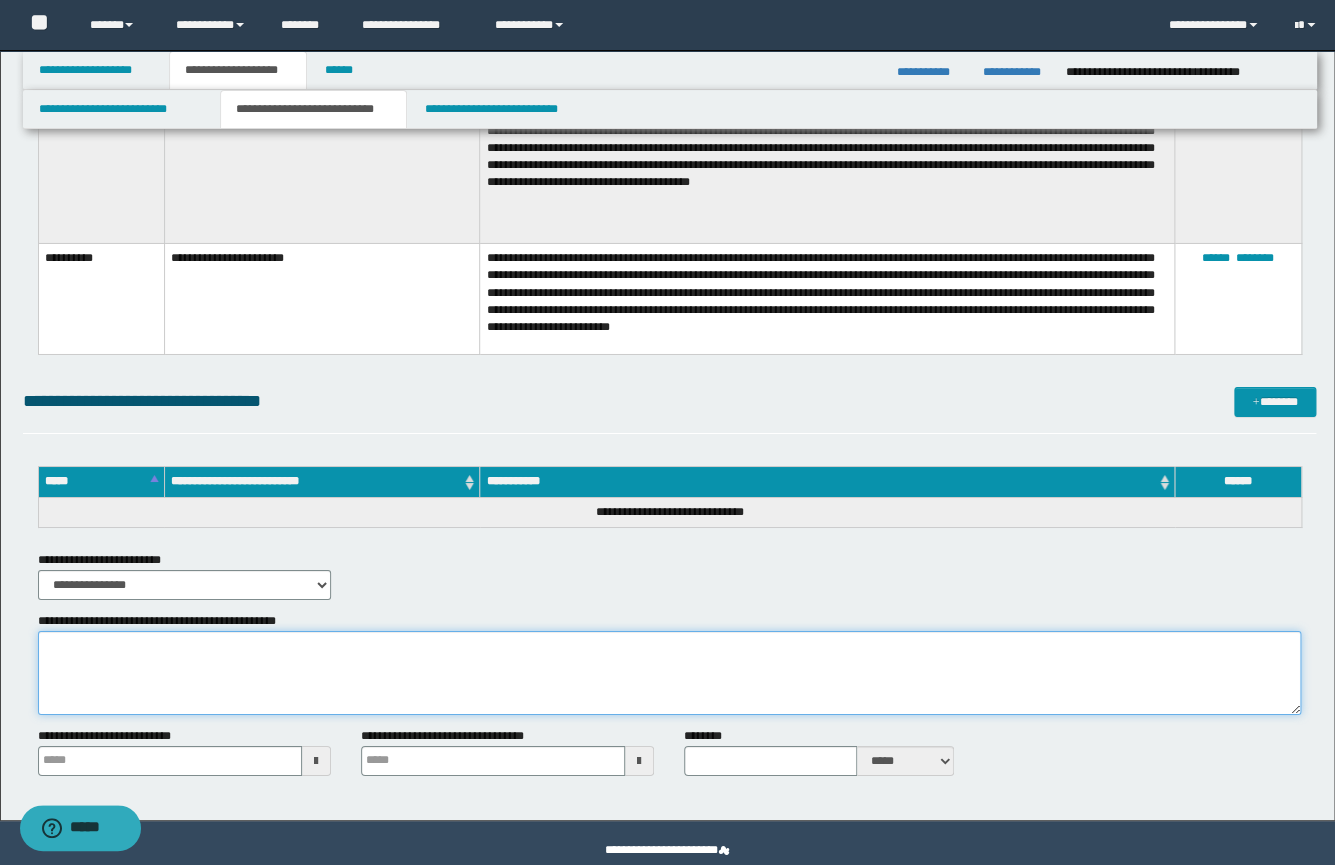 click on "**********" at bounding box center (669, 673) 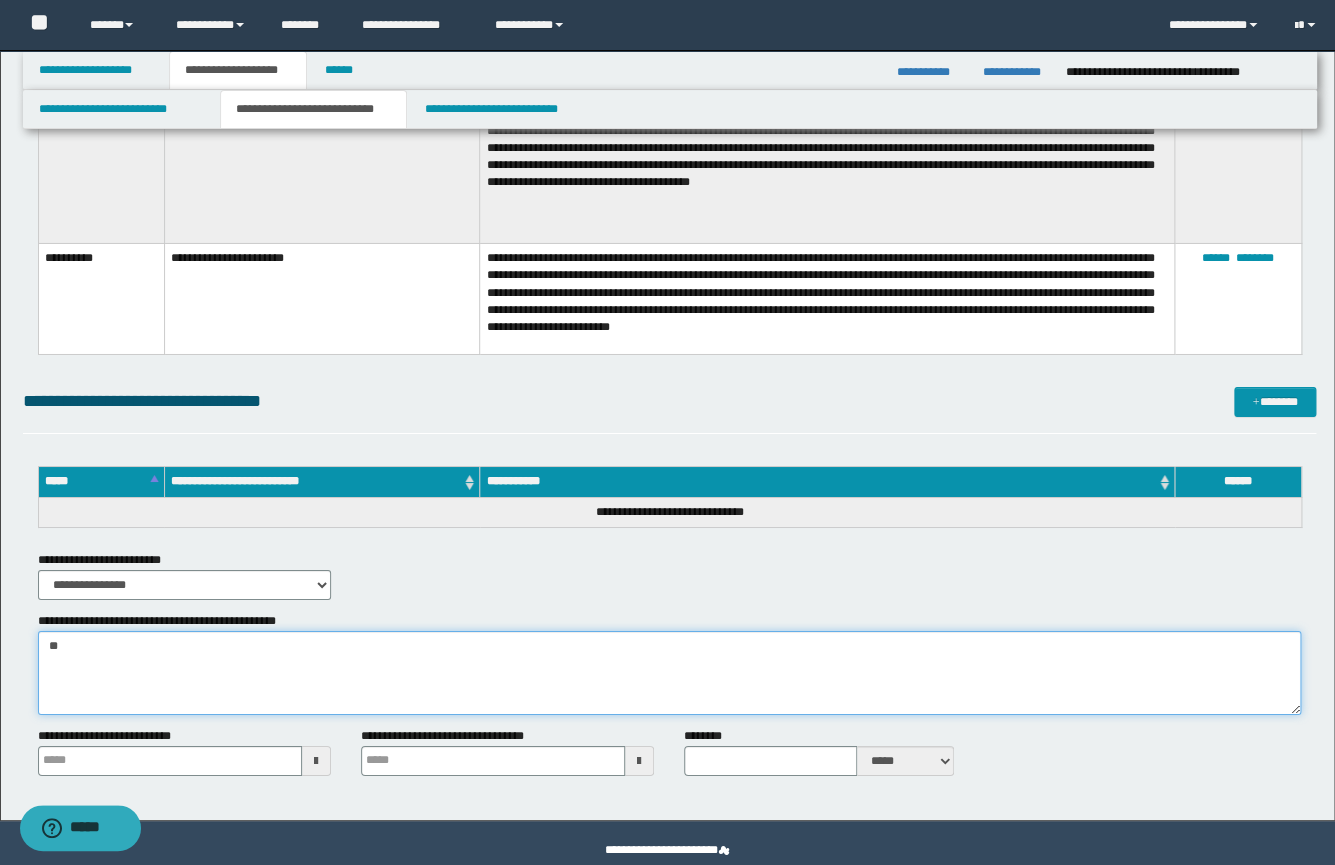 type on "*" 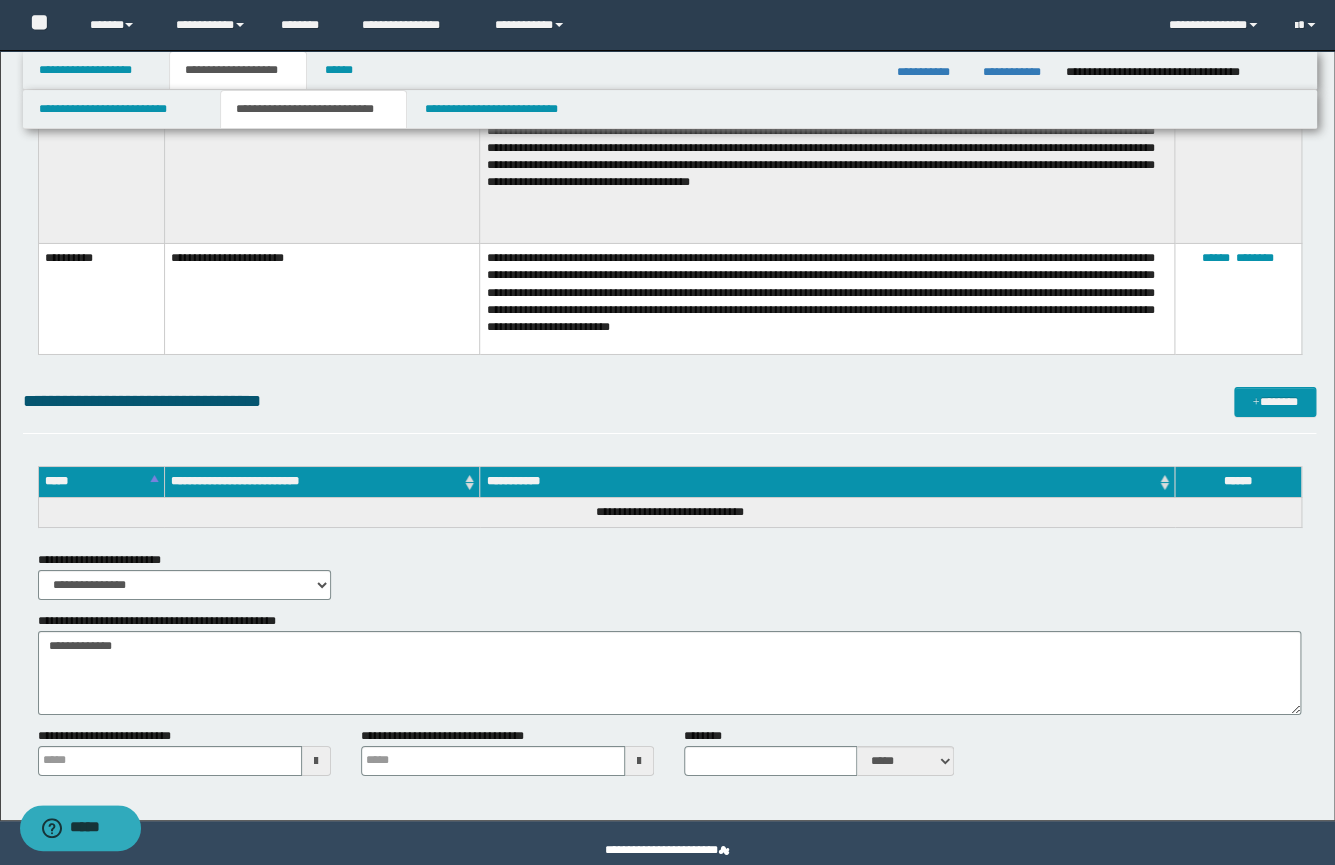 drag, startPoint x: 820, startPoint y: 273, endPoint x: 845, endPoint y: 305, distance: 40.60788 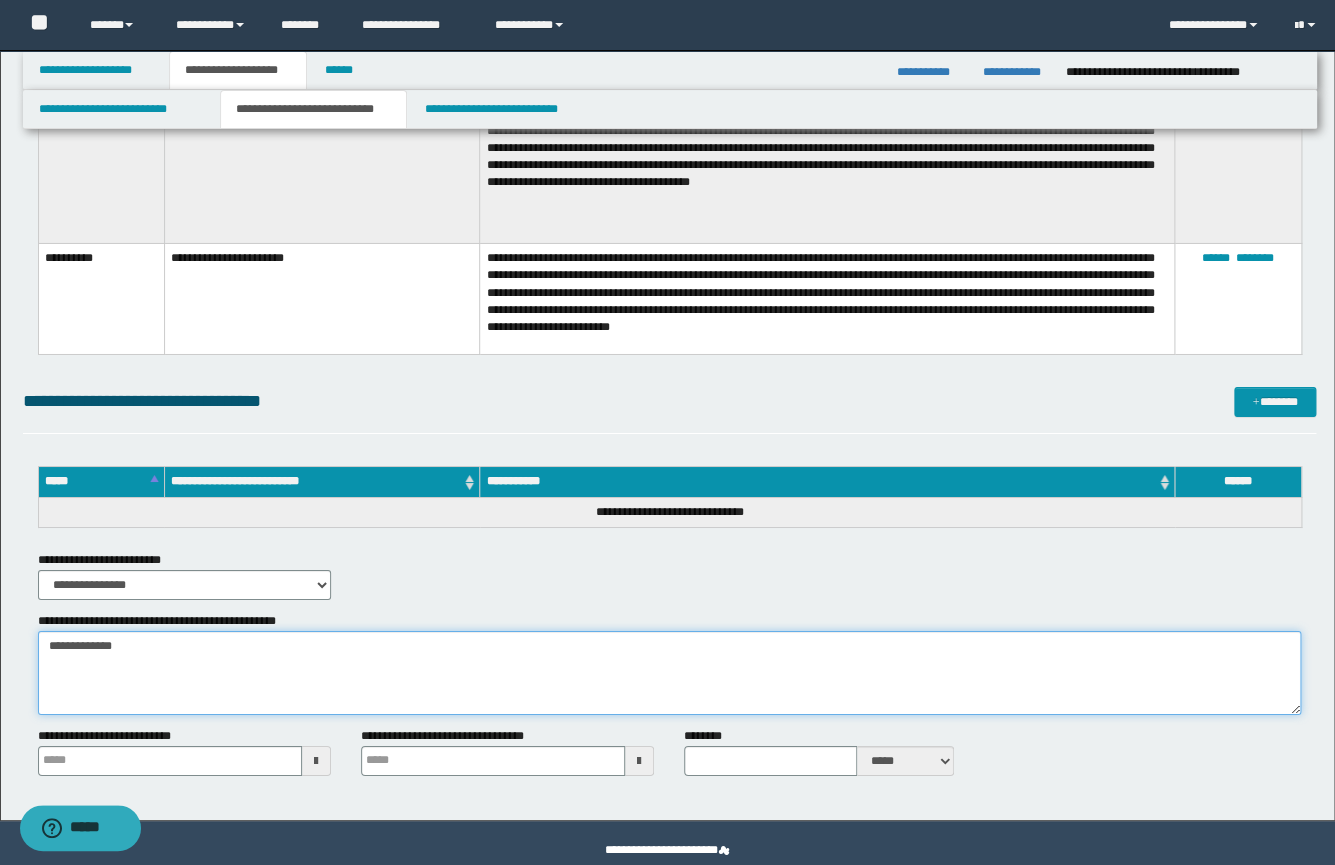 click on "**********" at bounding box center (669, 673) 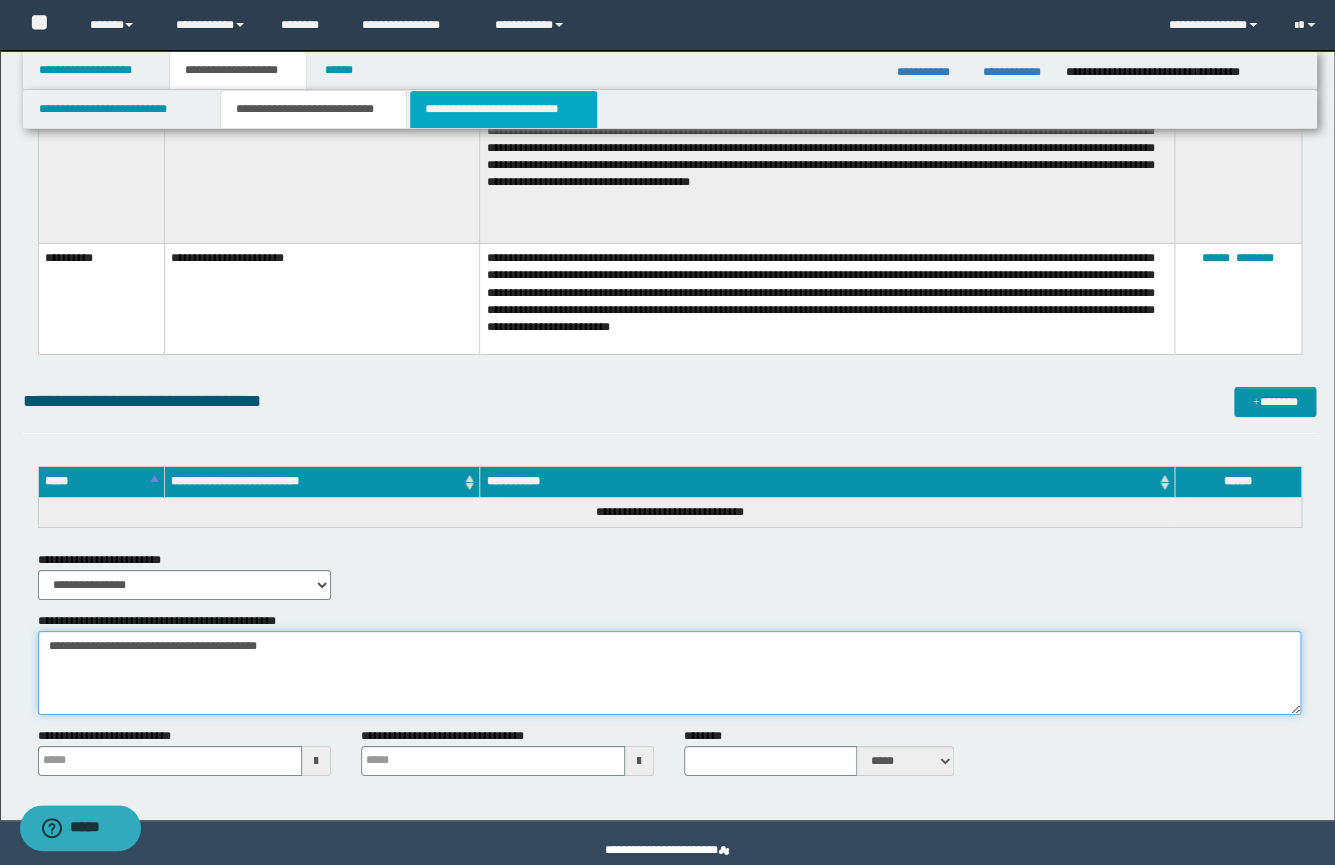 type on "**********" 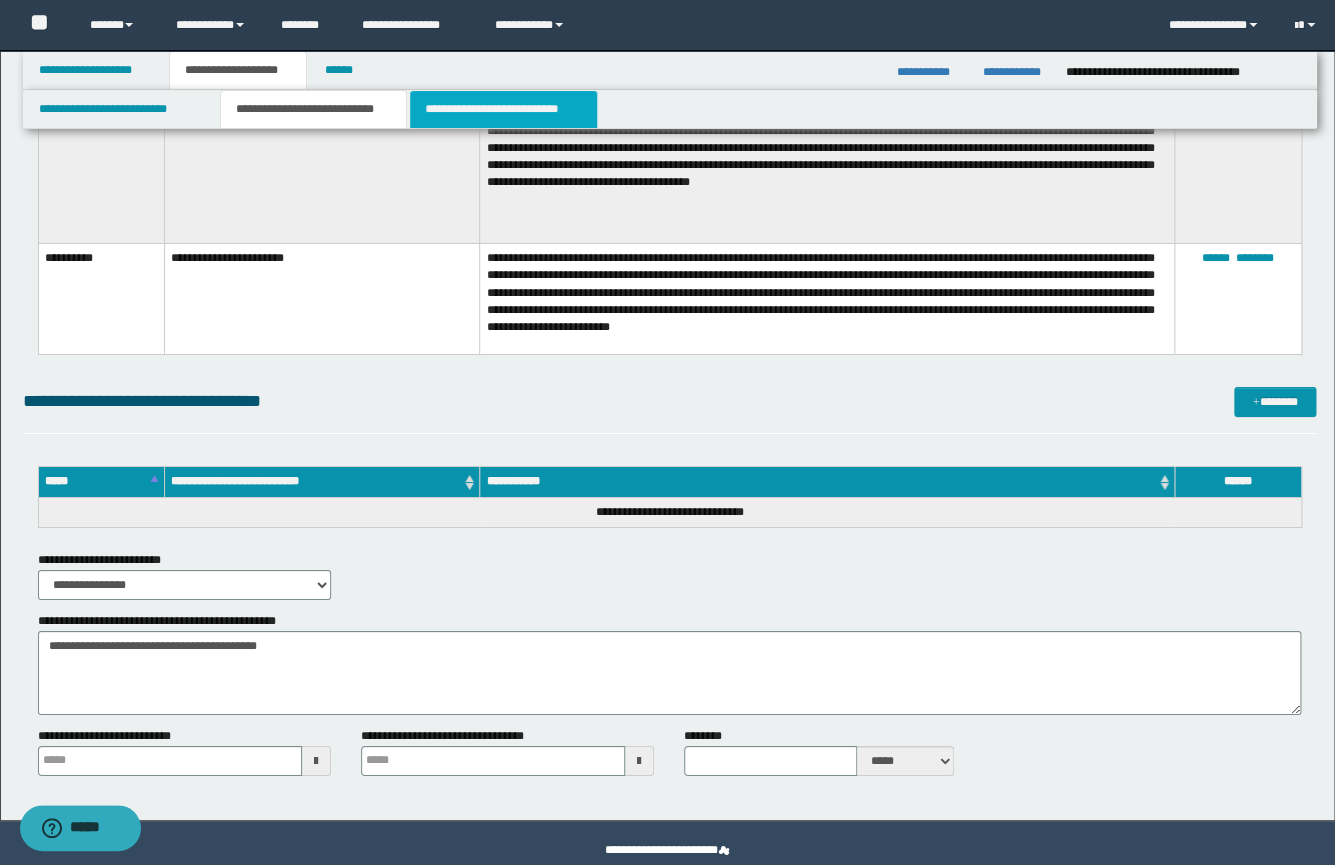 click on "**********" at bounding box center [503, 109] 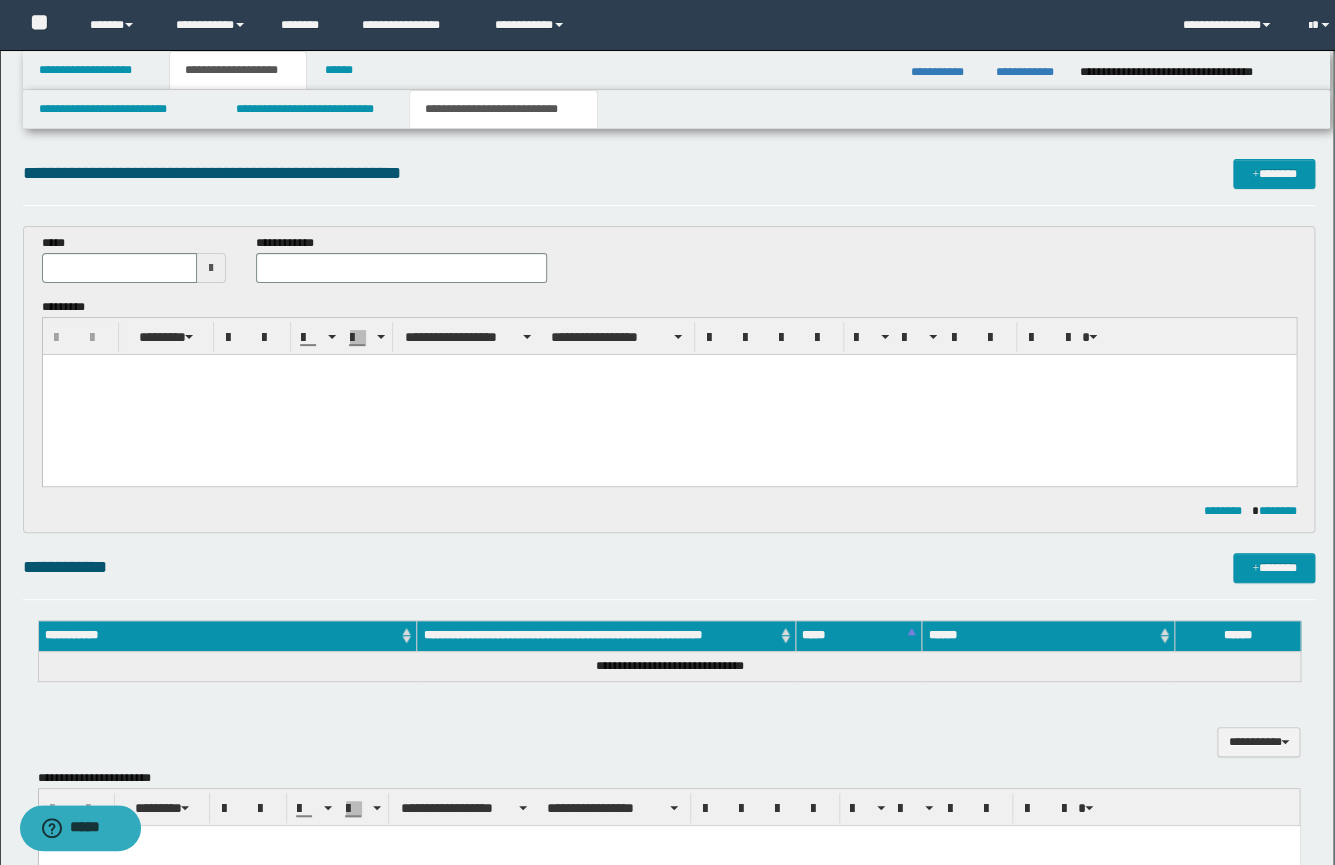 scroll, scrollTop: 0, scrollLeft: 0, axis: both 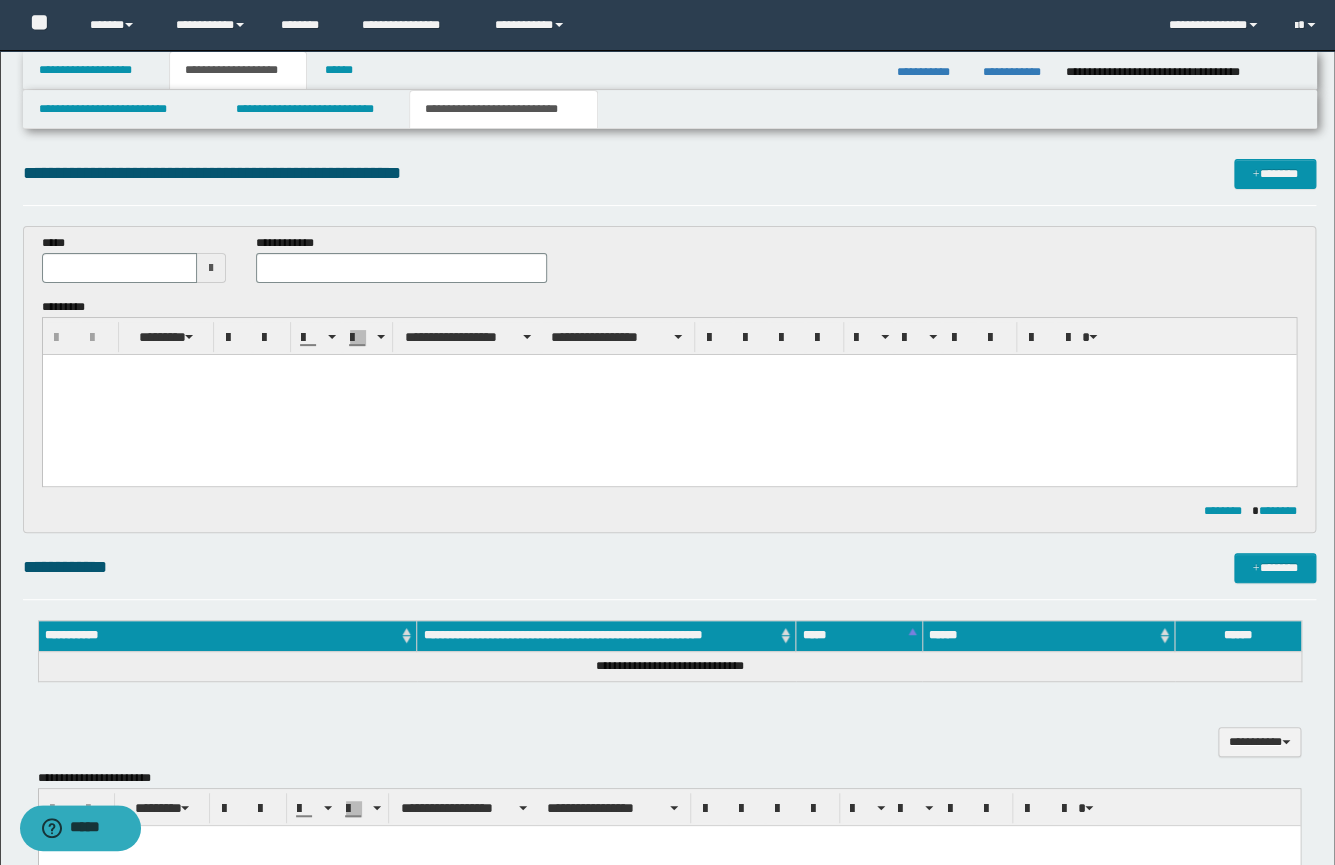 click at bounding box center [668, 395] 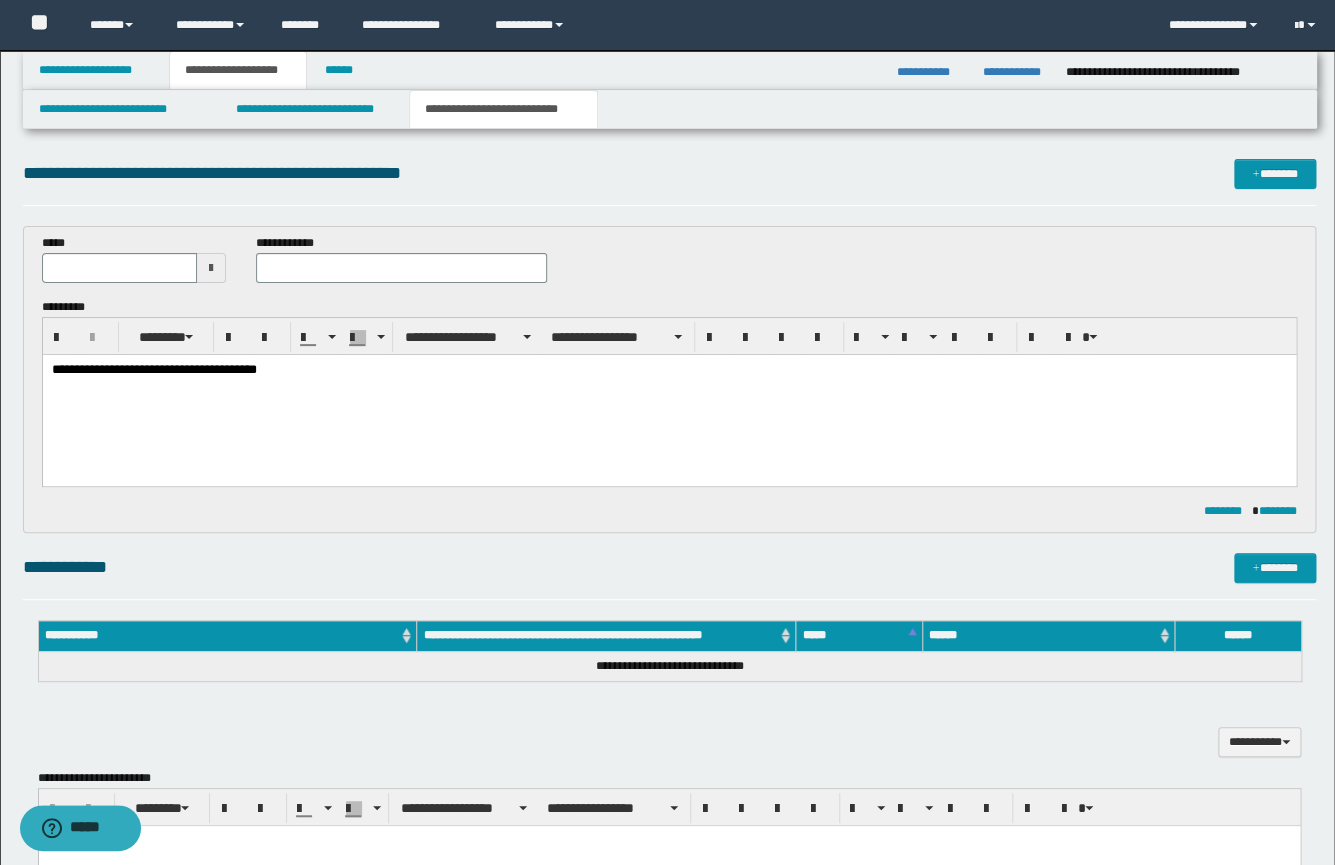 type 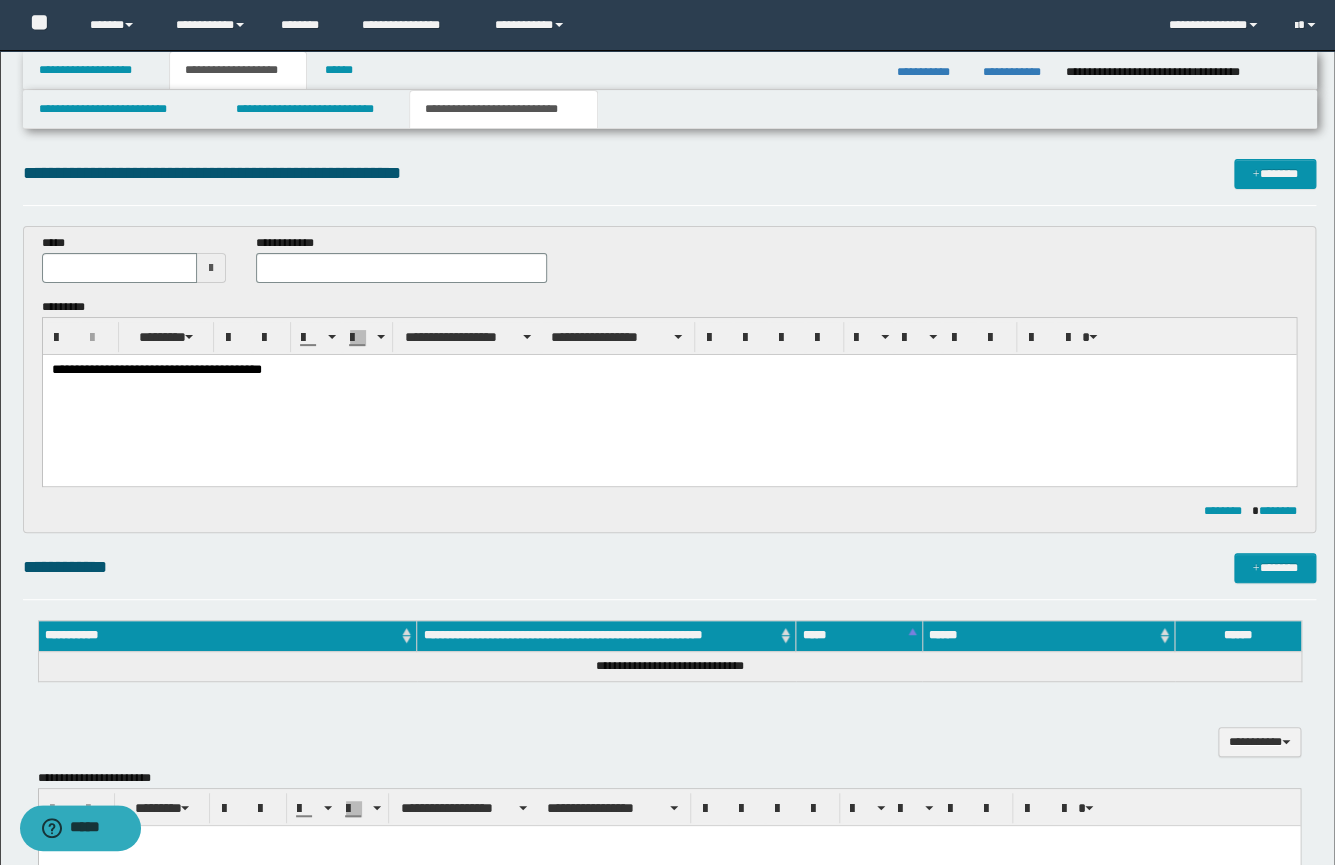 click on "**********" at bounding box center [668, 395] 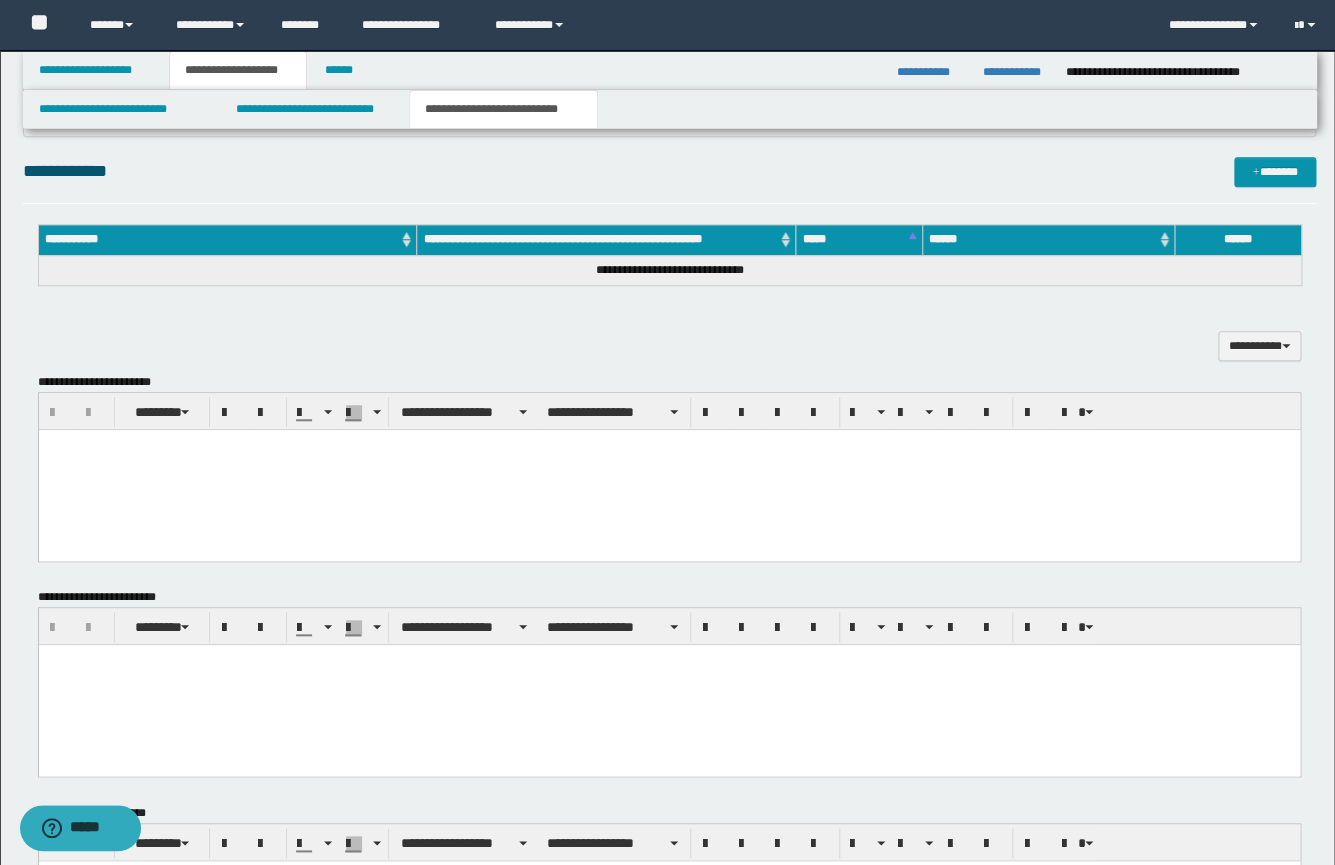scroll, scrollTop: 597, scrollLeft: 0, axis: vertical 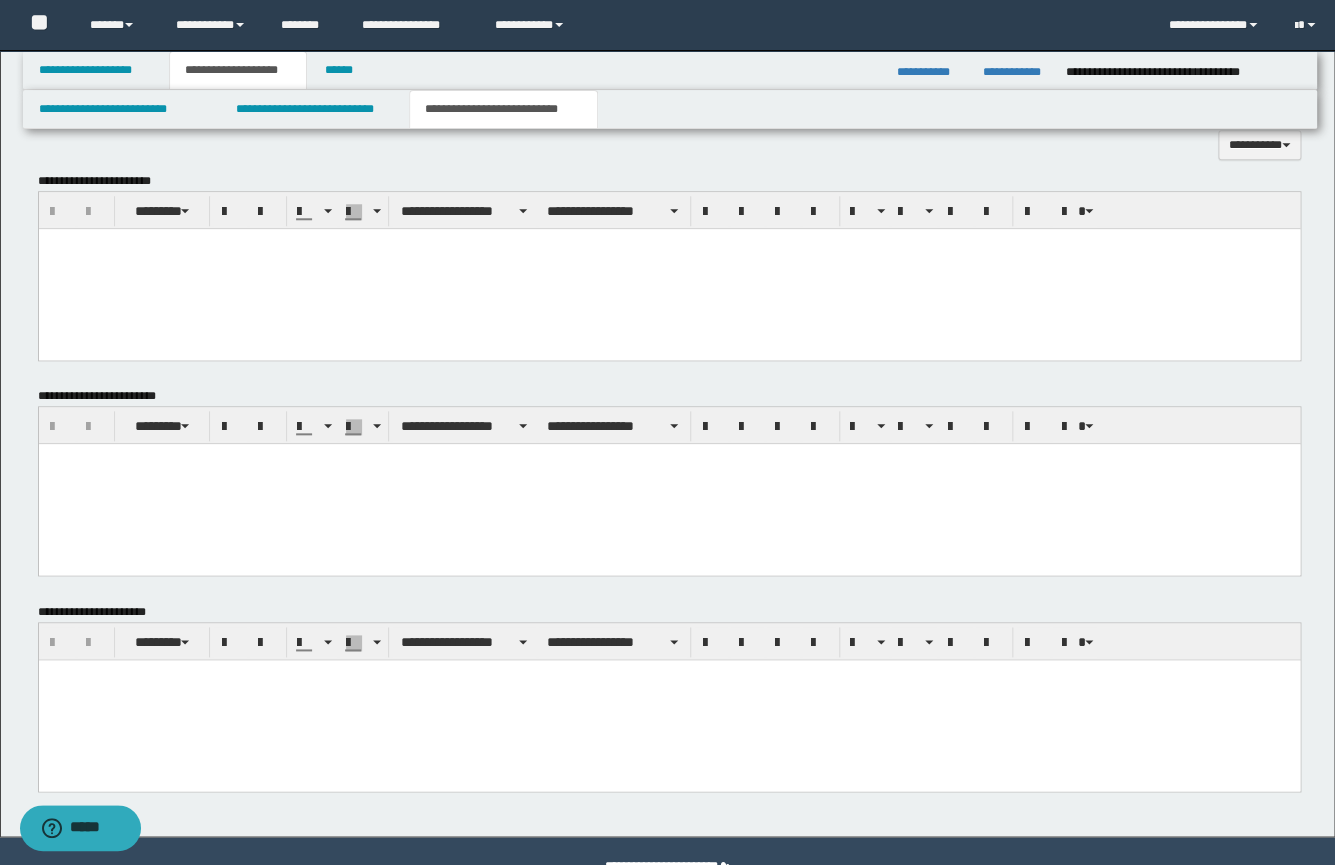 click at bounding box center (668, 484) 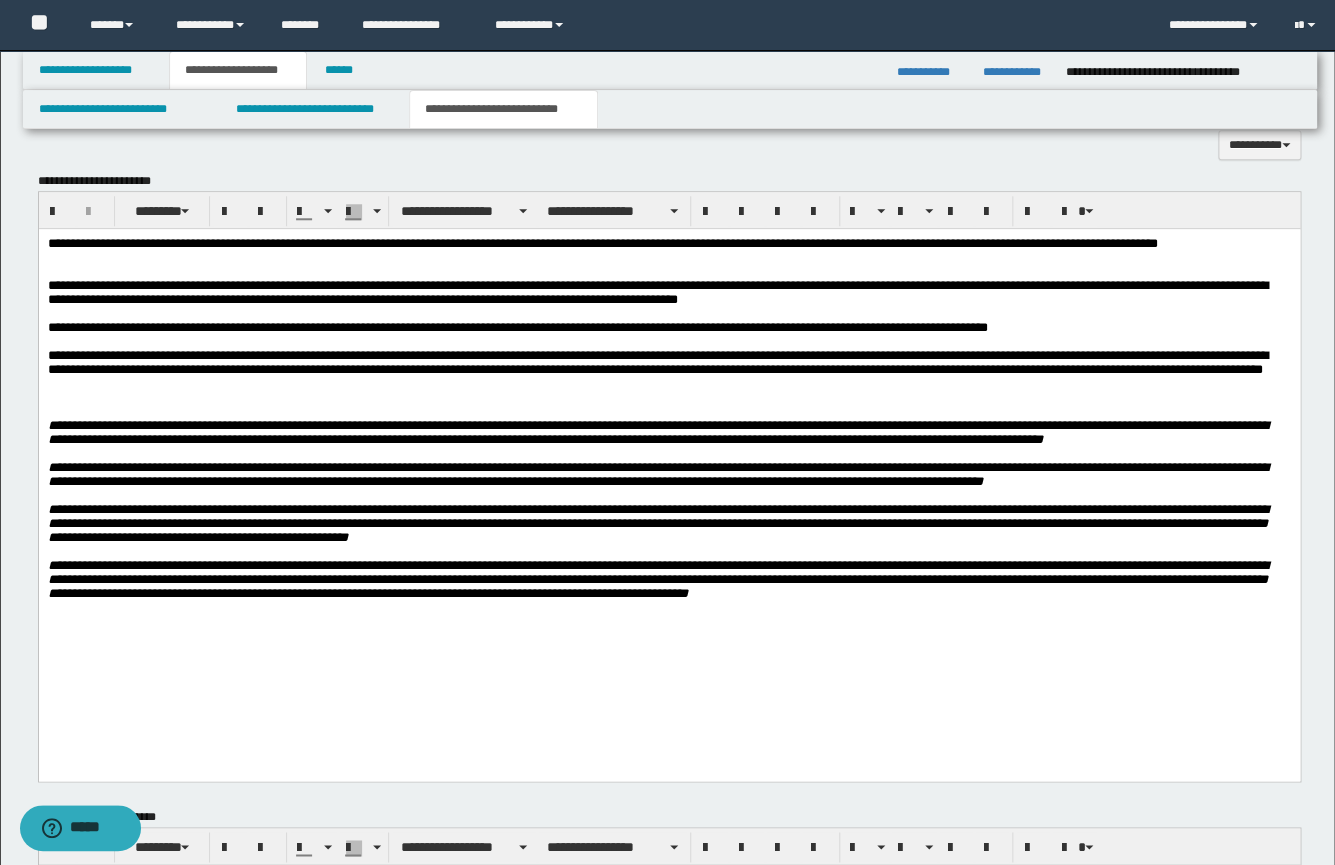 click on "**********" at bounding box center [657, 431] 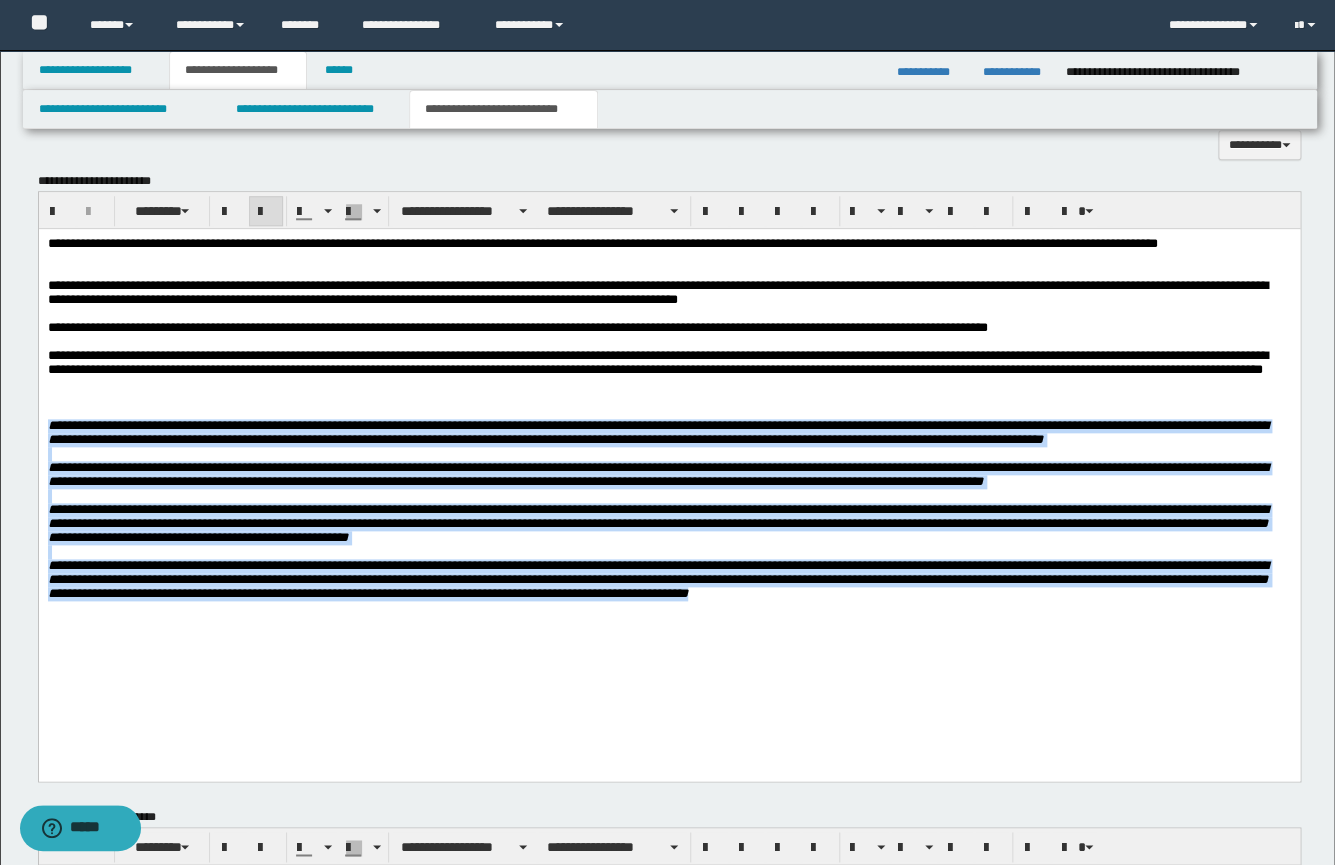 drag, startPoint x: 49, startPoint y: 463, endPoint x: 340, endPoint y: 708, distance: 380.4024 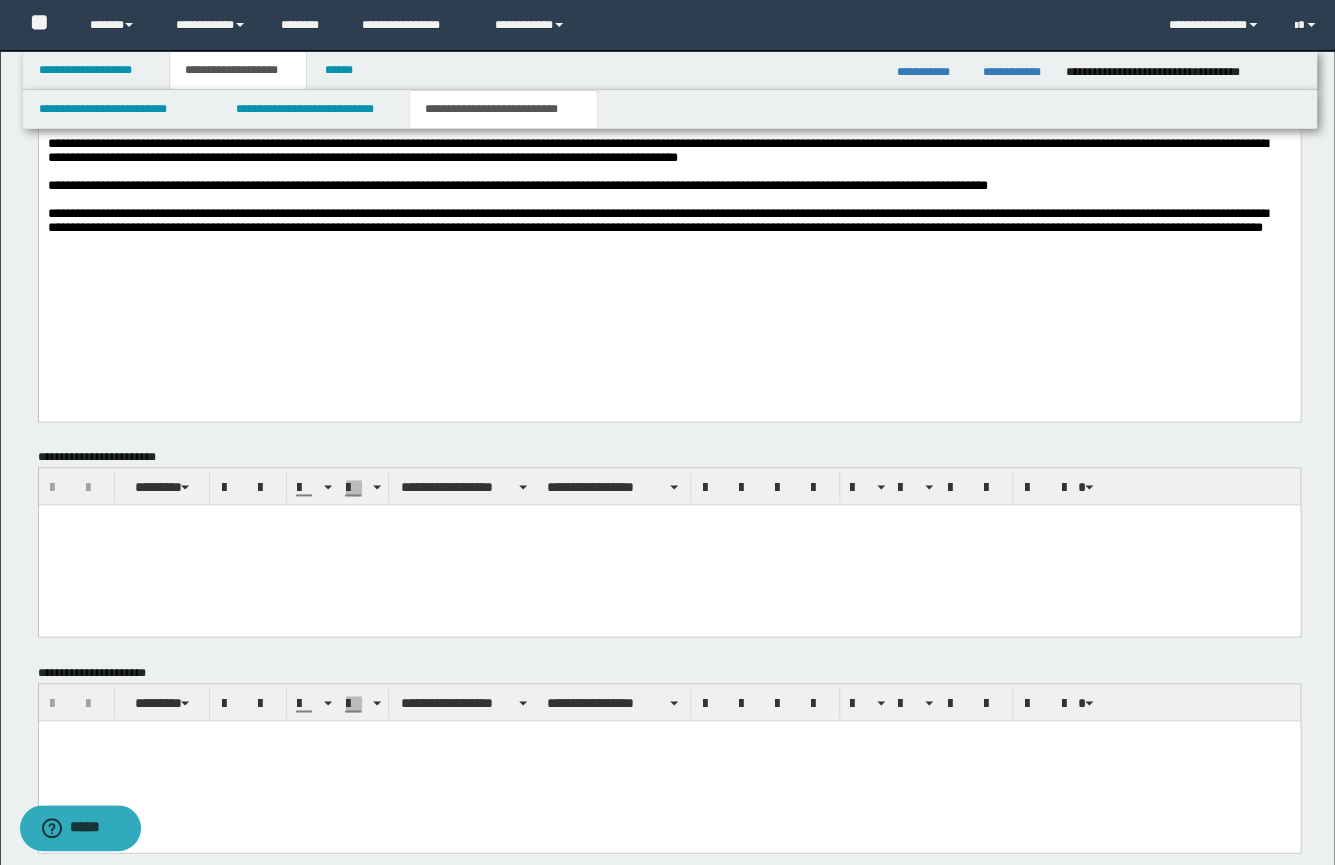 scroll, scrollTop: 849, scrollLeft: 0, axis: vertical 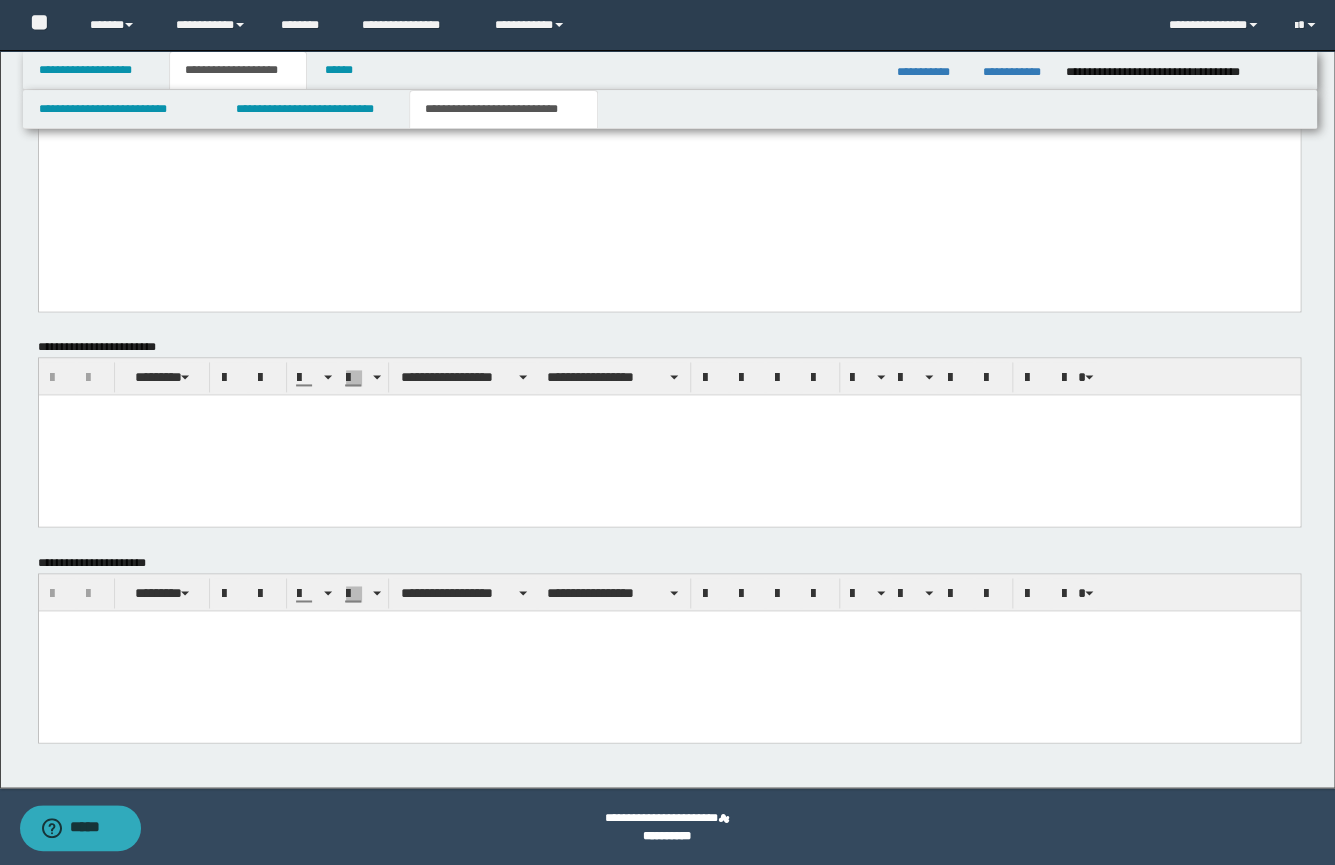 click at bounding box center [668, 650] 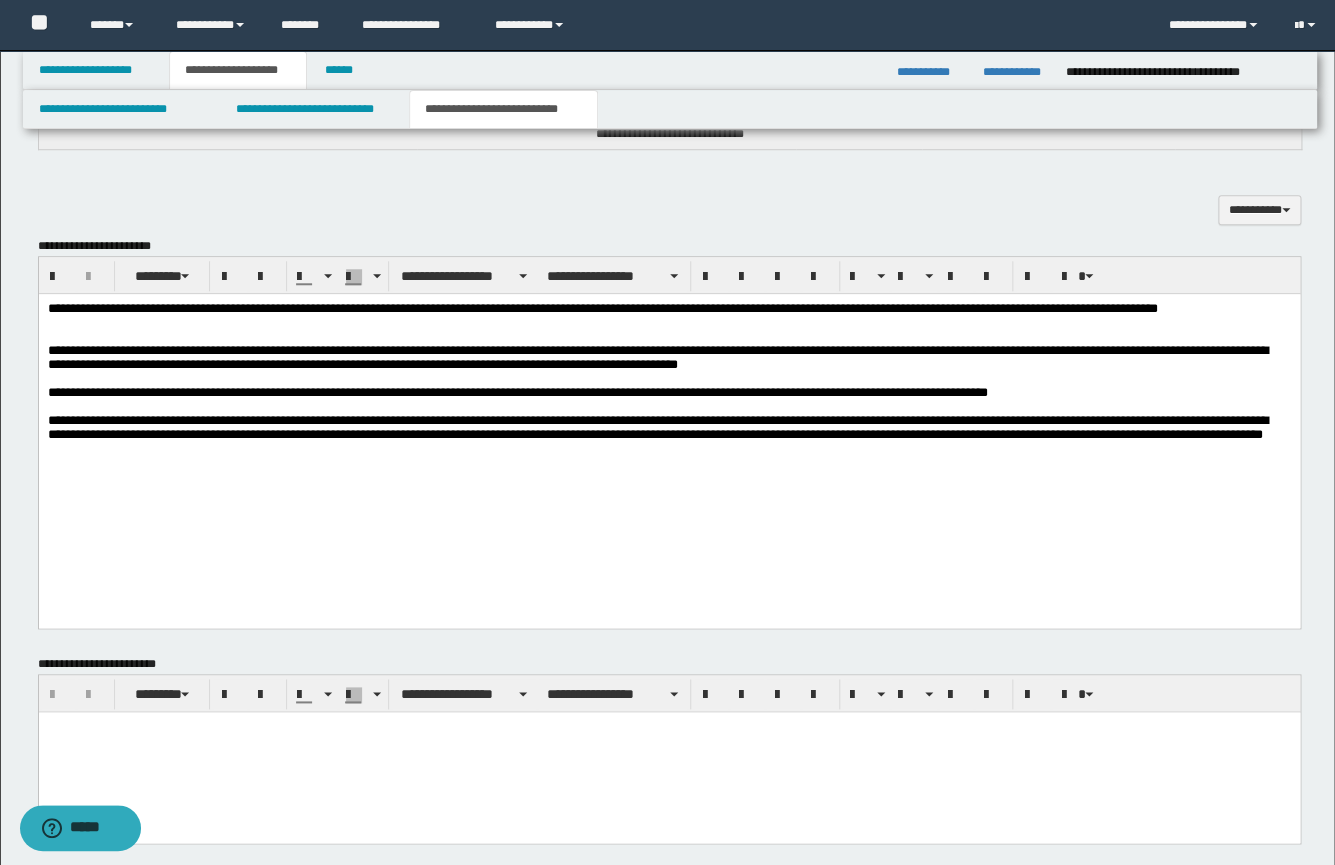 scroll, scrollTop: 466, scrollLeft: 0, axis: vertical 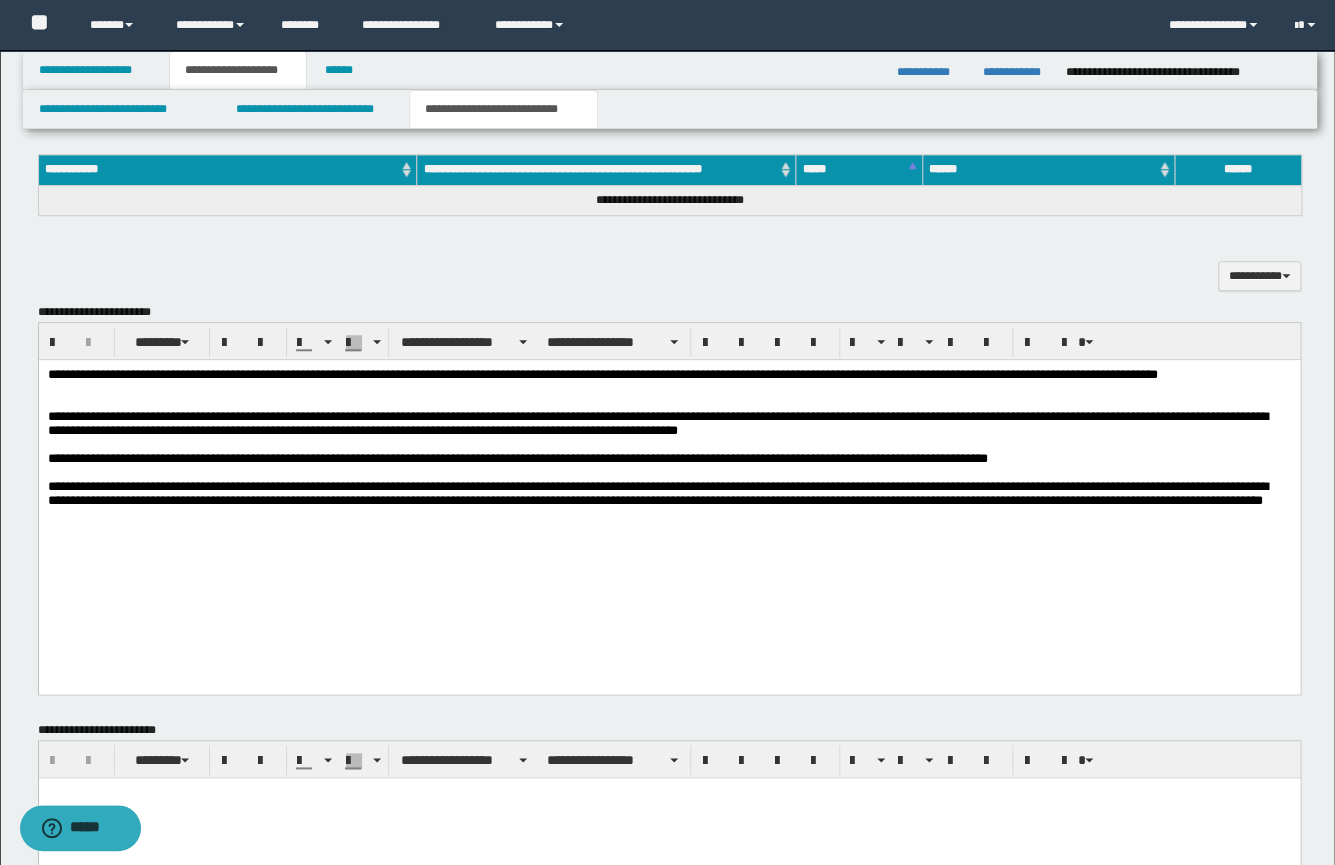 click at bounding box center (668, 389) 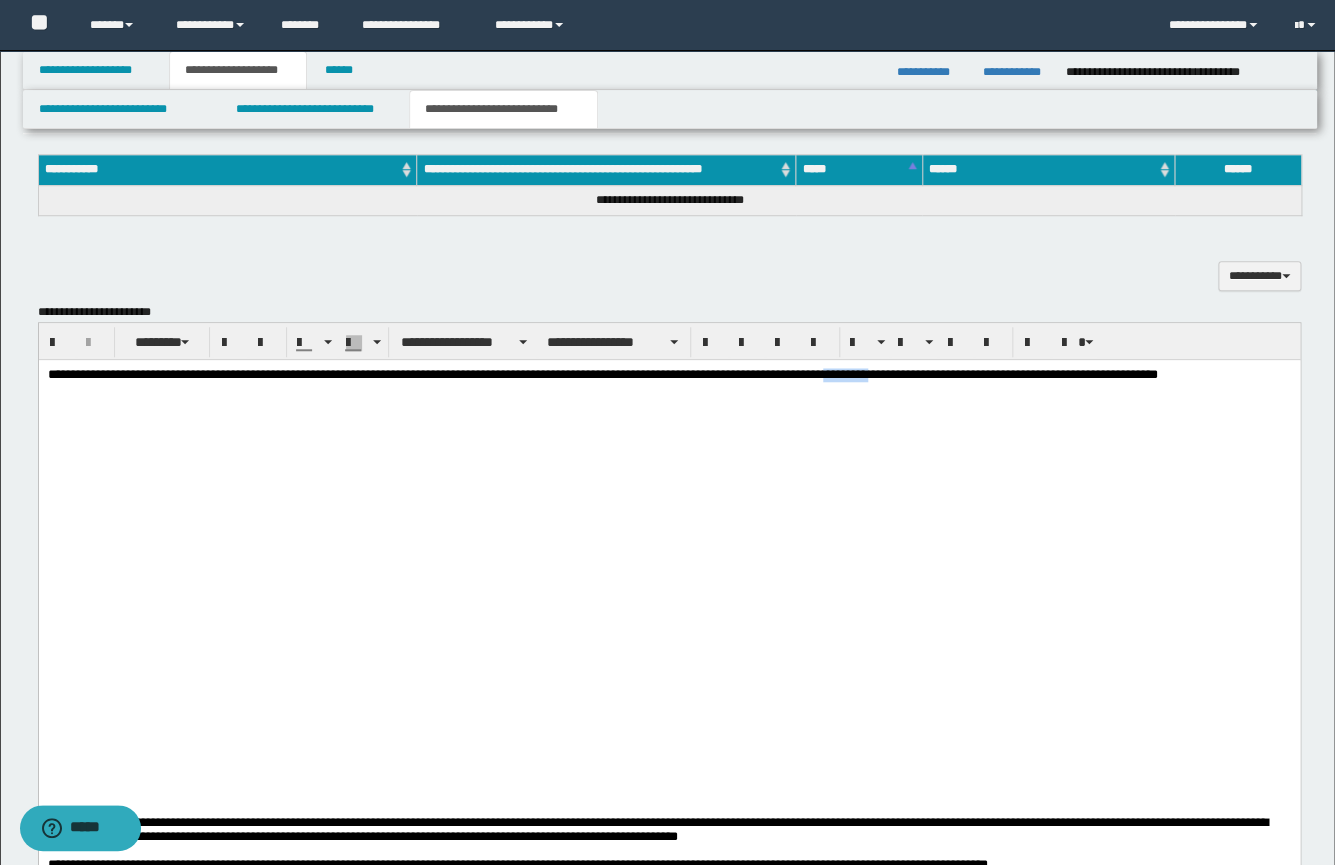 drag, startPoint x: 1029, startPoint y: 373, endPoint x: 952, endPoint y: 378, distance: 77.16217 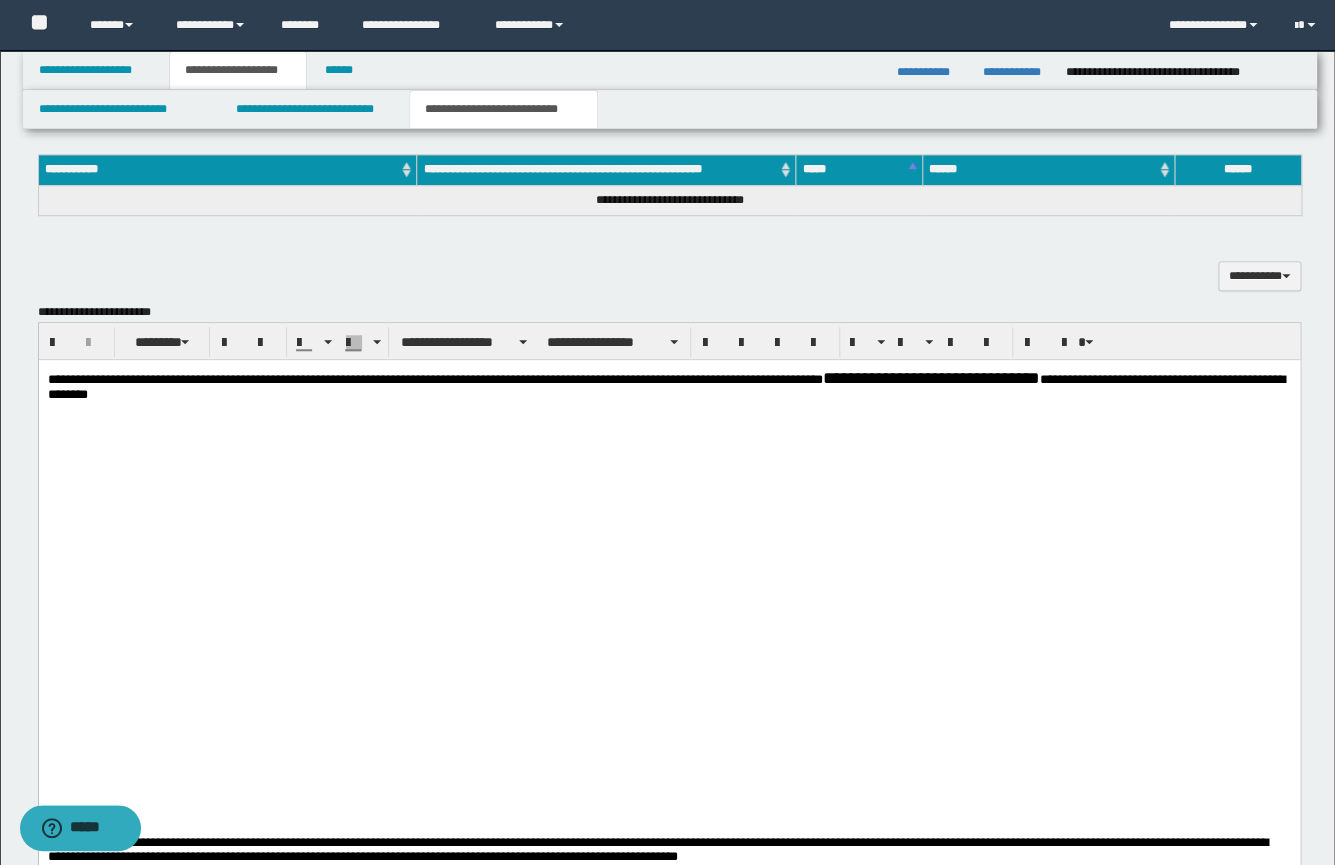 click on "**********" at bounding box center [668, 385] 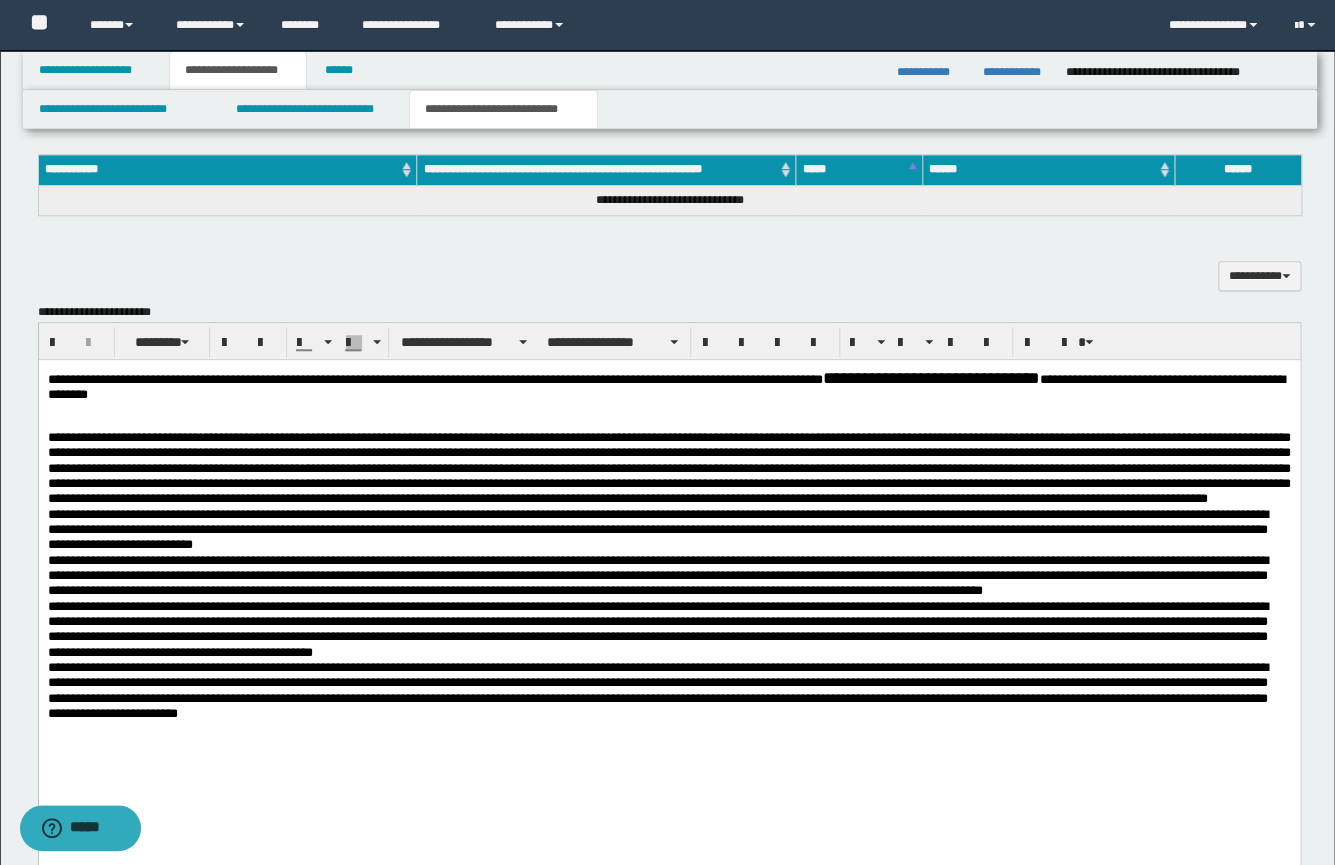 click at bounding box center (668, 423) 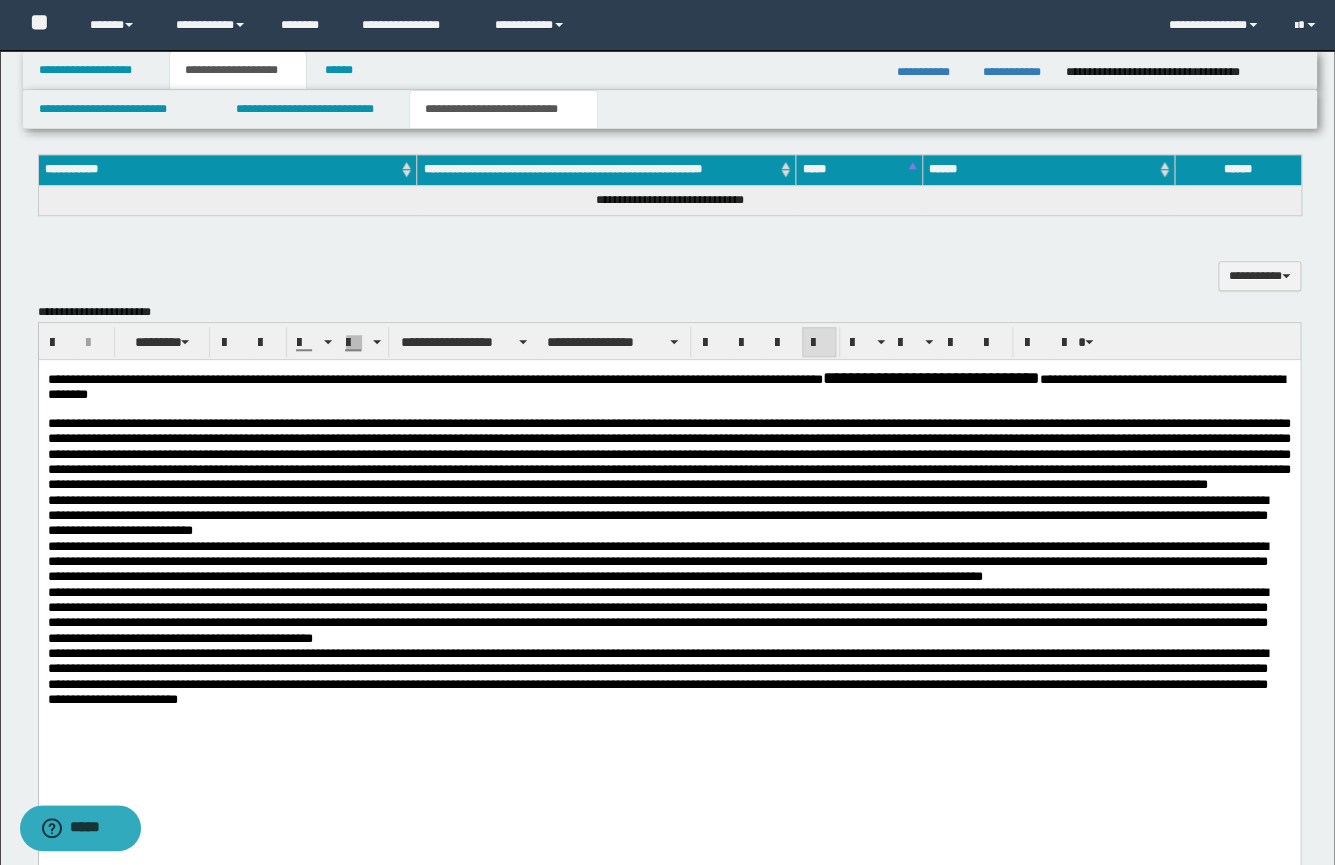 click at bounding box center [668, 454] 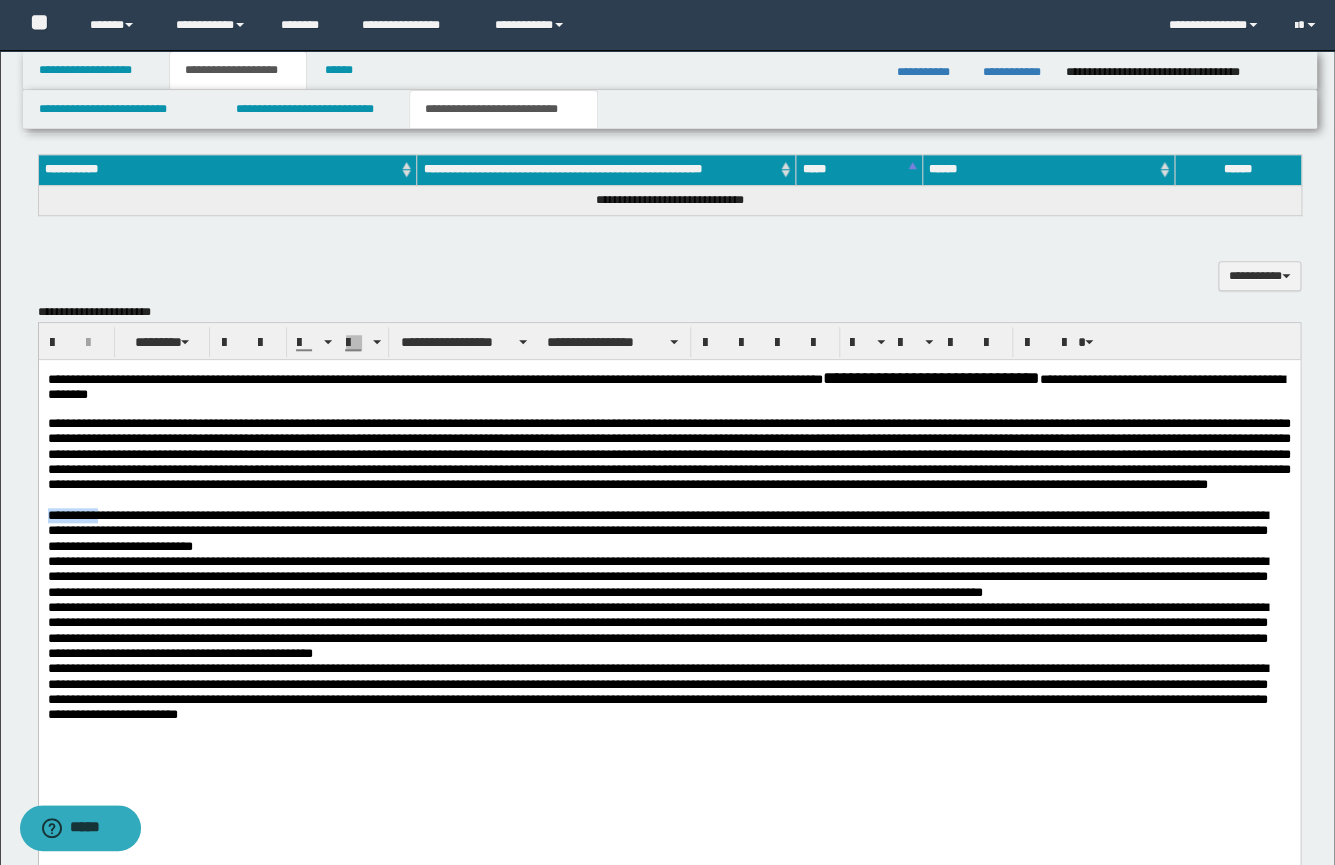 drag, startPoint x: 114, startPoint y: 530, endPoint x: -1, endPoint y: 533, distance: 115.03912 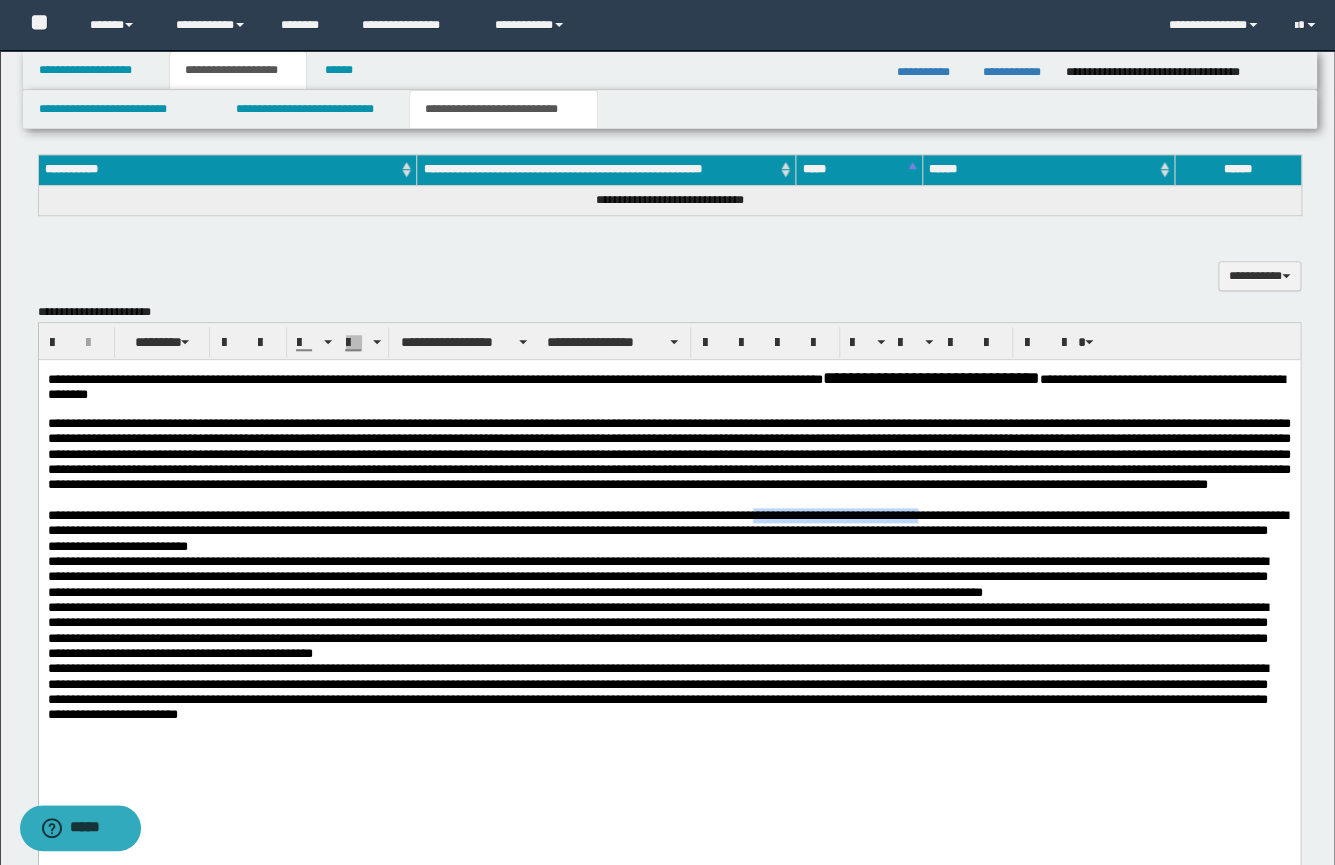 drag, startPoint x: 1080, startPoint y: 534, endPoint x: 887, endPoint y: 530, distance: 193.04144 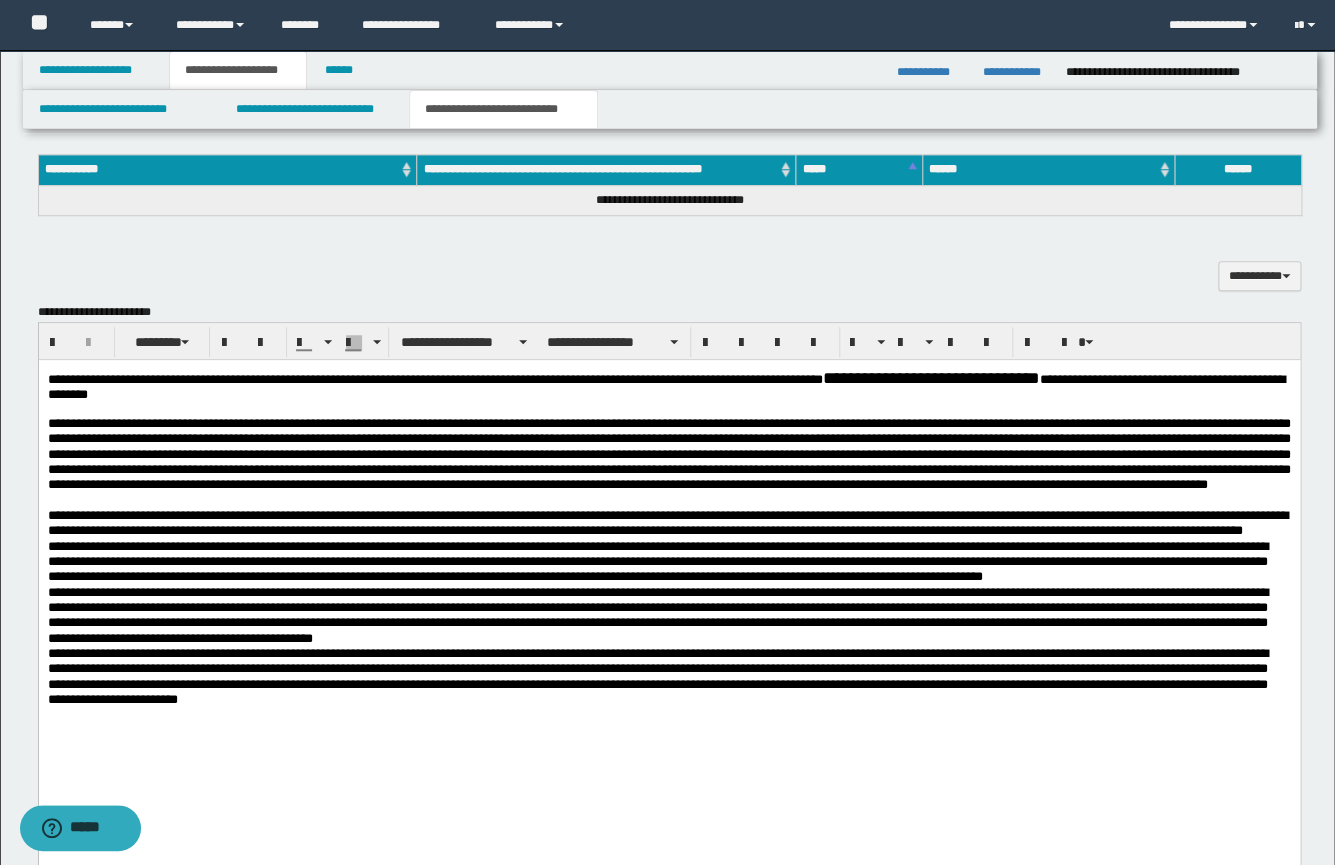 click on "**********" at bounding box center (668, 523) 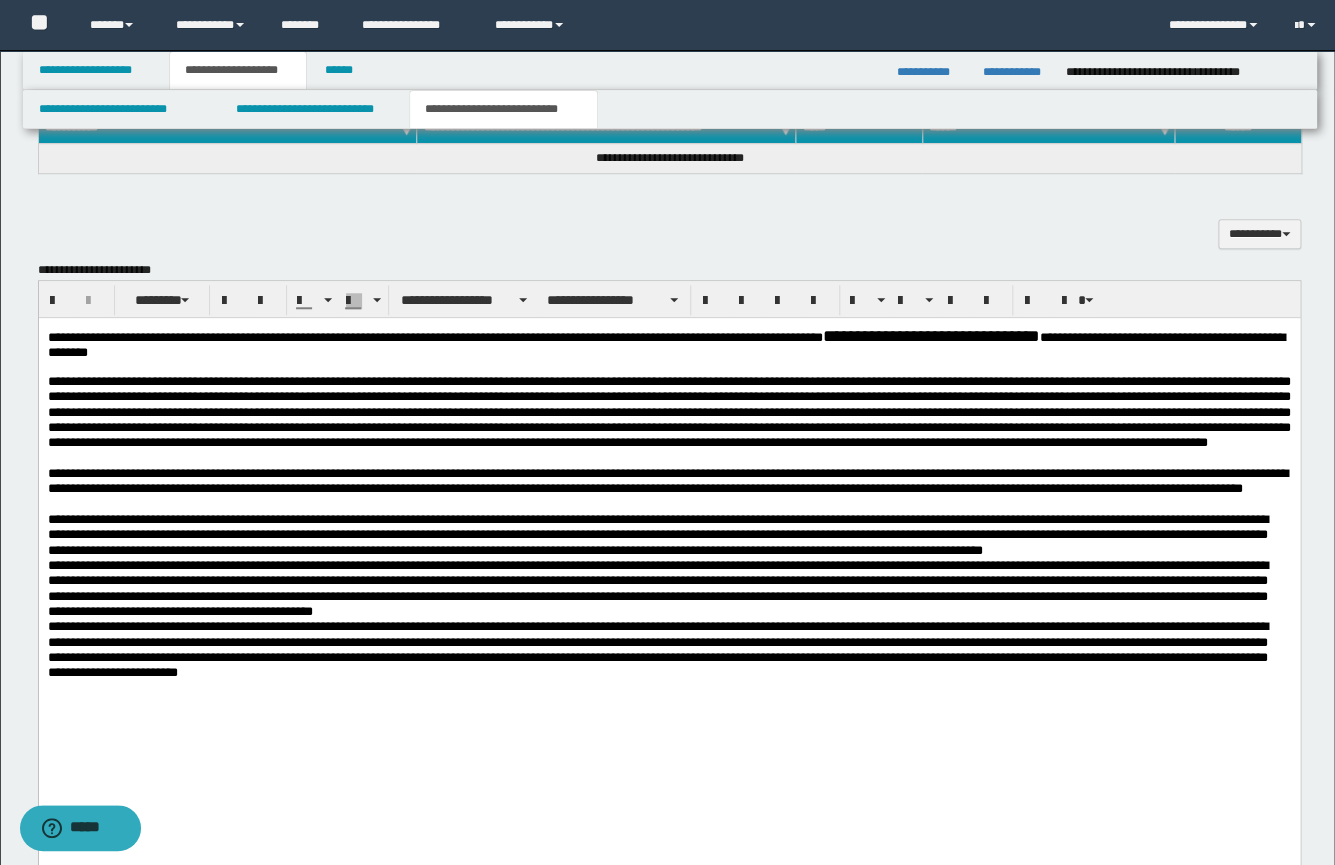 scroll, scrollTop: 509, scrollLeft: 0, axis: vertical 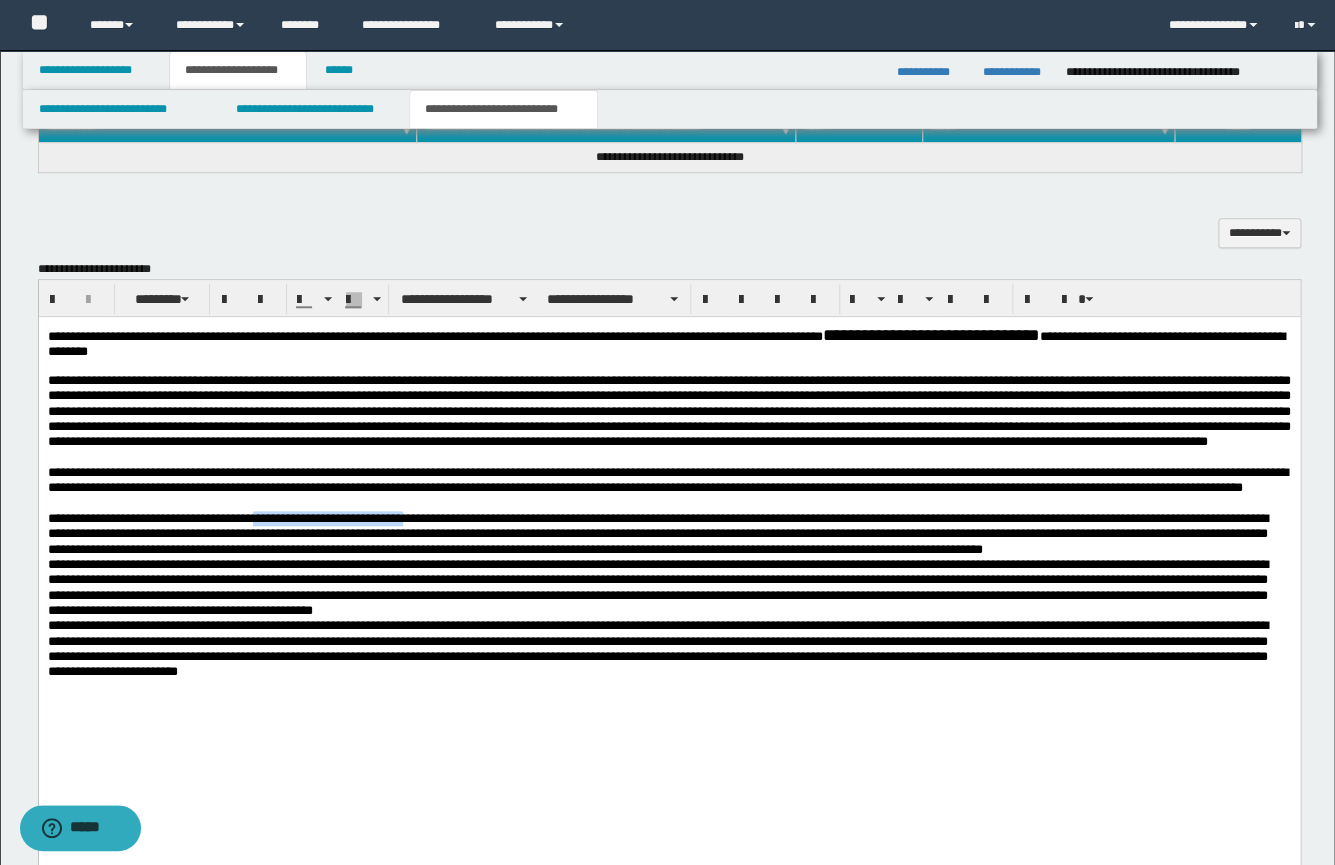 drag, startPoint x: 474, startPoint y: 550, endPoint x: 293, endPoint y: 552, distance: 181.01105 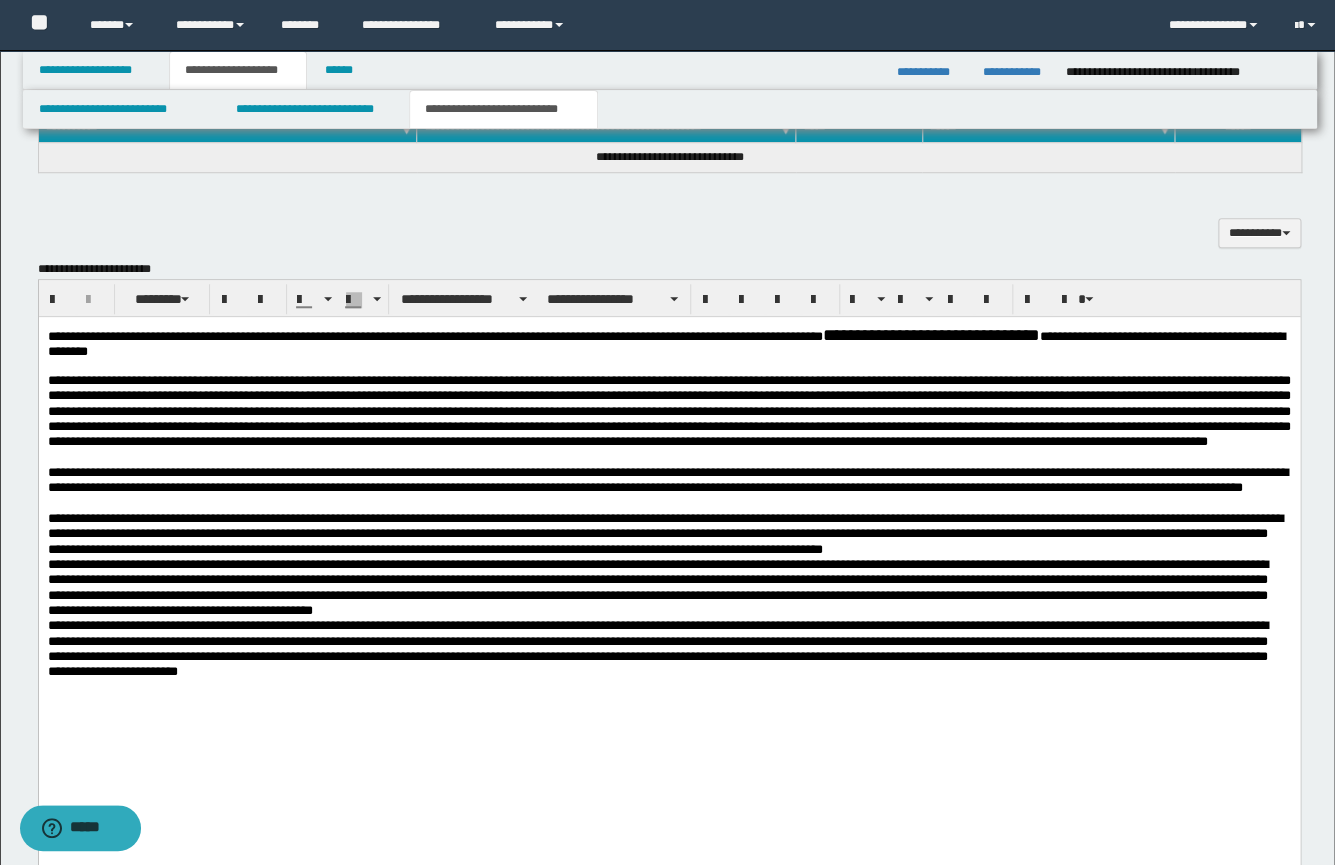 click on "**********" at bounding box center [664, 534] 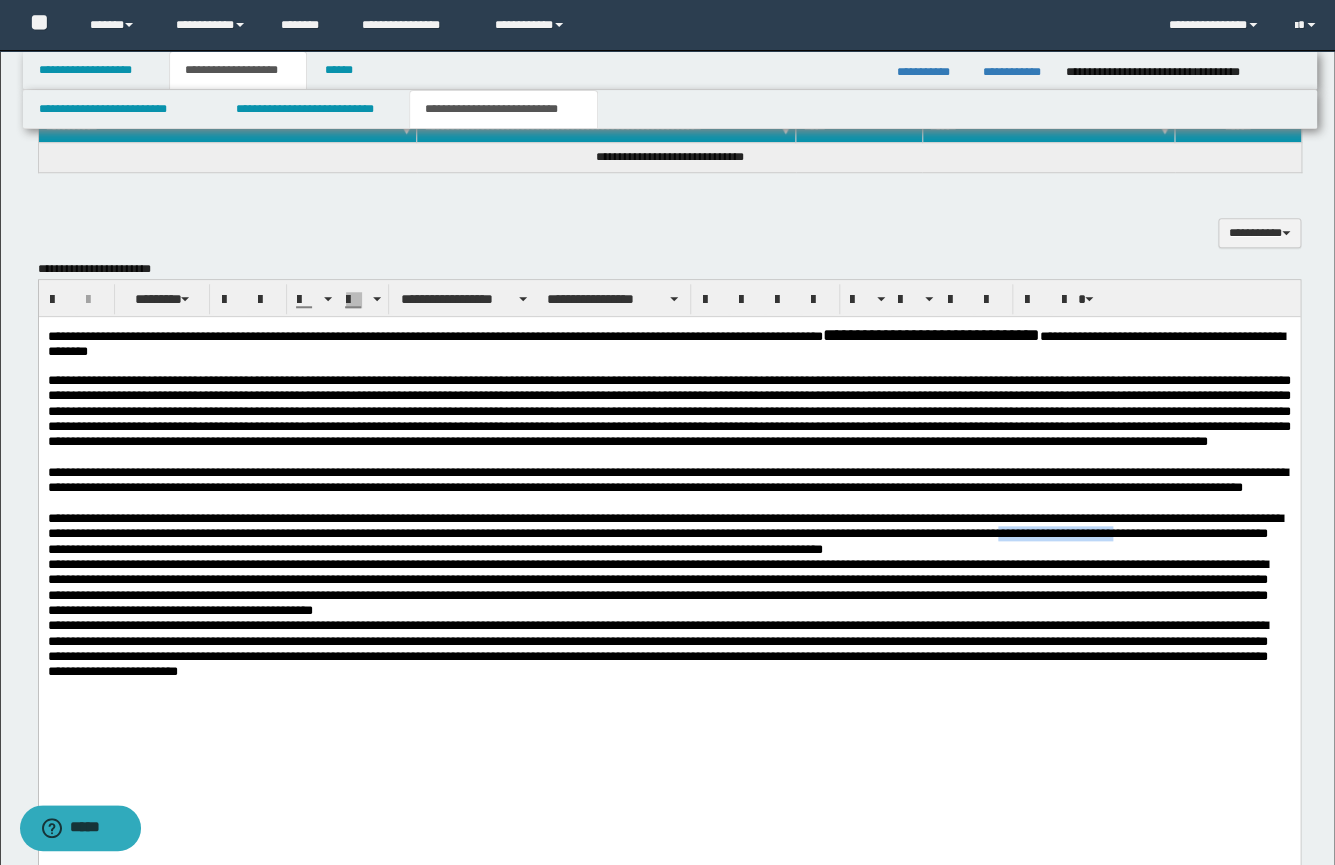 drag, startPoint x: 262, startPoint y: 584, endPoint x: 410, endPoint y: 578, distance: 148.12157 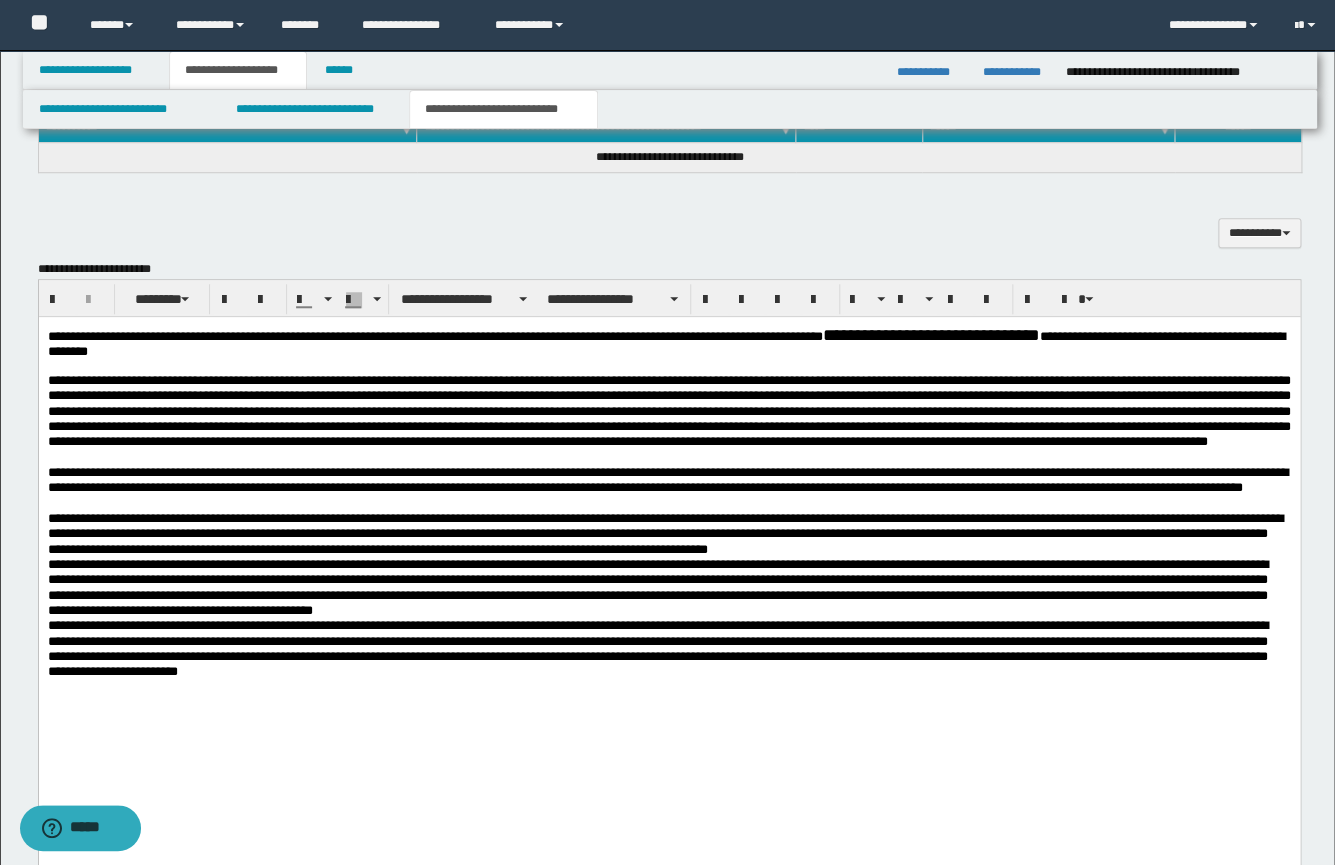 click on "**********" at bounding box center [668, 534] 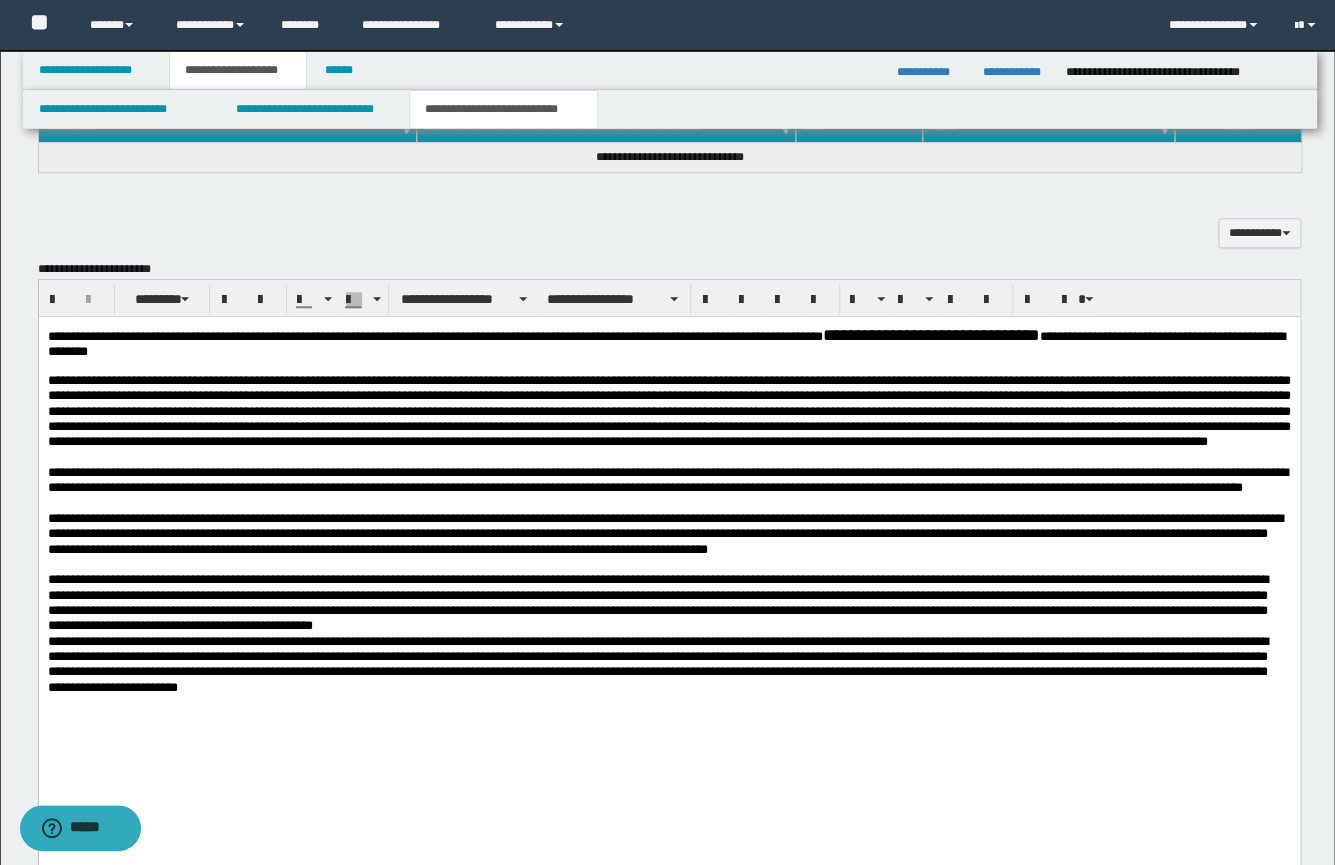click on "**********" at bounding box center [664, 534] 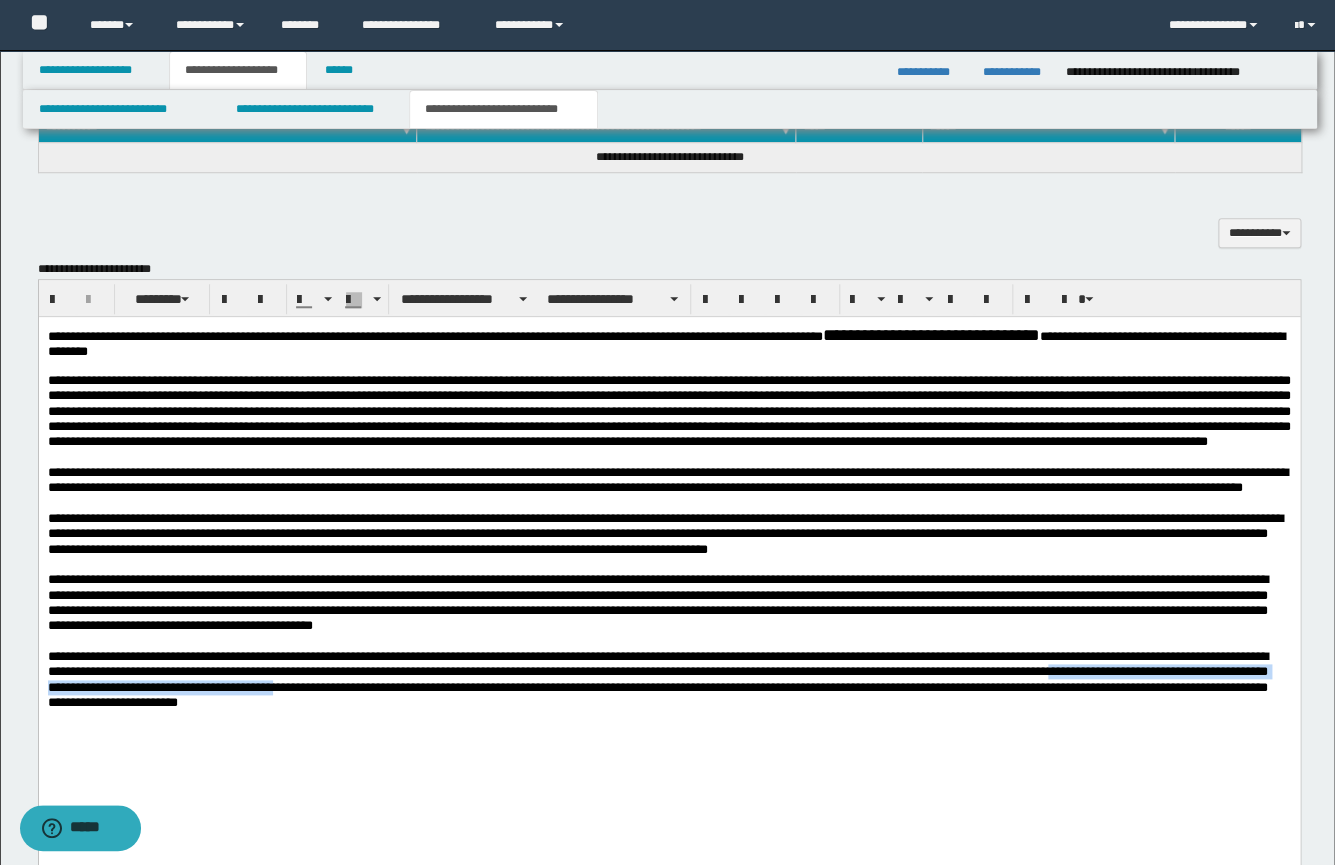 drag, startPoint x: 221, startPoint y: 734, endPoint x: 753, endPoint y: 738, distance: 532.015 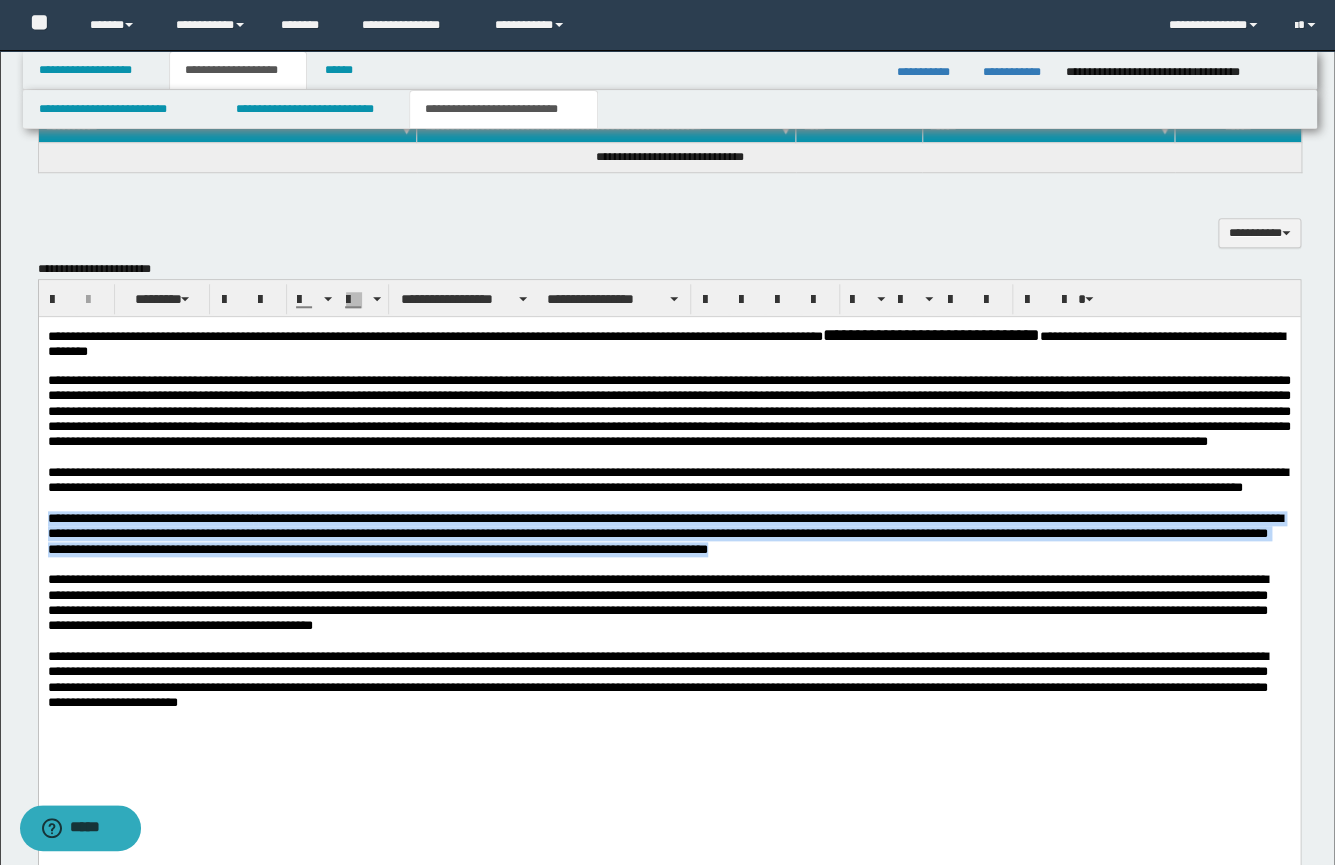 drag, startPoint x: 144, startPoint y: 595, endPoint x: 74, endPoint y: 876, distance: 289.58765 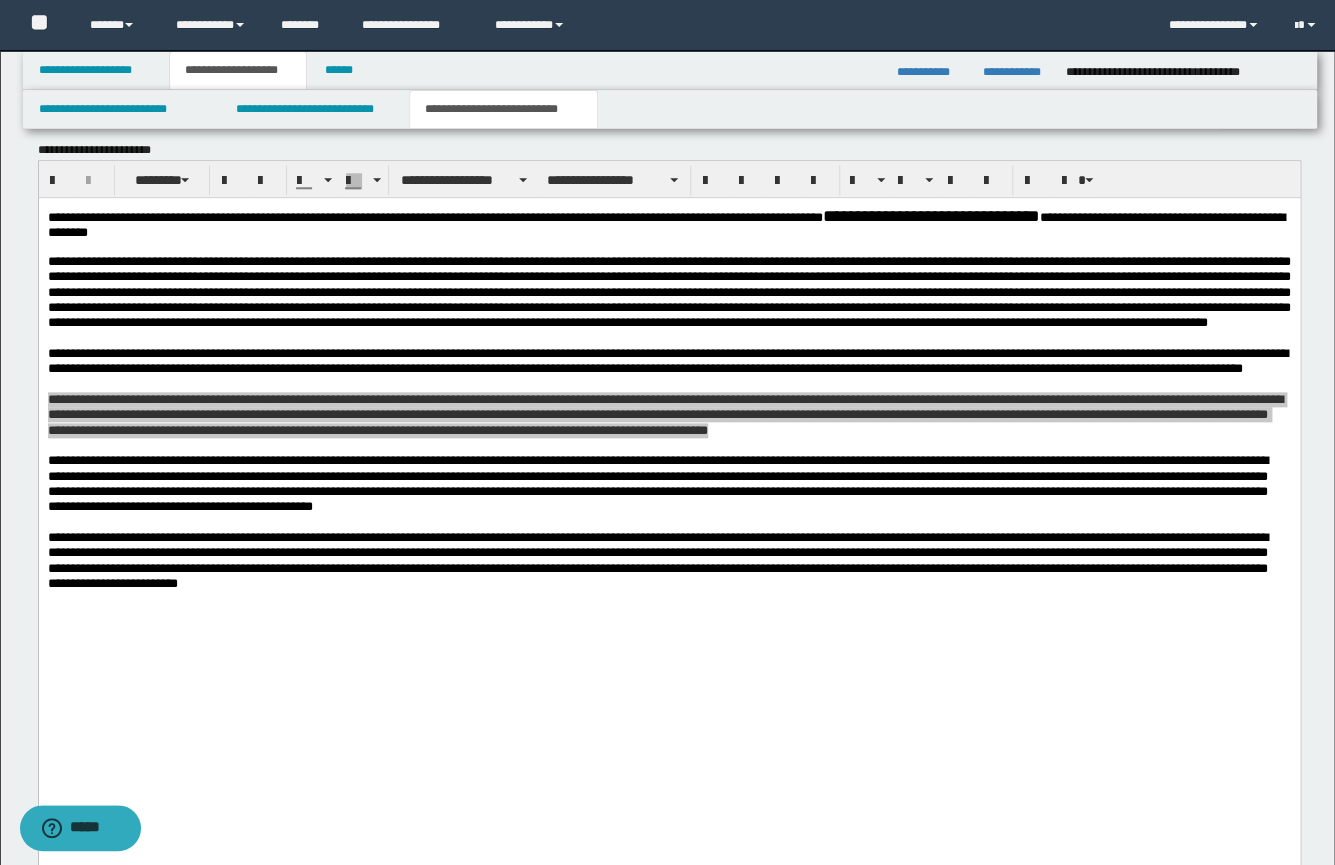 scroll, scrollTop: 632, scrollLeft: 0, axis: vertical 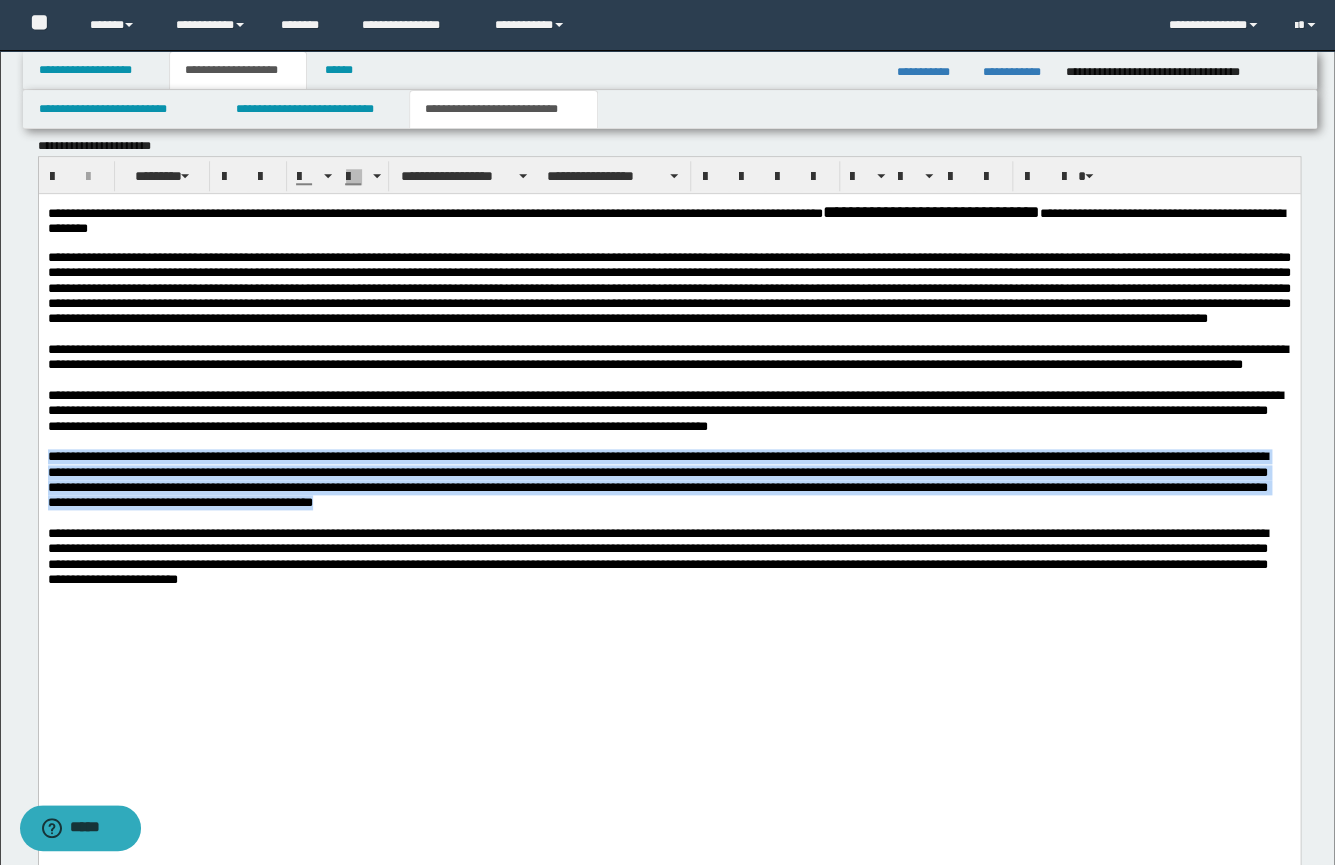 drag, startPoint x: 1105, startPoint y: 549, endPoint x: 96, endPoint y: 521, distance: 1009.3884 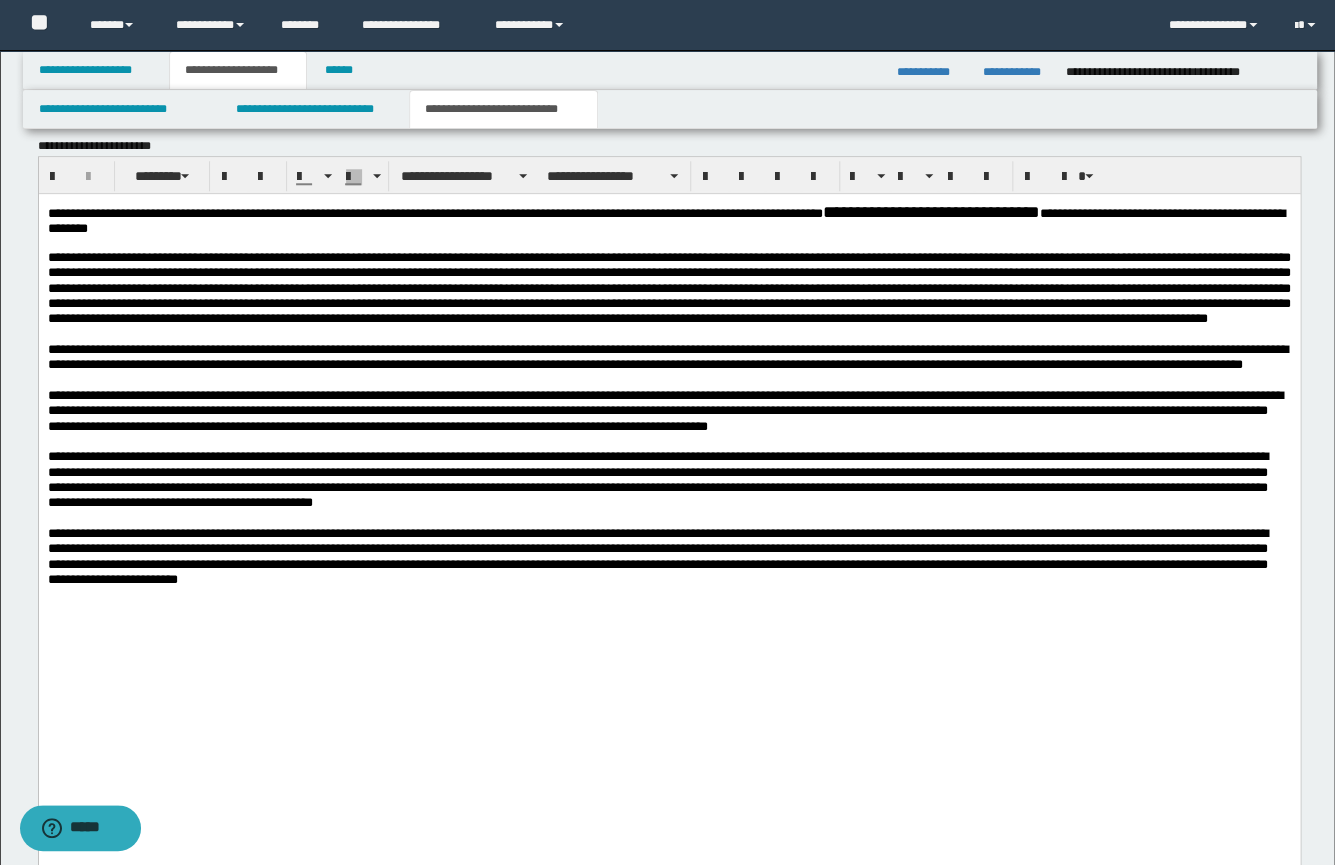 click on "**********" at bounding box center (668, 410) 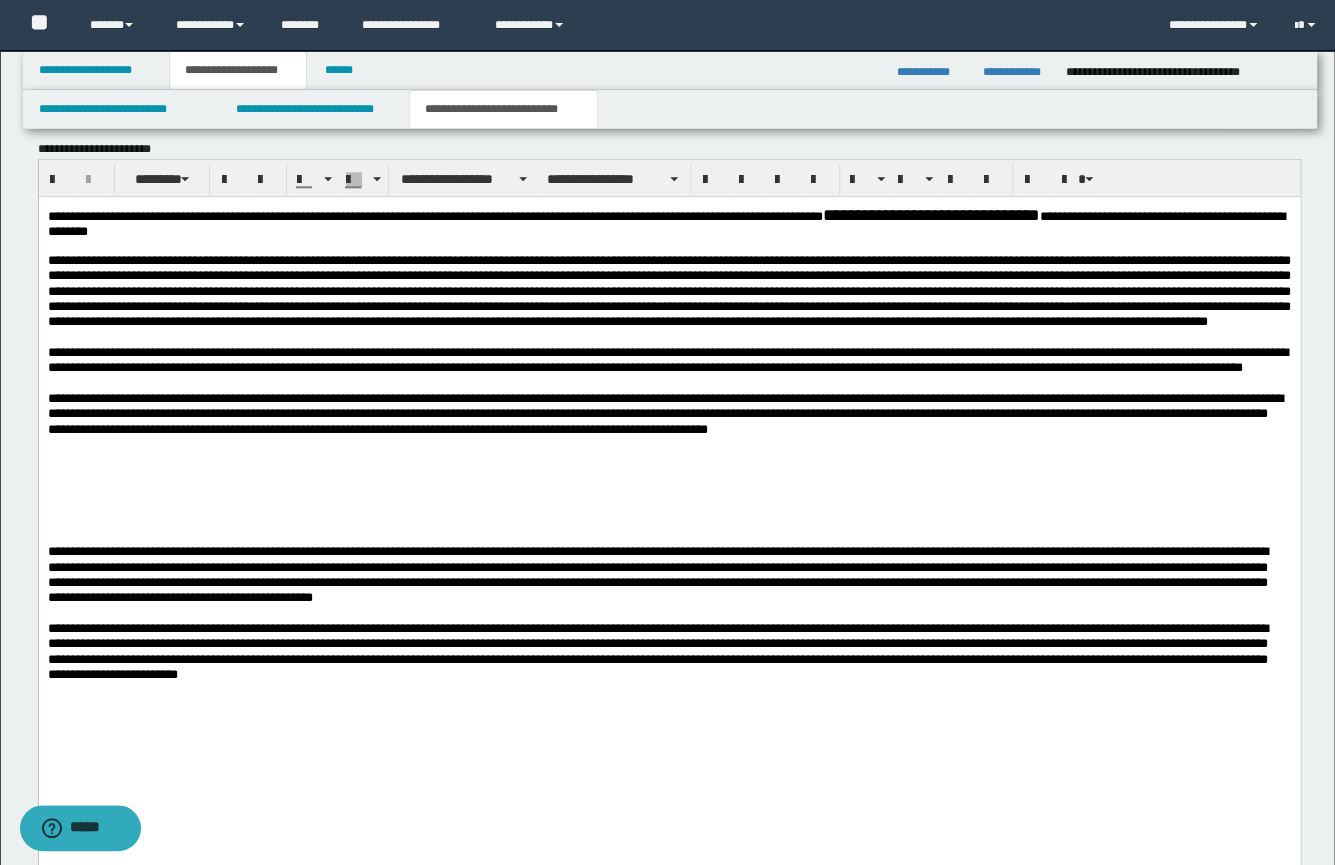 scroll, scrollTop: 622, scrollLeft: 0, axis: vertical 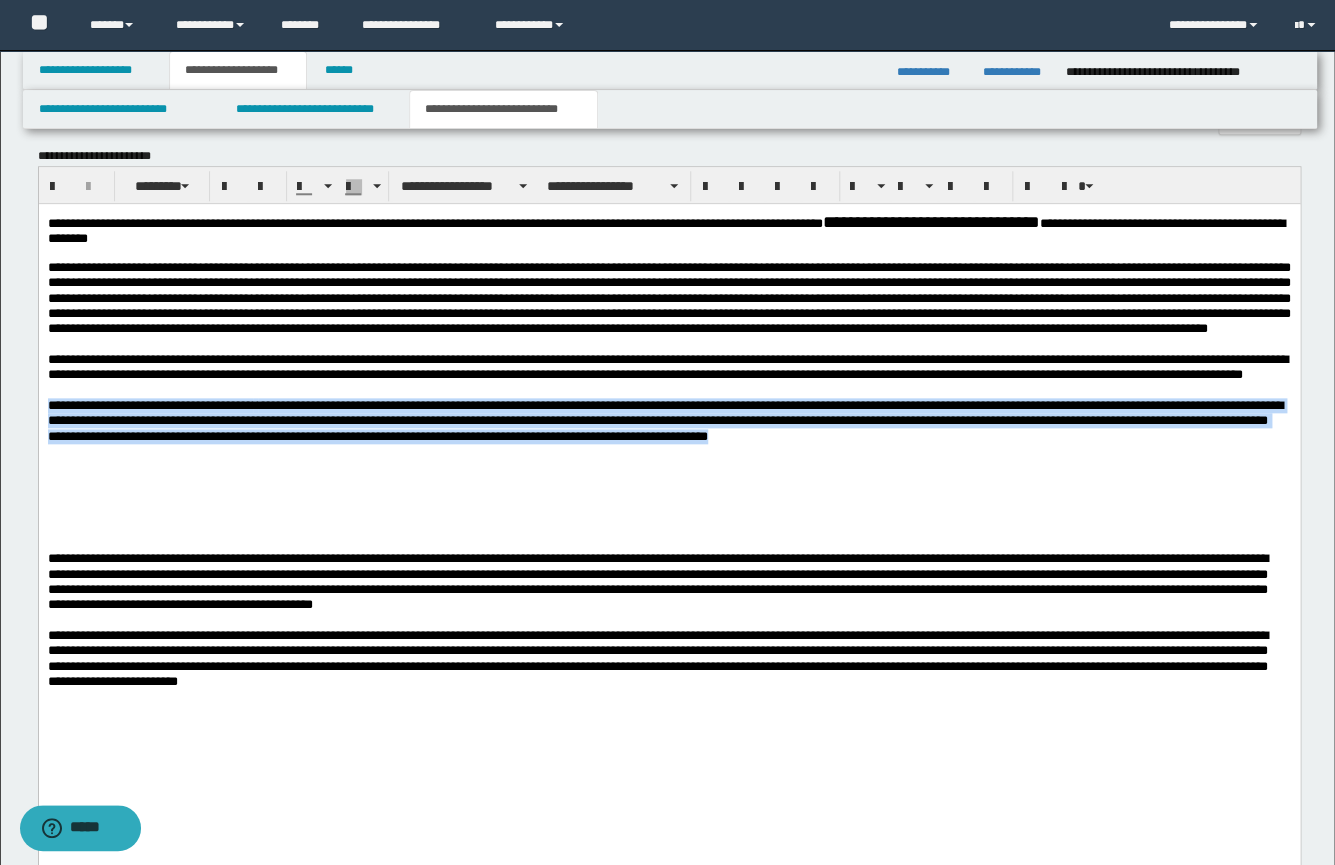 drag, startPoint x: 72, startPoint y: 473, endPoint x: 5, endPoint y: 439, distance: 75.13322 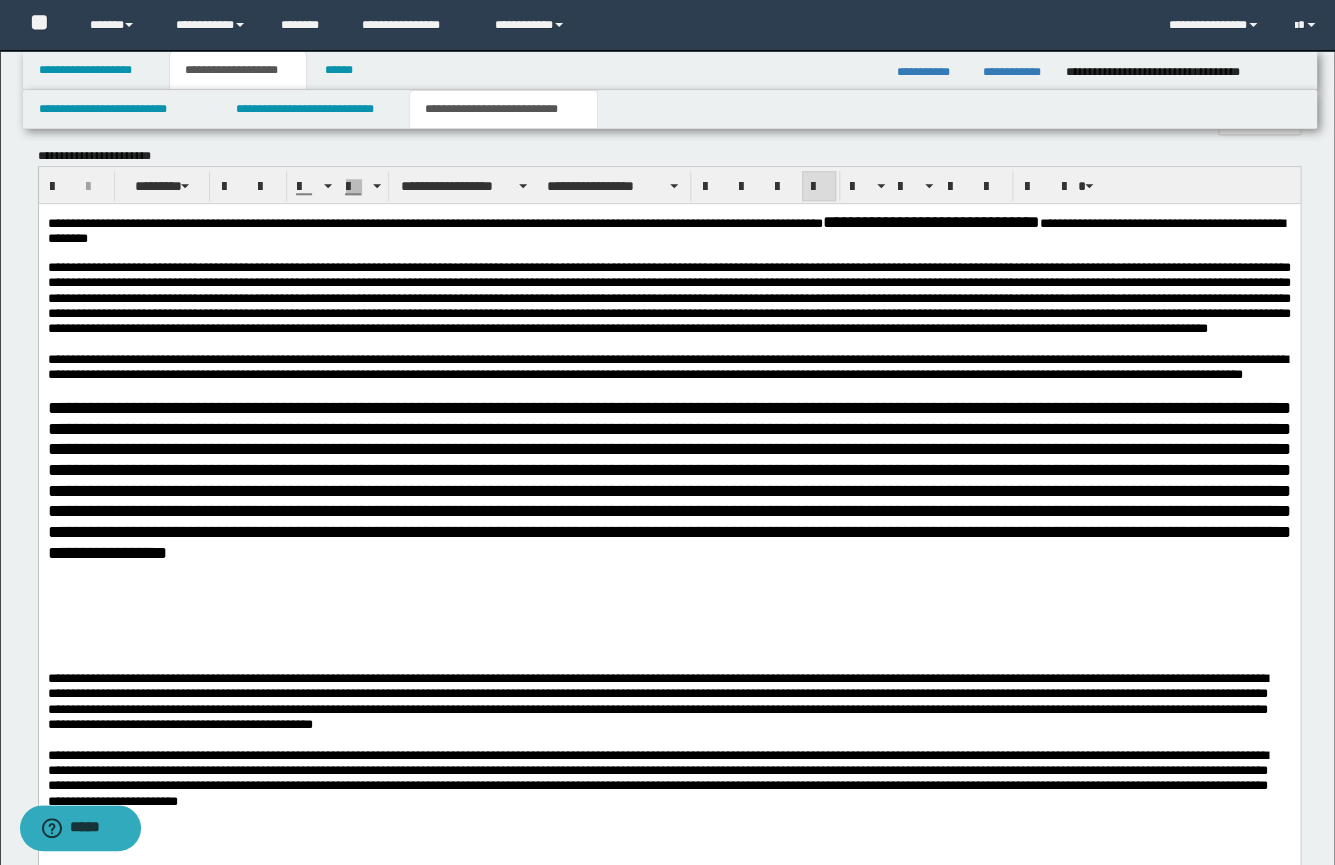 click at bounding box center [668, 480] 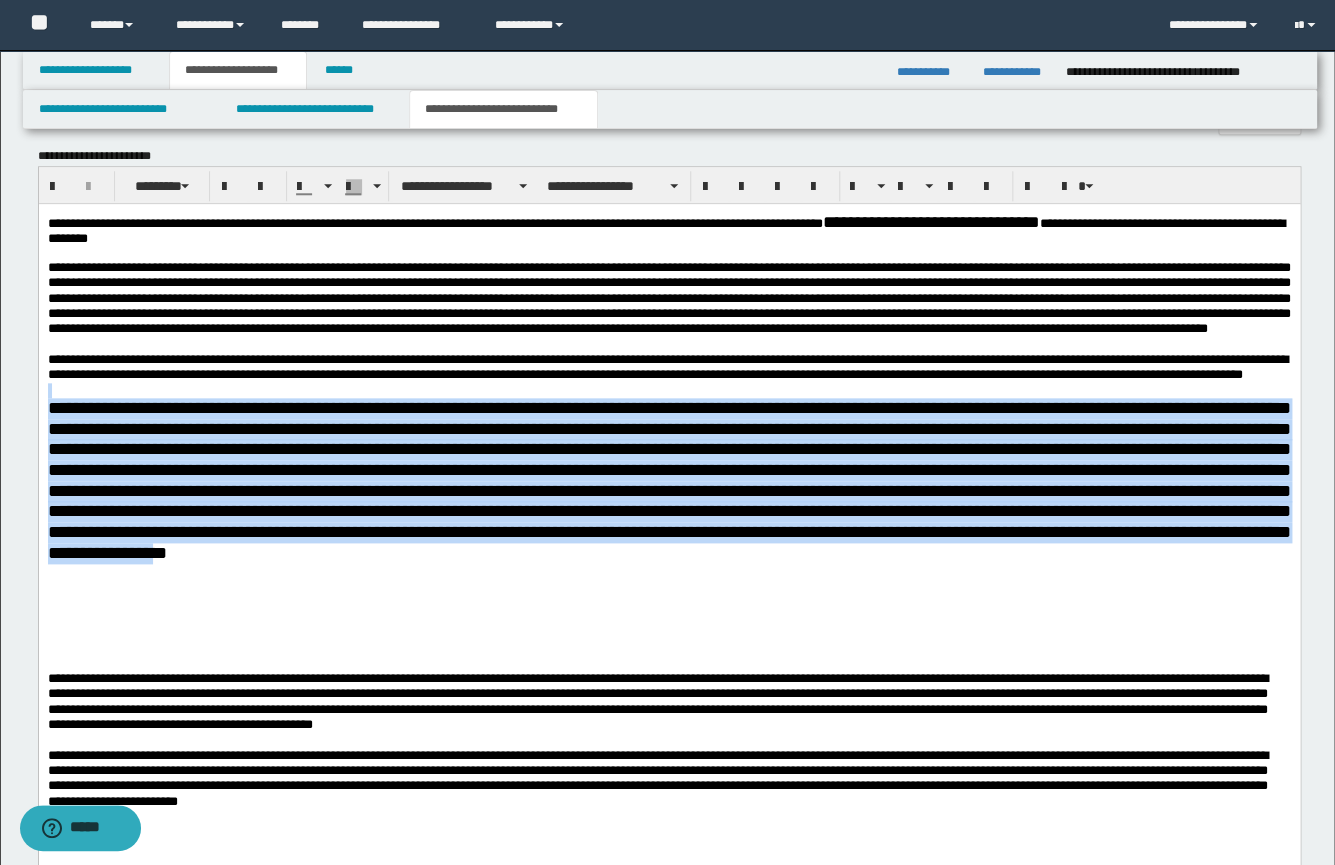 drag, startPoint x: 181, startPoint y: 609, endPoint x: 74, endPoint y: 631, distance: 109.23827 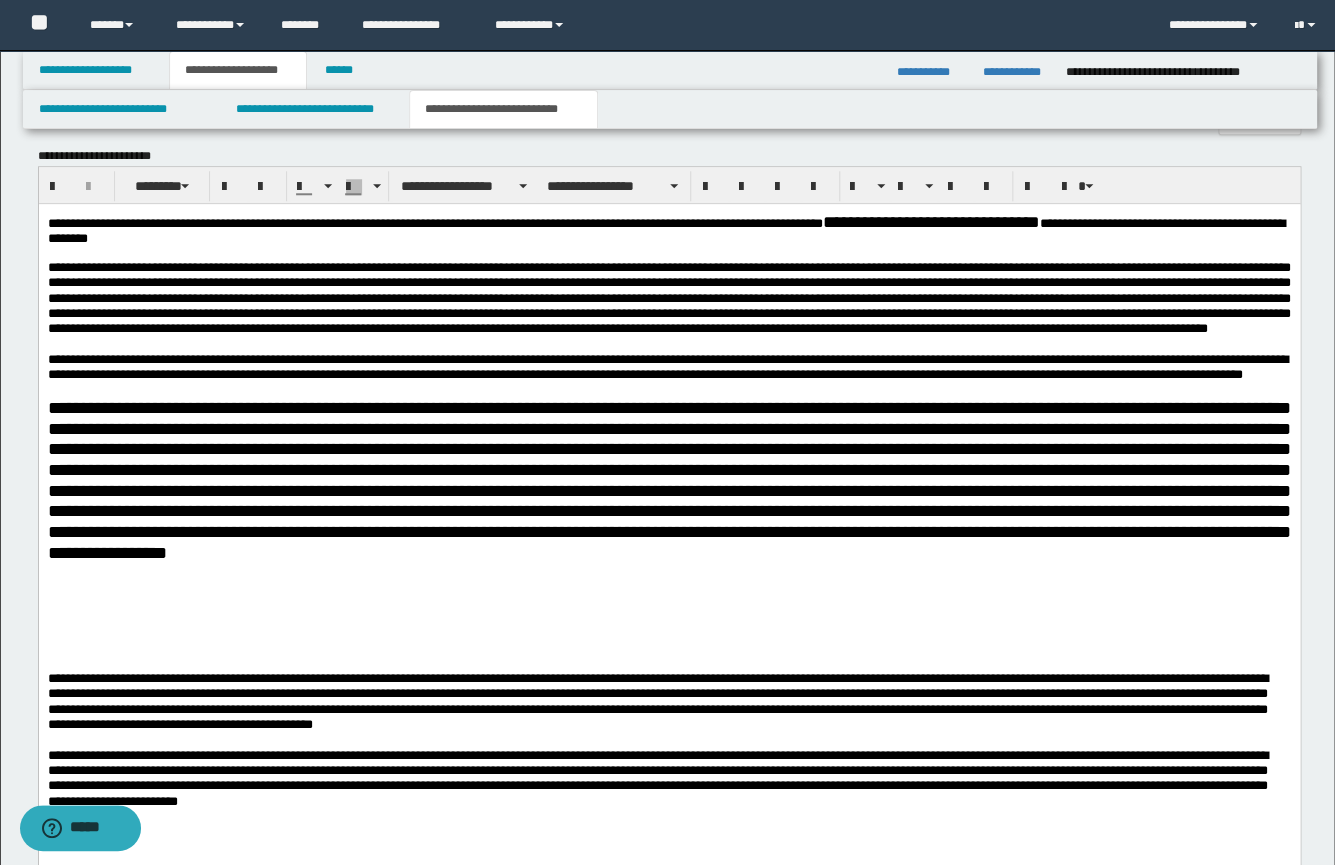 drag, startPoint x: 301, startPoint y: 624, endPoint x: 244, endPoint y: 638, distance: 58.694122 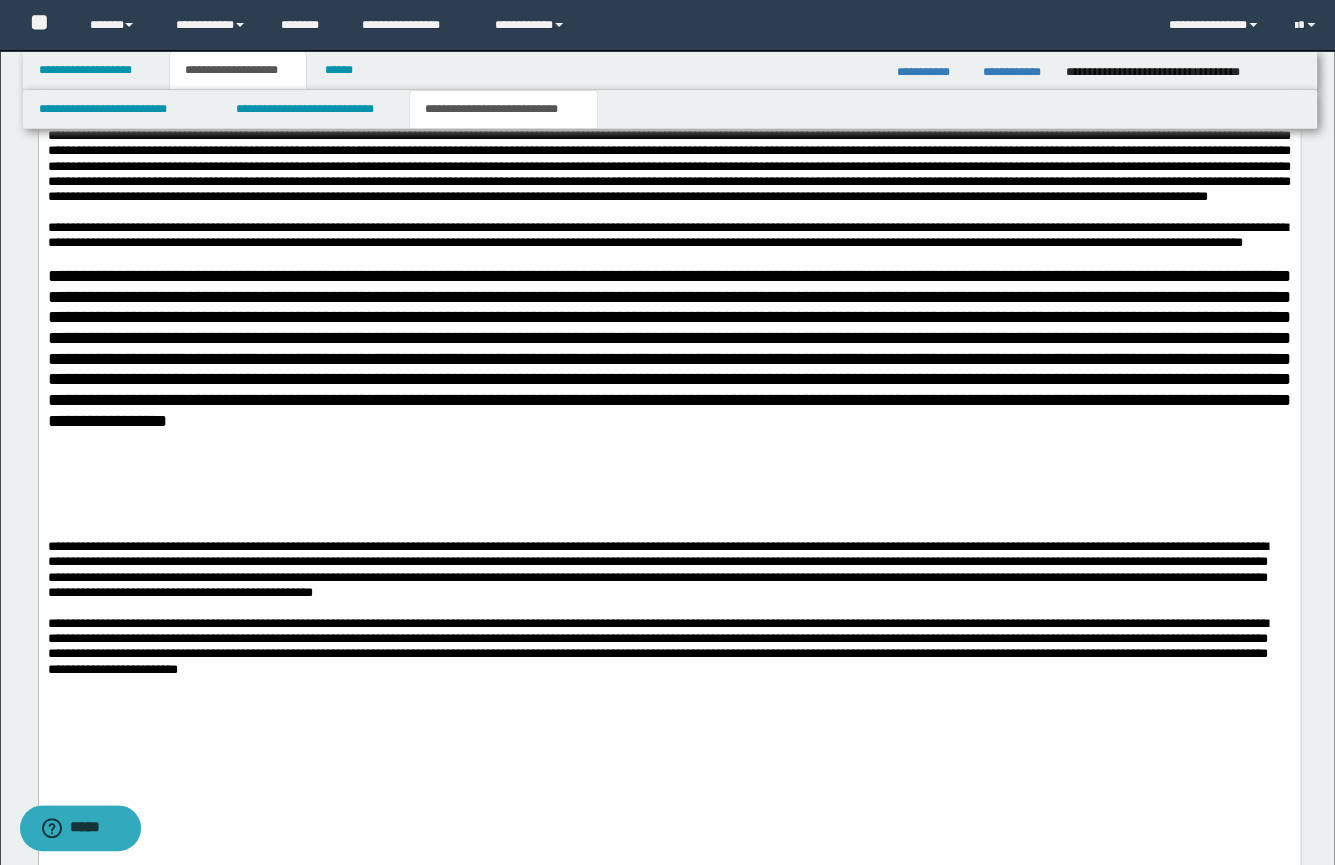 scroll, scrollTop: 763, scrollLeft: 0, axis: vertical 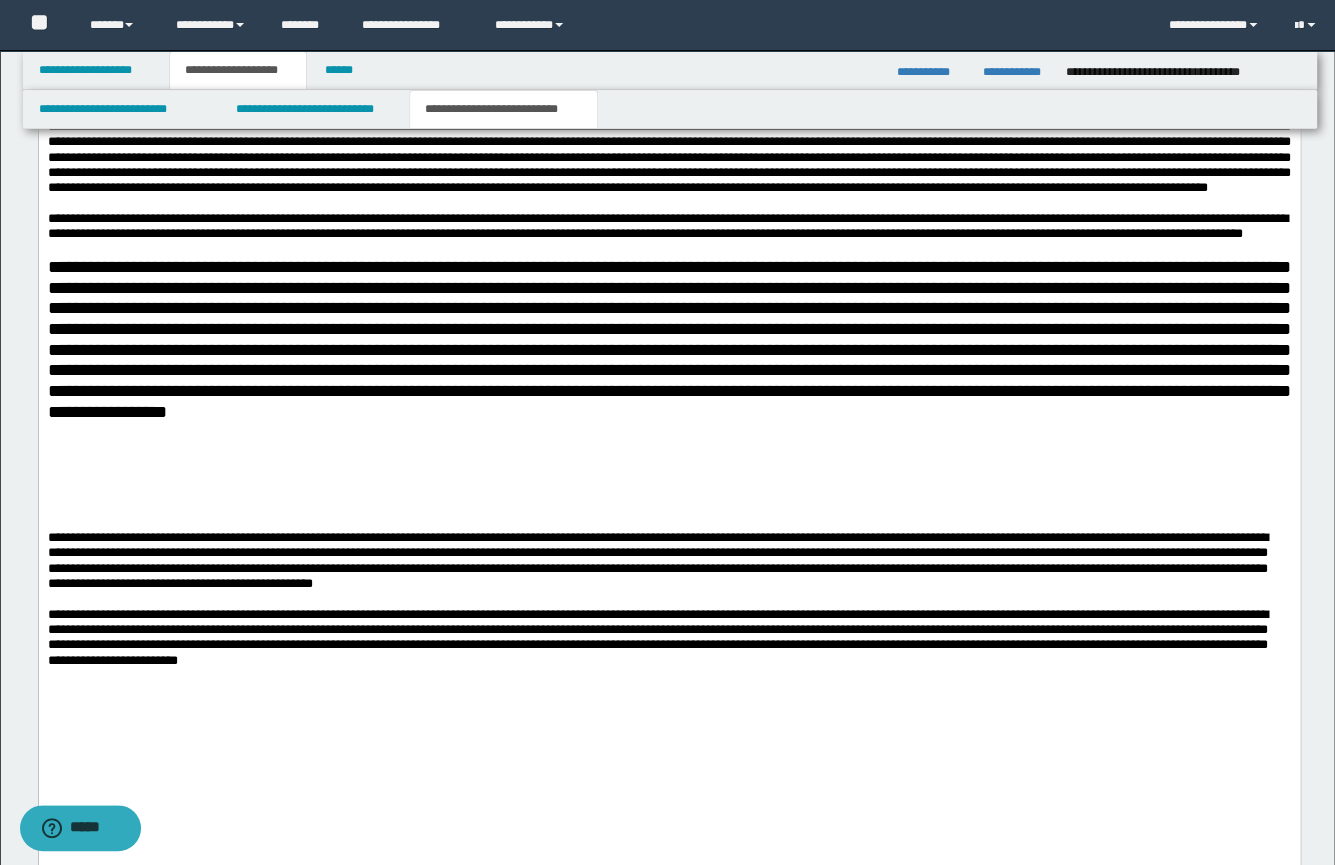click at bounding box center (668, 505) 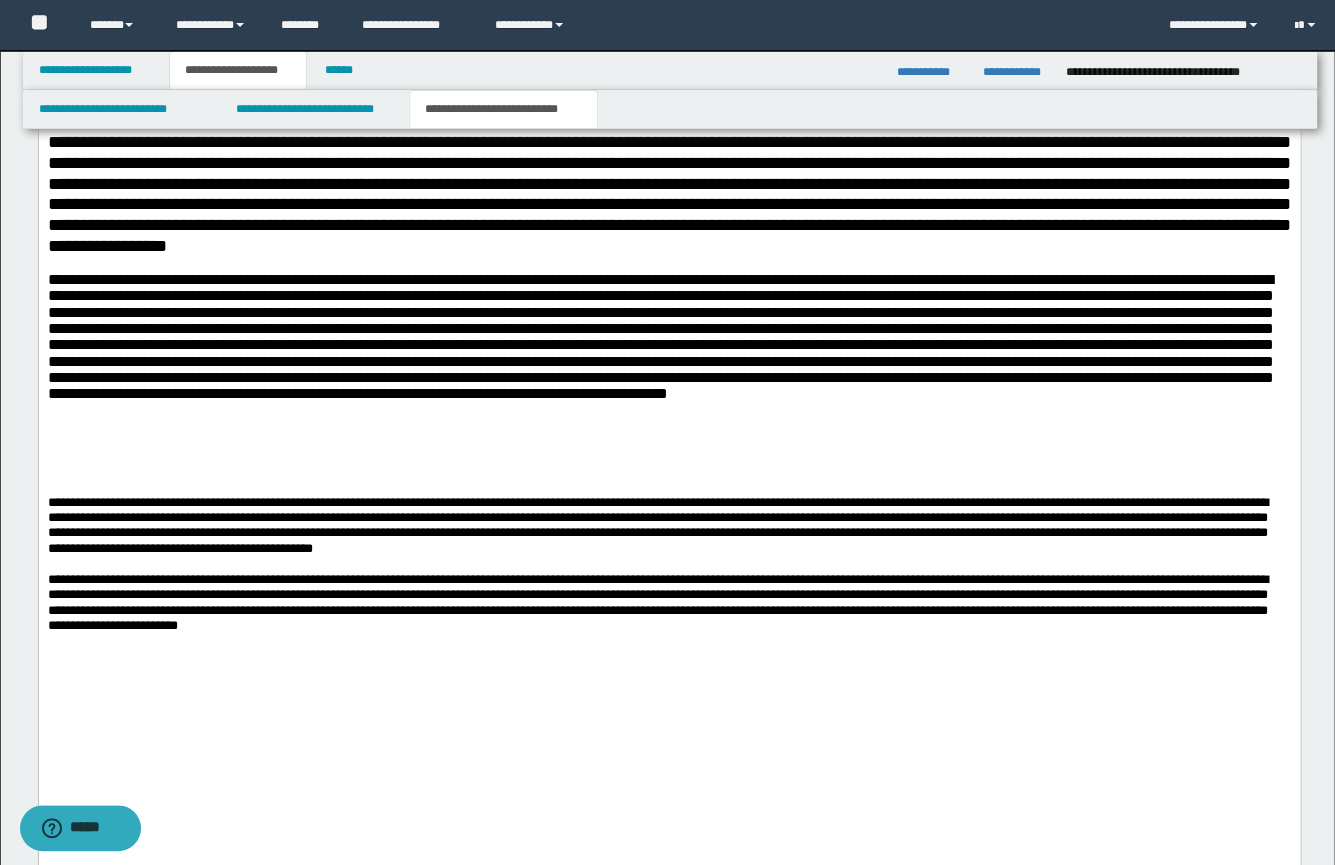 scroll, scrollTop: 1010, scrollLeft: 0, axis: vertical 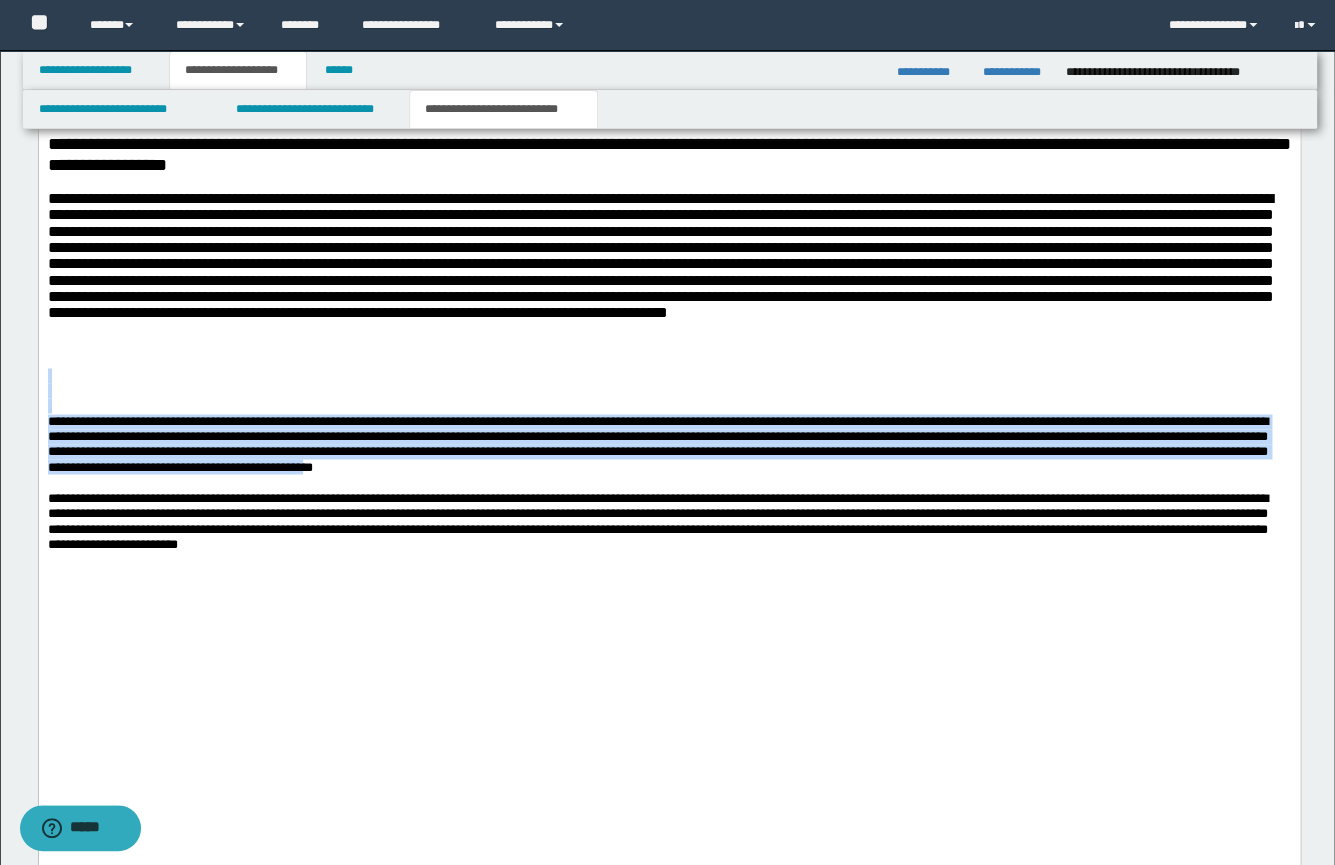 drag, startPoint x: 1109, startPoint y: 538, endPoint x: 256, endPoint y: 446, distance: 857.94696 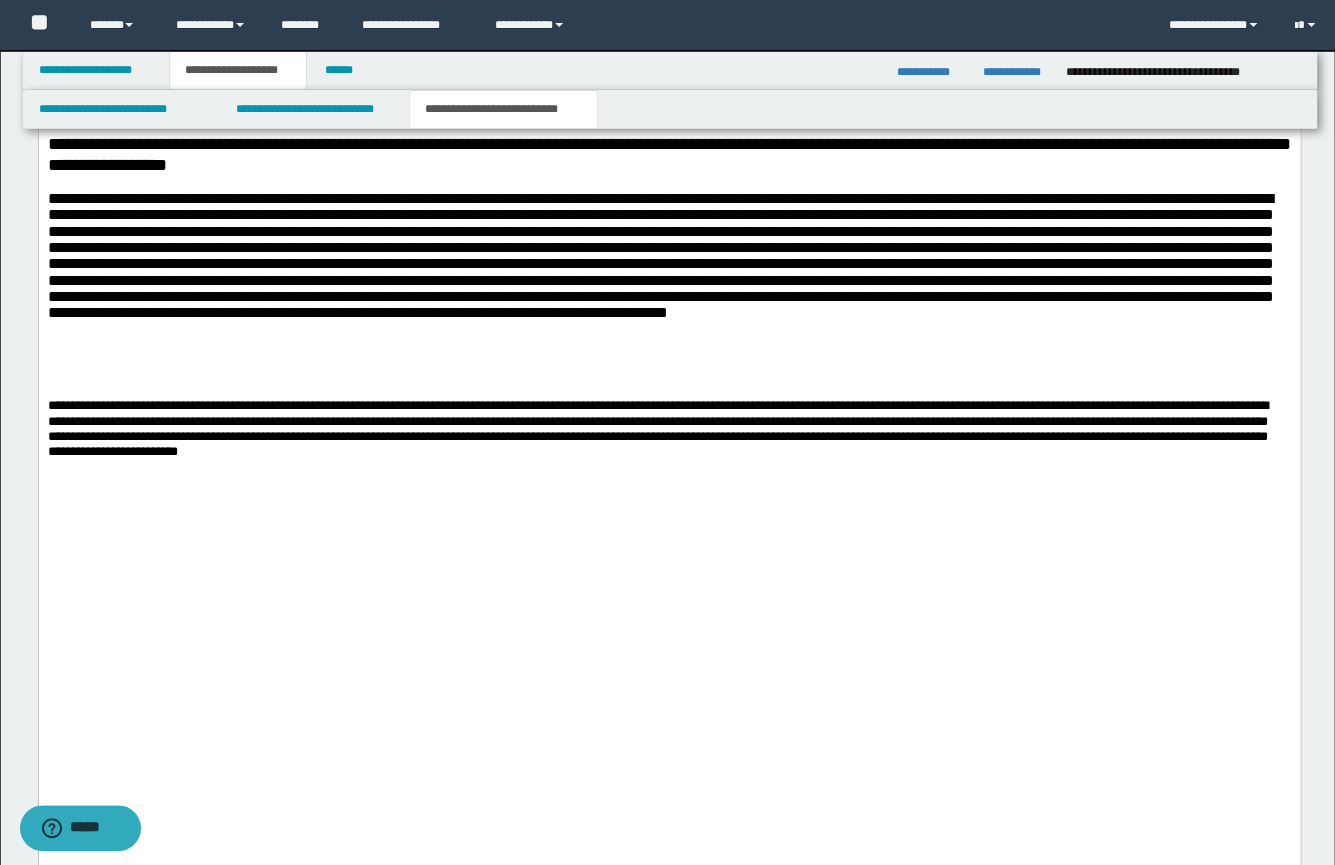 click at bounding box center [668, 375] 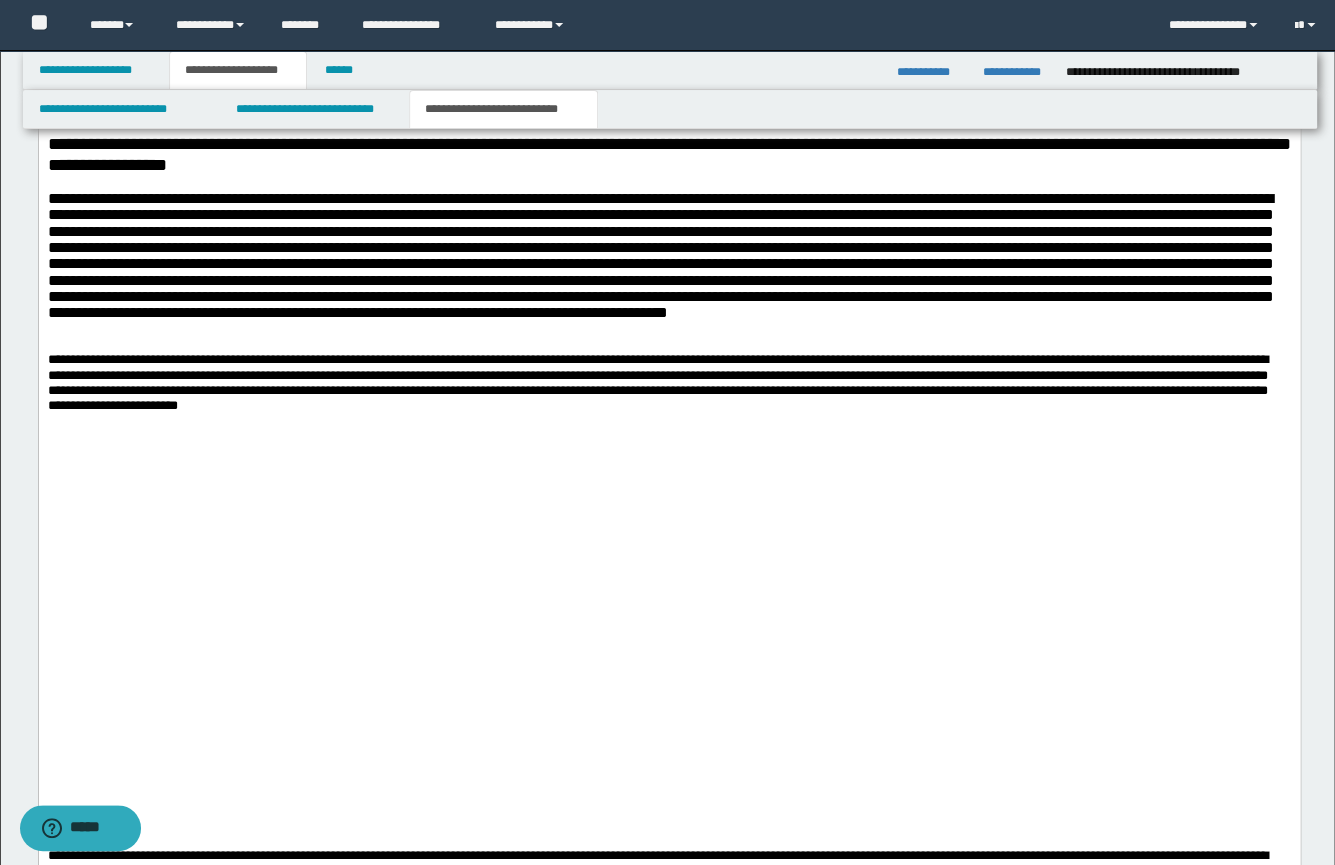 click on "**********" at bounding box center [657, 382] 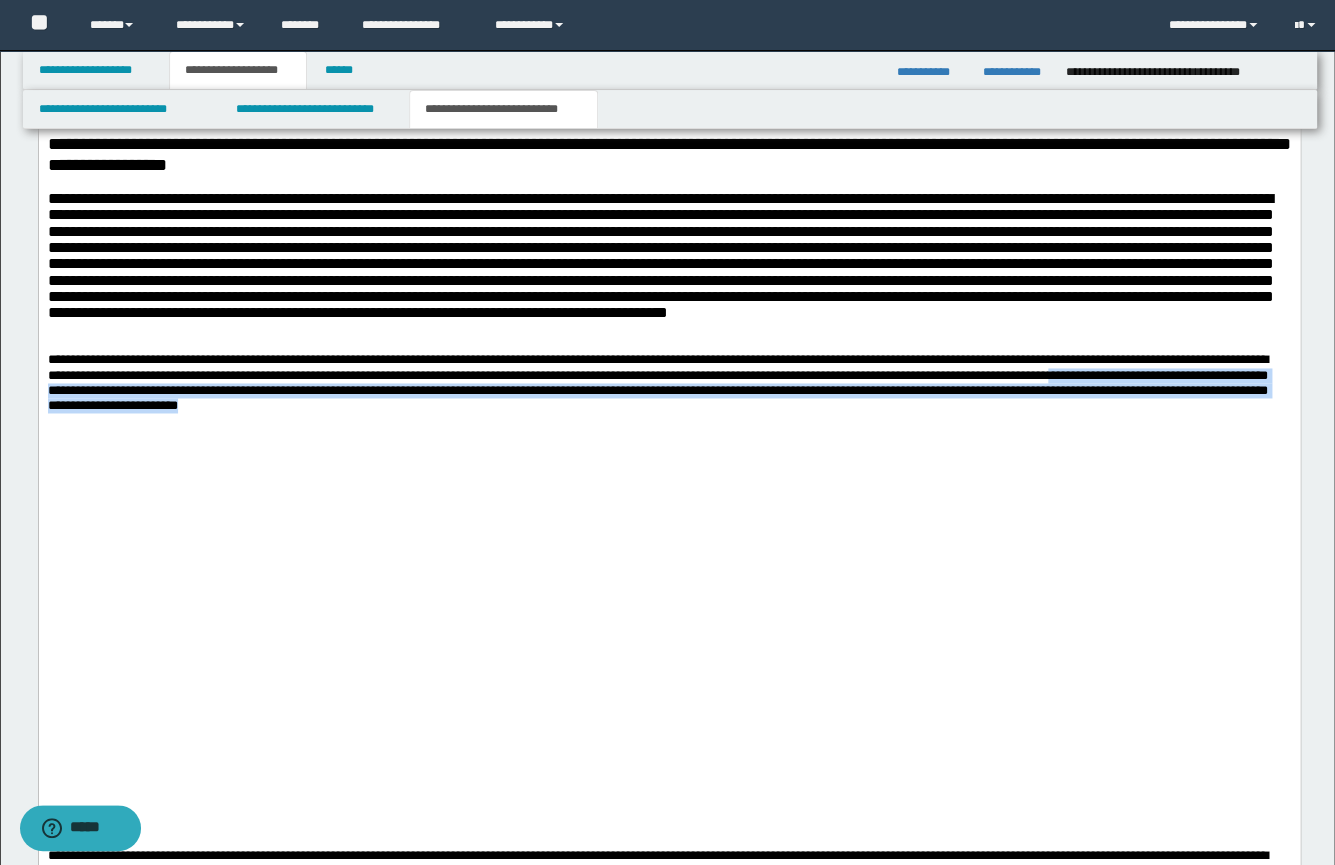 drag, startPoint x: 219, startPoint y: 462, endPoint x: 1017, endPoint y: 479, distance: 798.181 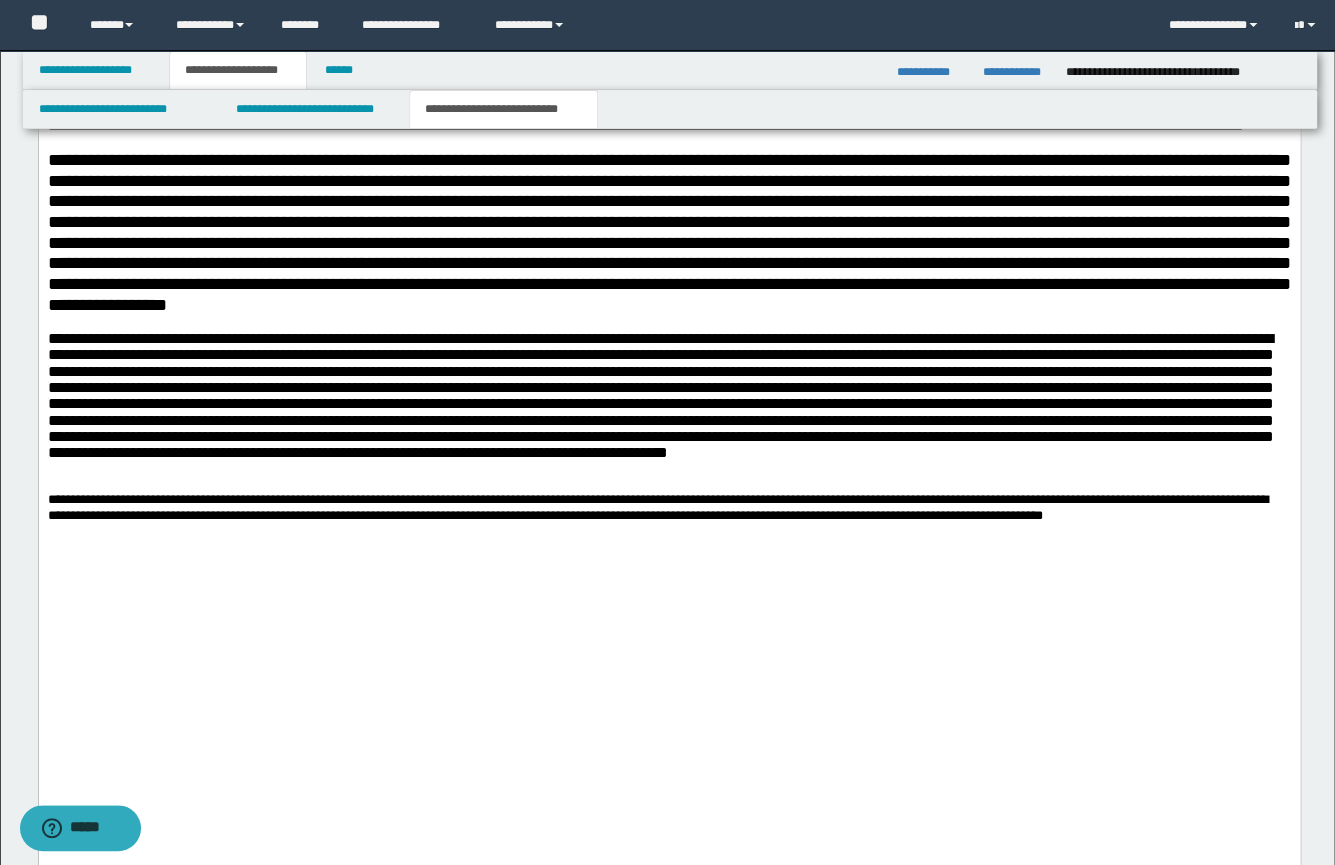 scroll, scrollTop: 869, scrollLeft: 0, axis: vertical 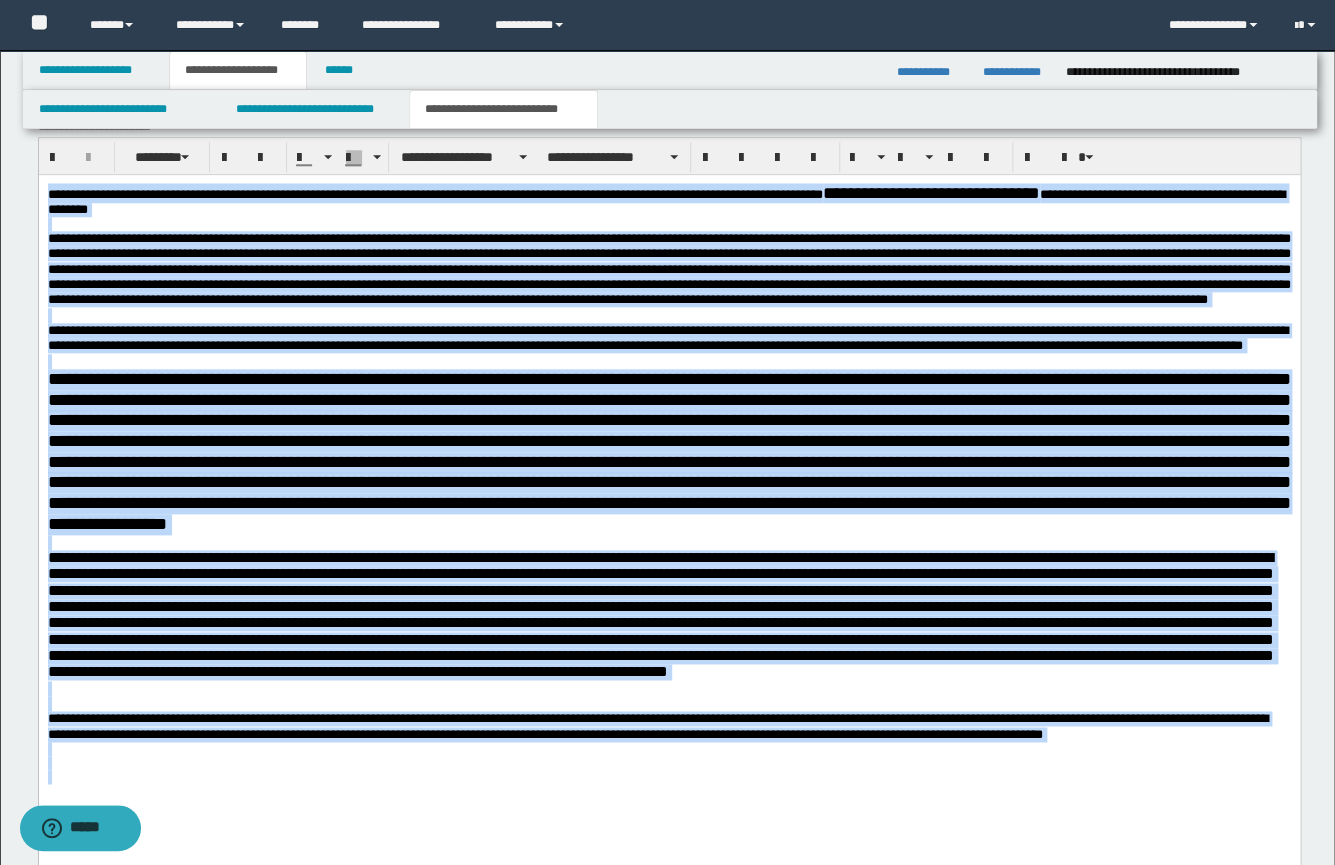 drag, startPoint x: 298, startPoint y: 857, endPoint x: -1, endPoint y: 185, distance: 735.51685 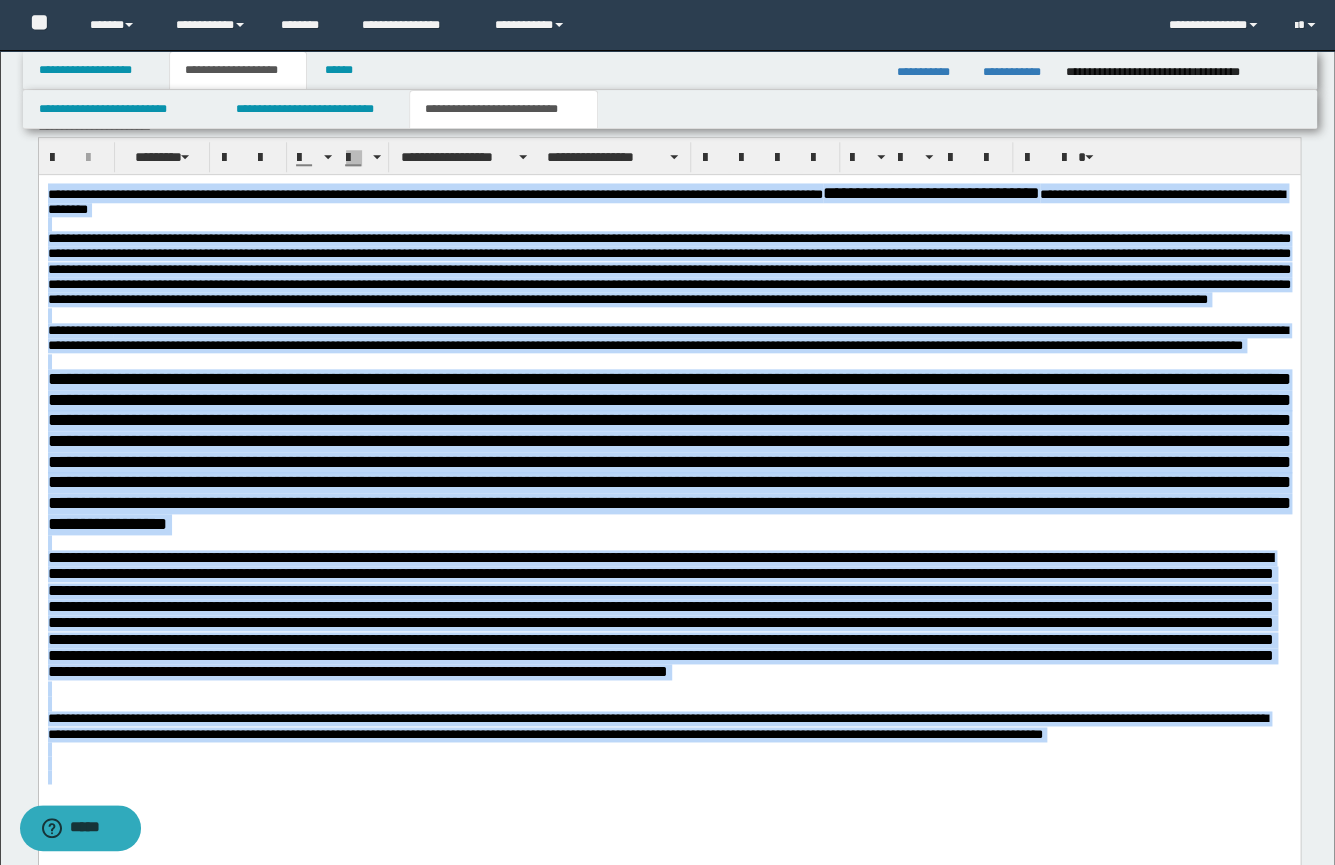 click on "**********" at bounding box center (668, 773) 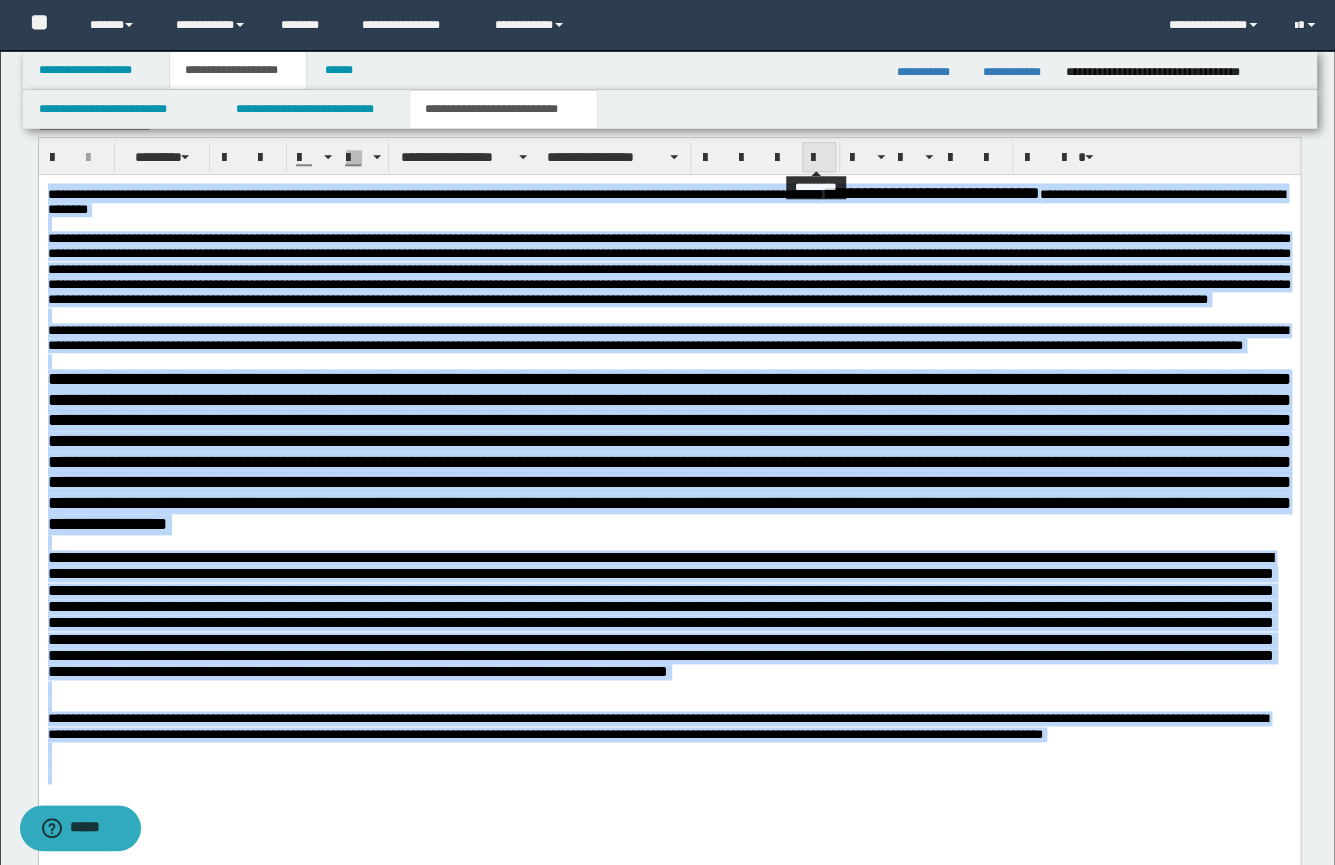 click at bounding box center (819, 158) 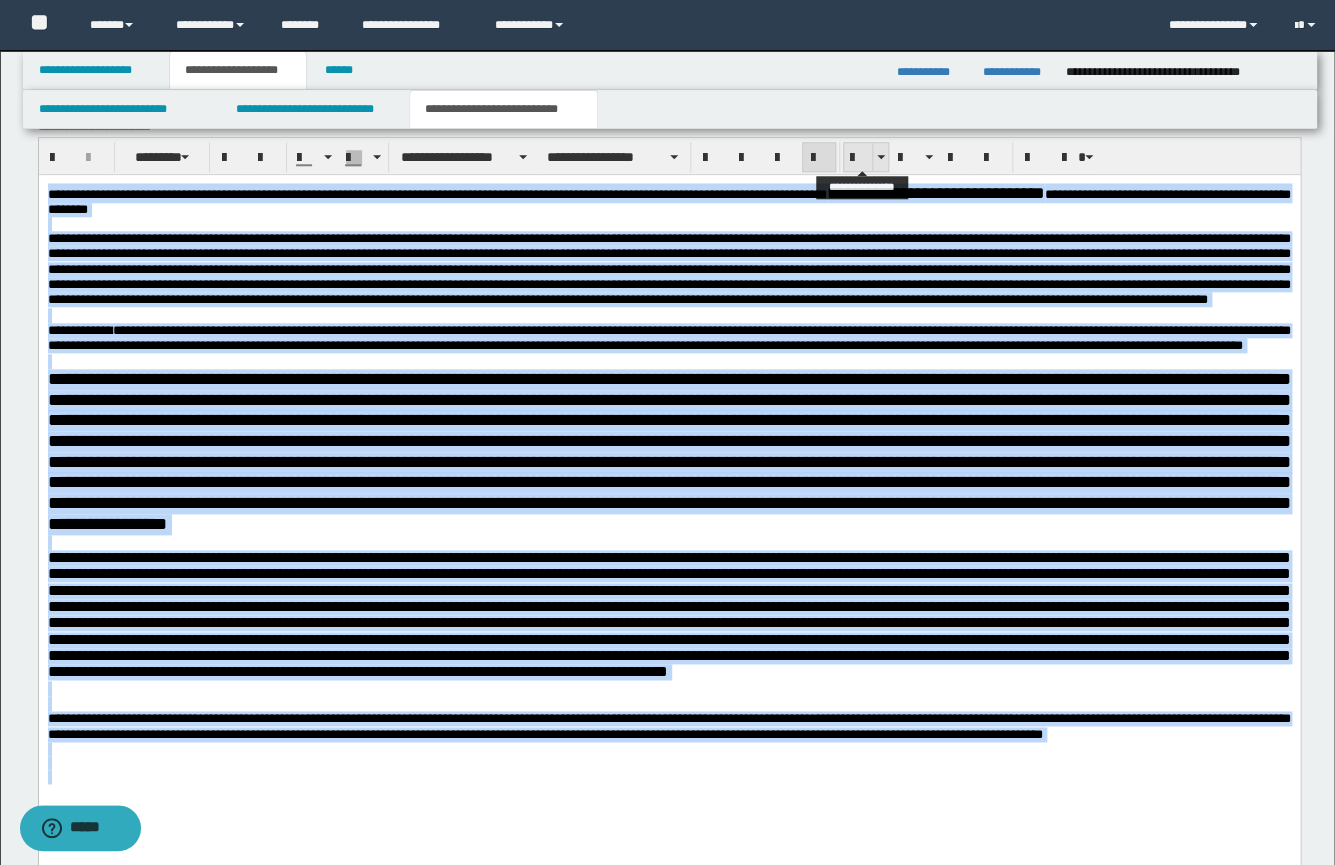 click at bounding box center (858, 158) 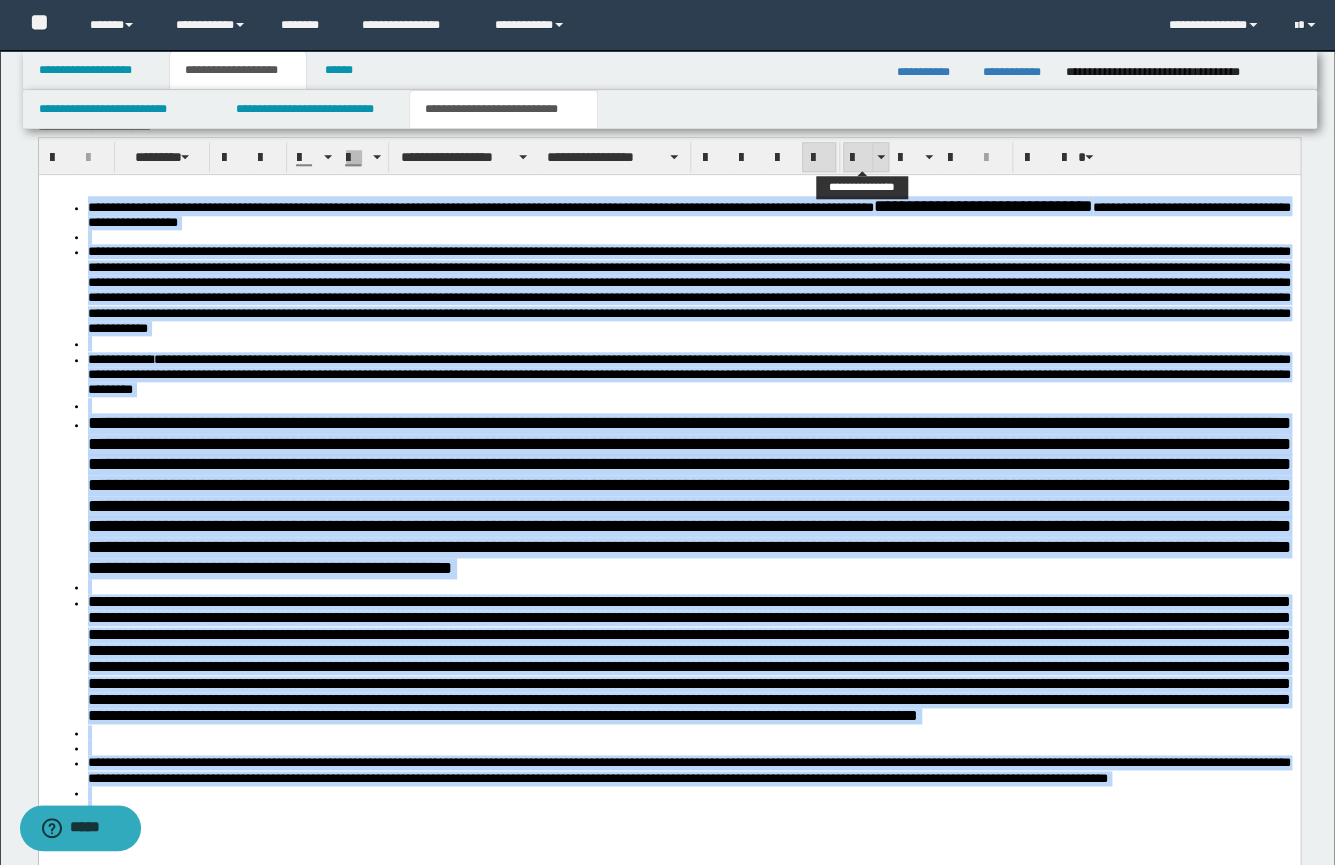 click at bounding box center [858, 157] 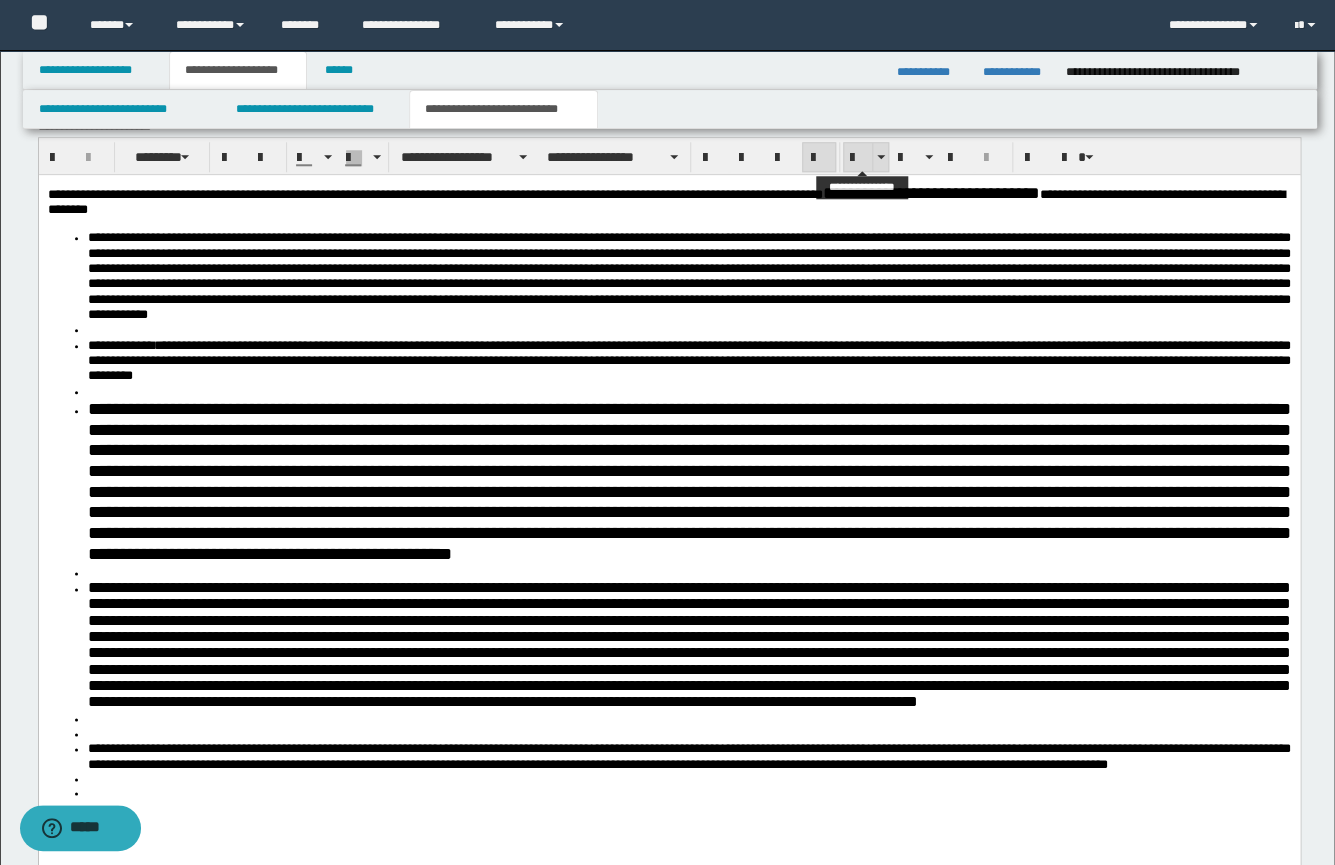 click at bounding box center (881, 157) 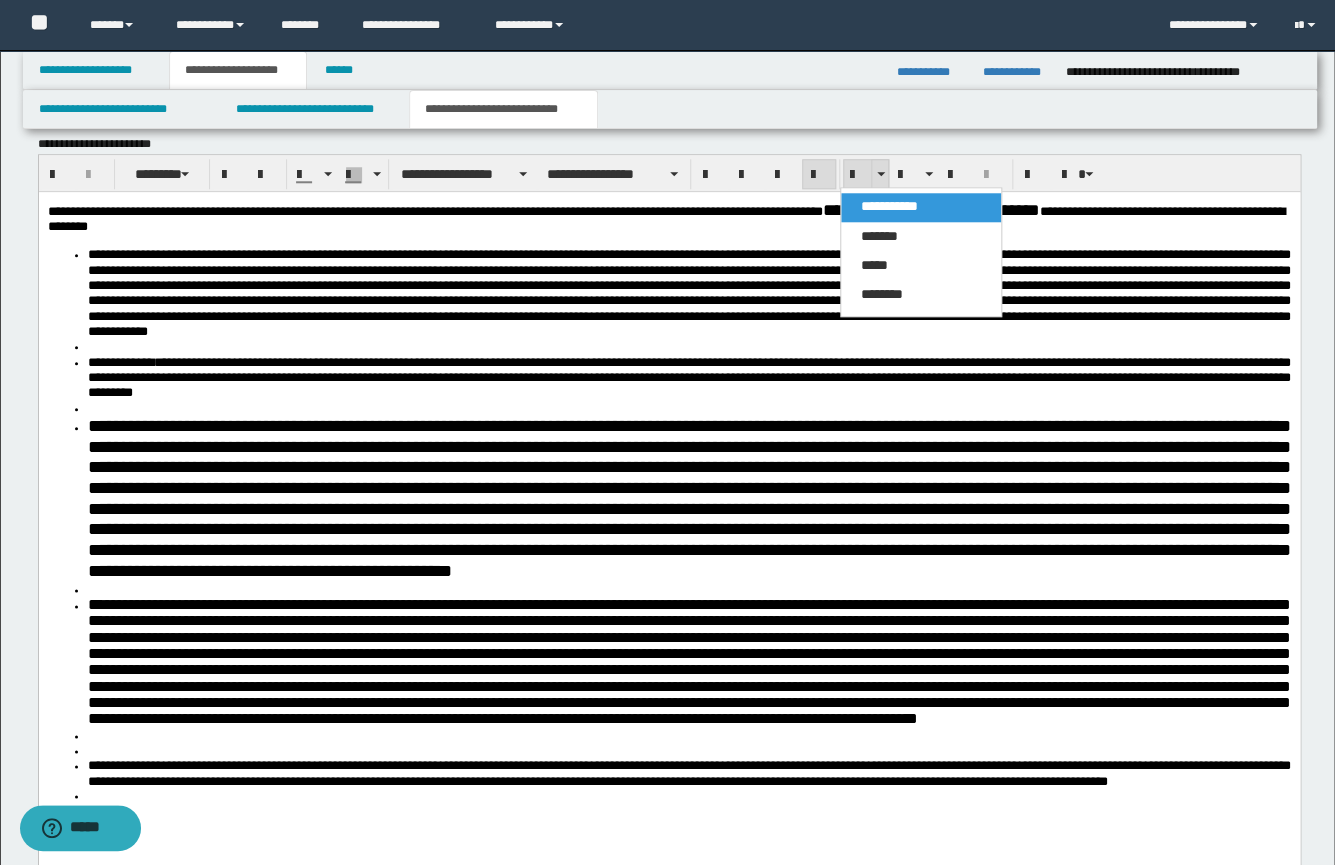 scroll, scrollTop: 630, scrollLeft: 0, axis: vertical 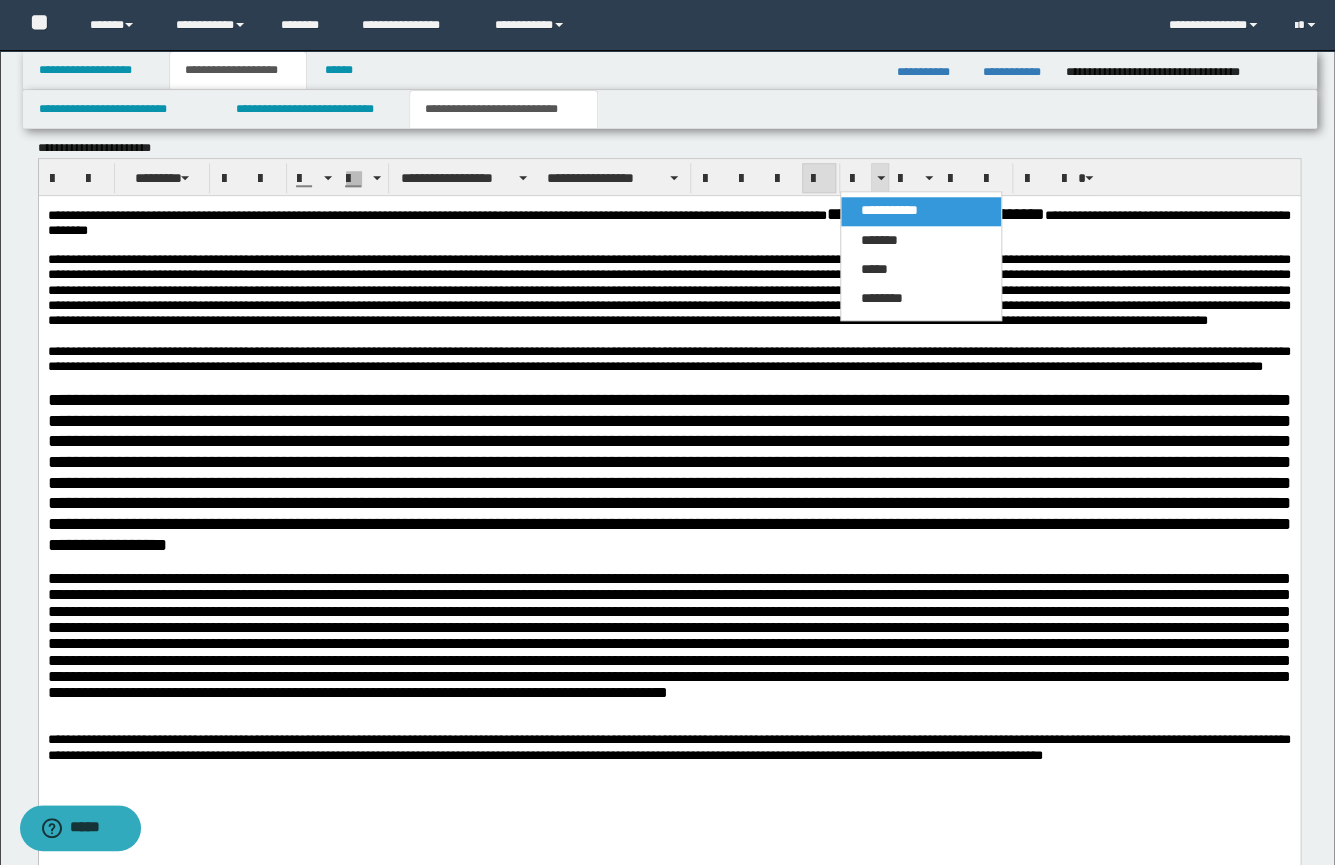click at bounding box center (668, 244) 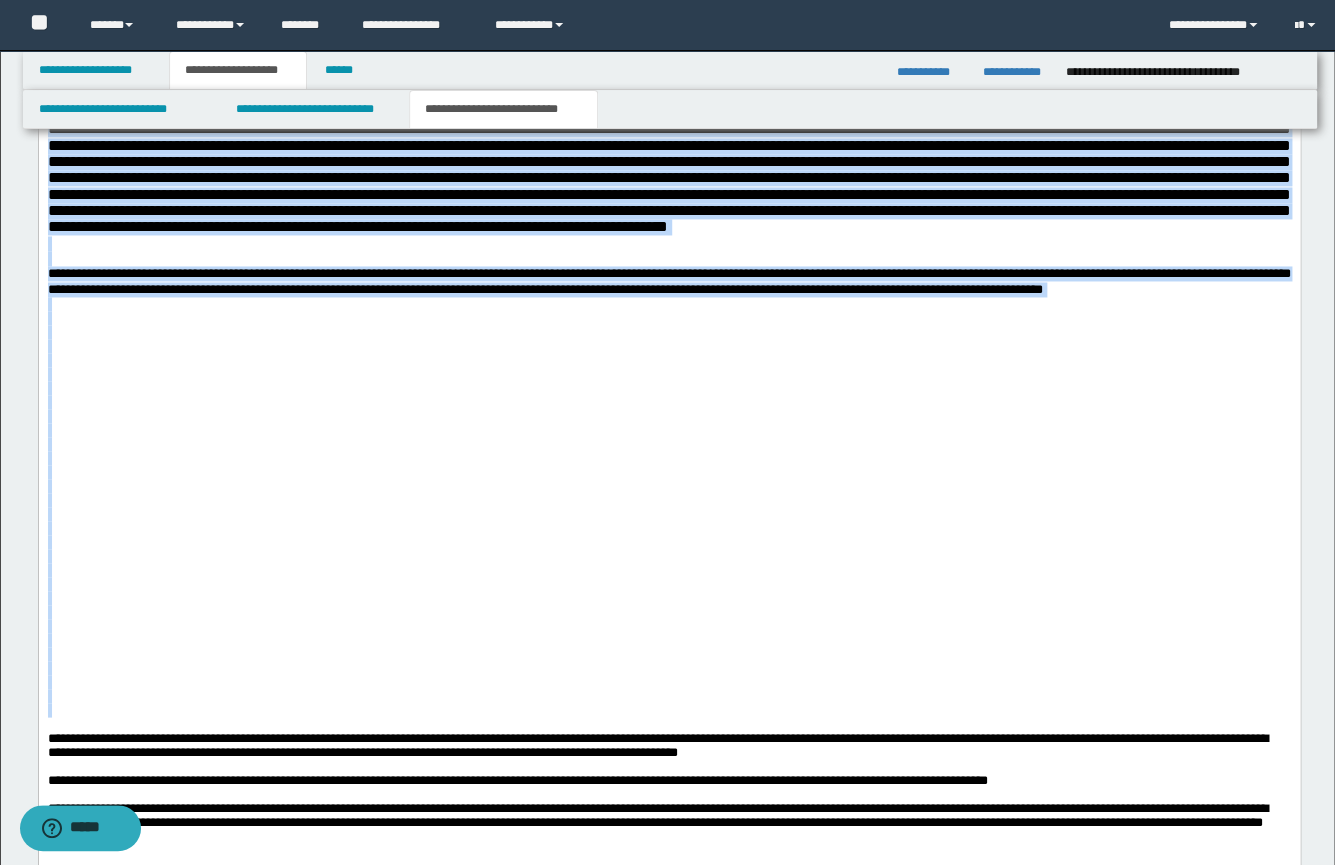 scroll, scrollTop: 1381, scrollLeft: 0, axis: vertical 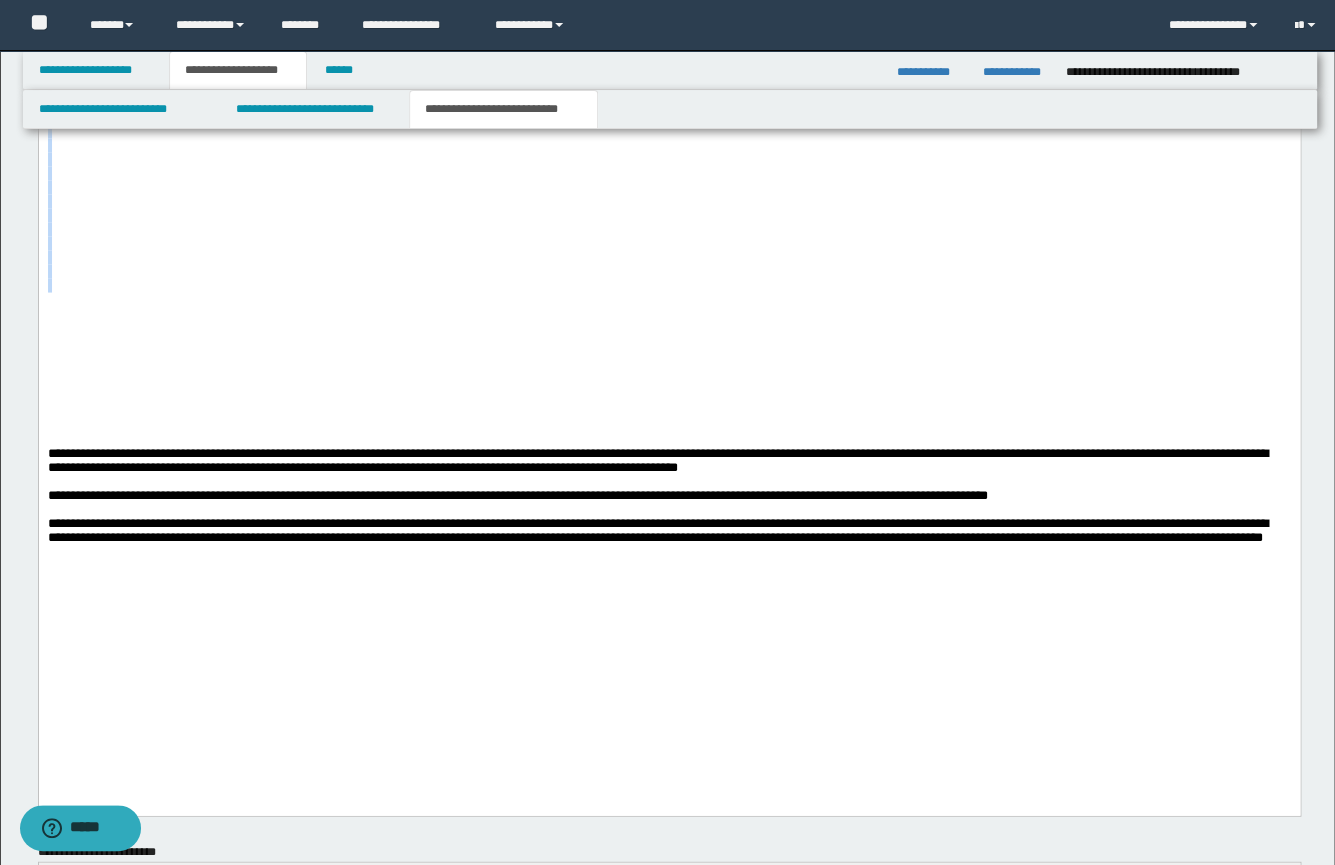 drag, startPoint x: 48, startPoint y: -537, endPoint x: 362, endPoint y: 390, distance: 978.73645 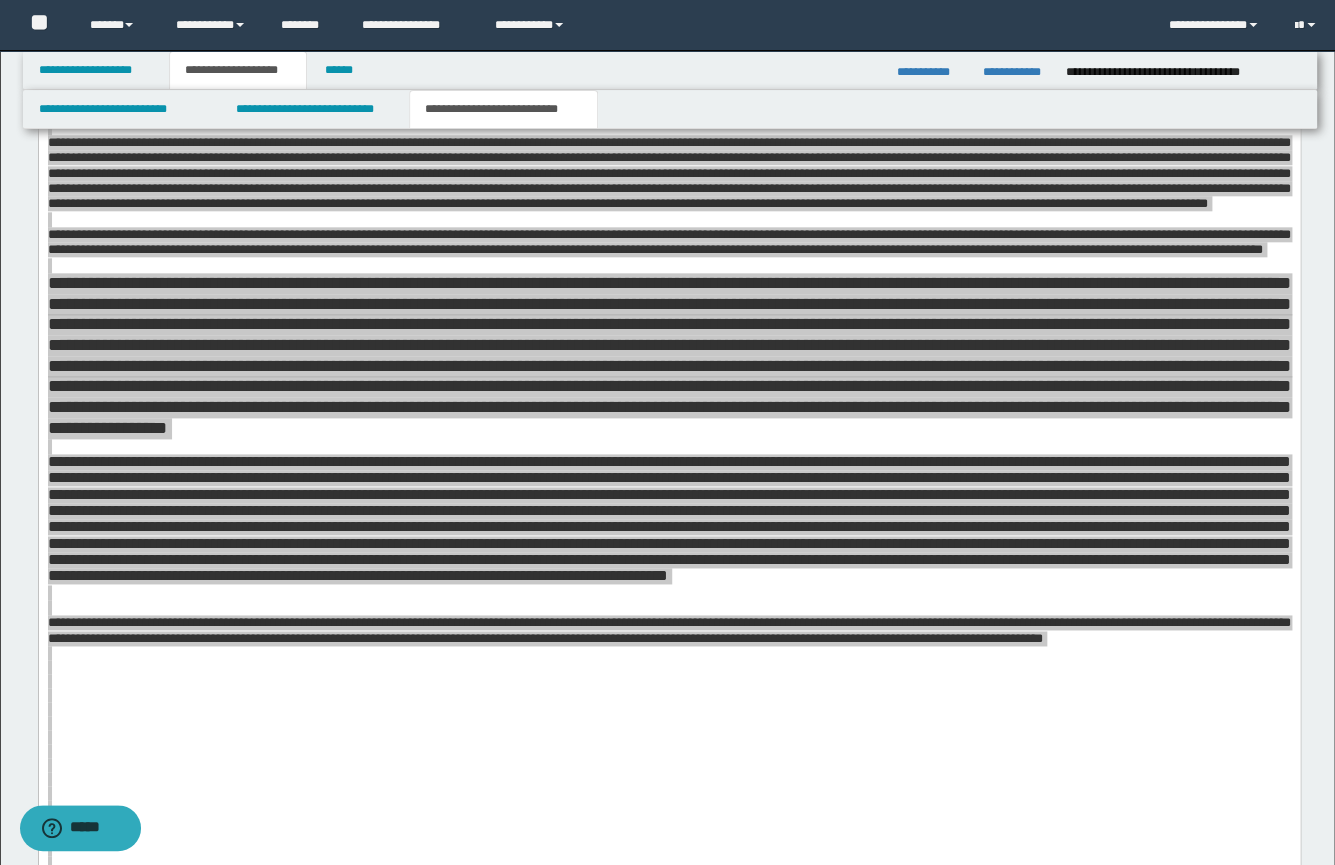 scroll, scrollTop: 750, scrollLeft: 0, axis: vertical 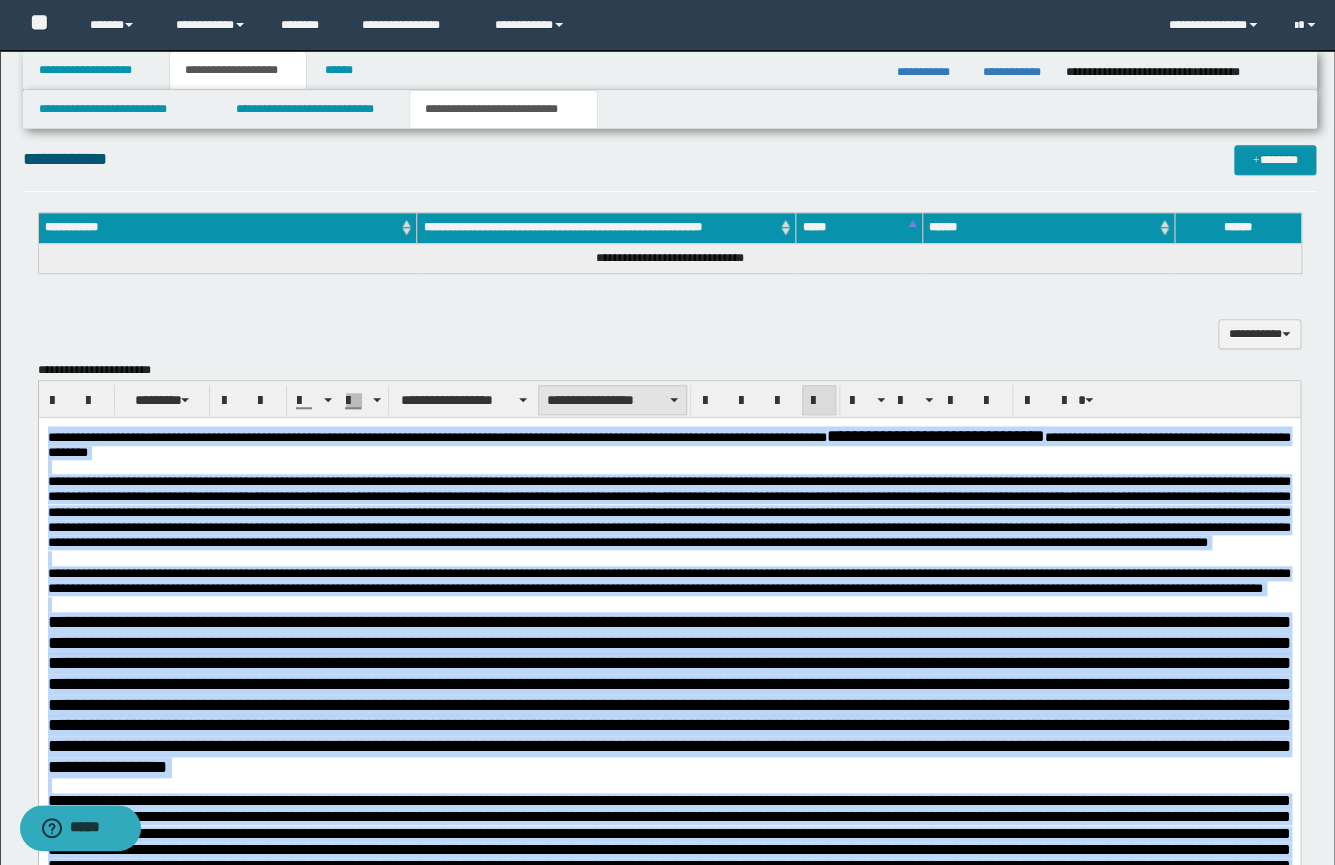 click on "**********" at bounding box center (612, 400) 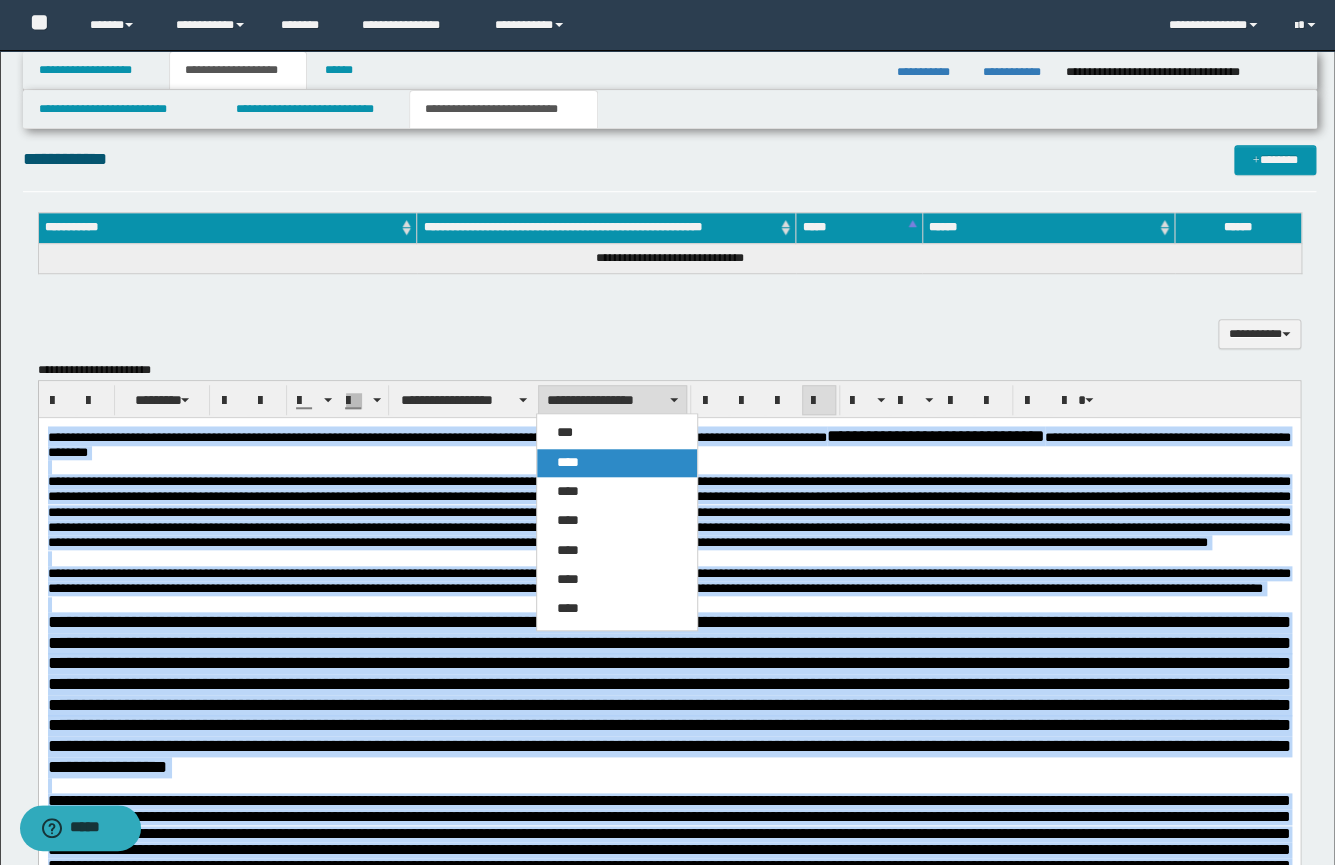 click on "****" at bounding box center [568, 462] 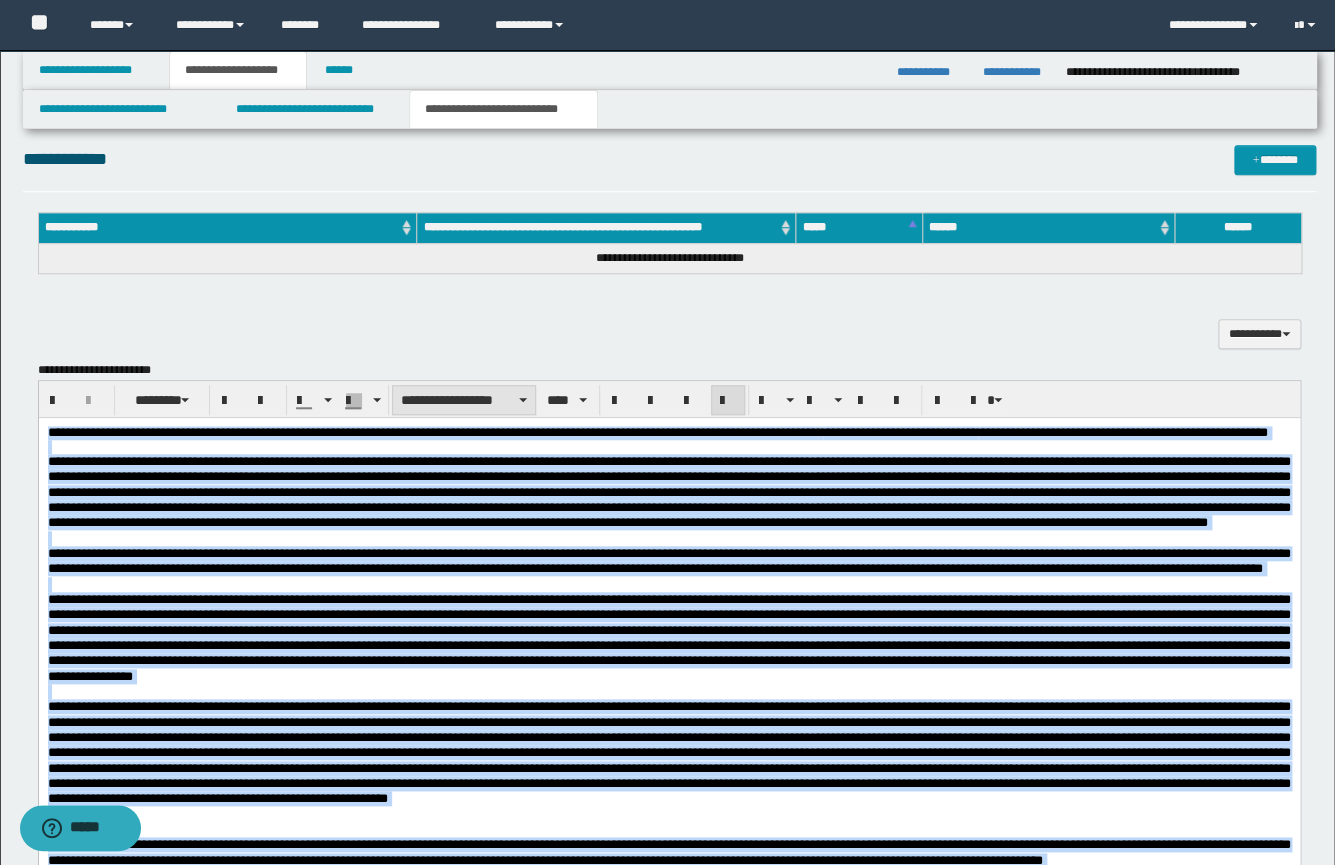 click on "**********" at bounding box center (464, 400) 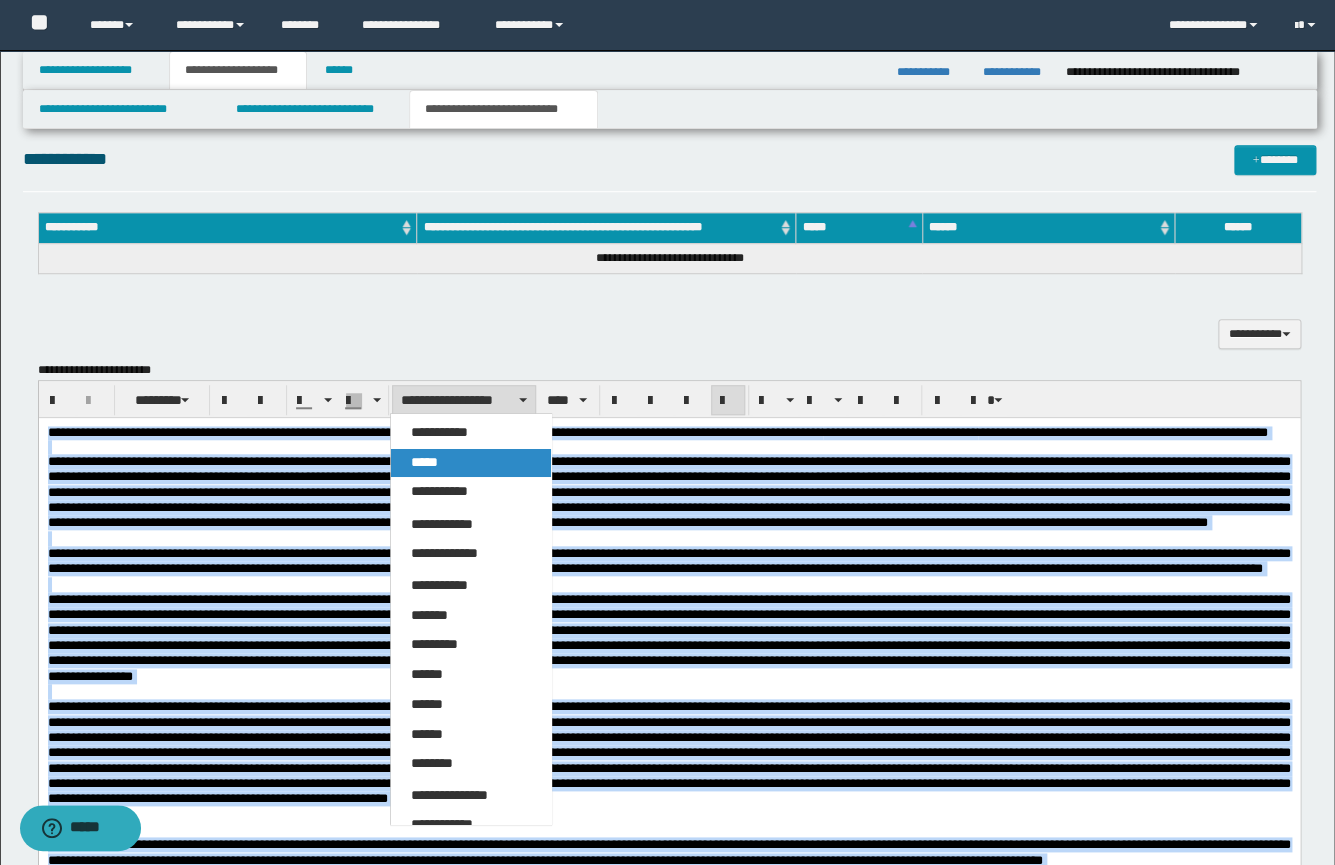 drag, startPoint x: 441, startPoint y: 460, endPoint x: 346, endPoint y: 9, distance: 460.89694 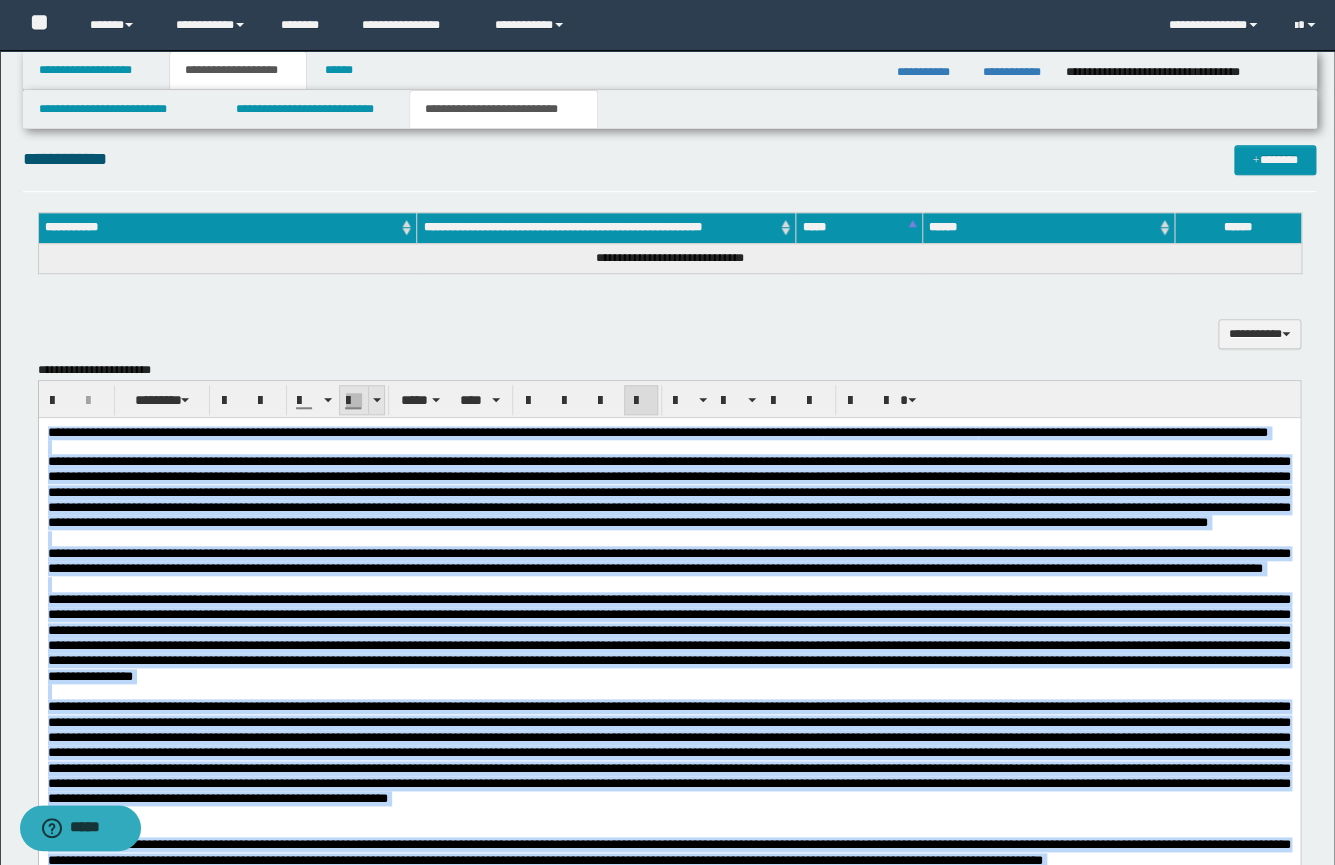 click at bounding box center (377, 400) 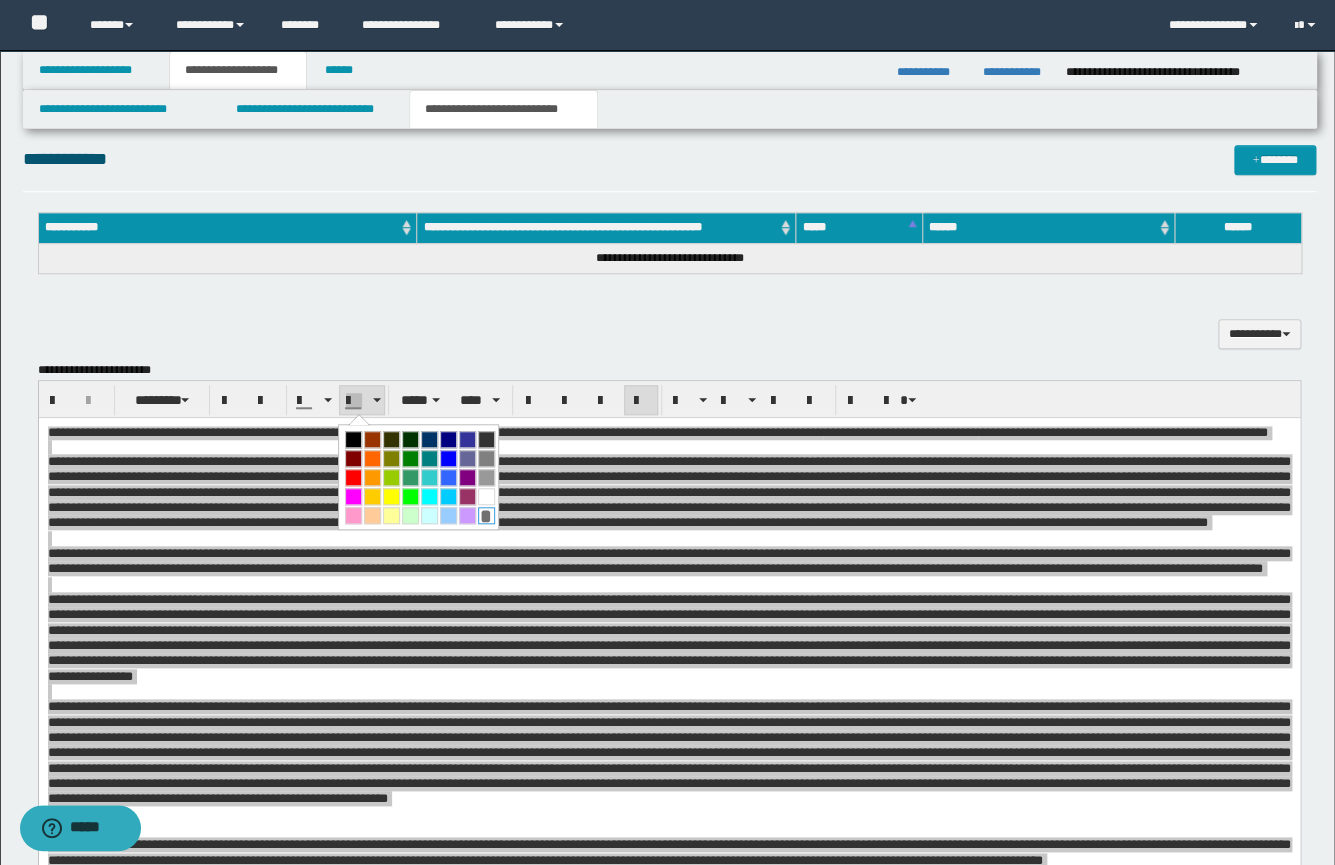 drag, startPoint x: 485, startPoint y: 516, endPoint x: 368, endPoint y: 86, distance: 445.63327 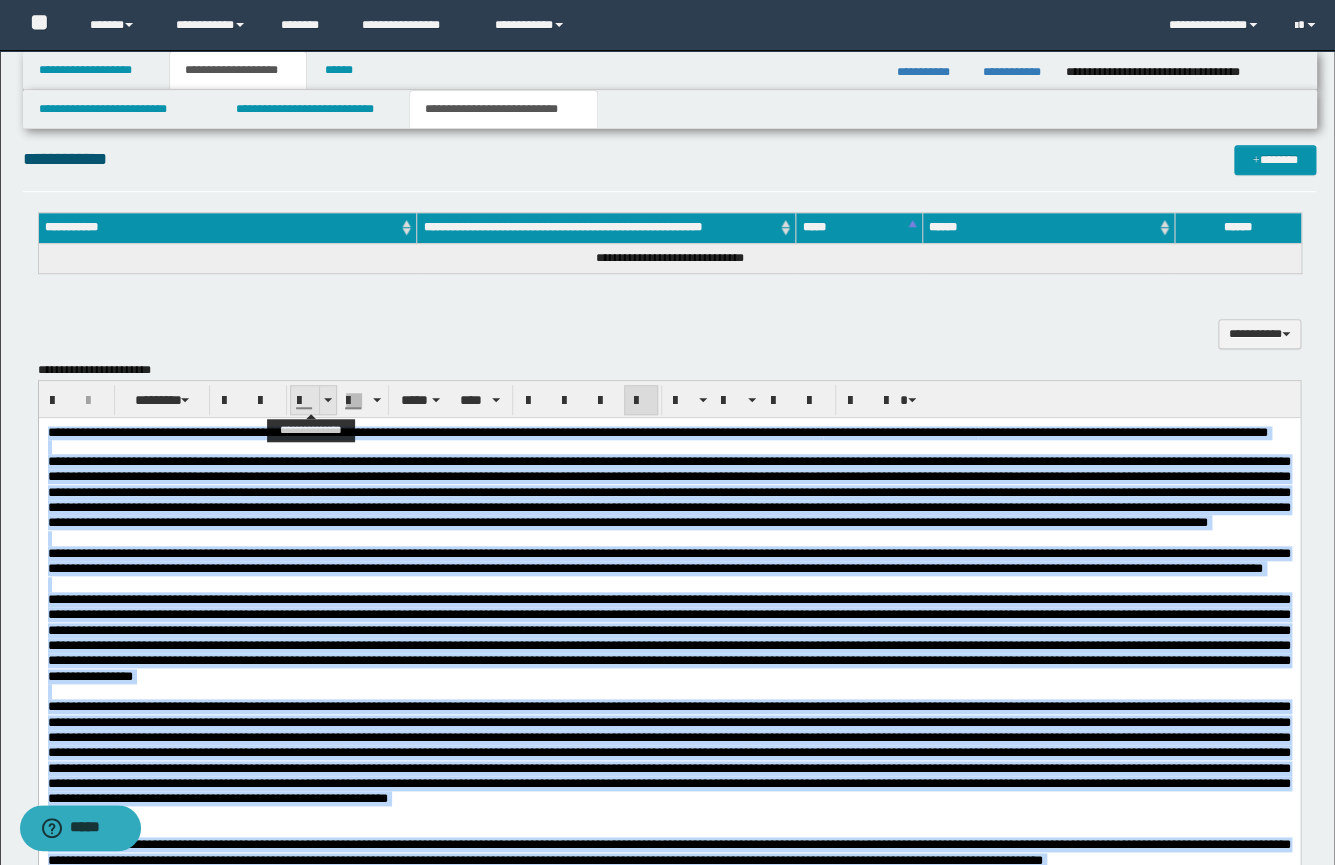 click at bounding box center [328, 400] 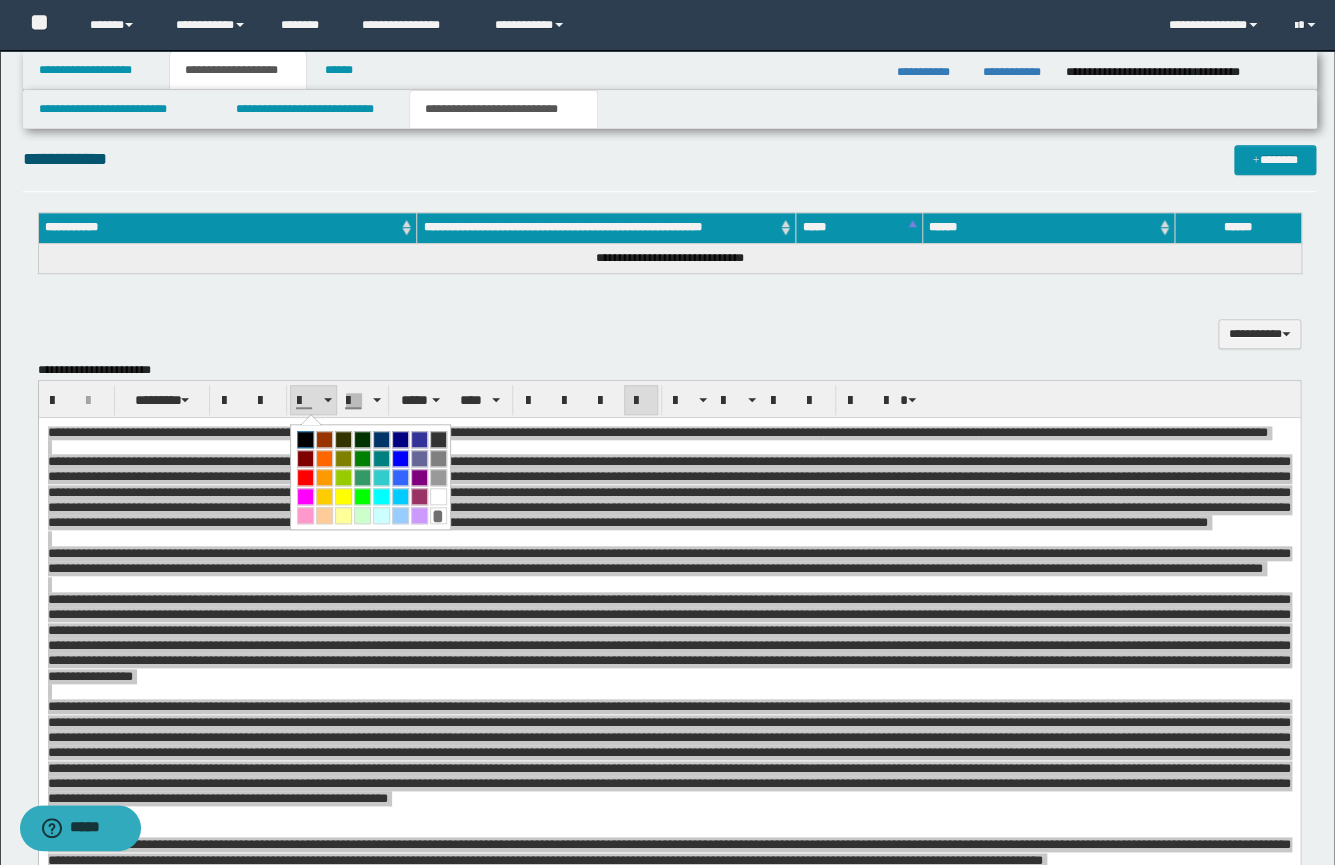 click at bounding box center (305, 439) 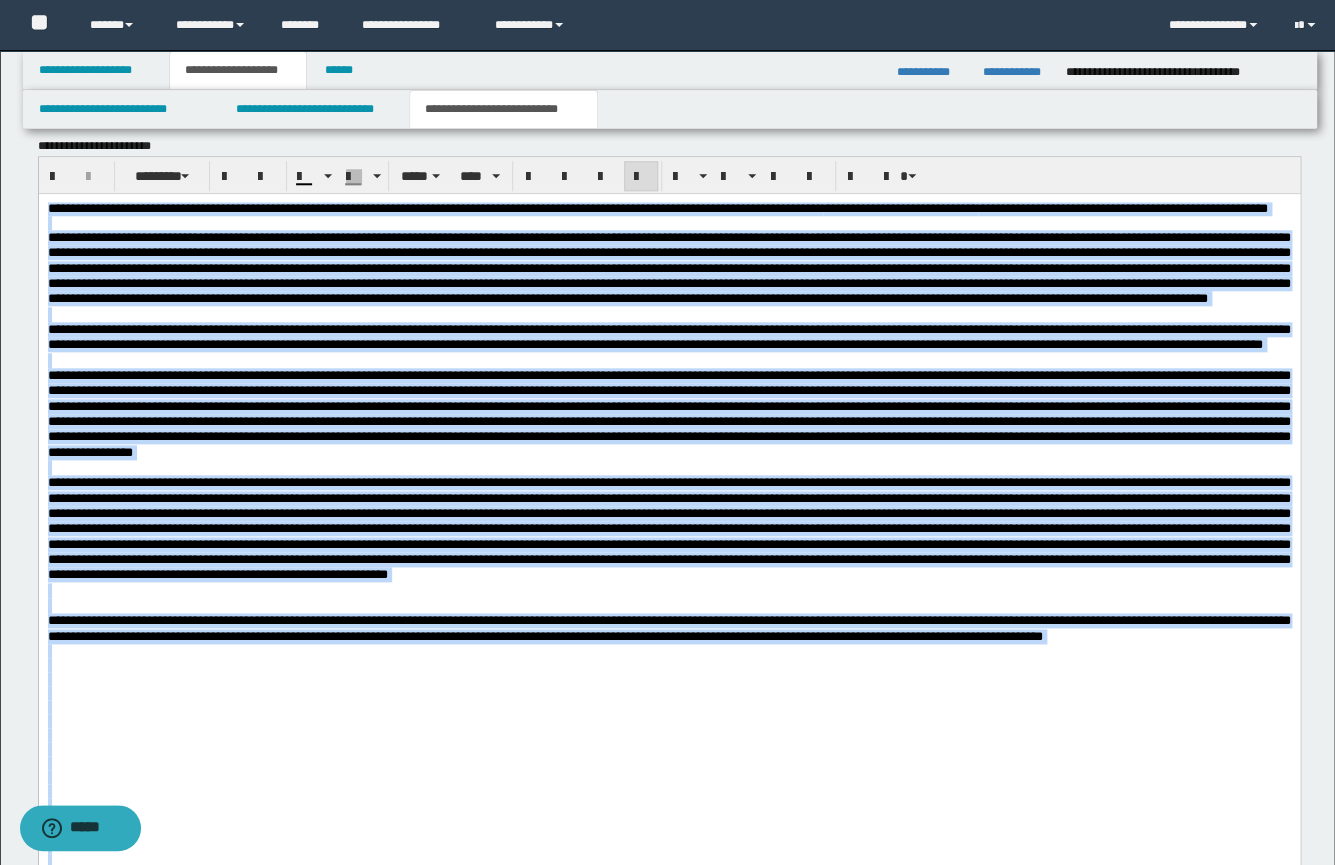 scroll, scrollTop: 656, scrollLeft: 0, axis: vertical 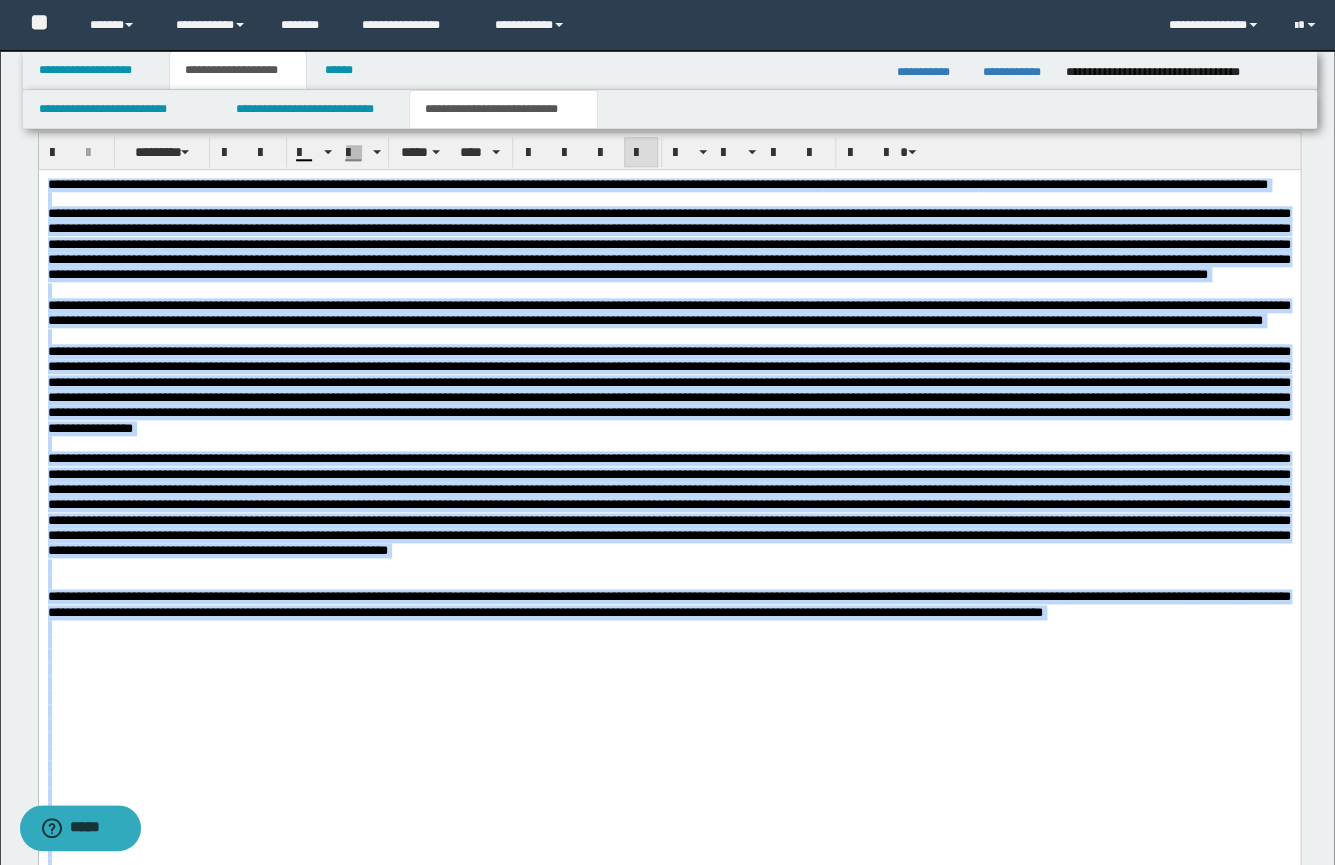 click at bounding box center [668, 442] 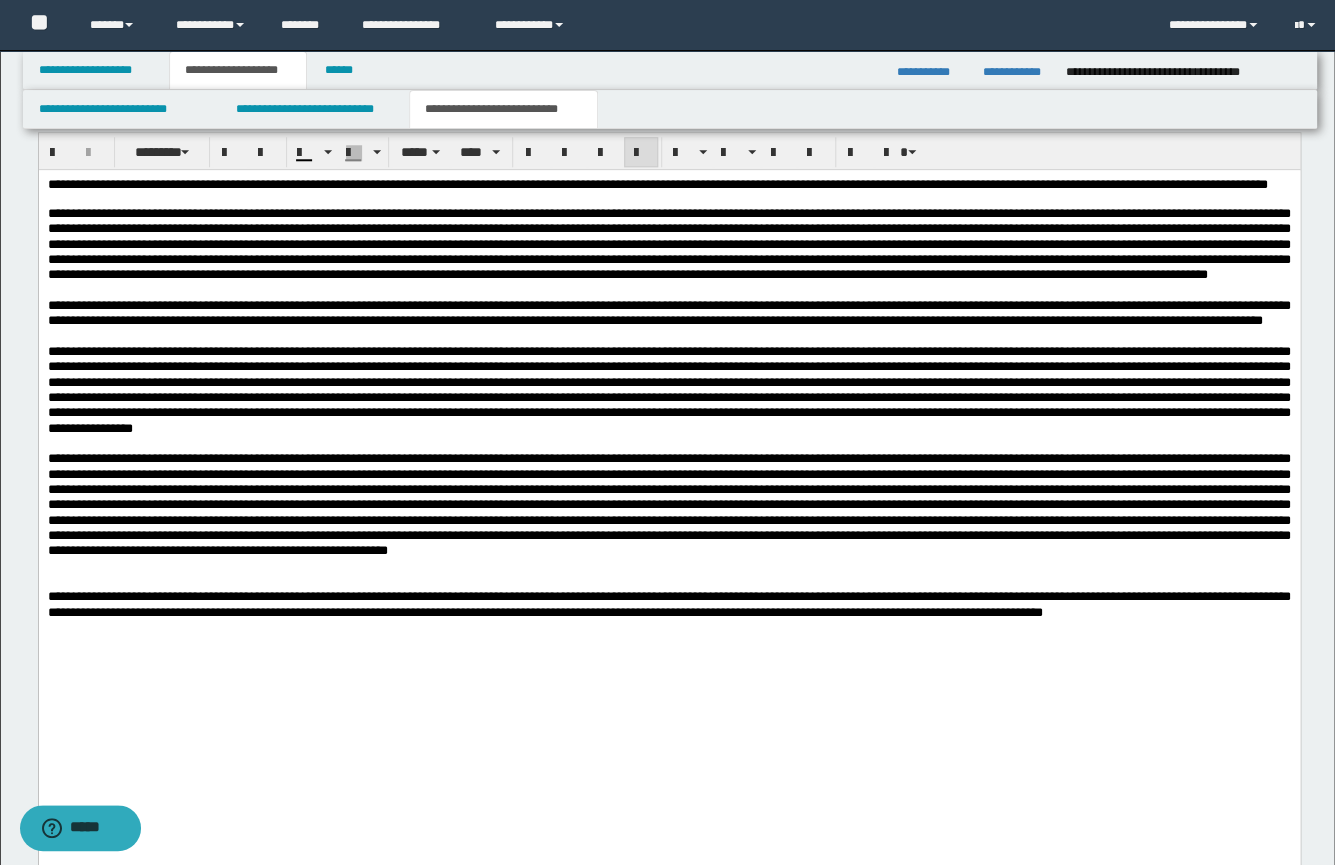 click at bounding box center (668, 580) 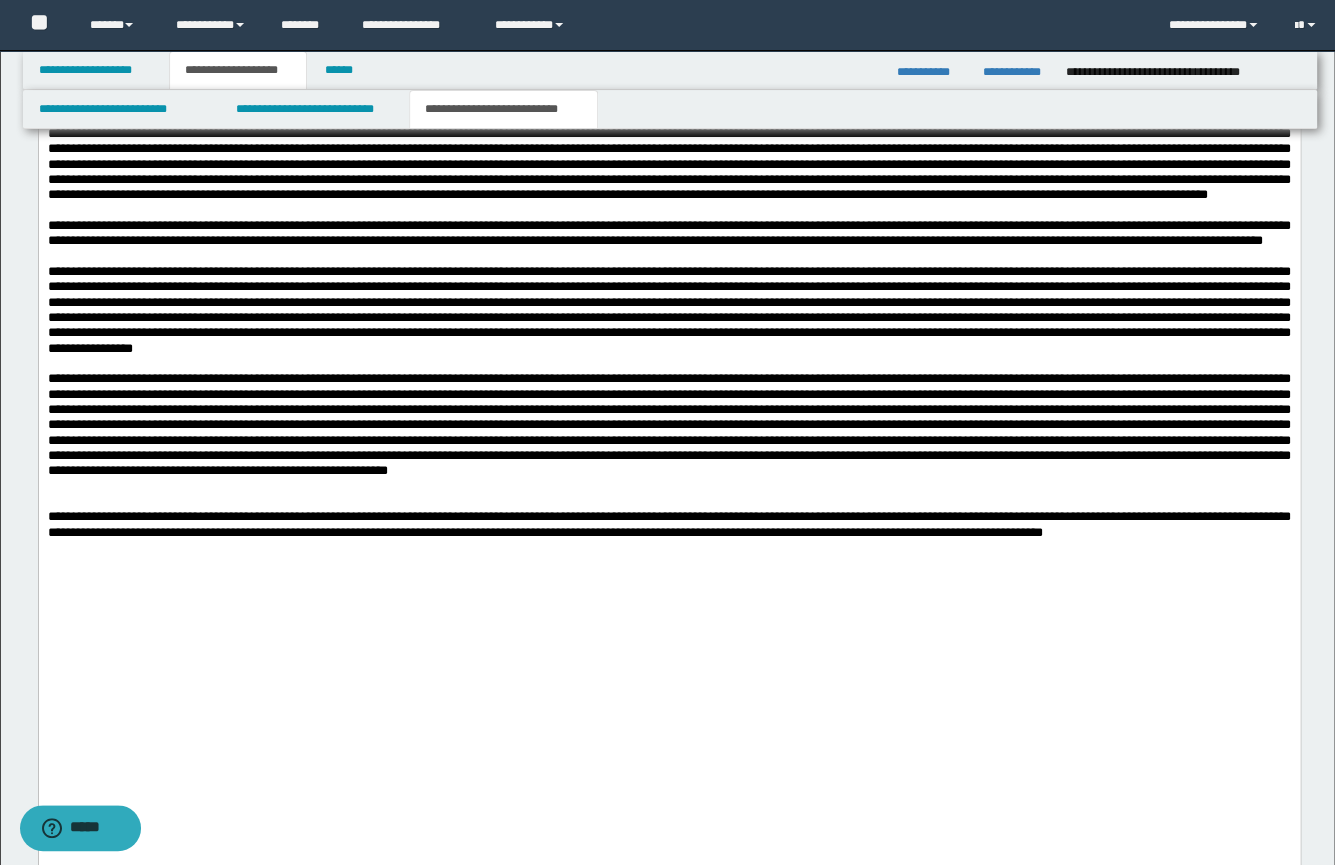 scroll, scrollTop: 766, scrollLeft: 0, axis: vertical 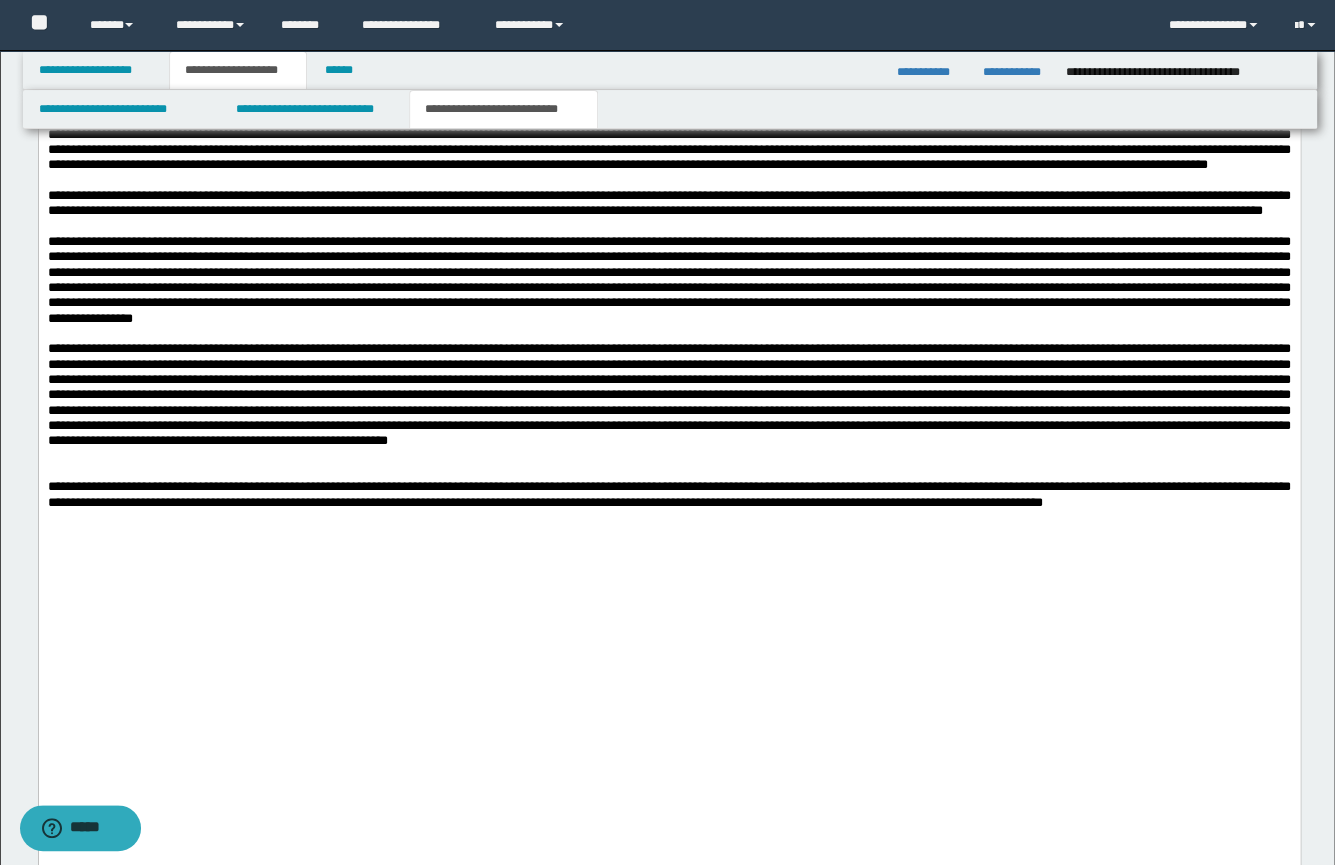 click at bounding box center (668, 455) 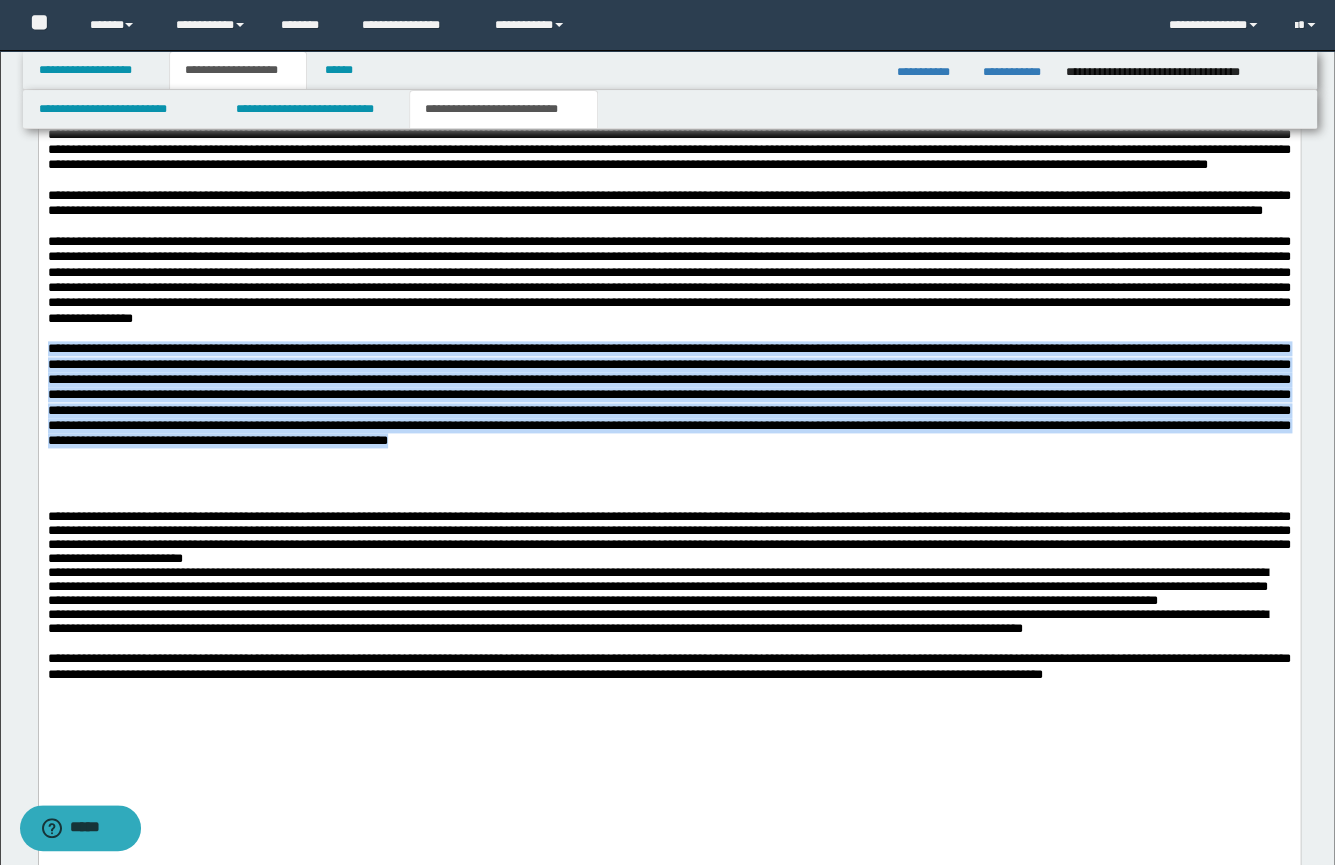 drag, startPoint x: 664, startPoint y: 516, endPoint x: 71, endPoint y: 467, distance: 595.021 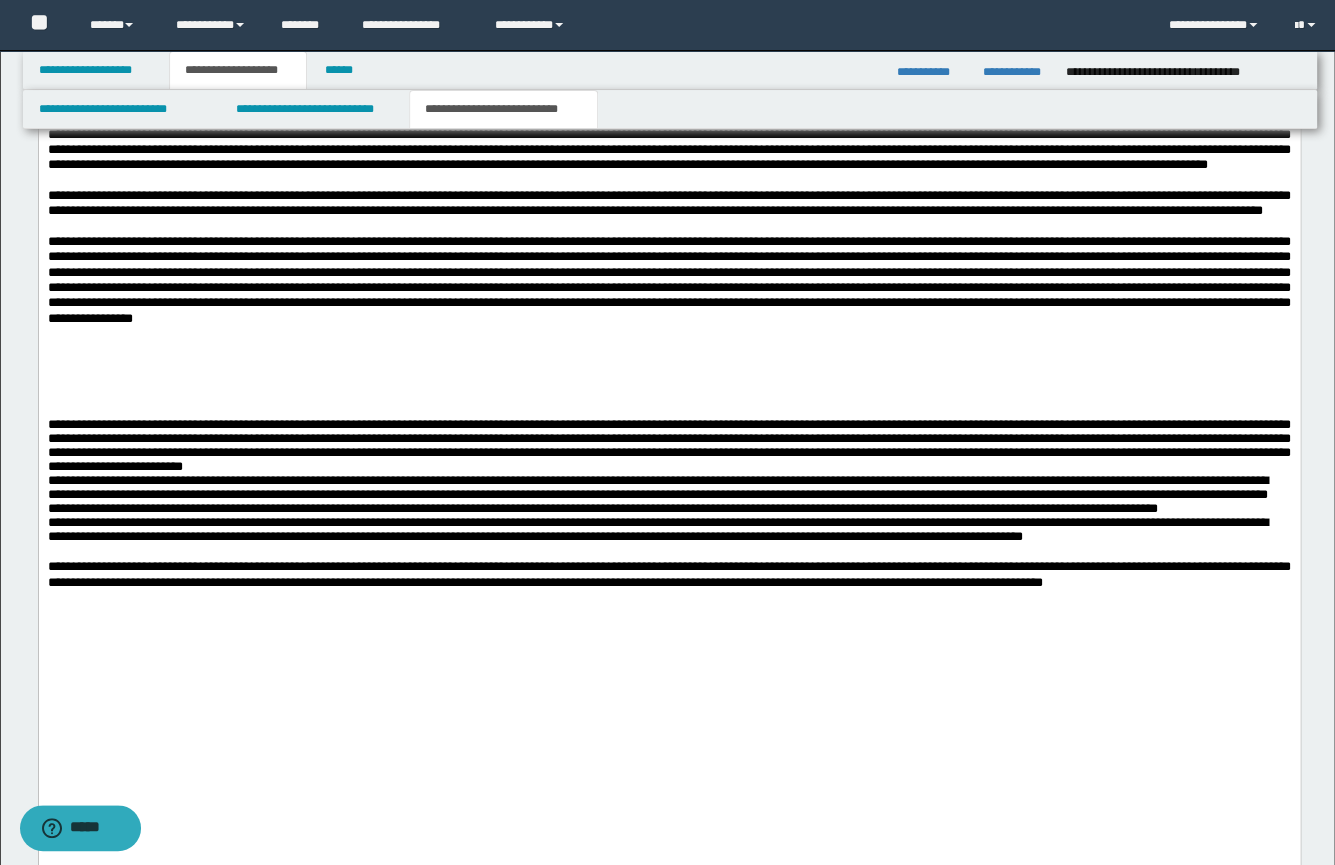 click at bounding box center (668, 409) 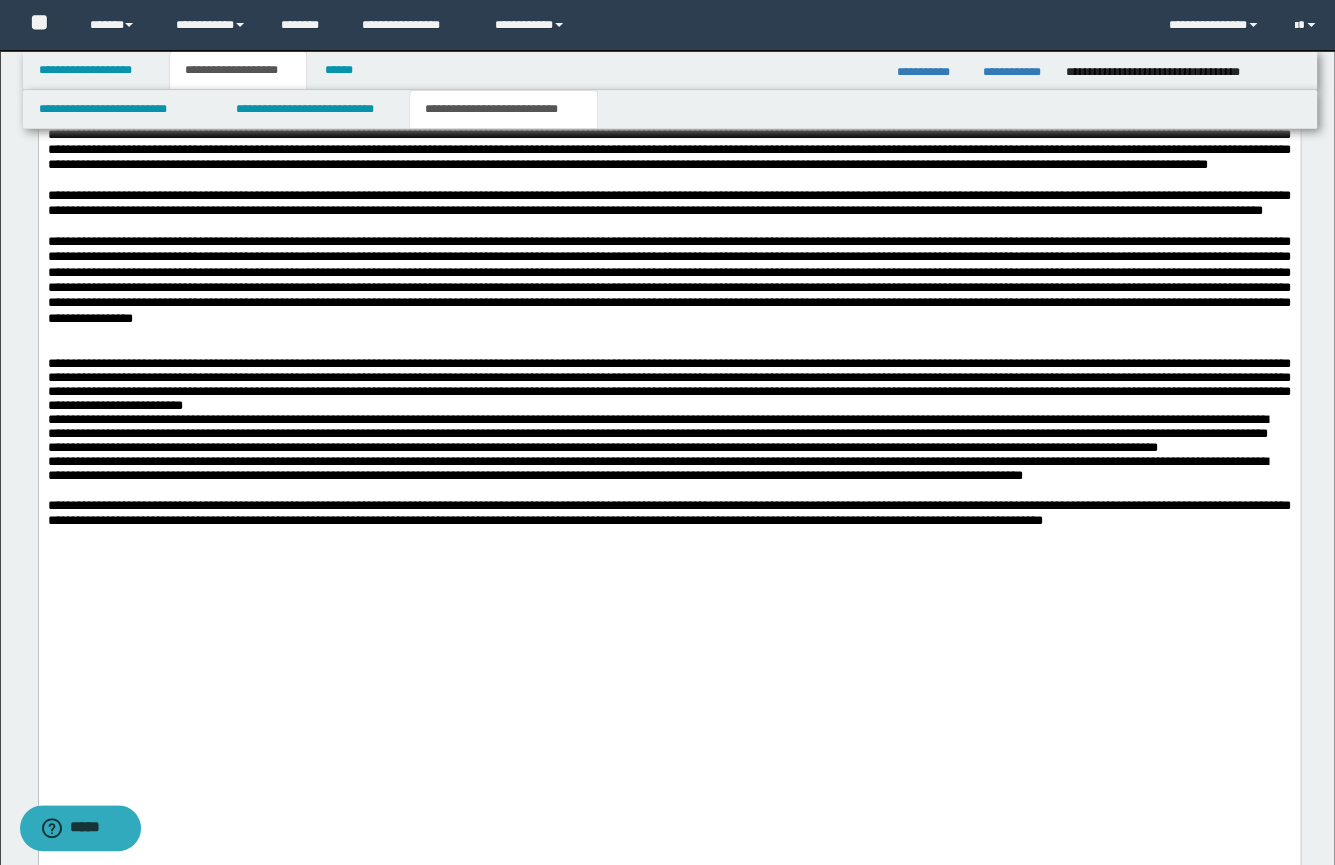 click on "**********" at bounding box center (668, 384) 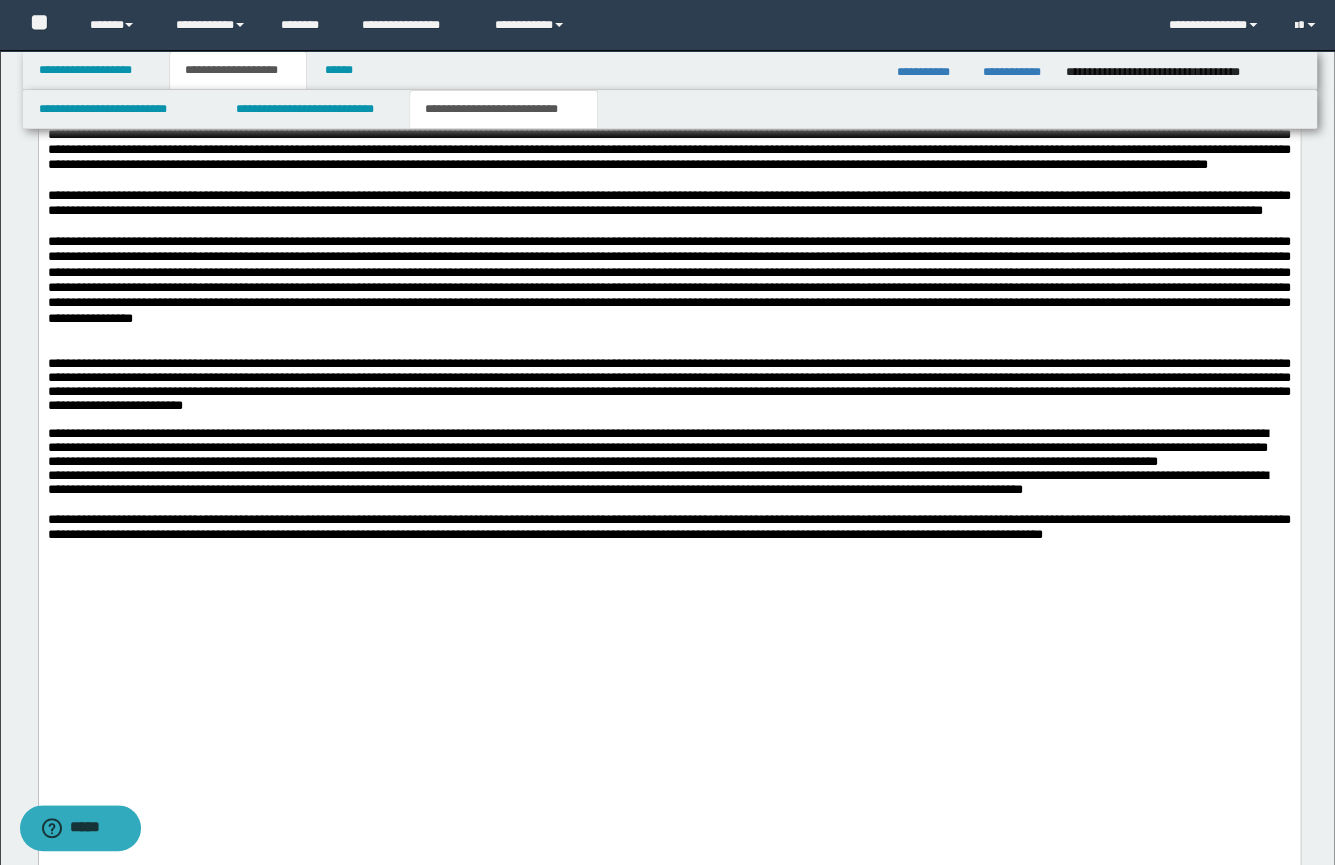 click on "**********" at bounding box center [668, 447] 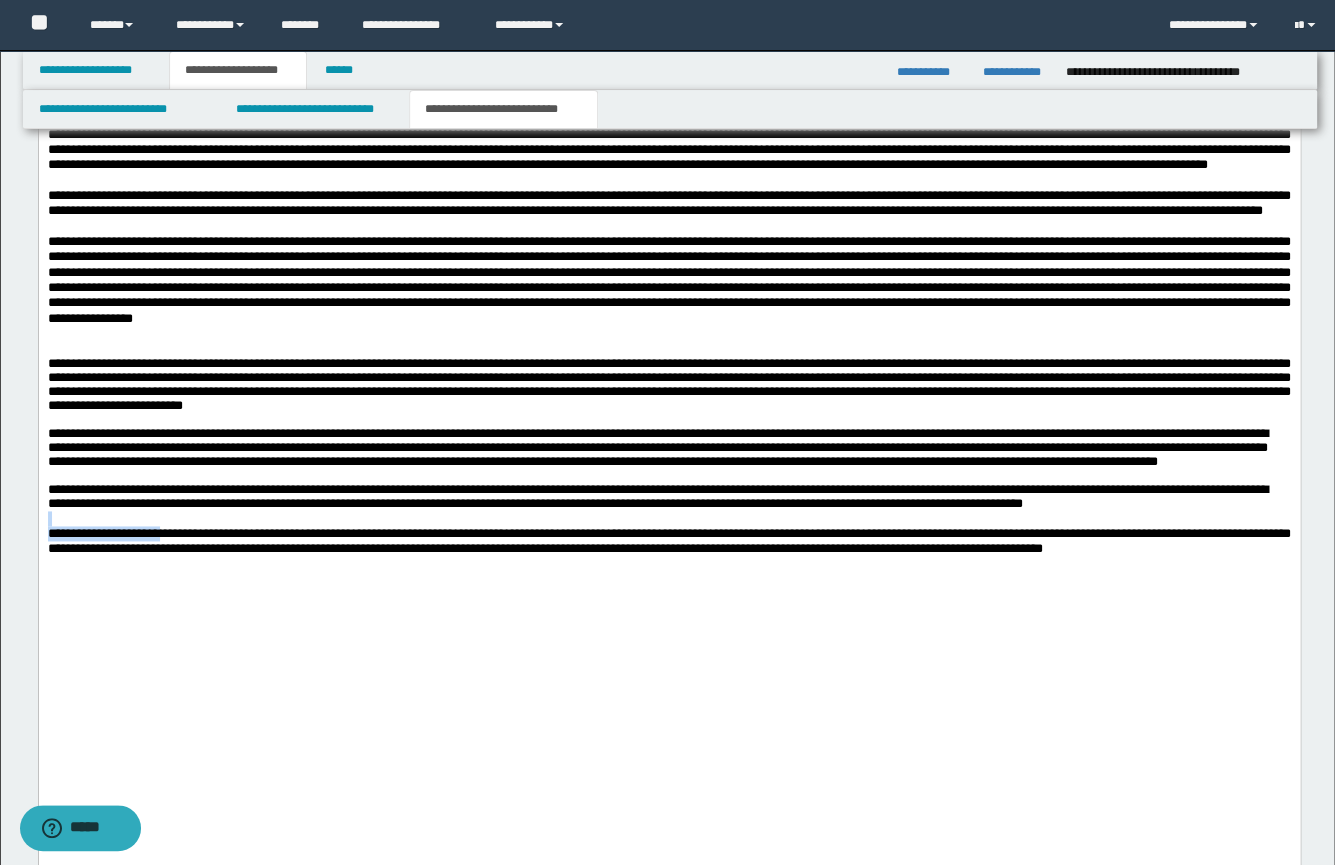drag, startPoint x: 187, startPoint y: 629, endPoint x: -1, endPoint y: 615, distance: 188.52055 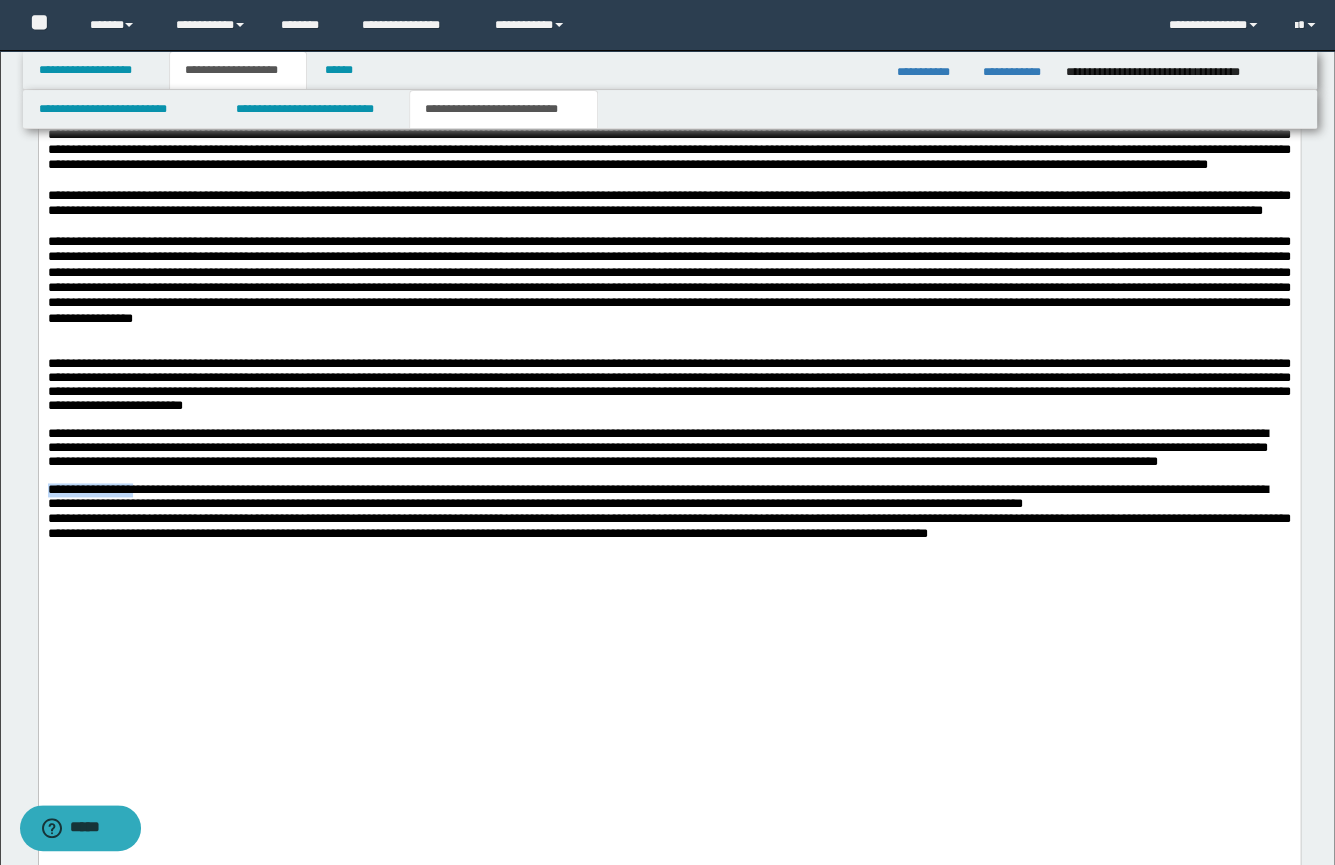 drag, startPoint x: 126, startPoint y: 569, endPoint x: 10, endPoint y: 569, distance: 116 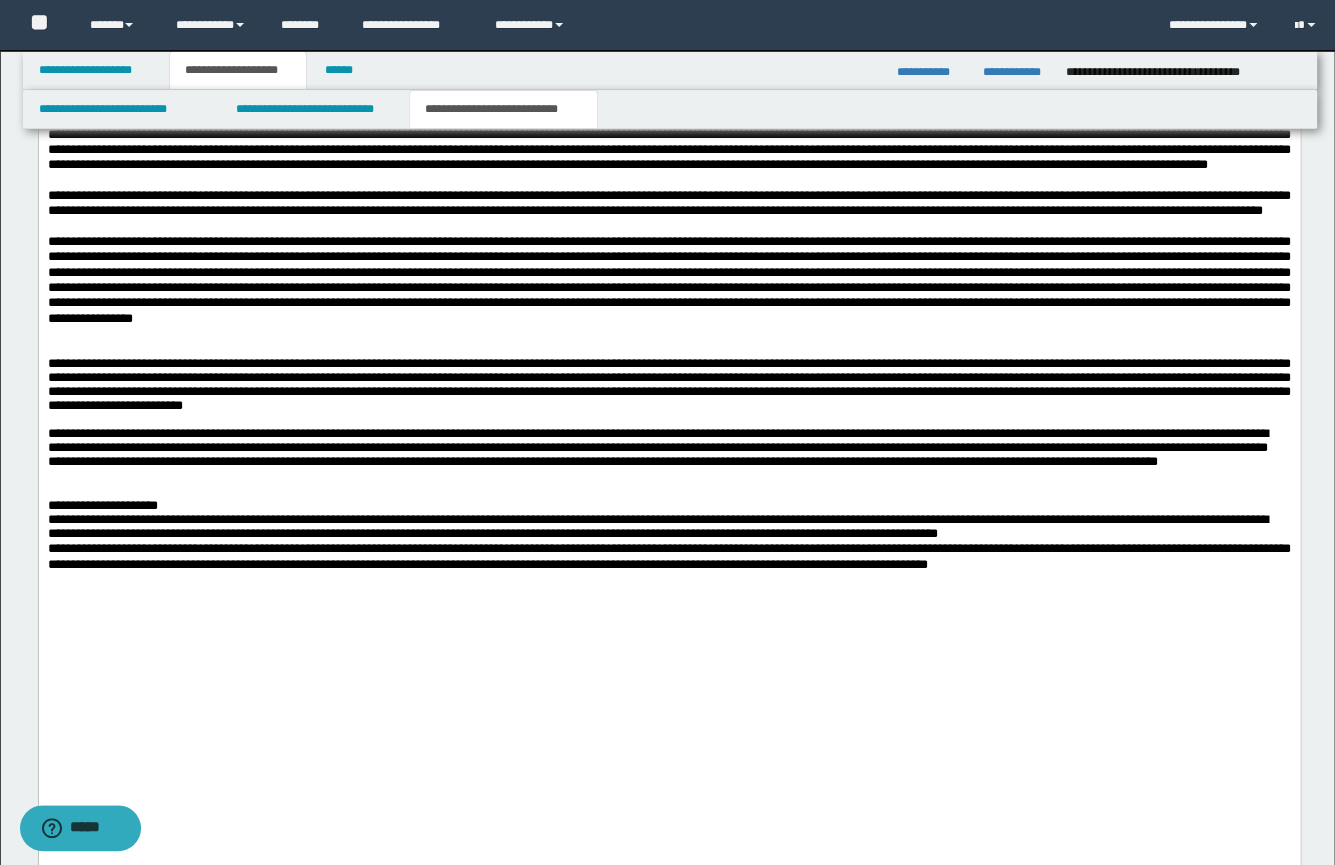 click on "**********" at bounding box center [657, 525] 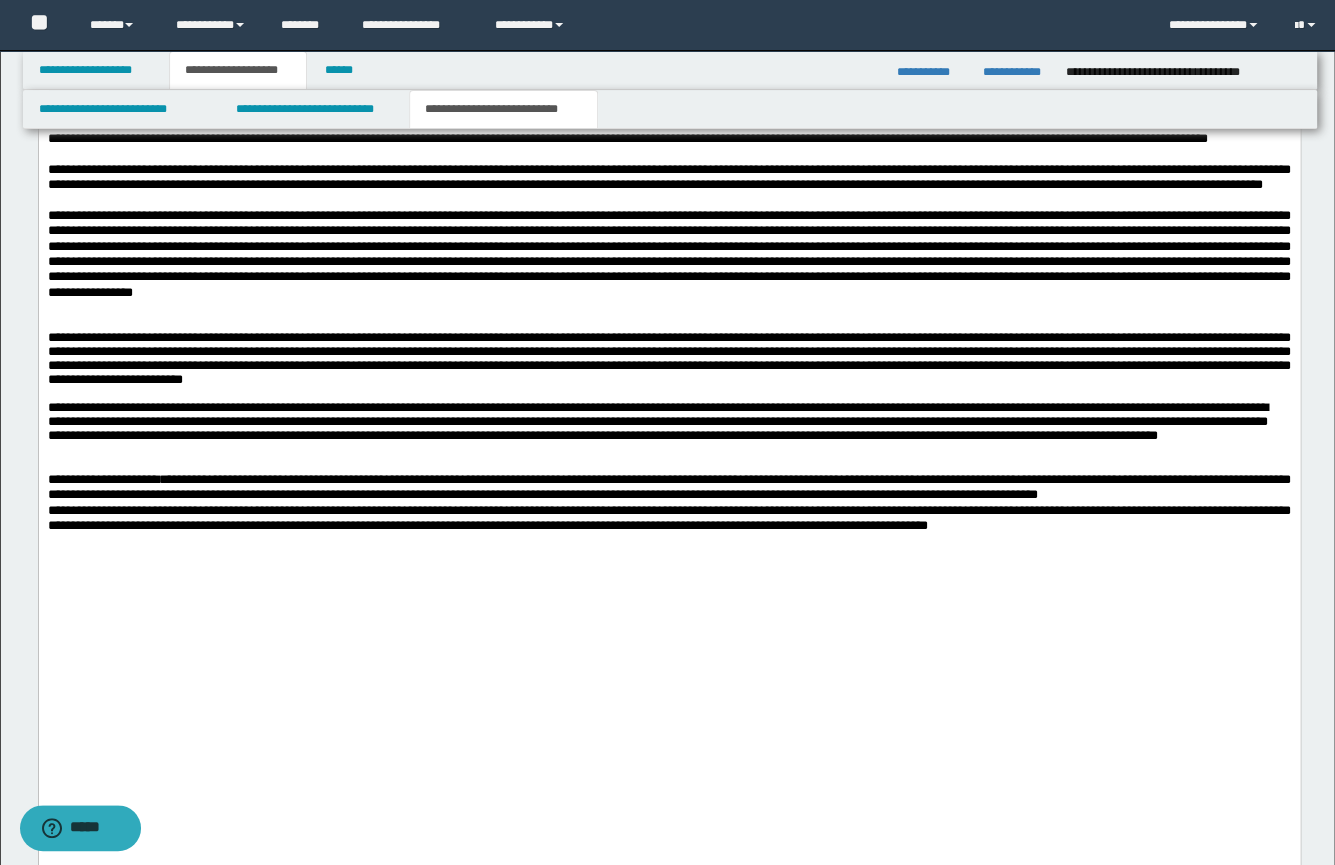 scroll, scrollTop: 805, scrollLeft: 0, axis: vertical 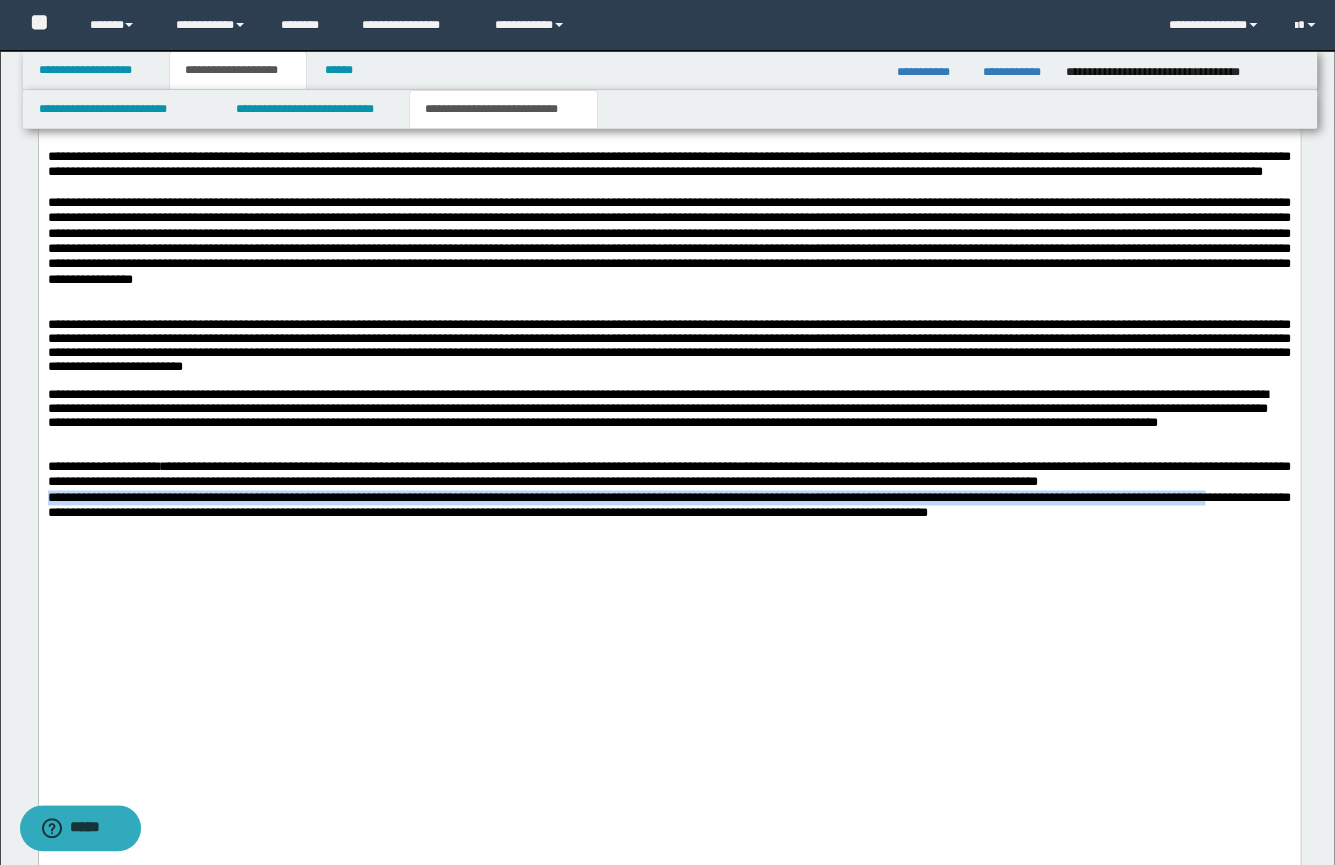 drag, startPoint x: 128, startPoint y: 607, endPoint x: 49, endPoint y: 597, distance: 79.630394 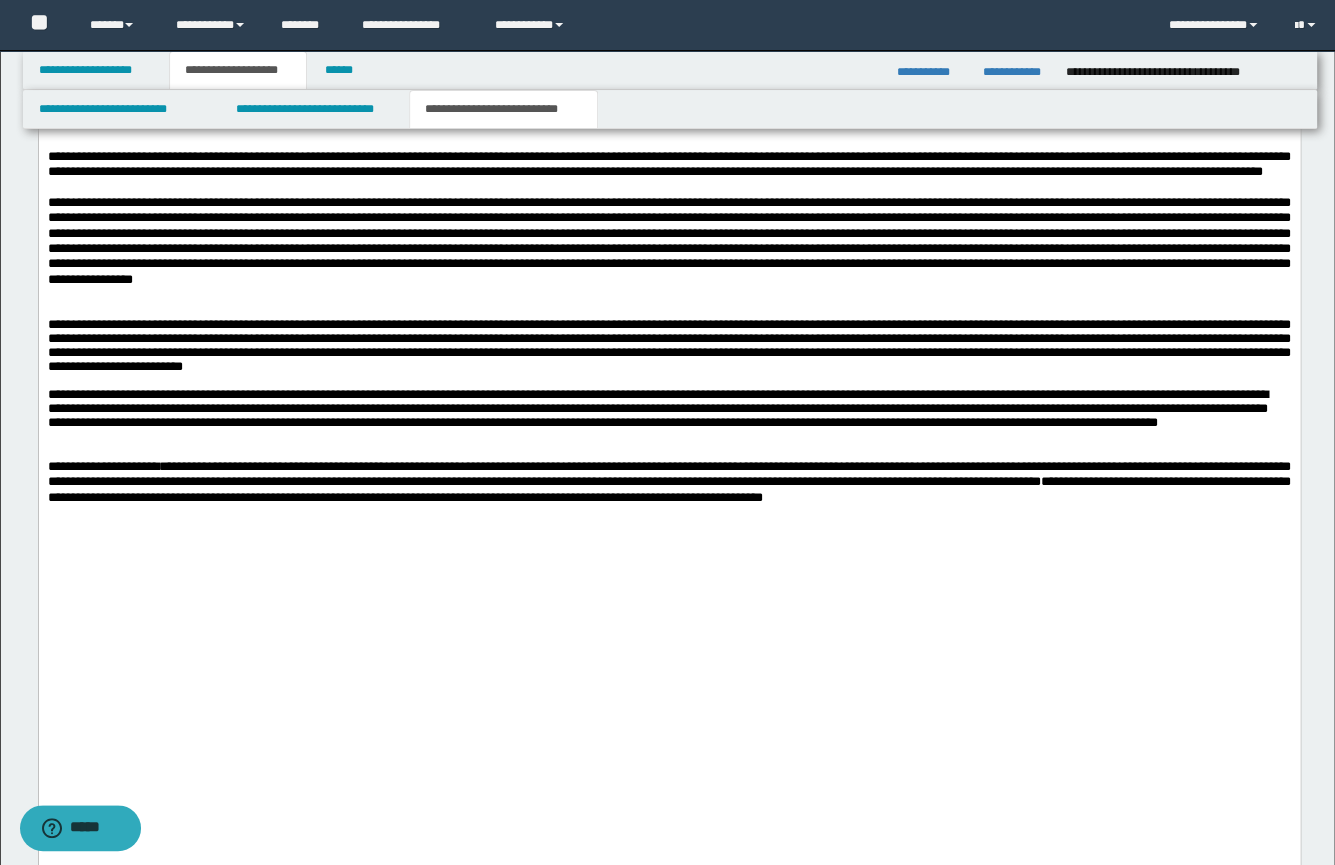 click on "**********" at bounding box center (102, 465) 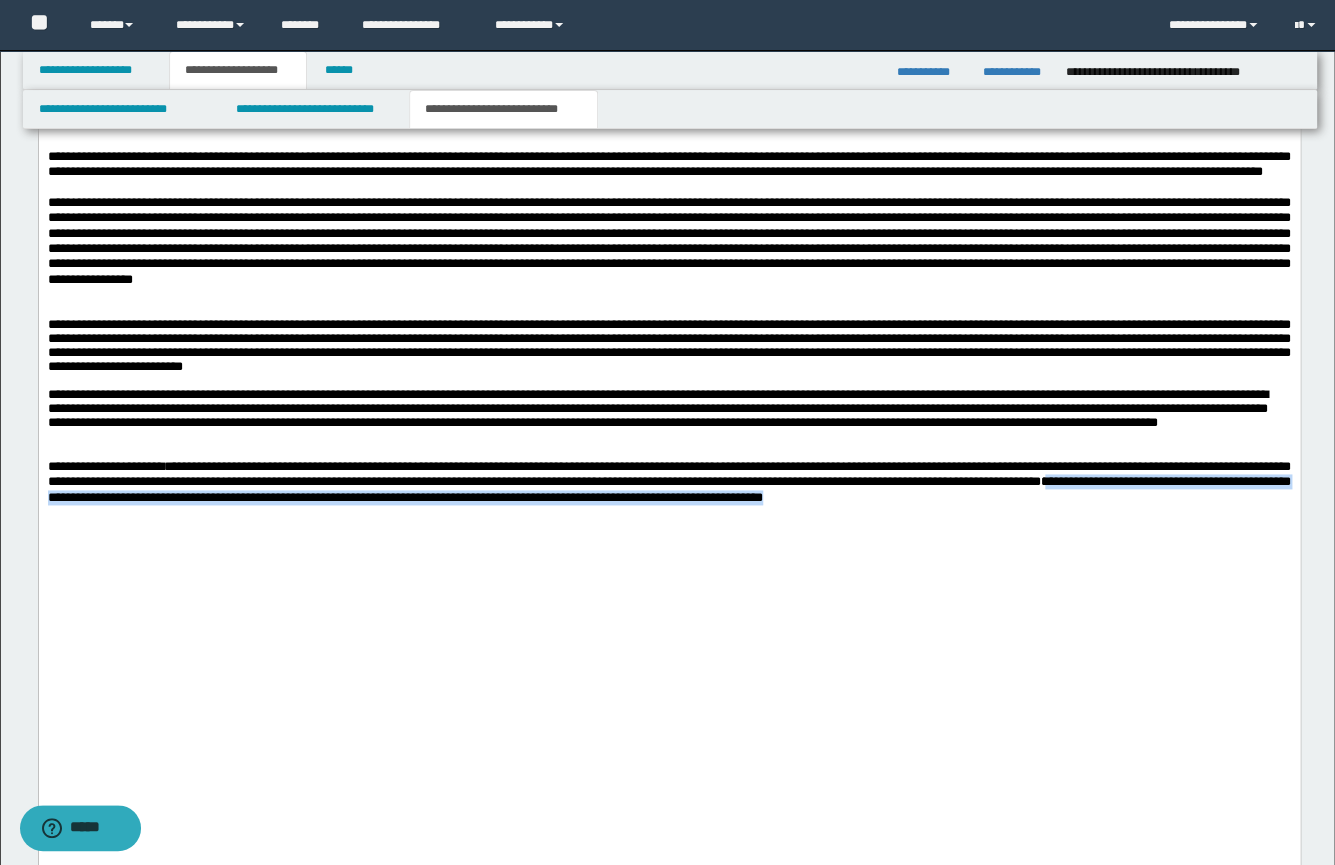 drag, startPoint x: 1260, startPoint y: 584, endPoint x: 105, endPoint y: 580, distance: 1155.007 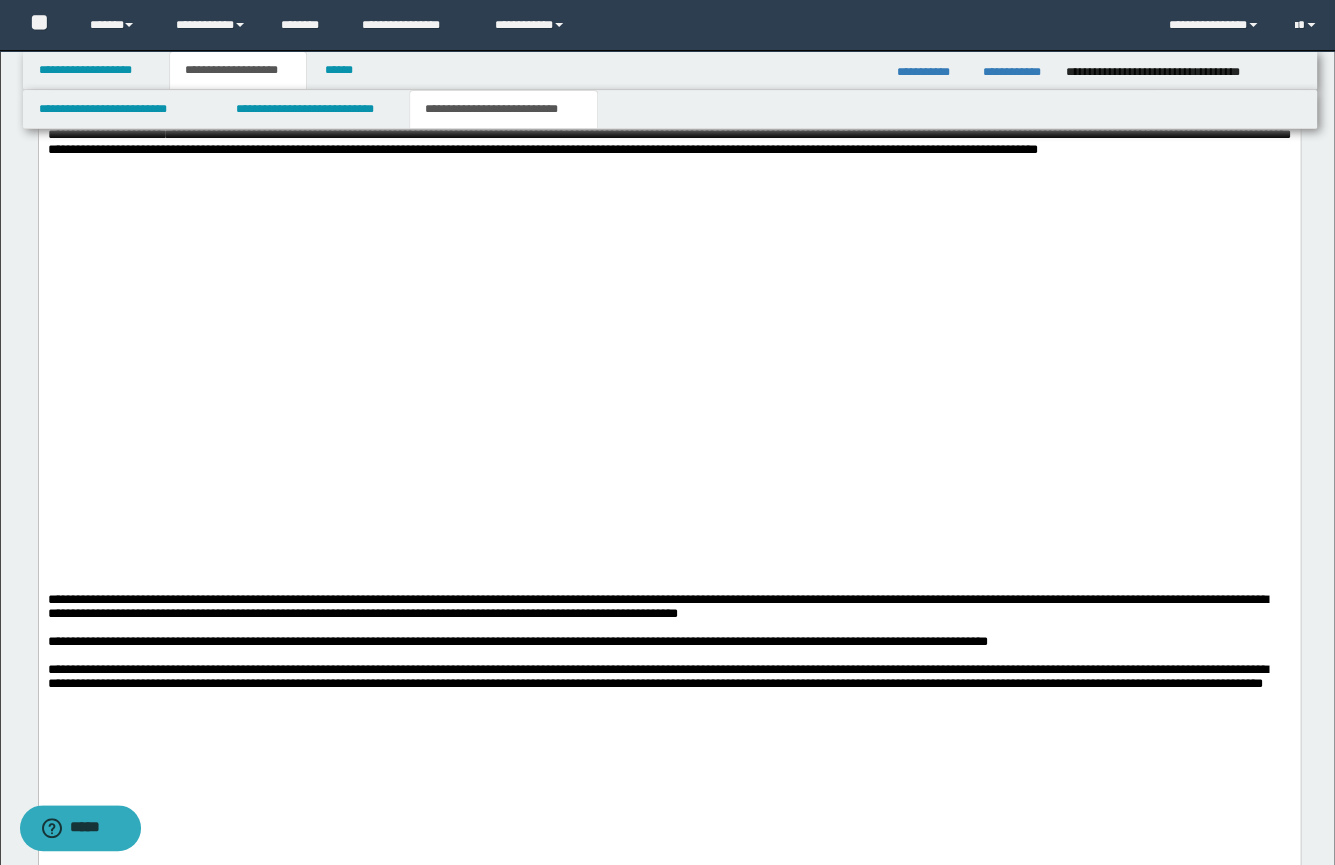 scroll, scrollTop: 1149, scrollLeft: 0, axis: vertical 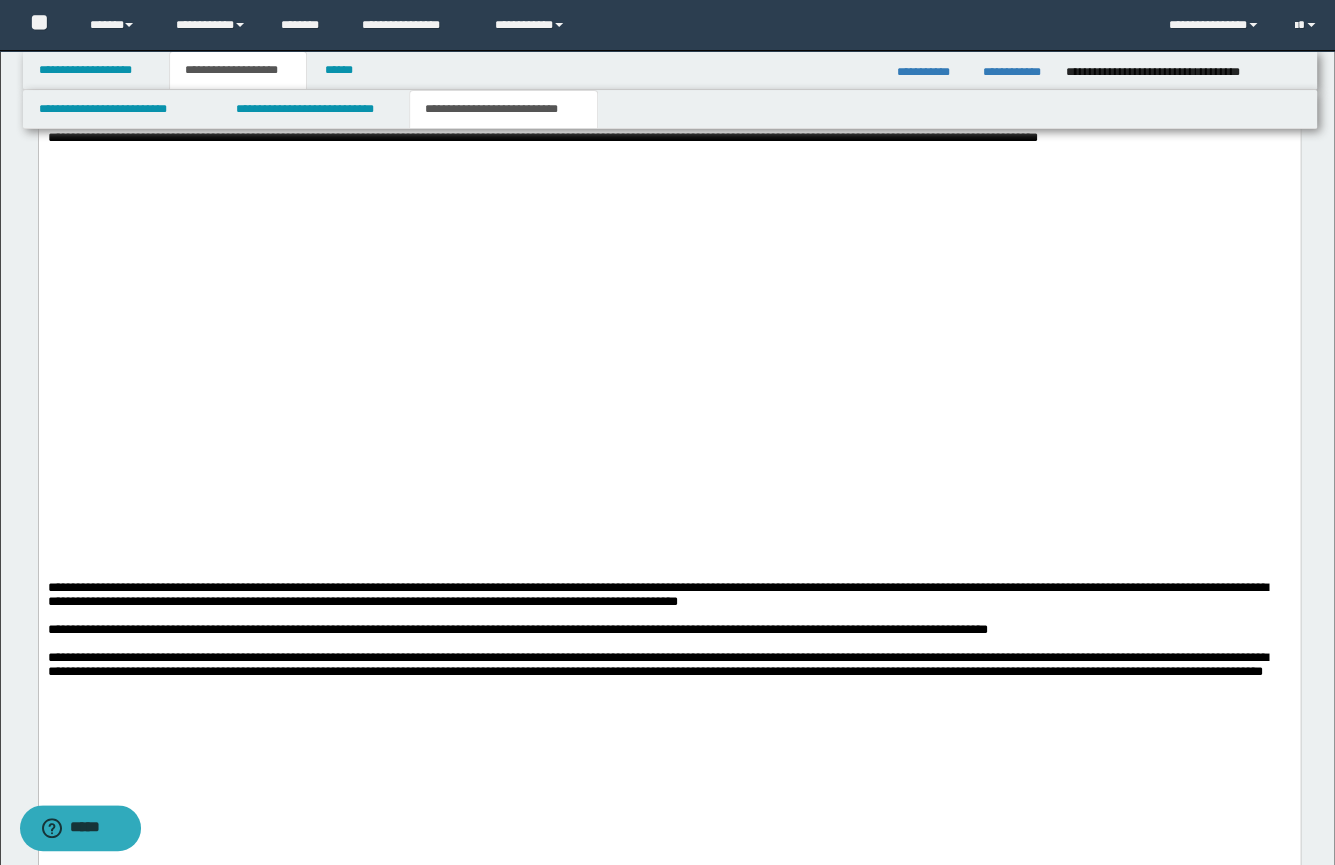 click on "**********" at bounding box center (668, 594) 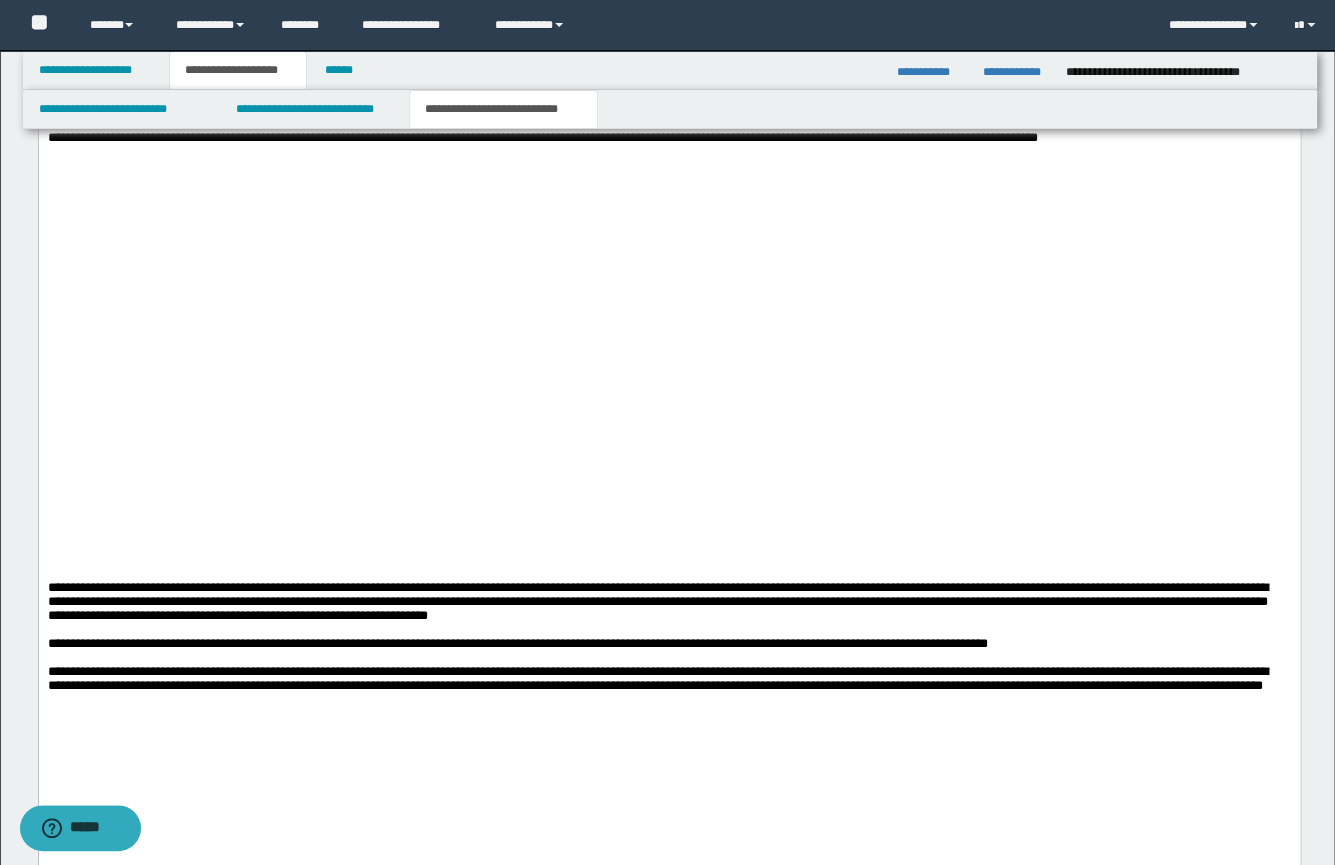 click on "**********" at bounding box center [657, 600] 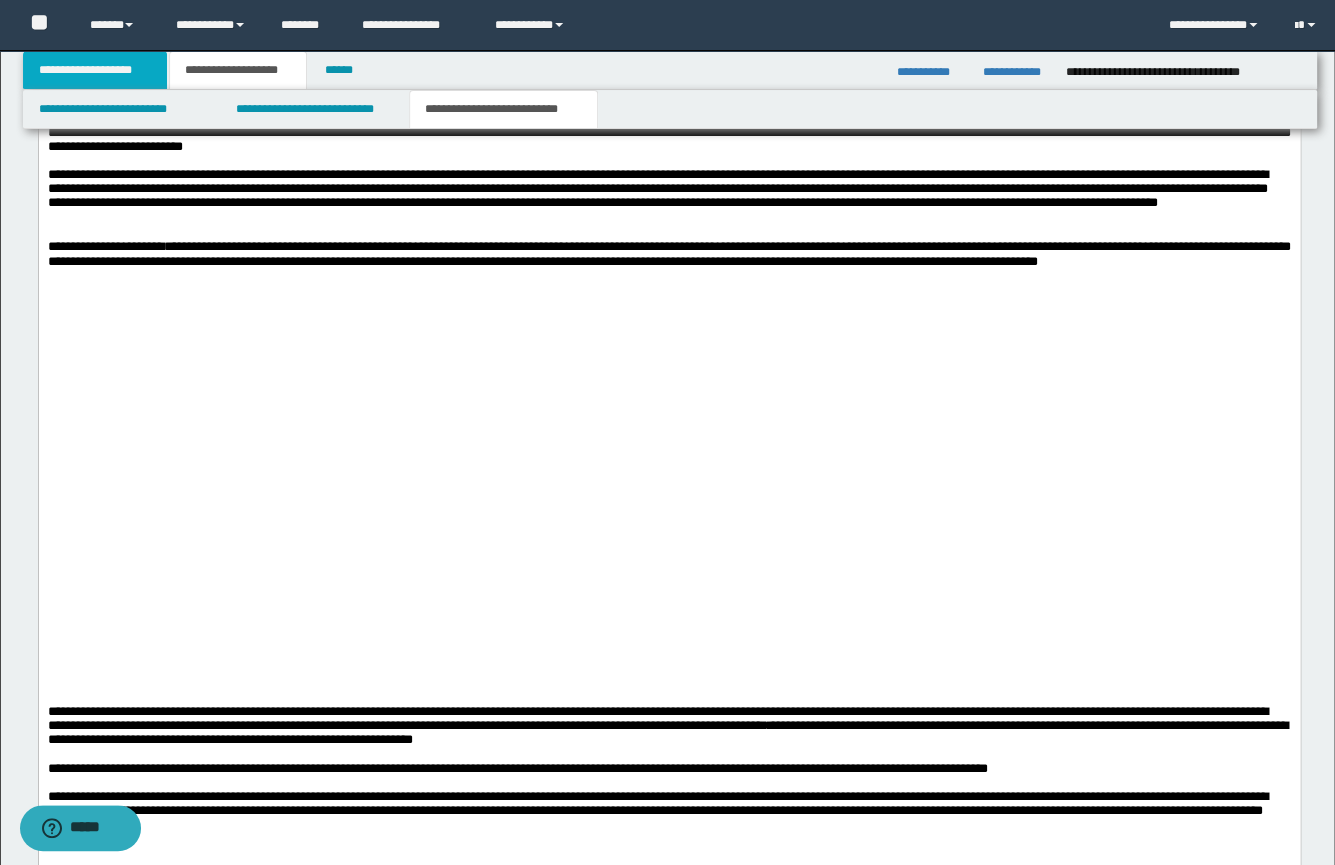 scroll, scrollTop: 975, scrollLeft: 0, axis: vertical 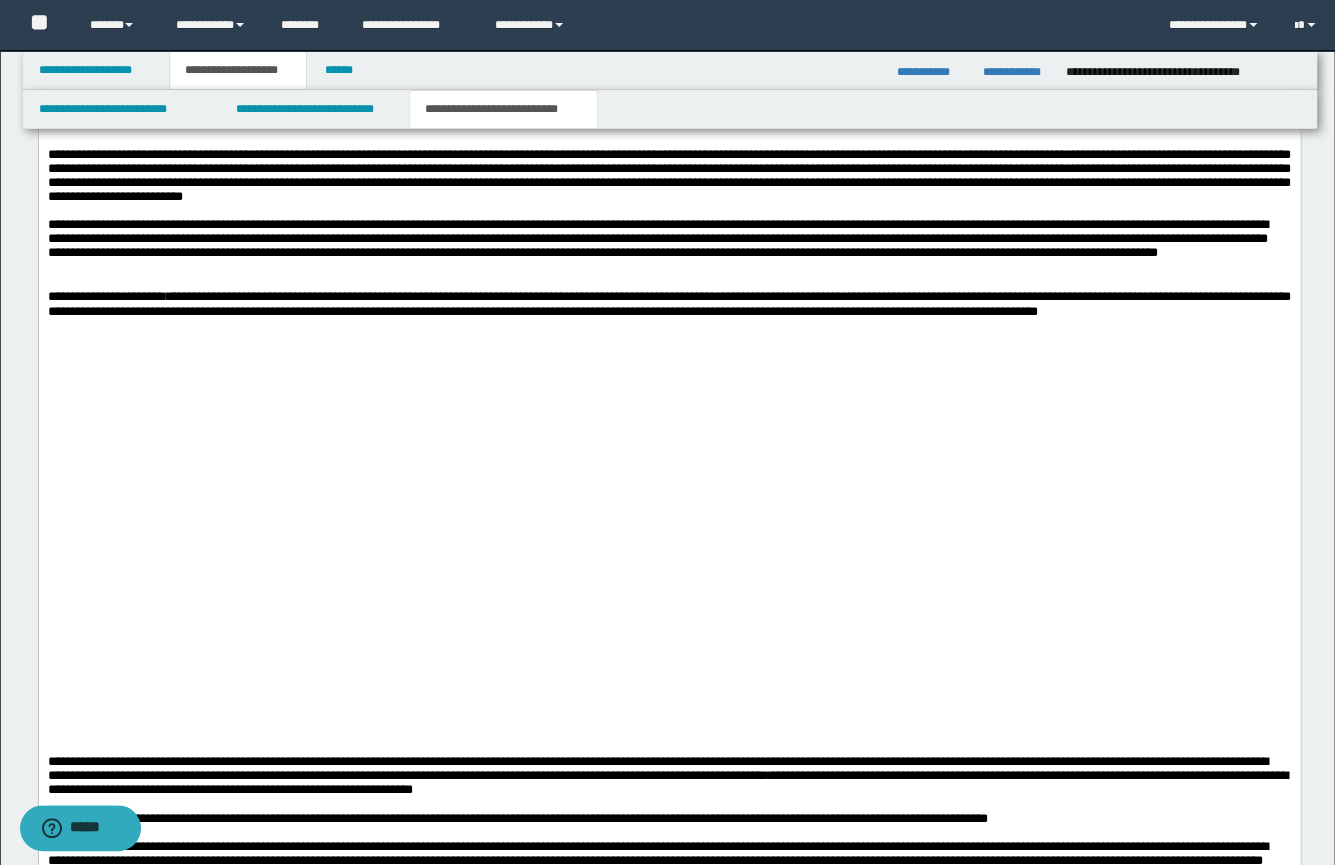 click on "**********" at bounding box center [668, 409] 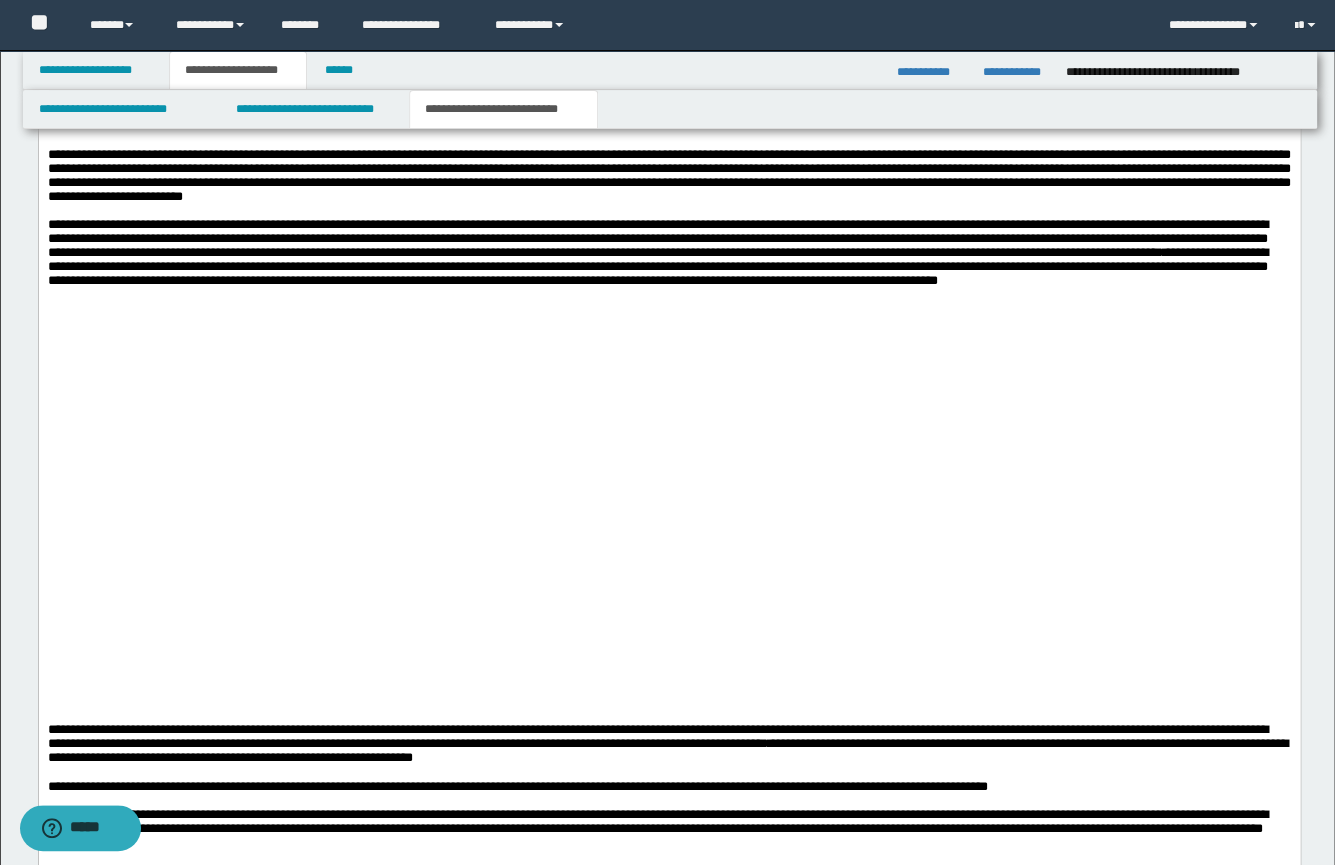 click on "**********" at bounding box center (657, 238) 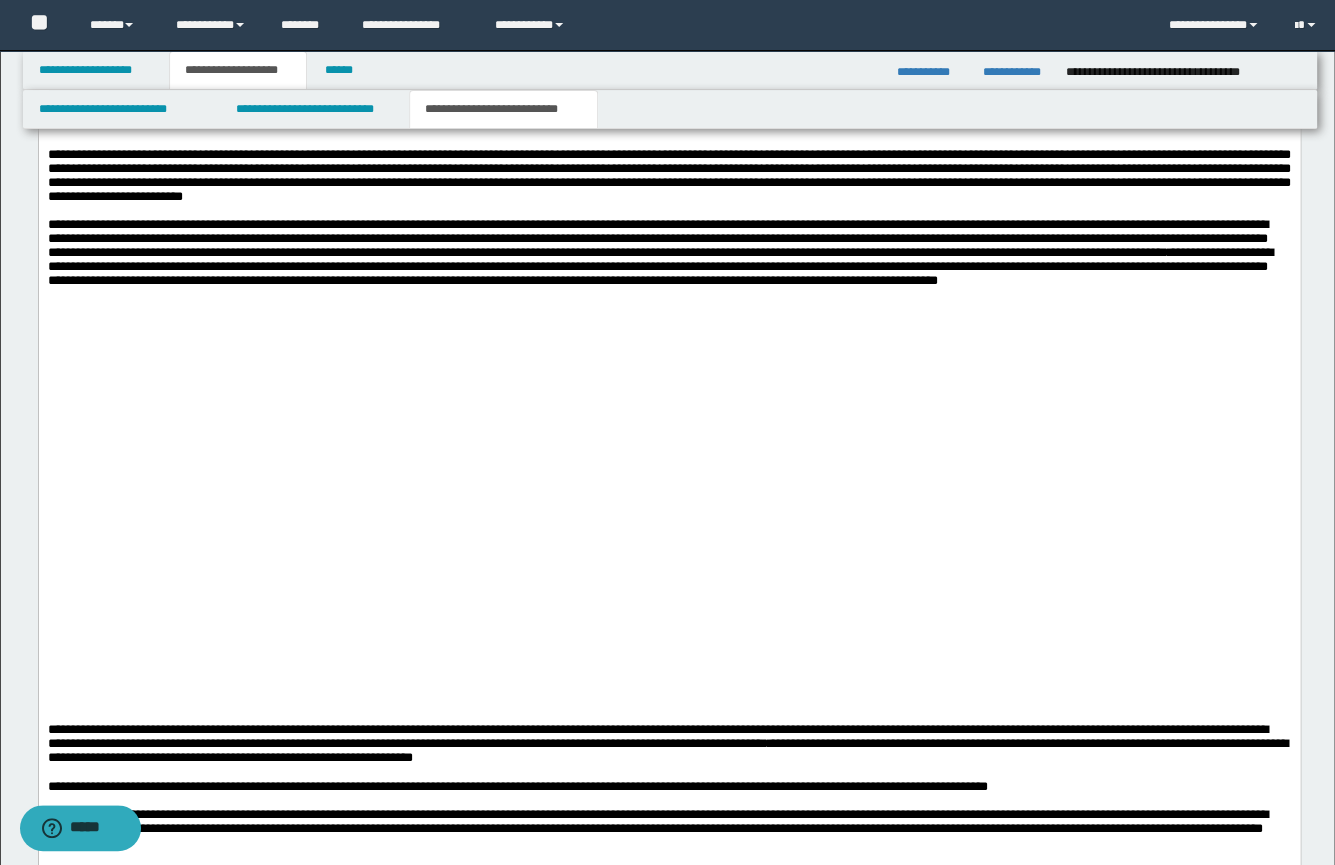 click on "**********" at bounding box center [668, 253] 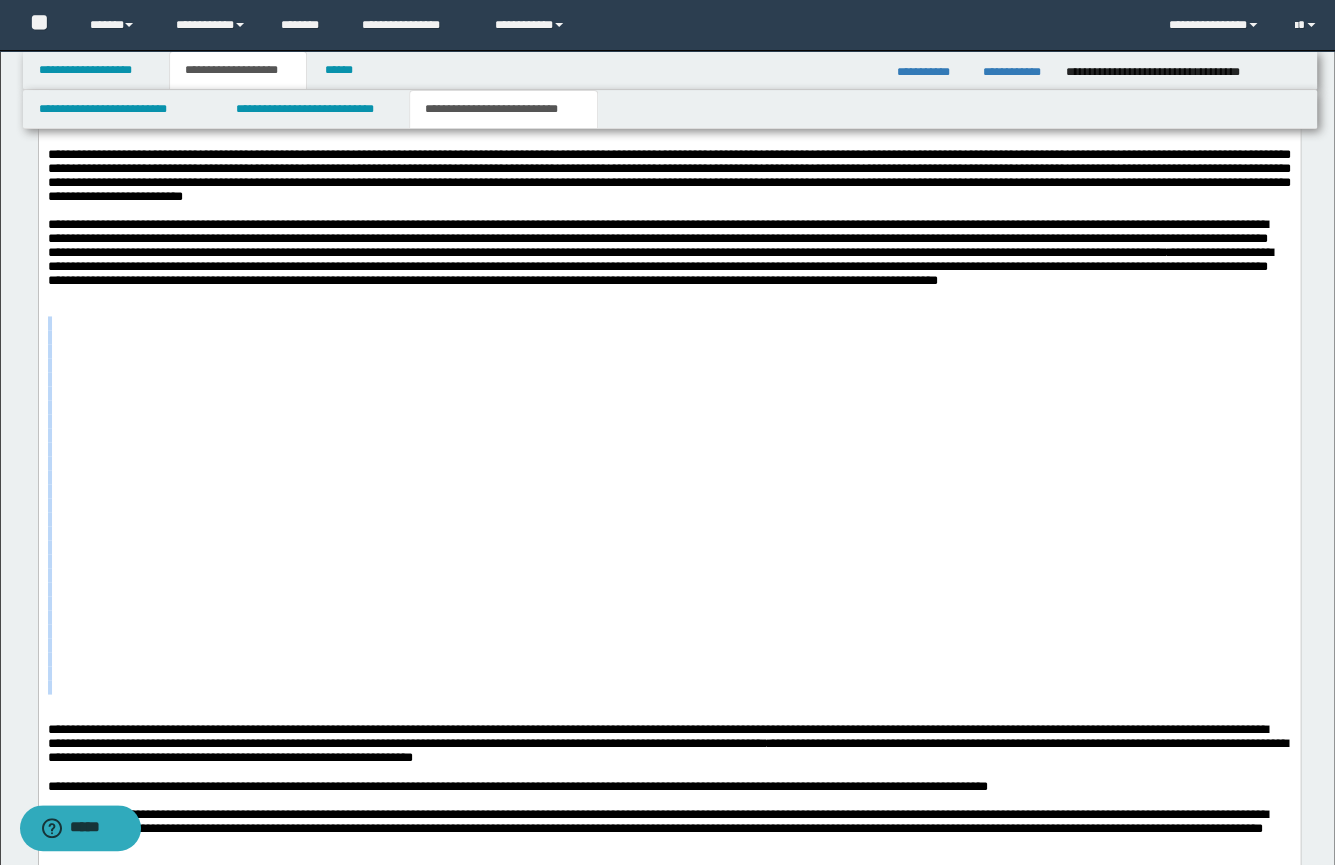 drag, startPoint x: 260, startPoint y: 776, endPoint x: 221, endPoint y: 406, distance: 372.0497 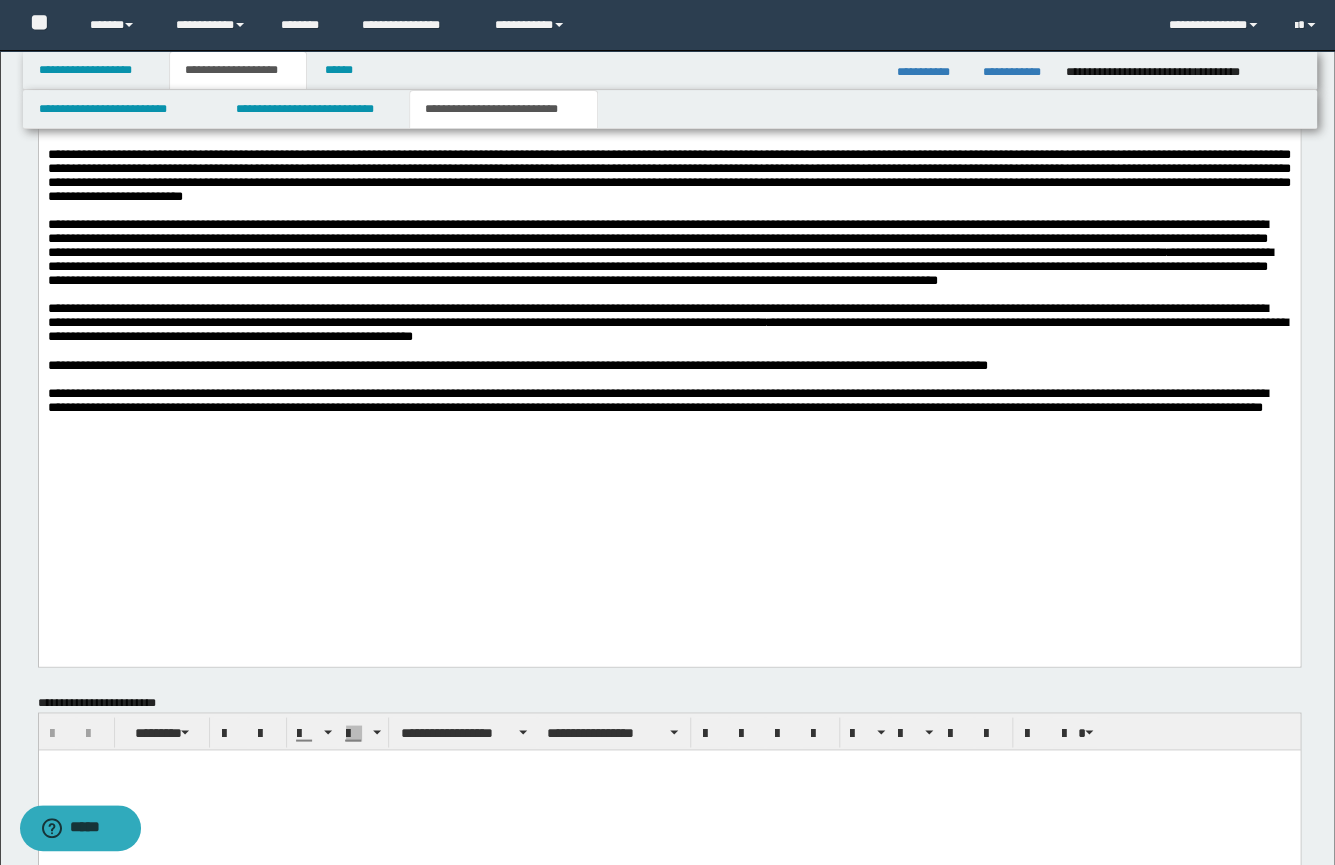 click at bounding box center (668, 380) 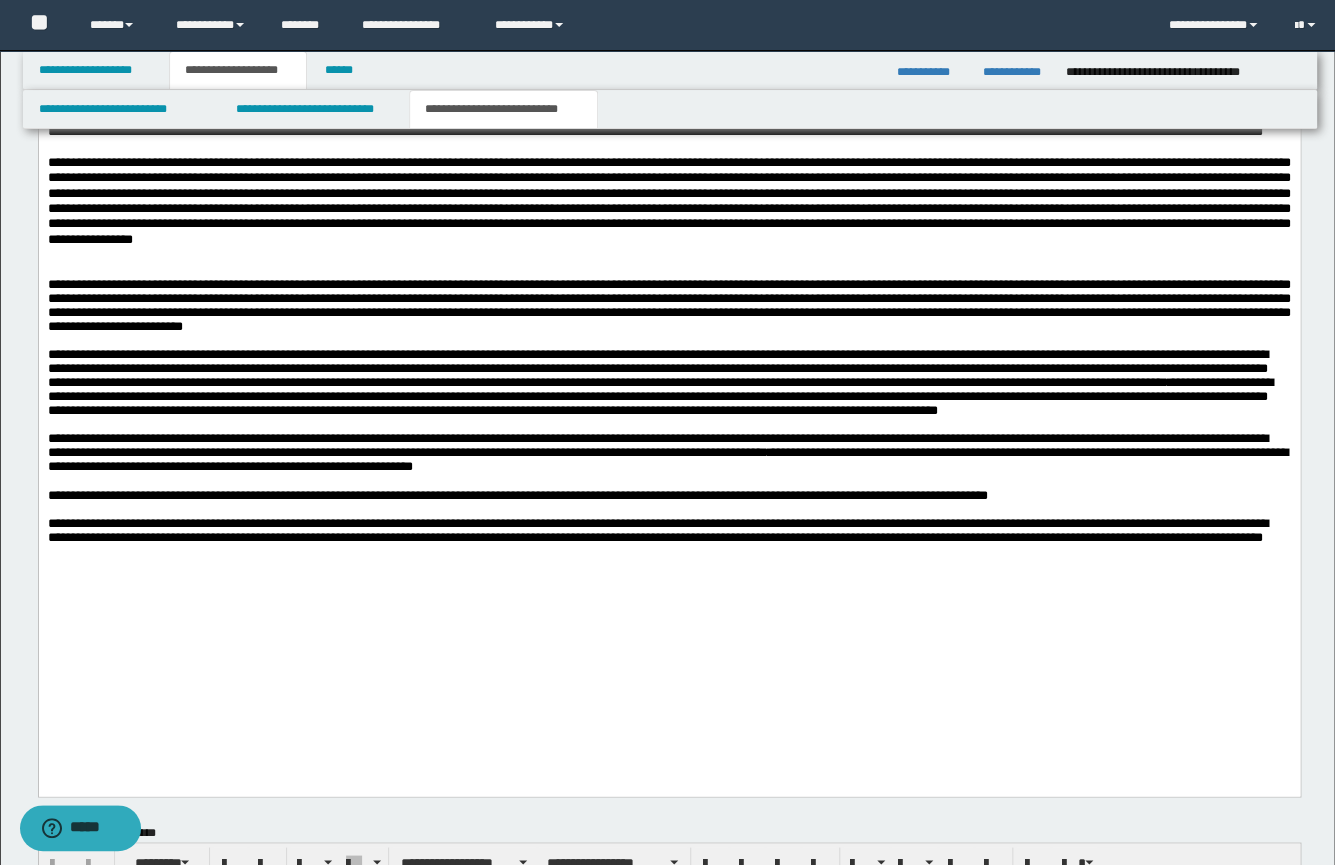 scroll, scrollTop: 827, scrollLeft: 0, axis: vertical 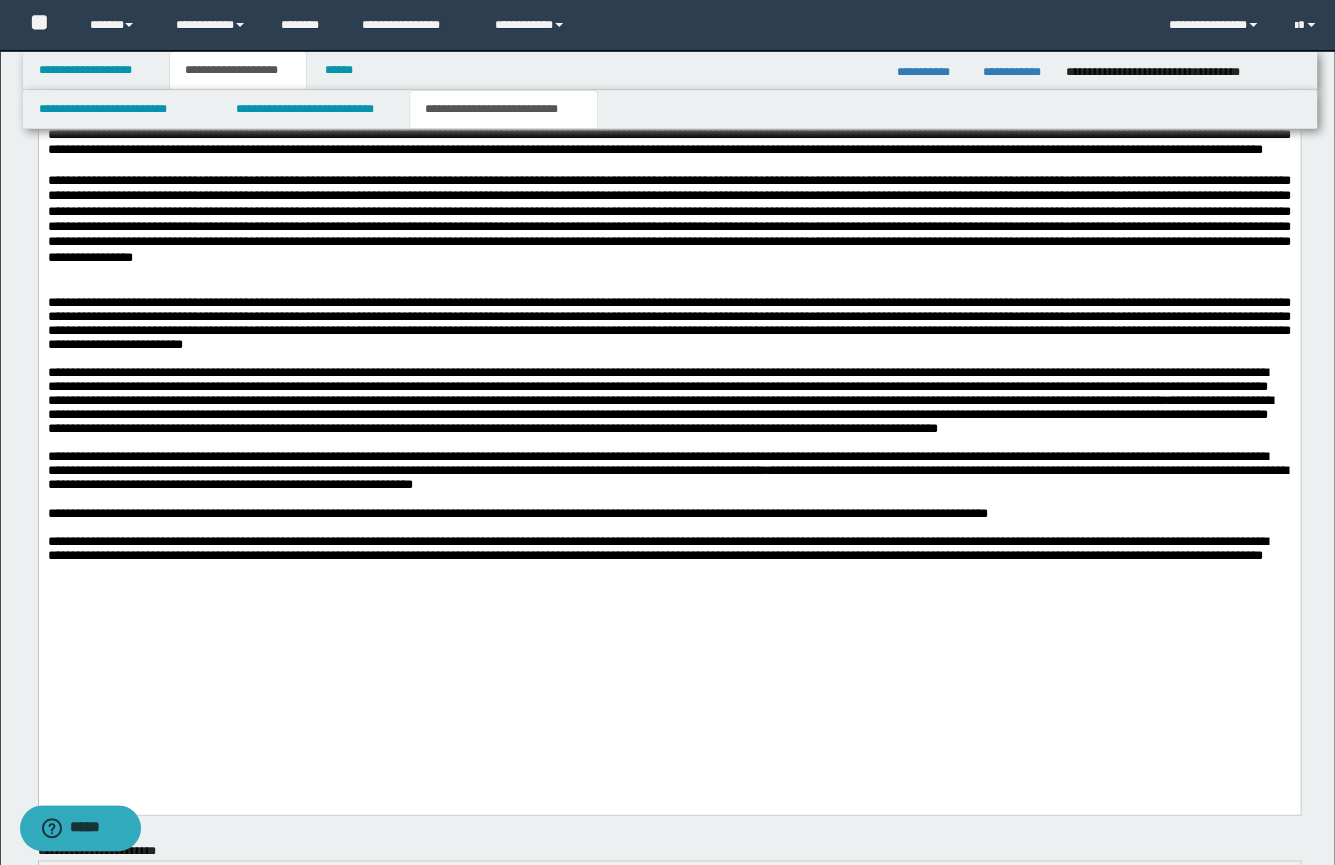 click at bounding box center (668, 287) 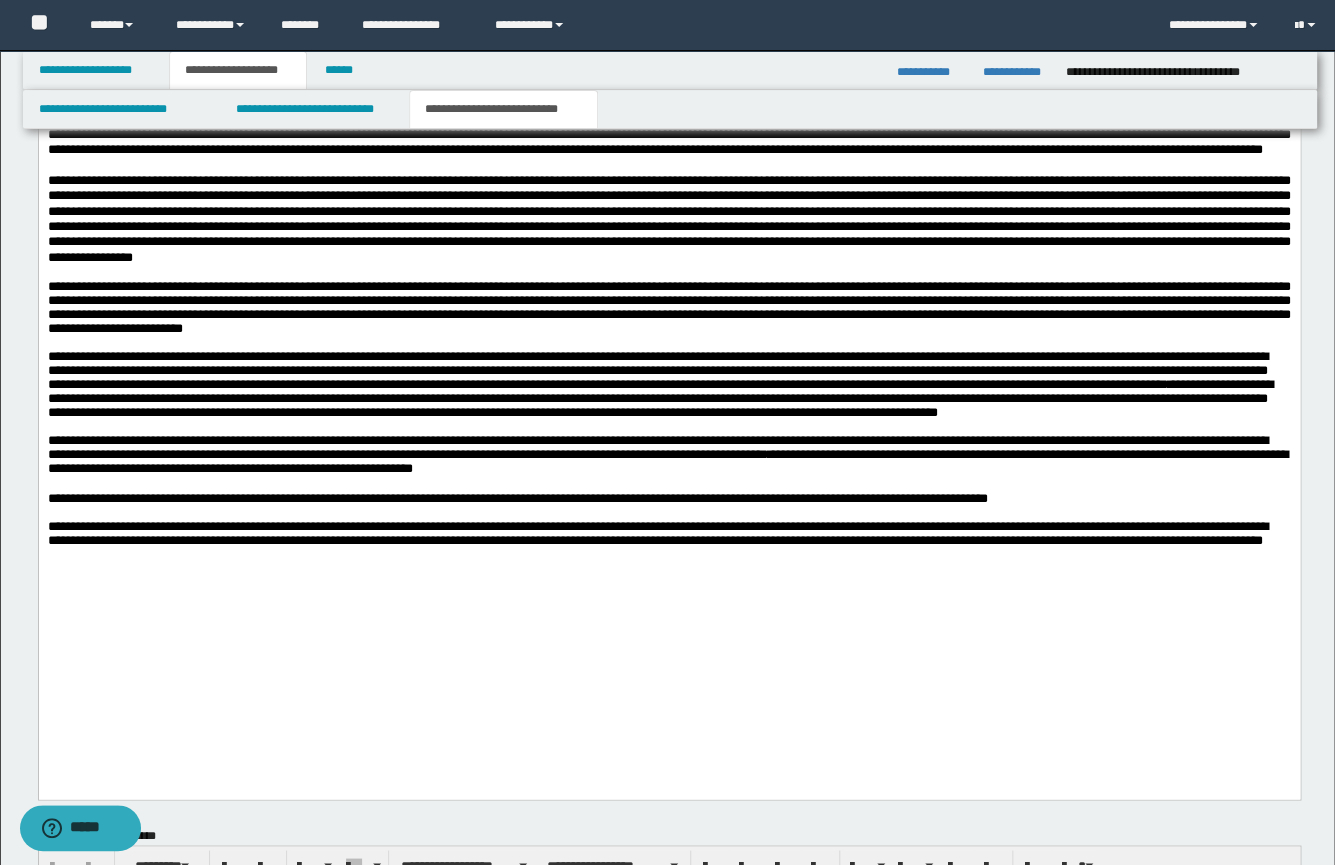 click at bounding box center (668, 219) 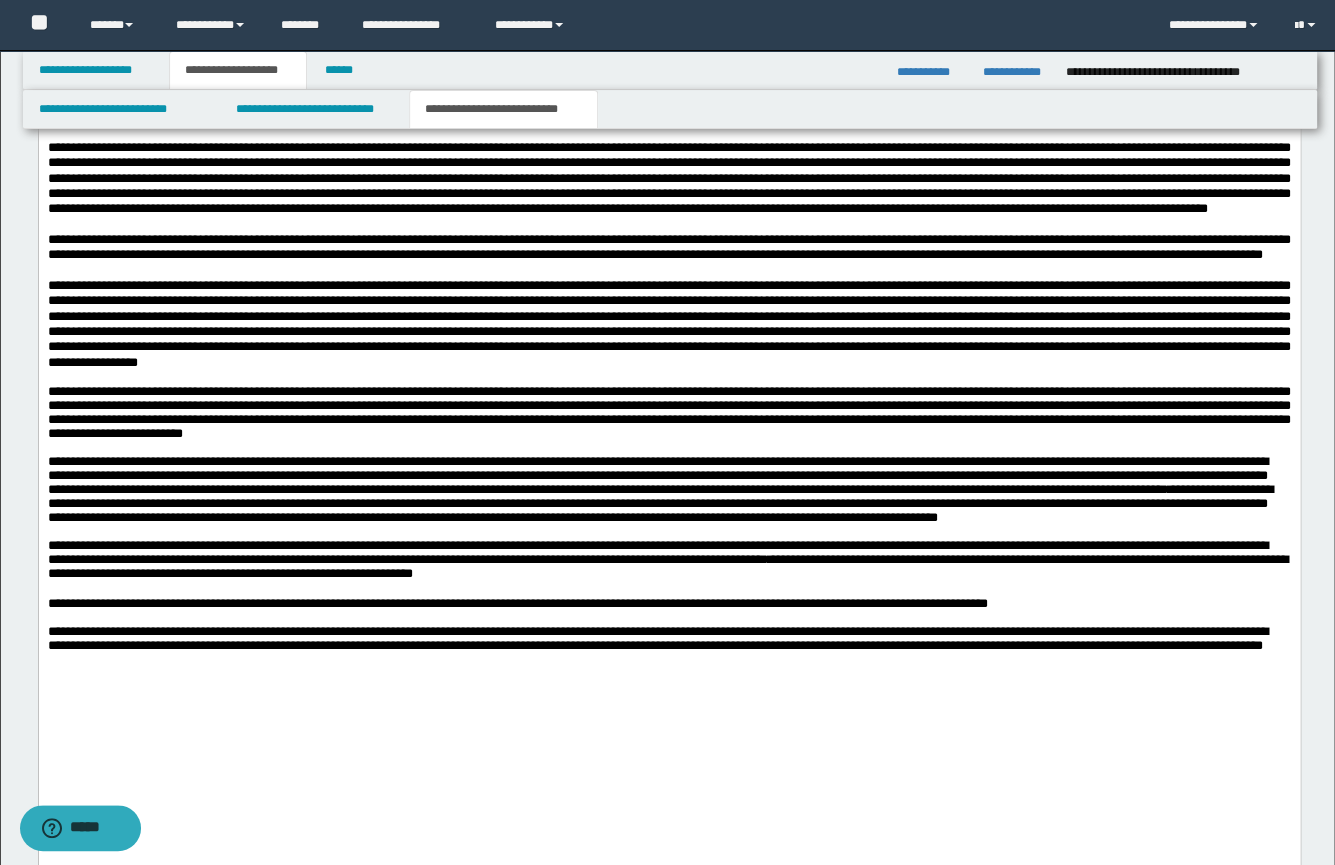 scroll, scrollTop: 723, scrollLeft: 0, axis: vertical 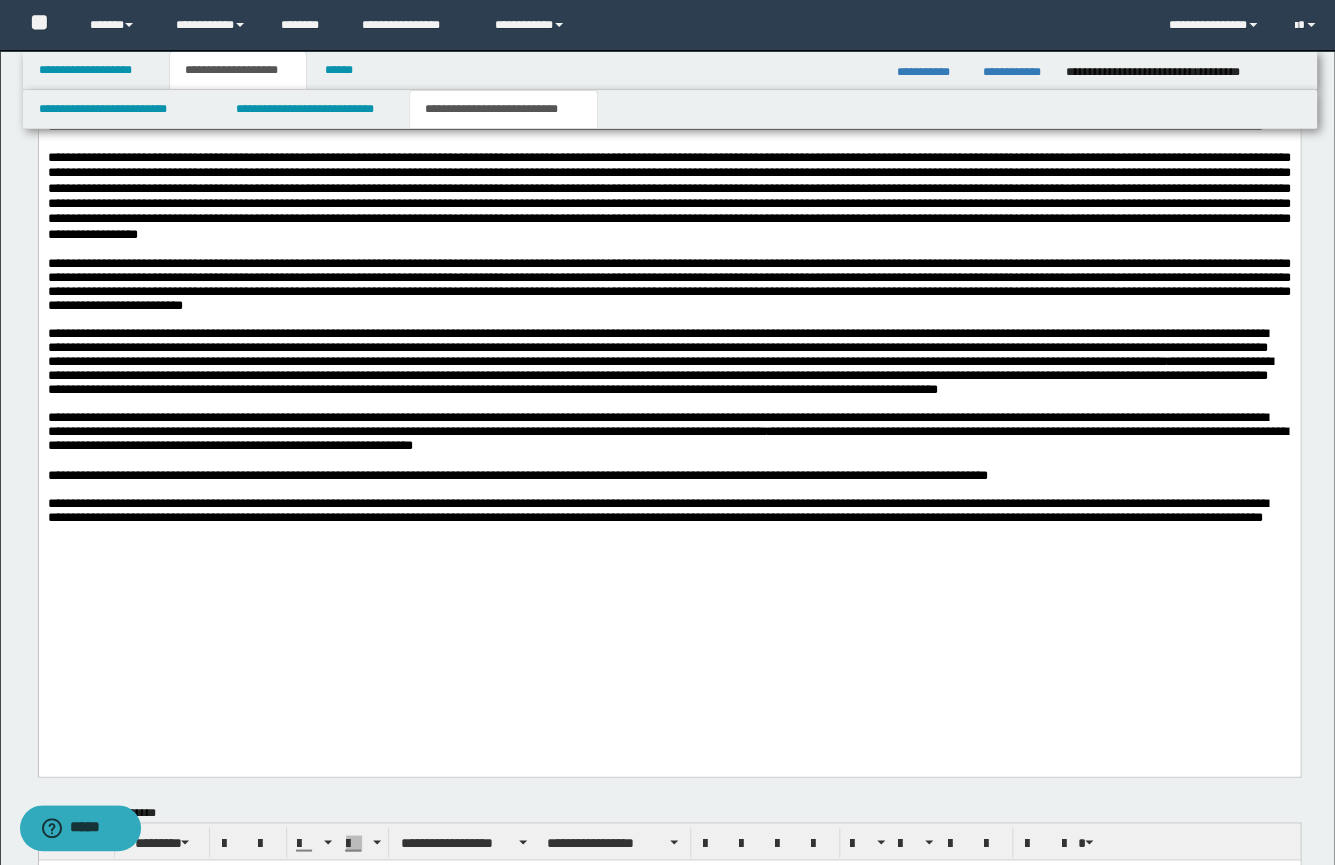 click on "**********" at bounding box center [668, 362] 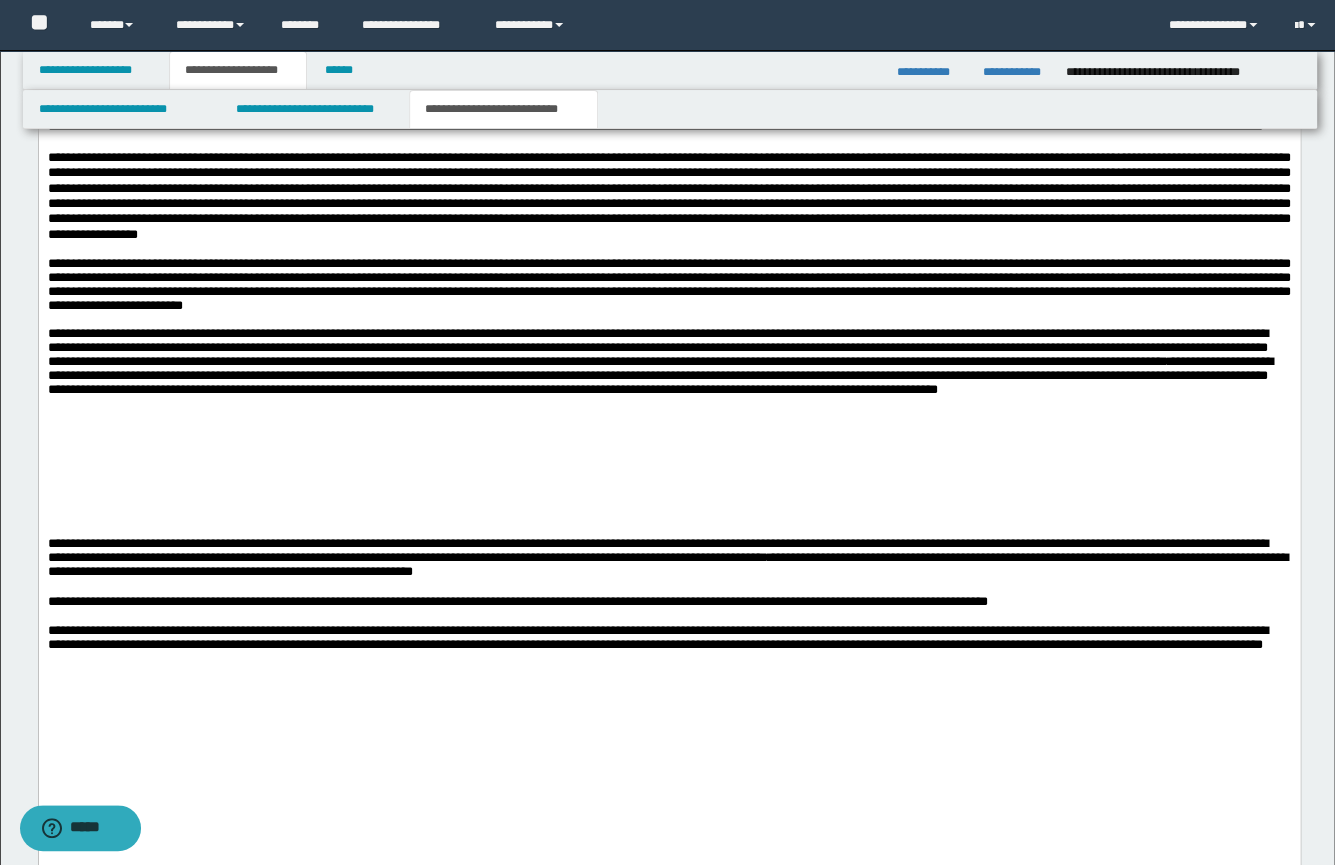 click at bounding box center (668, 418) 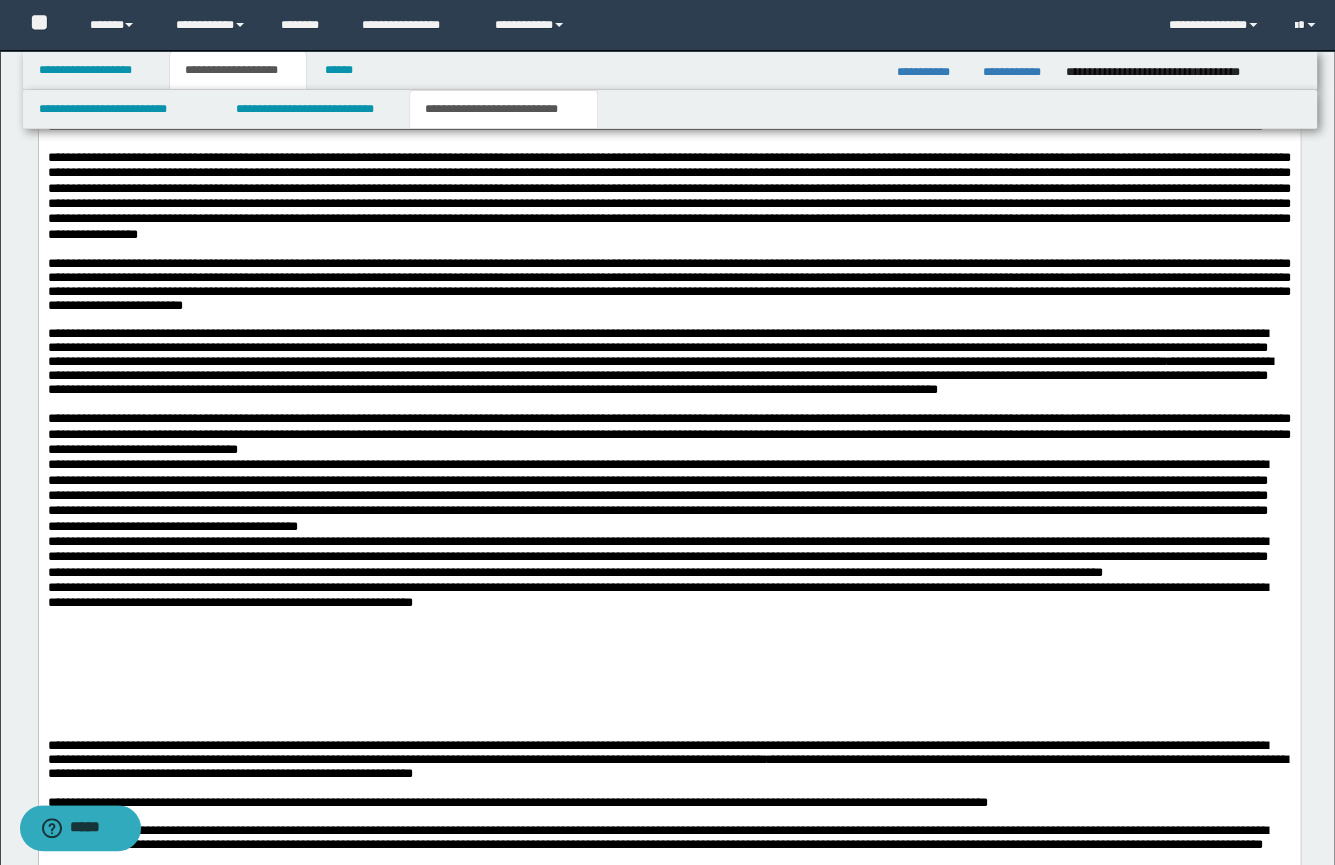 click on "**********" at bounding box center (668, 284) 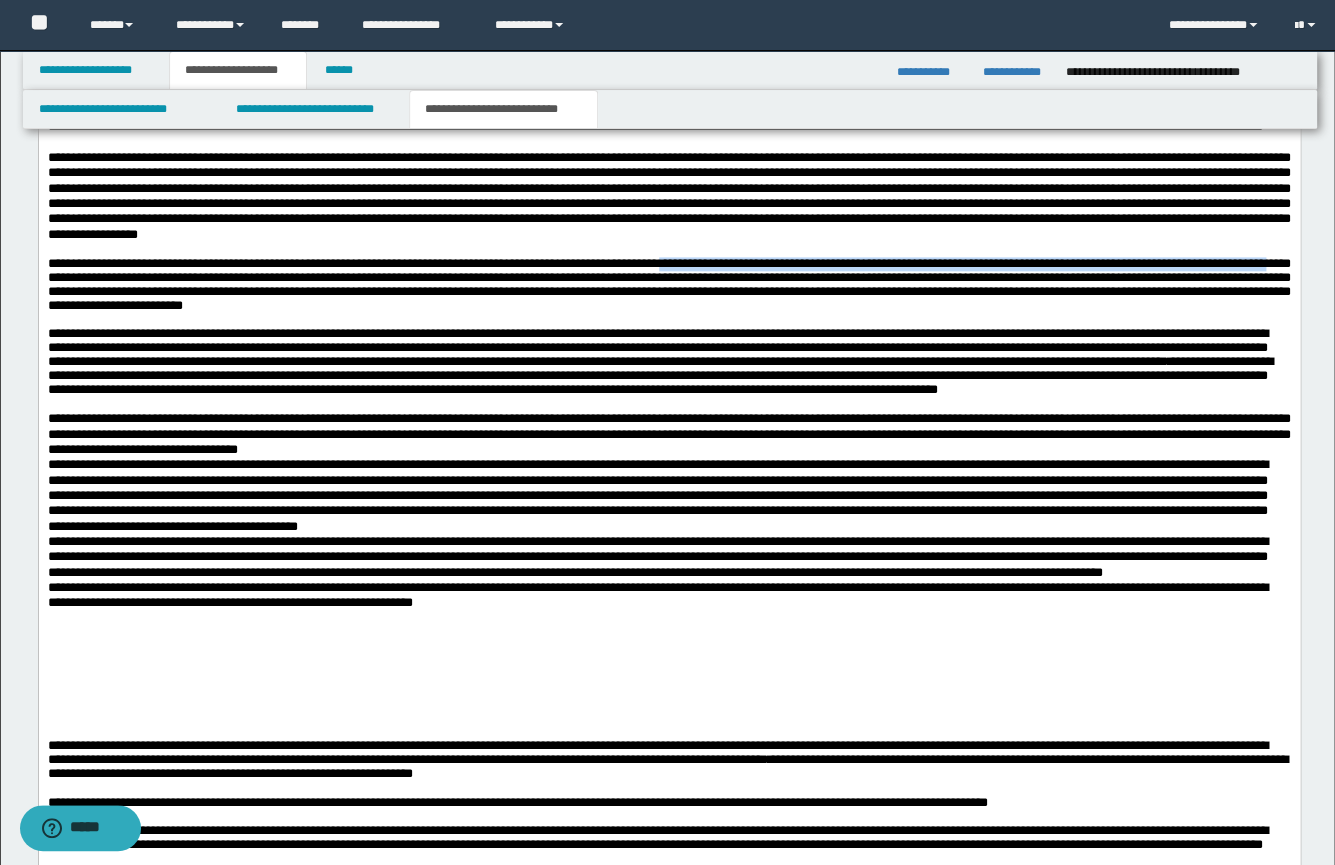 drag, startPoint x: 771, startPoint y: 327, endPoint x: 240, endPoint y: 343, distance: 531.241 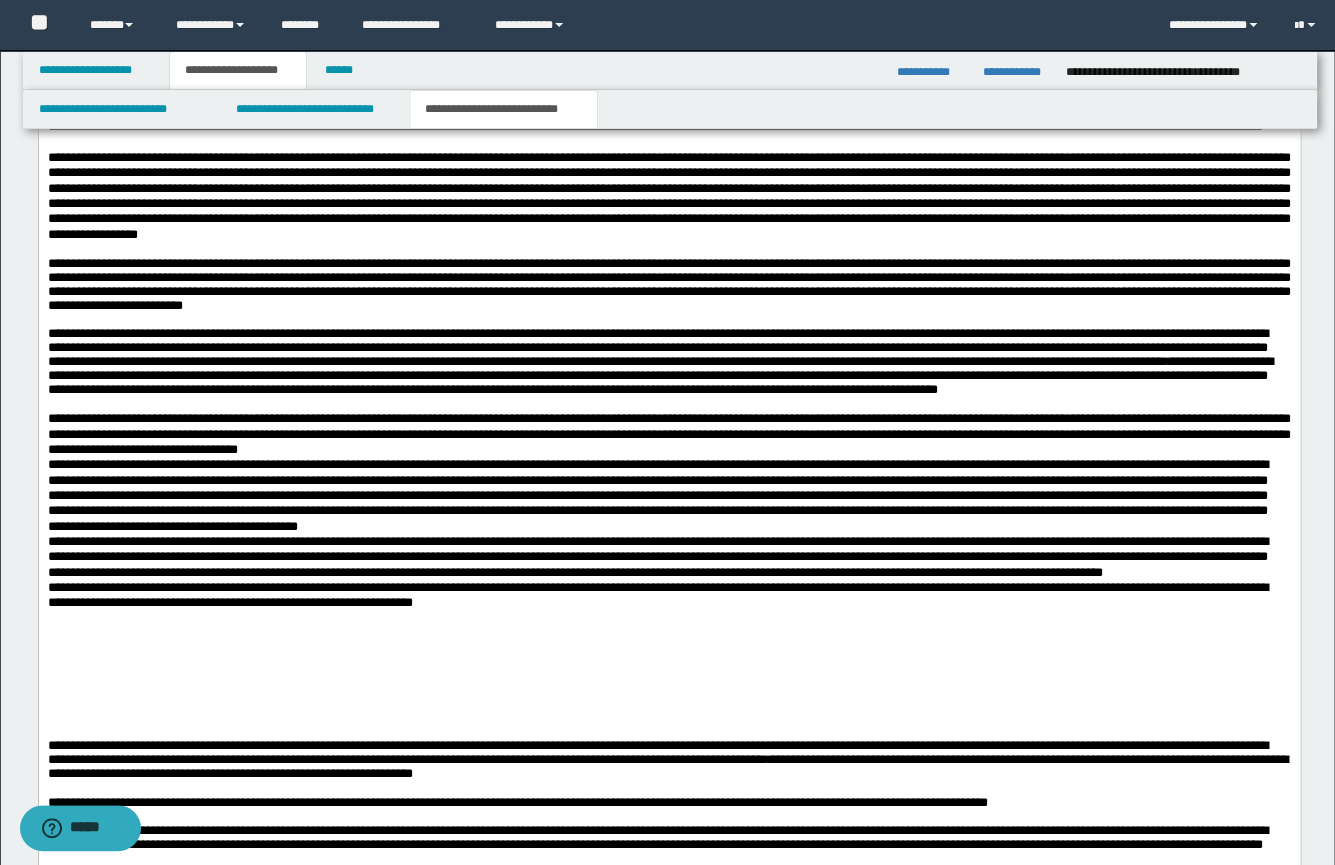 click on "**********" at bounding box center [668, 434] 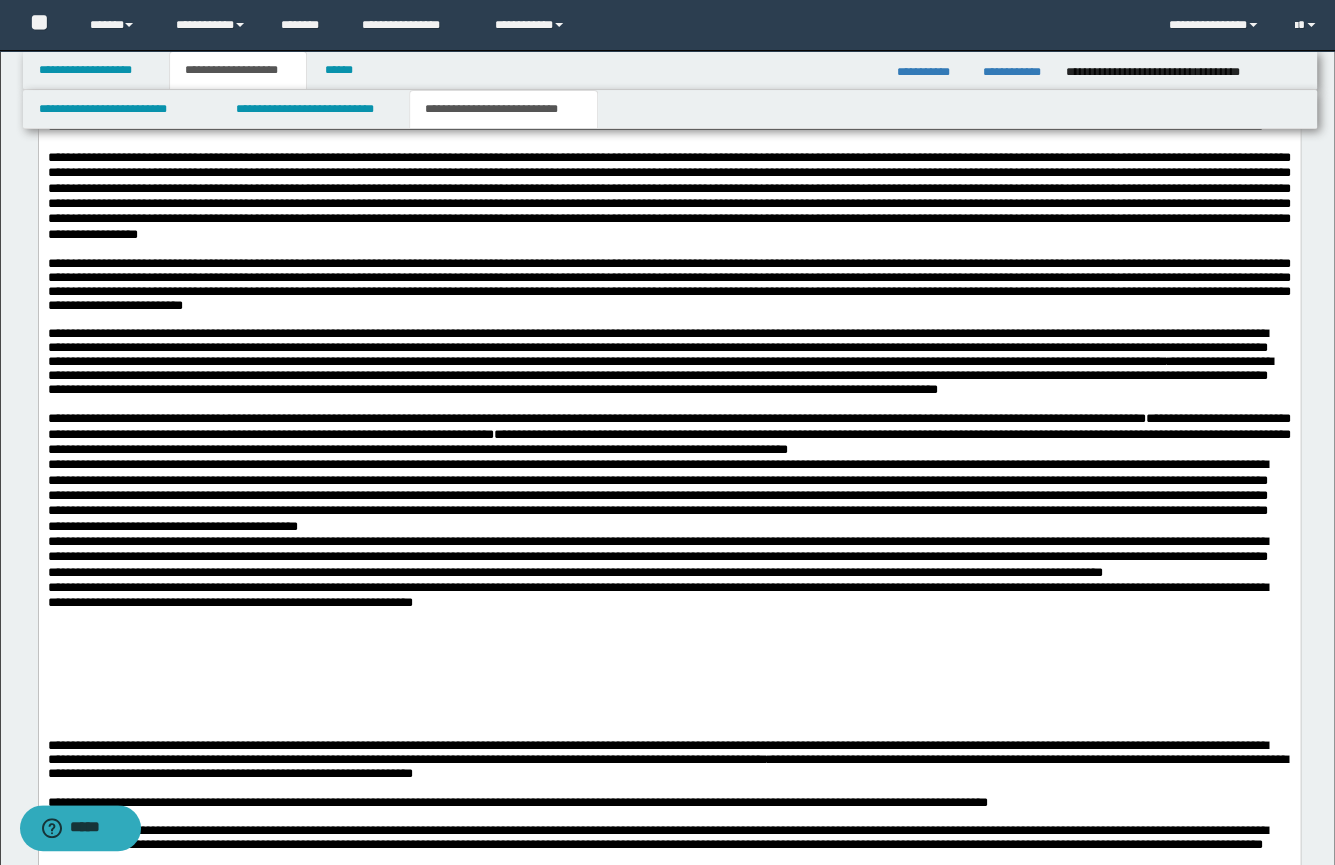click on "**********" at bounding box center (668, 426) 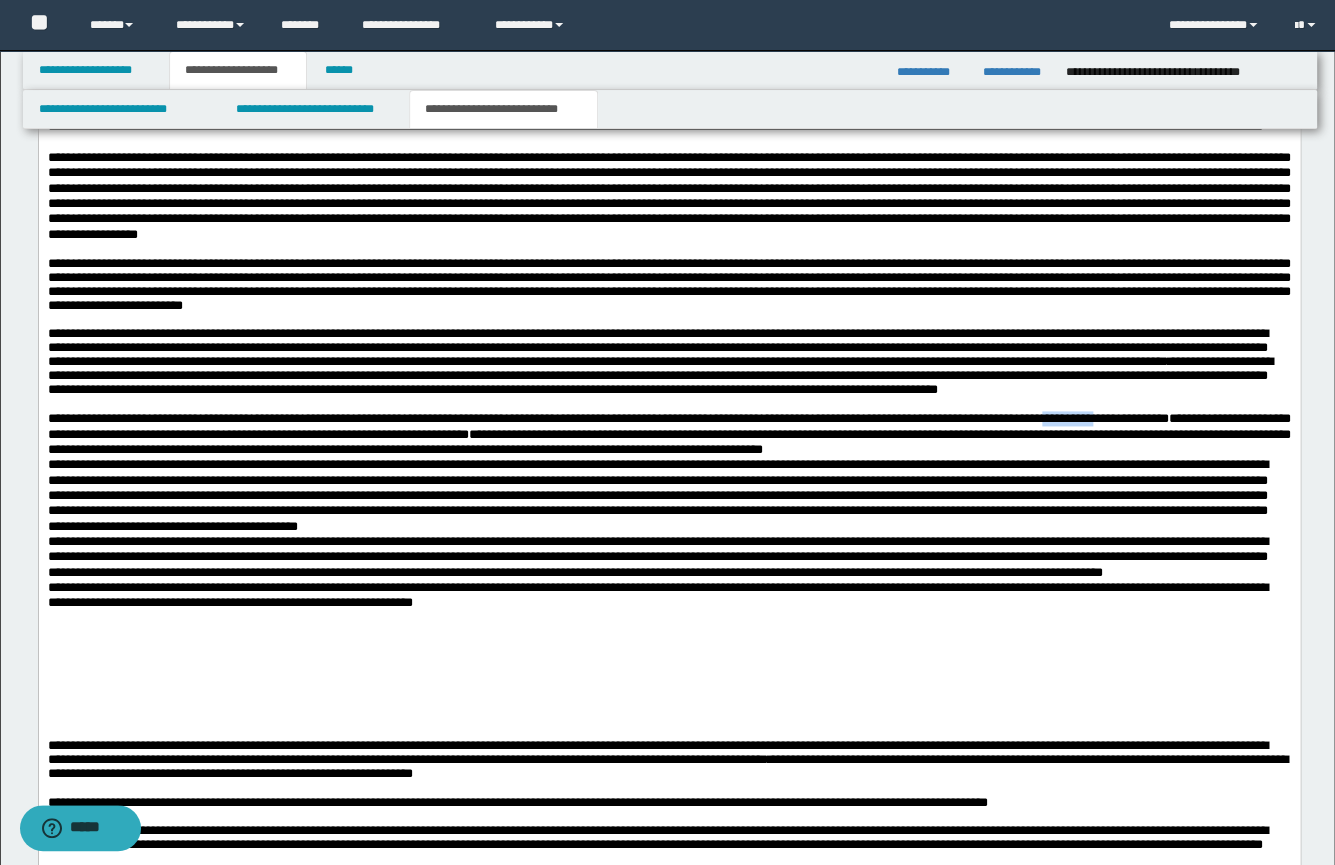 drag, startPoint x: 1248, startPoint y: 499, endPoint x: 1190, endPoint y: 506, distance: 58.420887 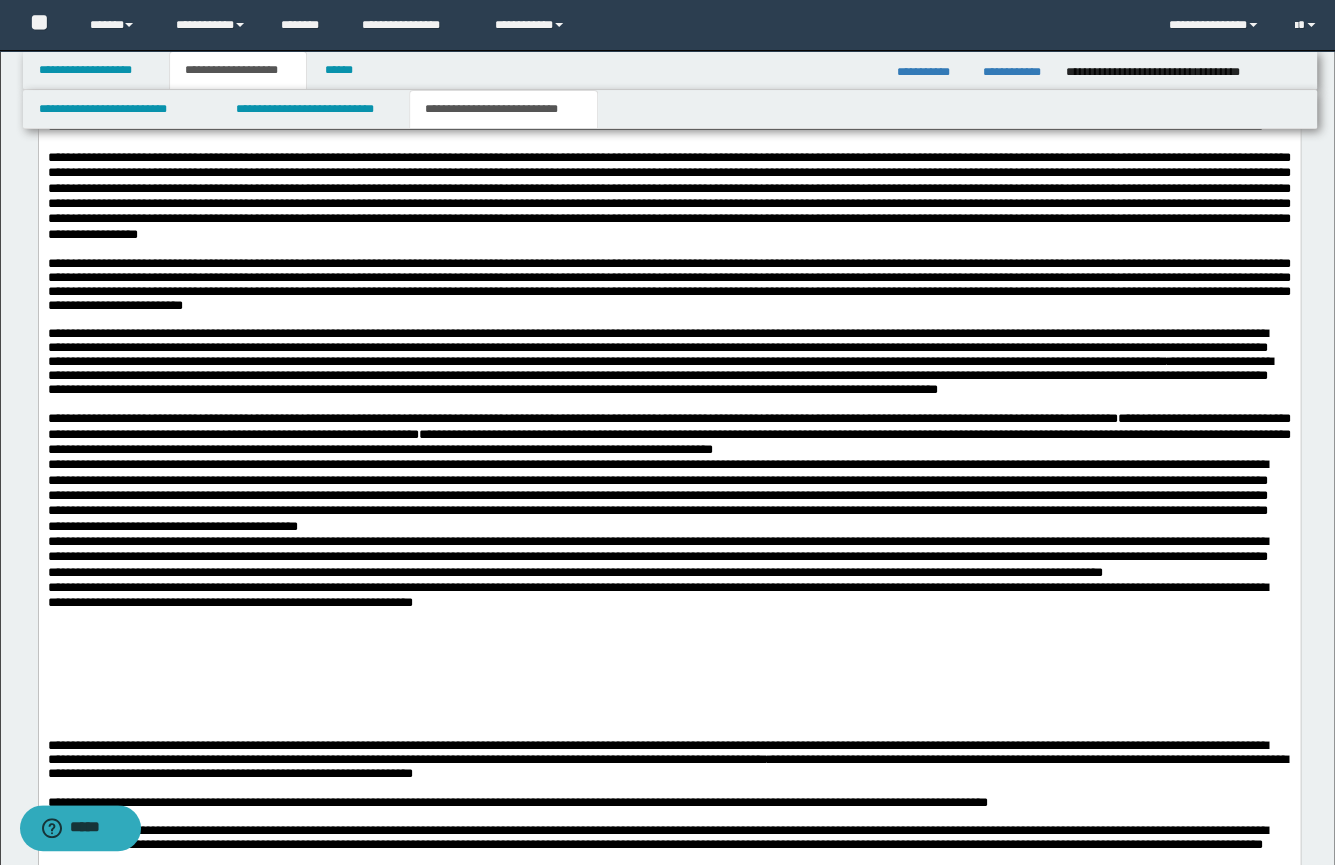 click on "**********" at bounding box center (668, 434) 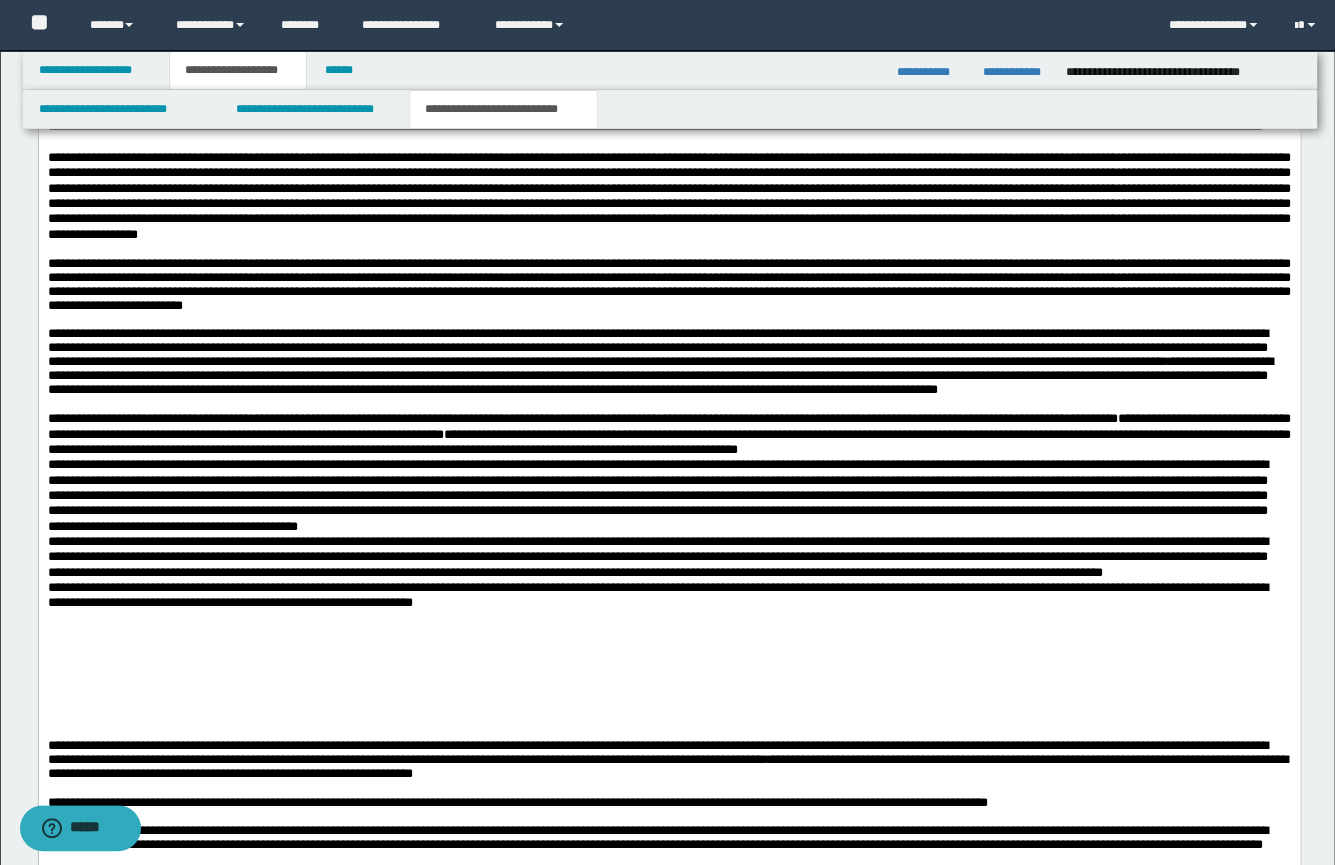 click on "**********" at bounding box center (668, 434) 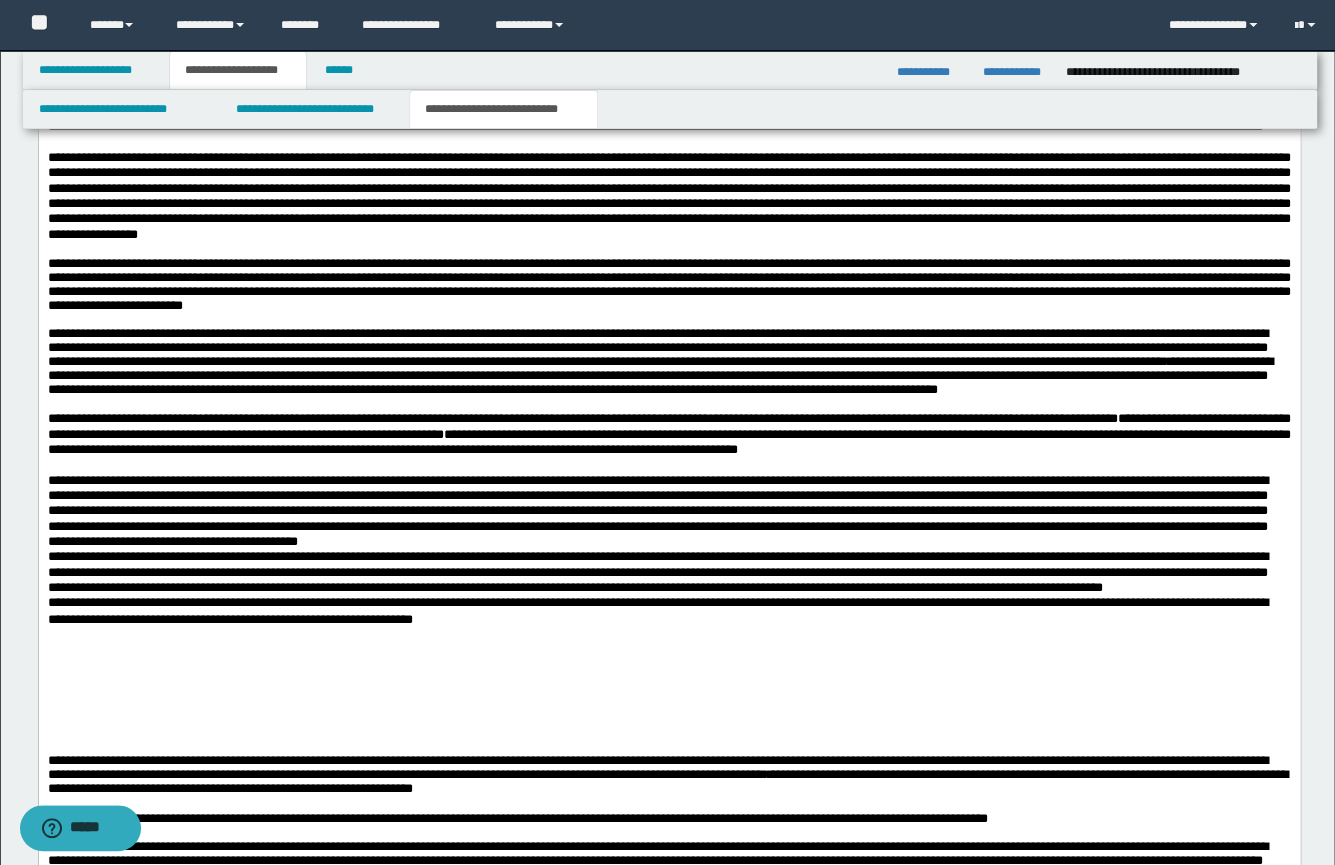 click on "**********" at bounding box center (668, 434) 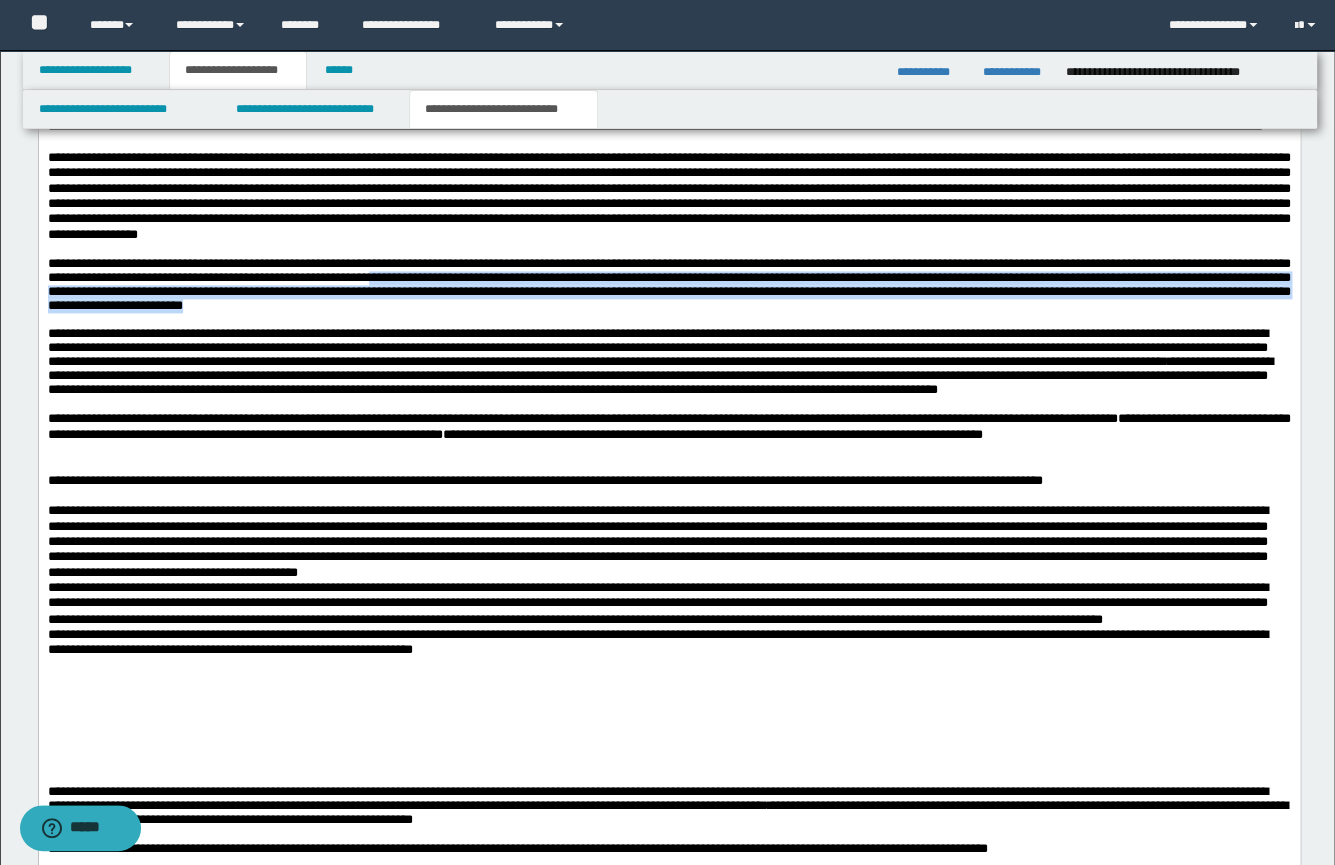 drag, startPoint x: 648, startPoint y: 341, endPoint x: 890, endPoint y: 368, distance: 243.50154 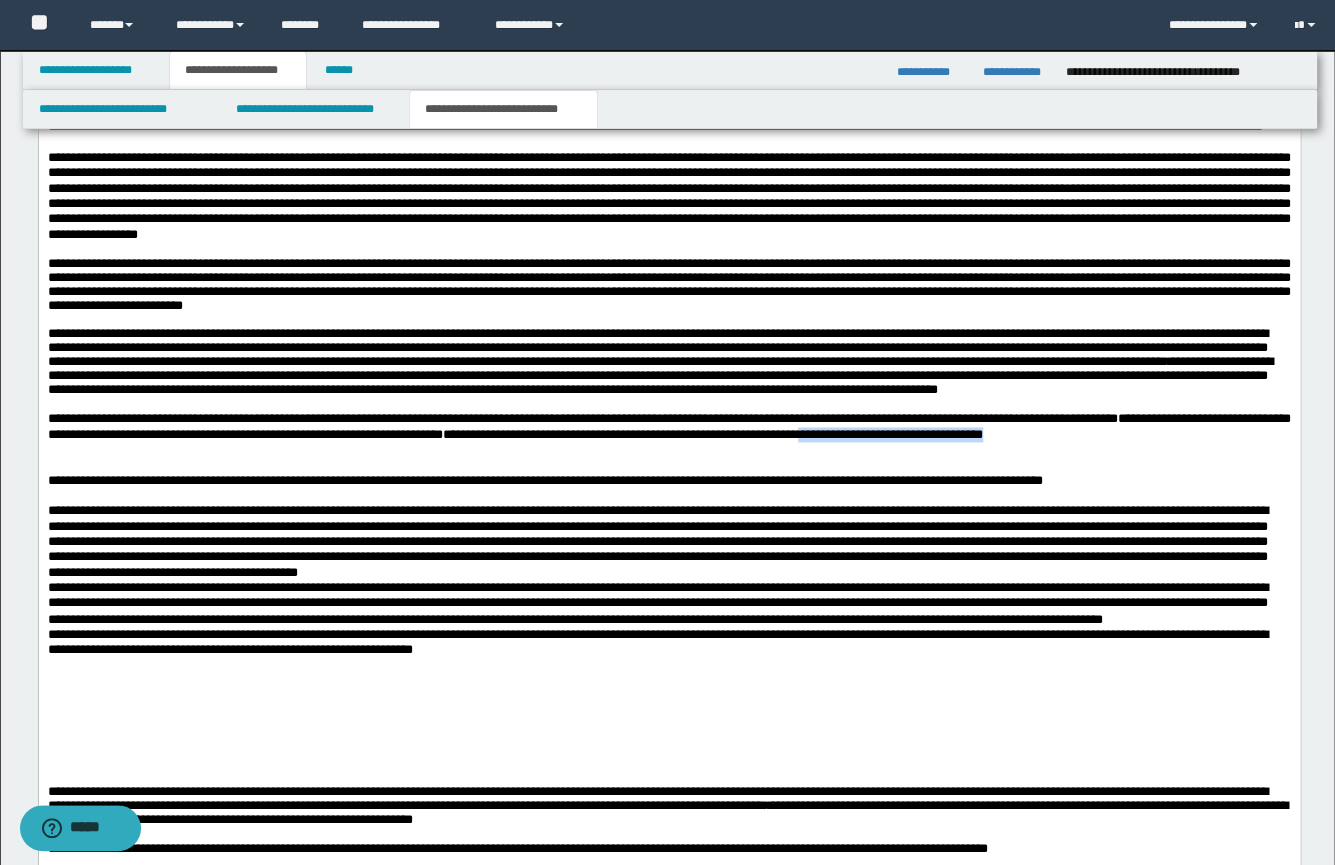 click on "**********" at bounding box center (668, 426) 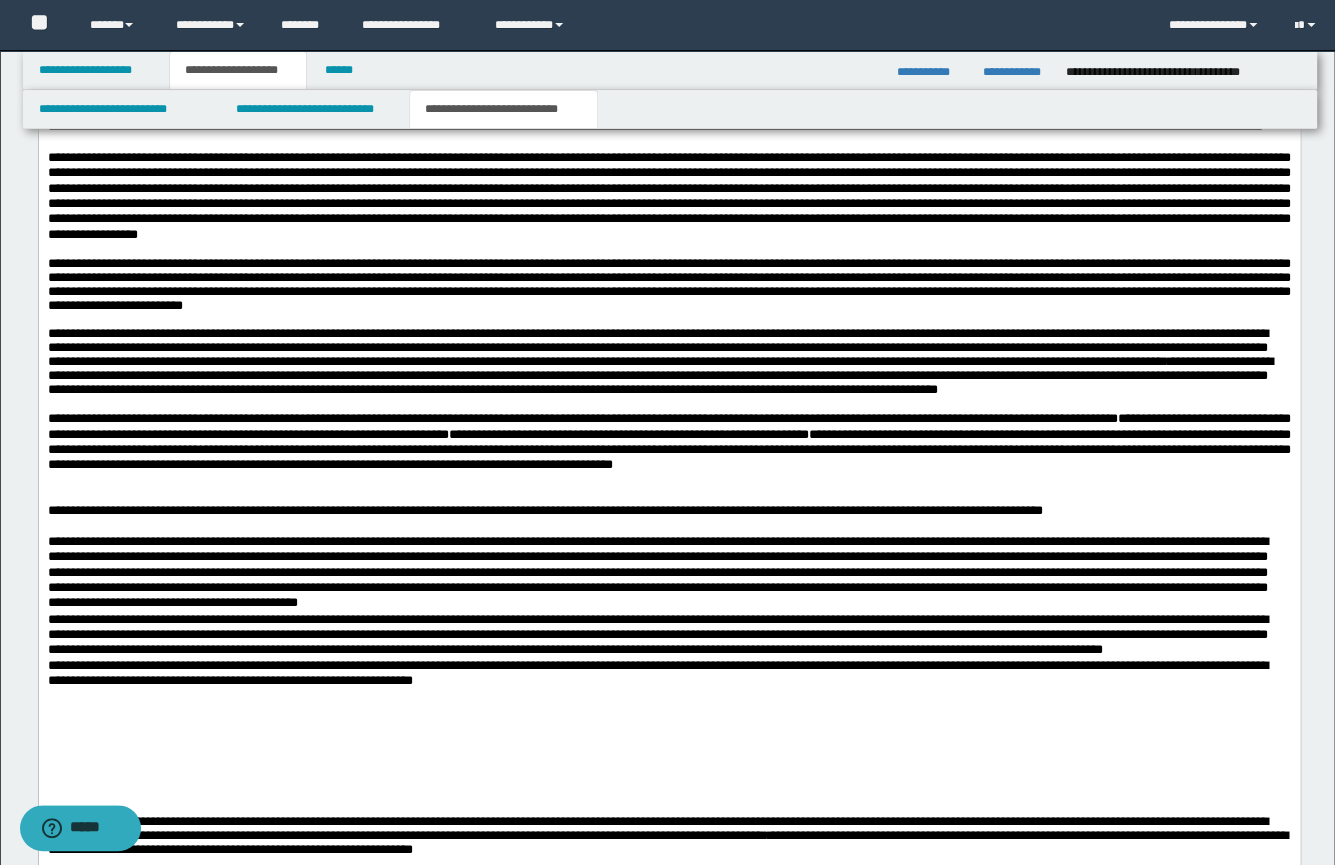 click on "**********" at bounding box center [668, 450] 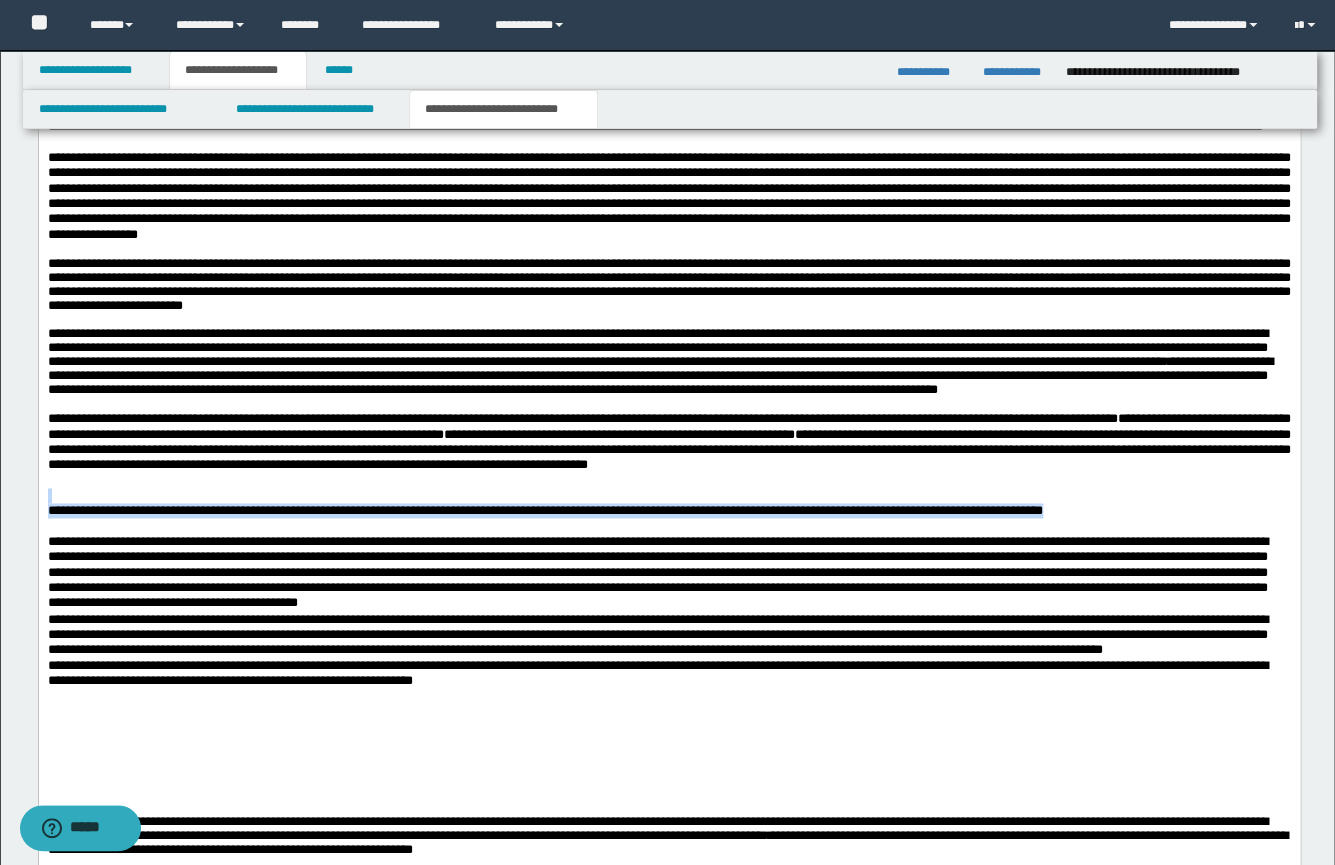drag, startPoint x: 1200, startPoint y: 605, endPoint x: 3, endPoint y: 596, distance: 1197.0338 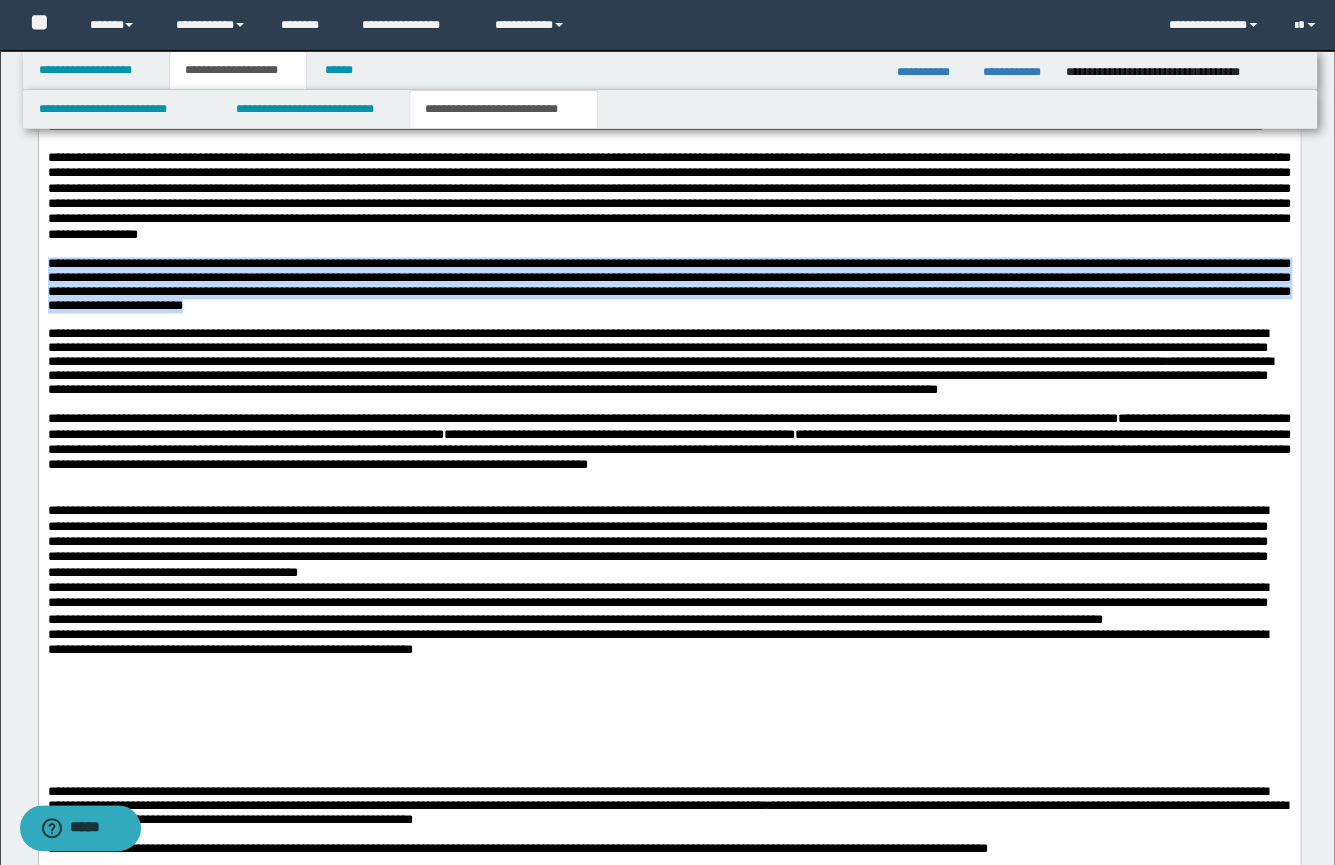 drag, startPoint x: 777, startPoint y: 358, endPoint x: 57, endPoint y: 306, distance: 721.8753 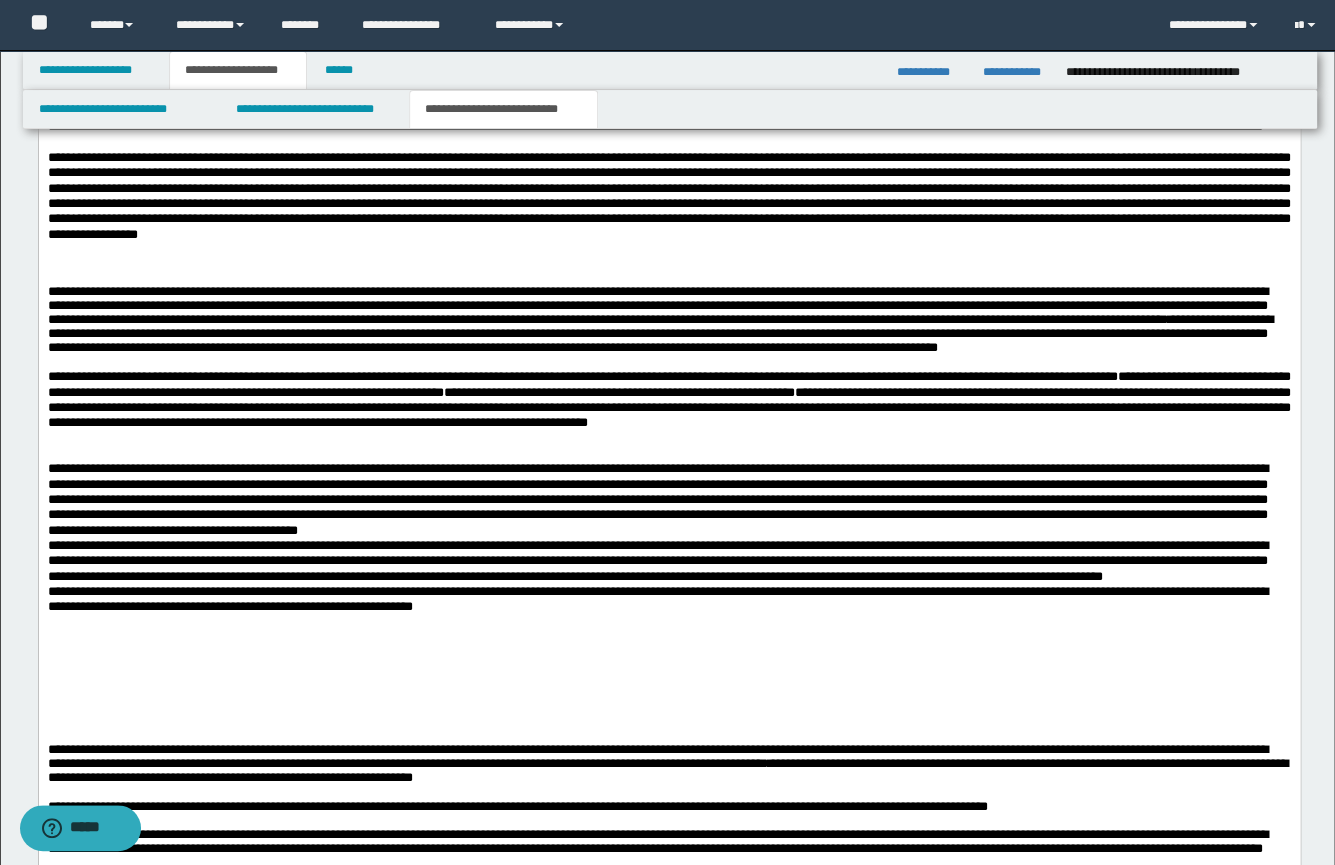drag, startPoint x: 111, startPoint y: 644, endPoint x: 121, endPoint y: 646, distance: 10.198039 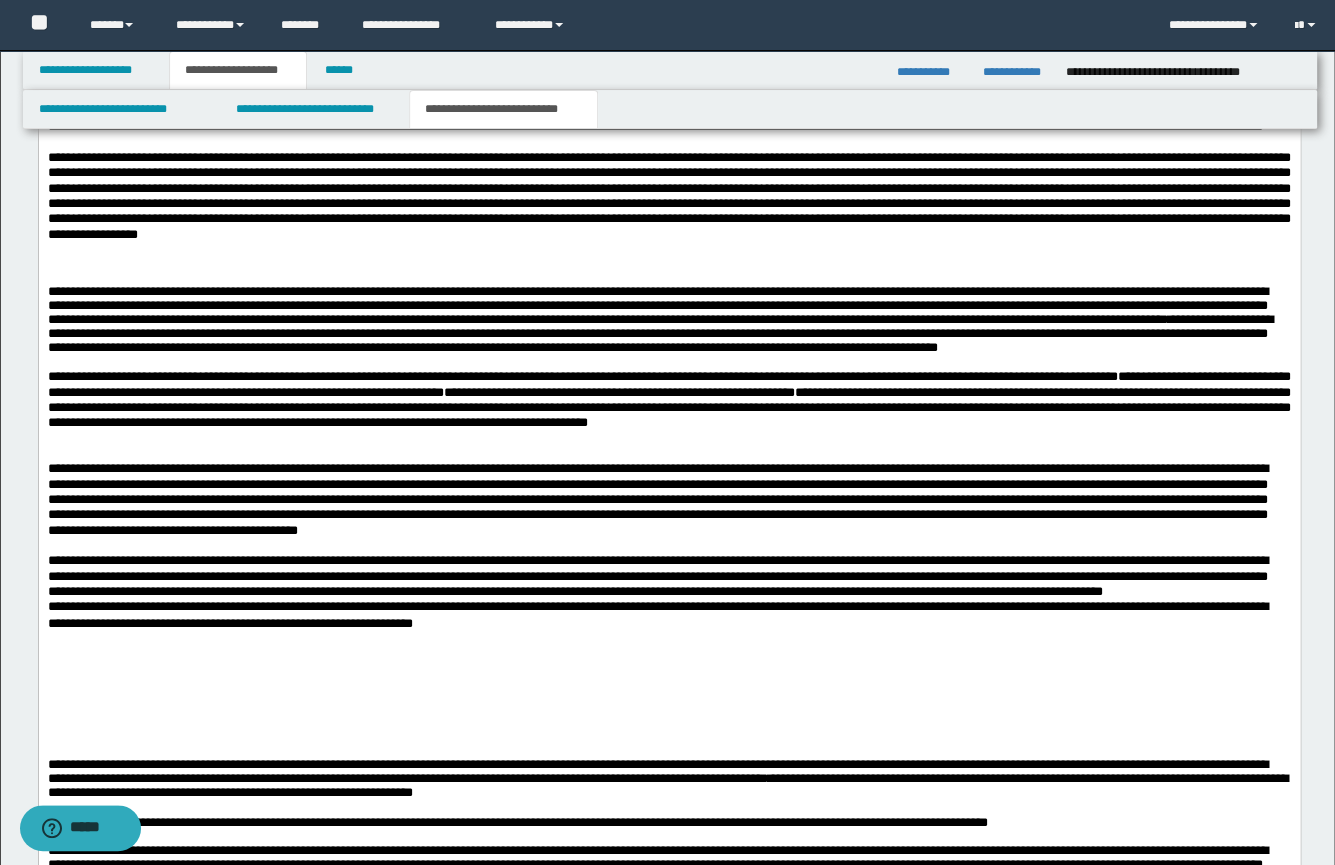 click at bounding box center [668, 278] 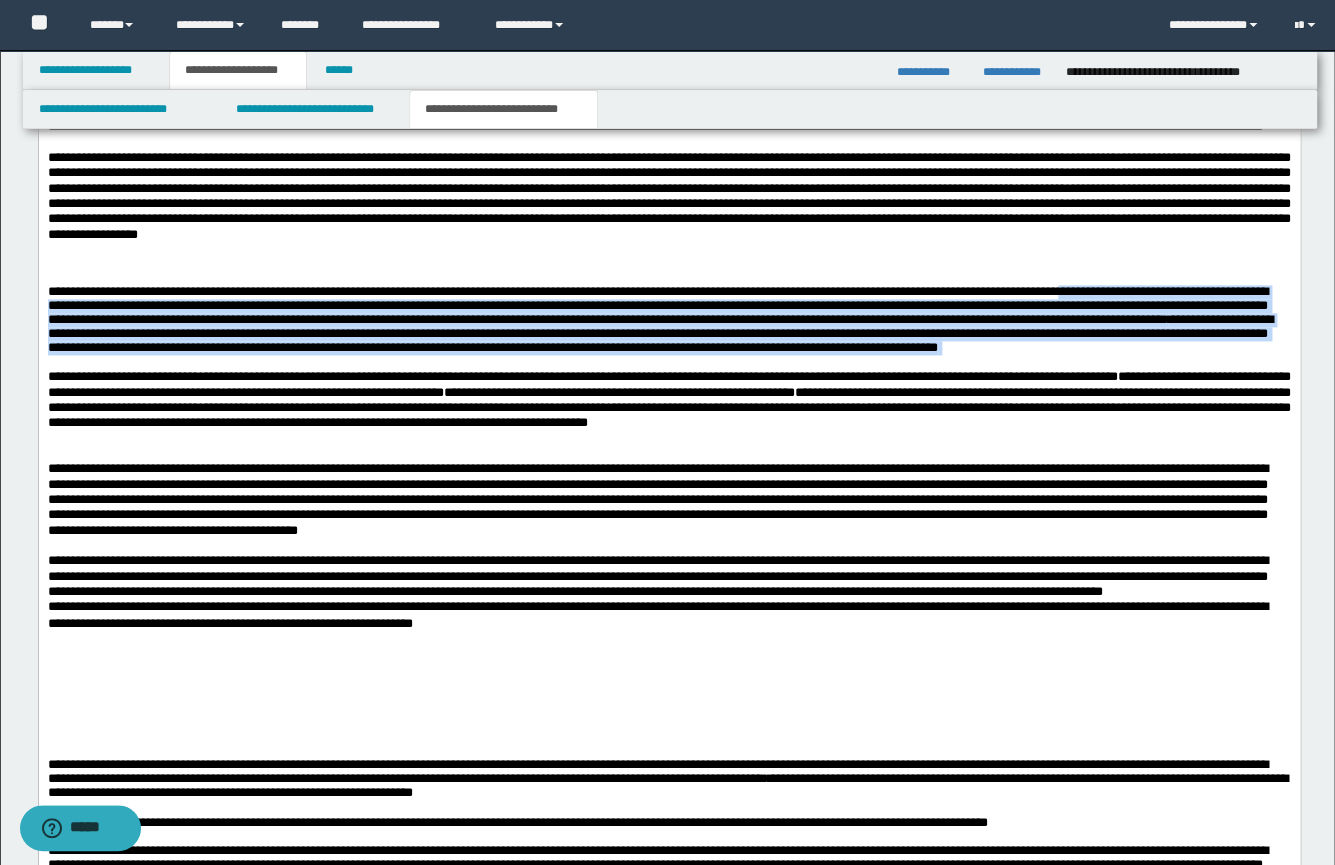 drag, startPoint x: 580, startPoint y: 429, endPoint x: 44, endPoint y: 336, distance: 544.0083 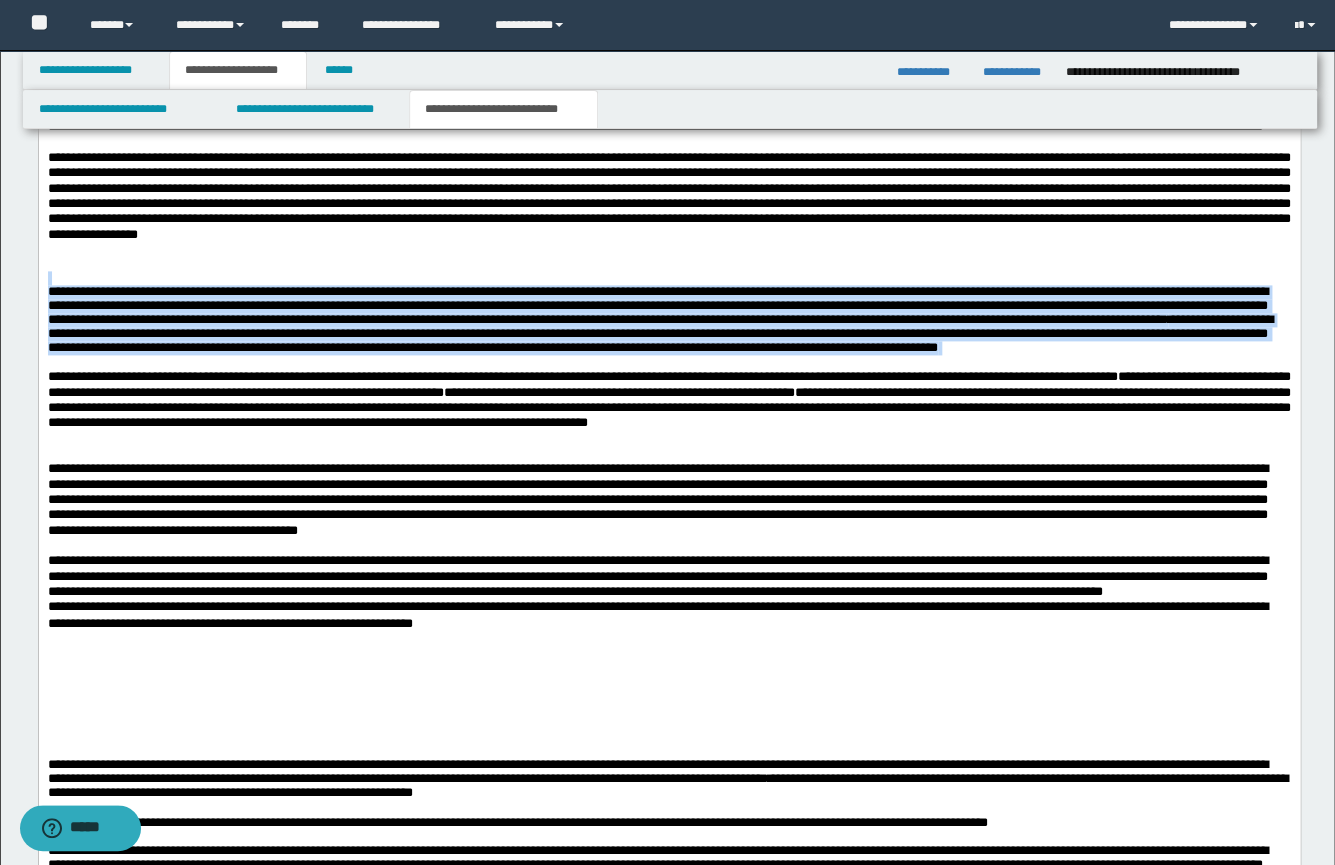drag, startPoint x: 750, startPoint y: 425, endPoint x: 15, endPoint y: 344, distance: 739.44977 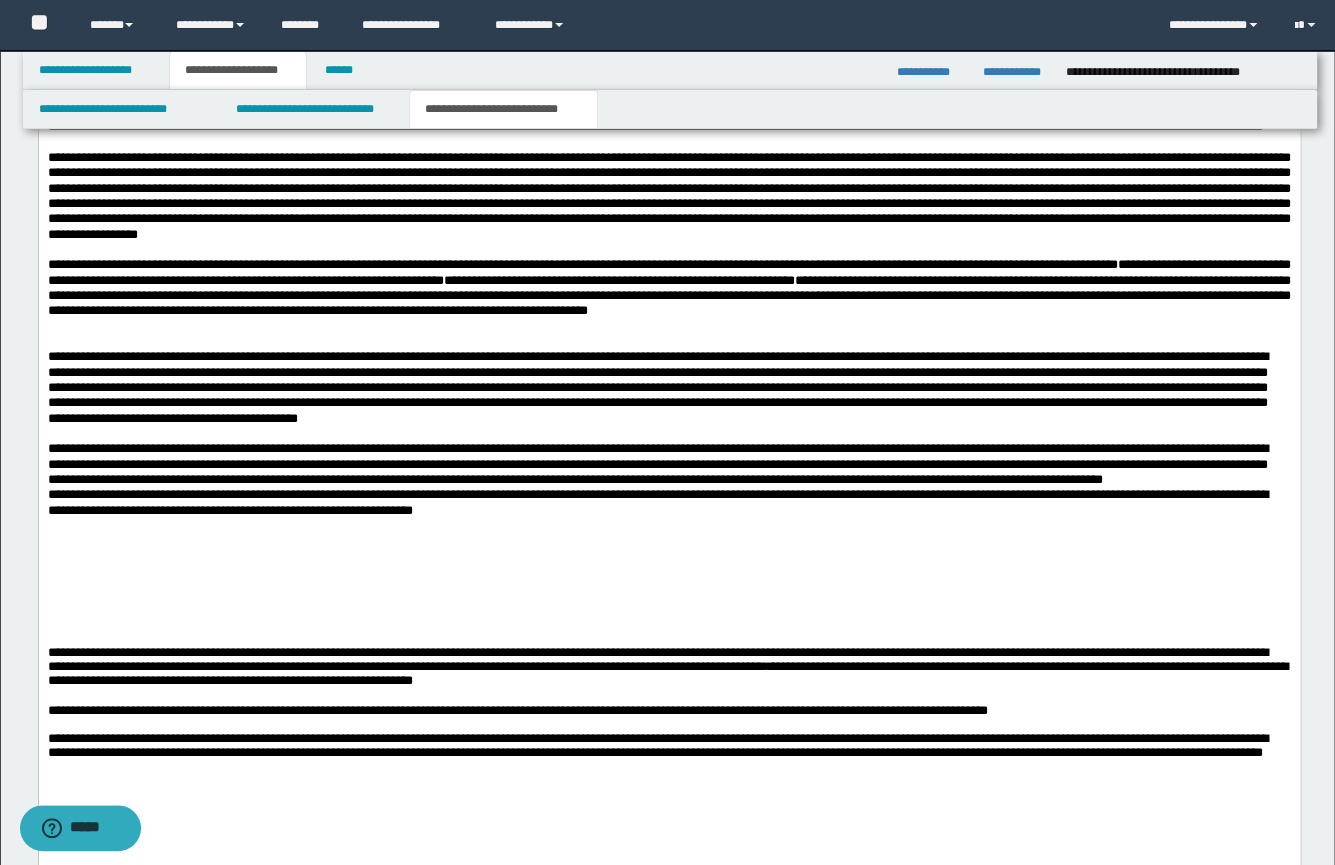 click at bounding box center [668, 341] 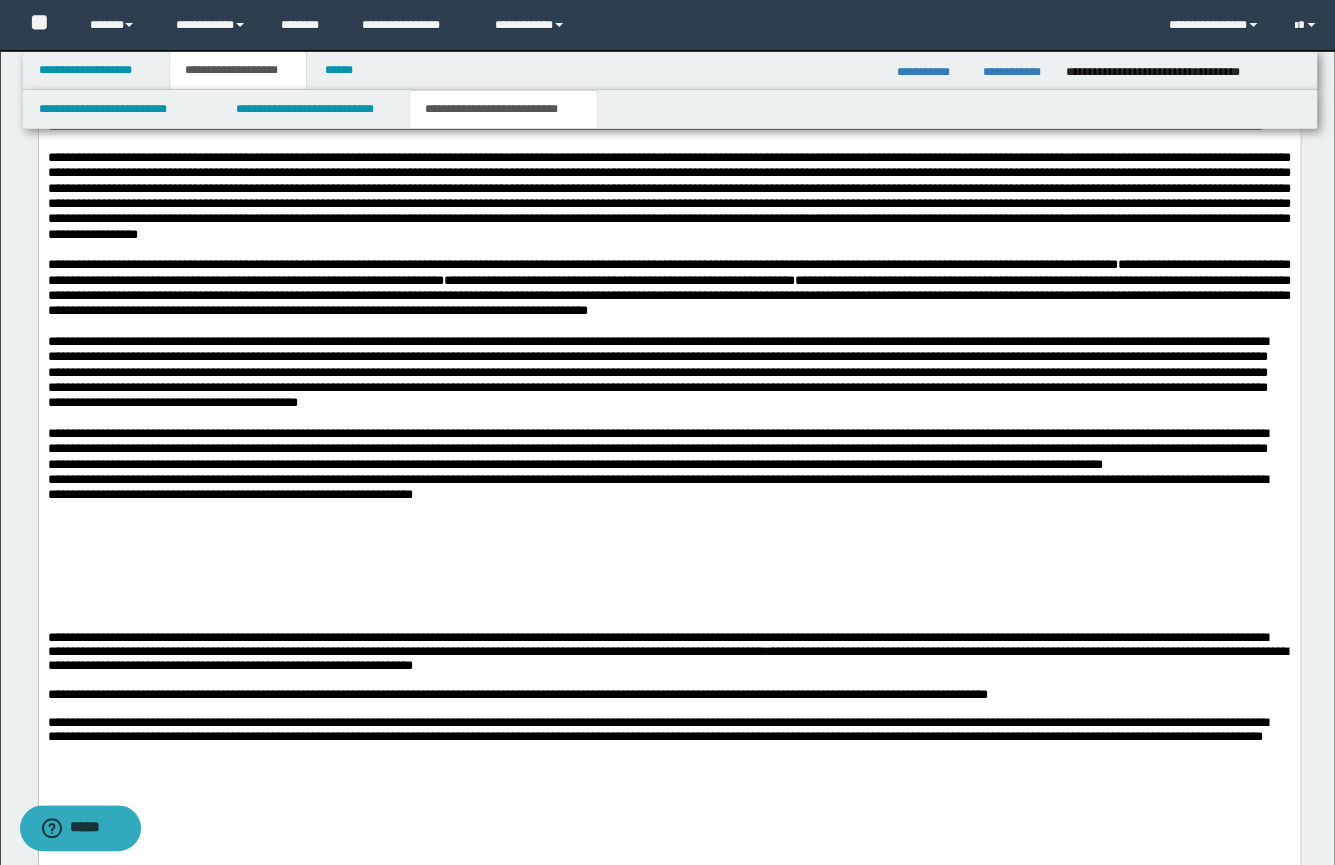 click at bounding box center (668, 418) 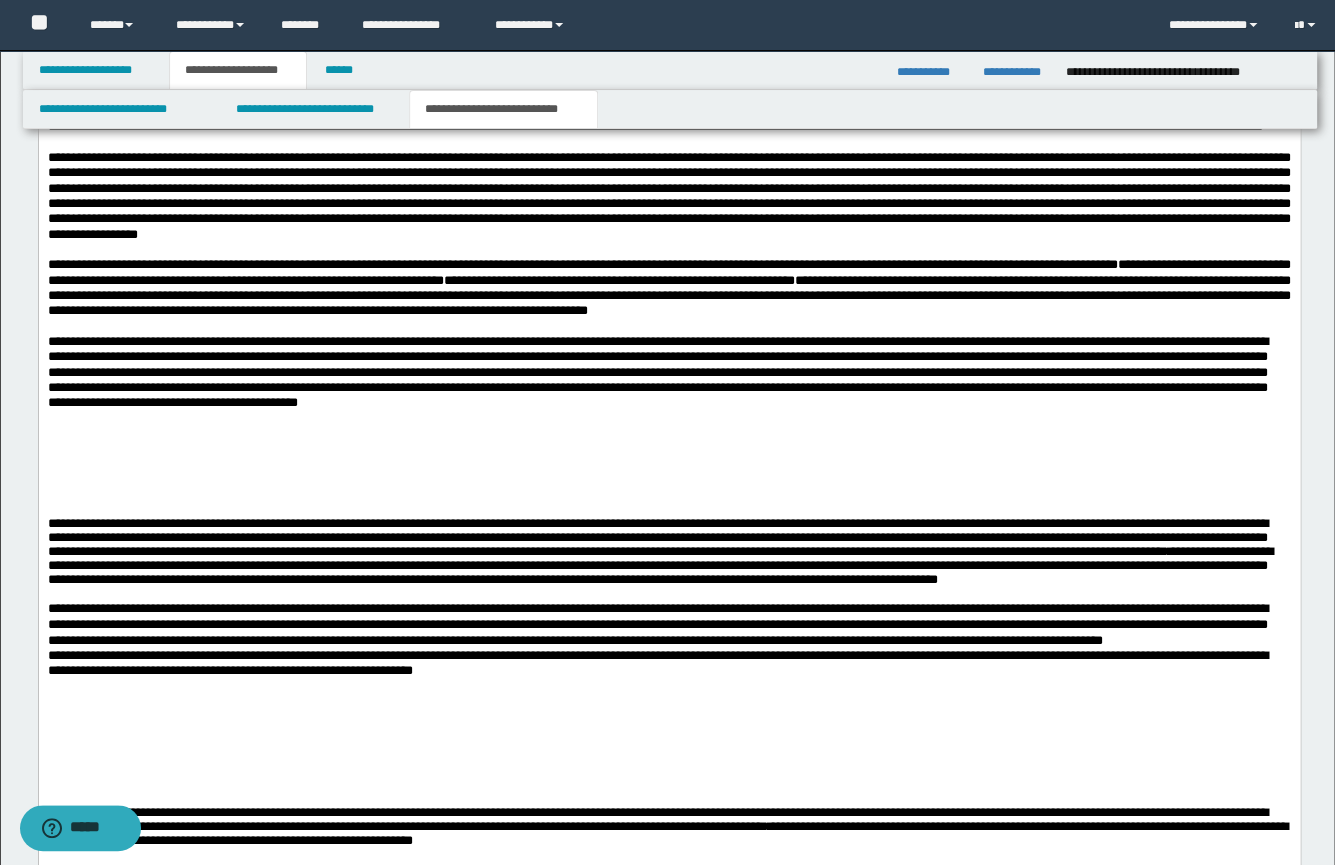 click on "**********" at bounding box center (657, 537) 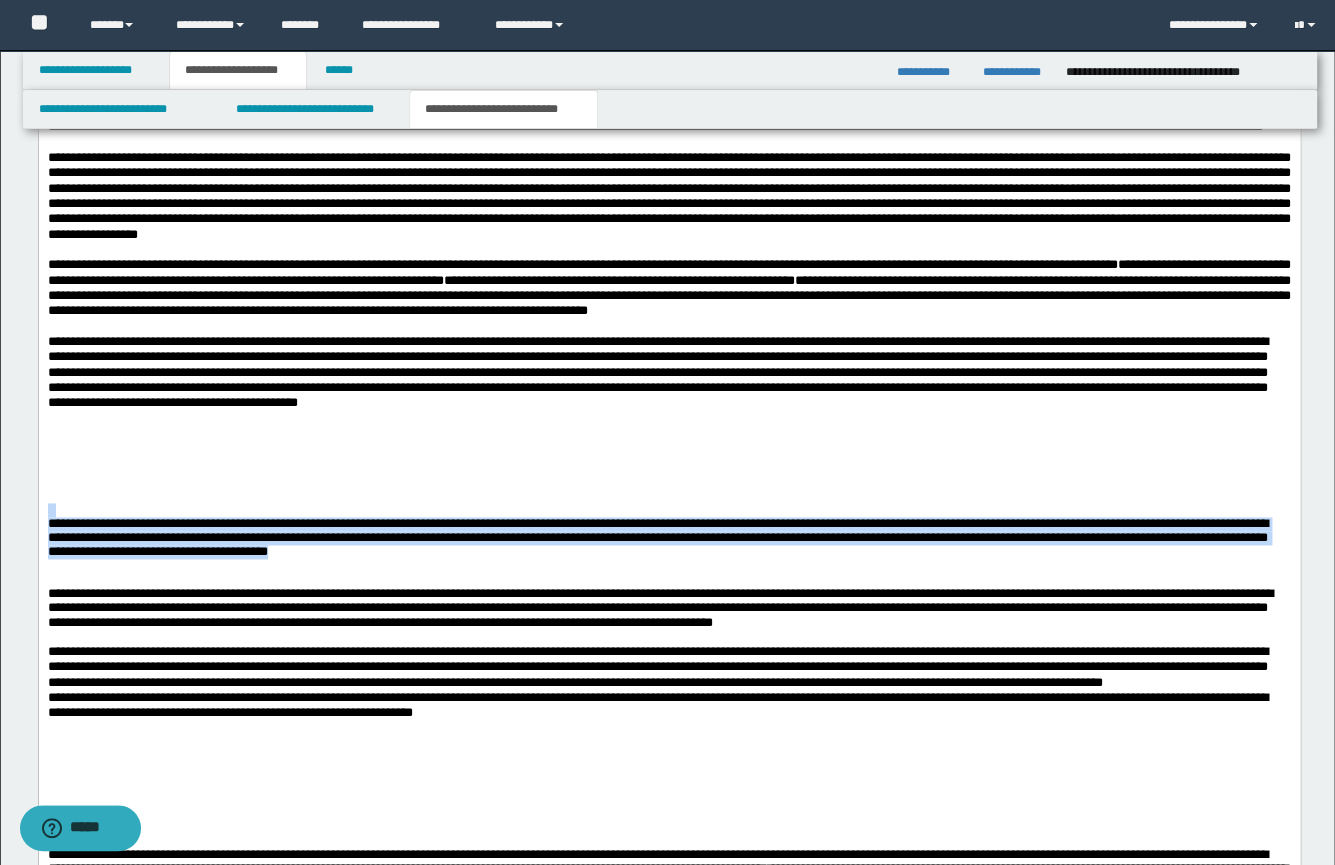 drag, startPoint x: 812, startPoint y: 654, endPoint x: -1, endPoint y: 603, distance: 814.5981 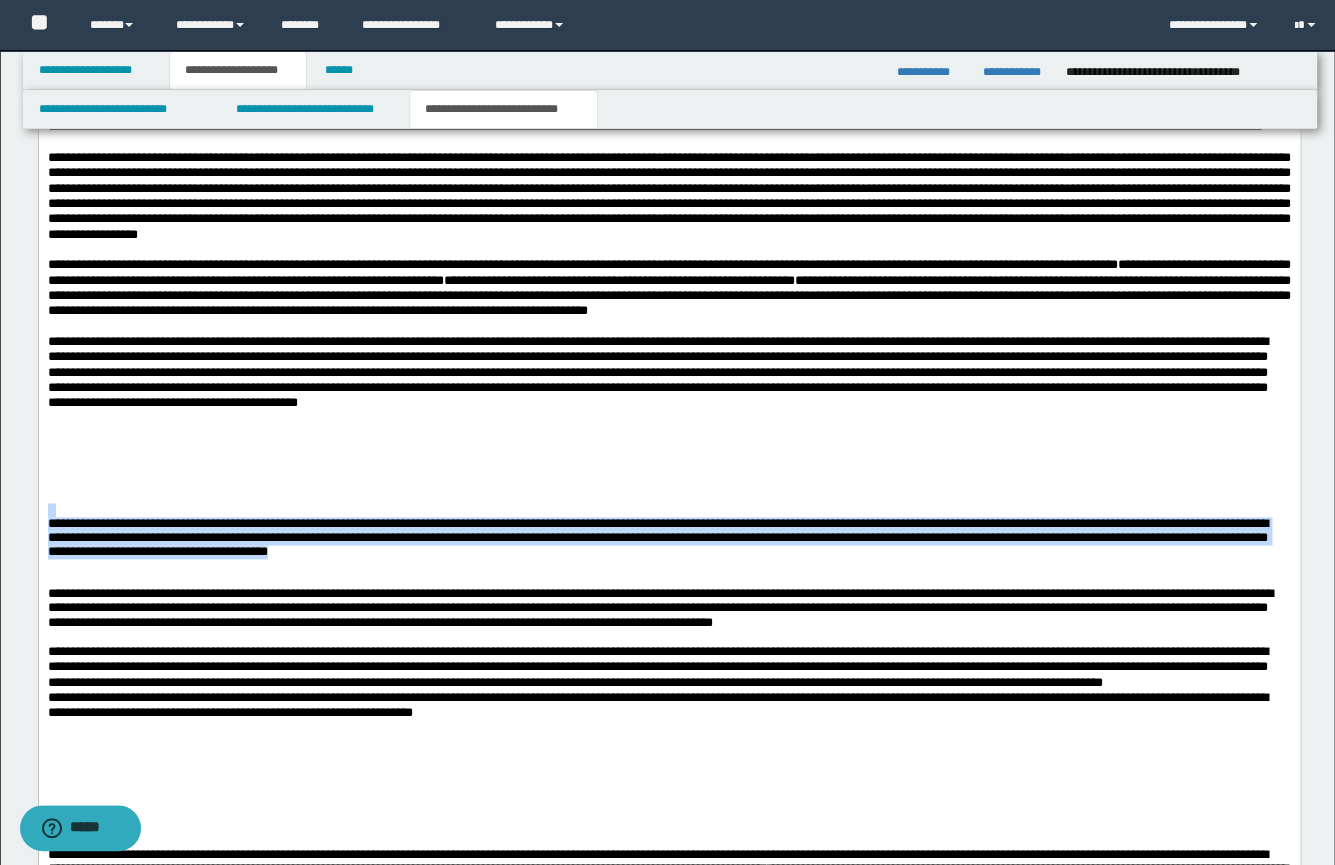 click on "**********" at bounding box center (668, 518) 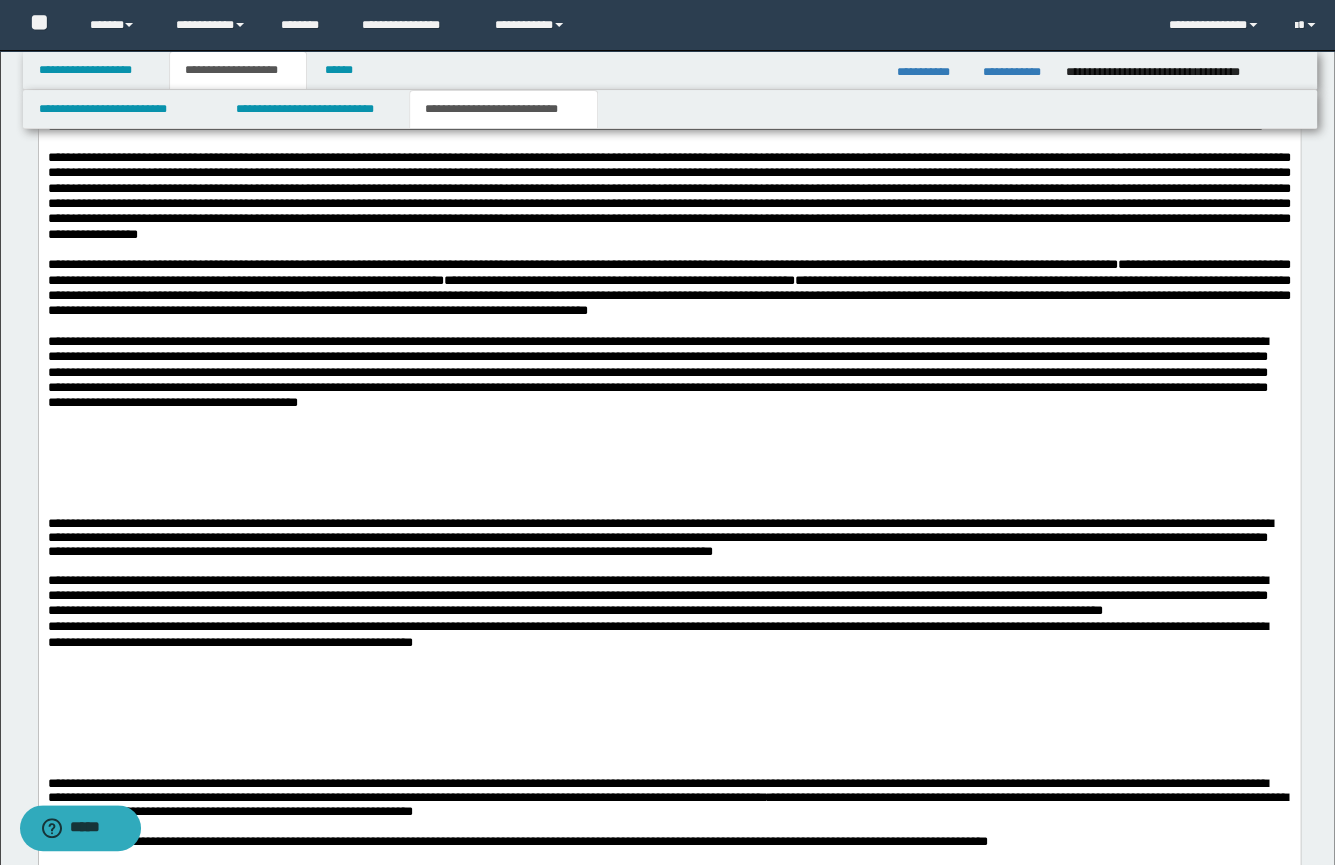 click at bounding box center [668, 494] 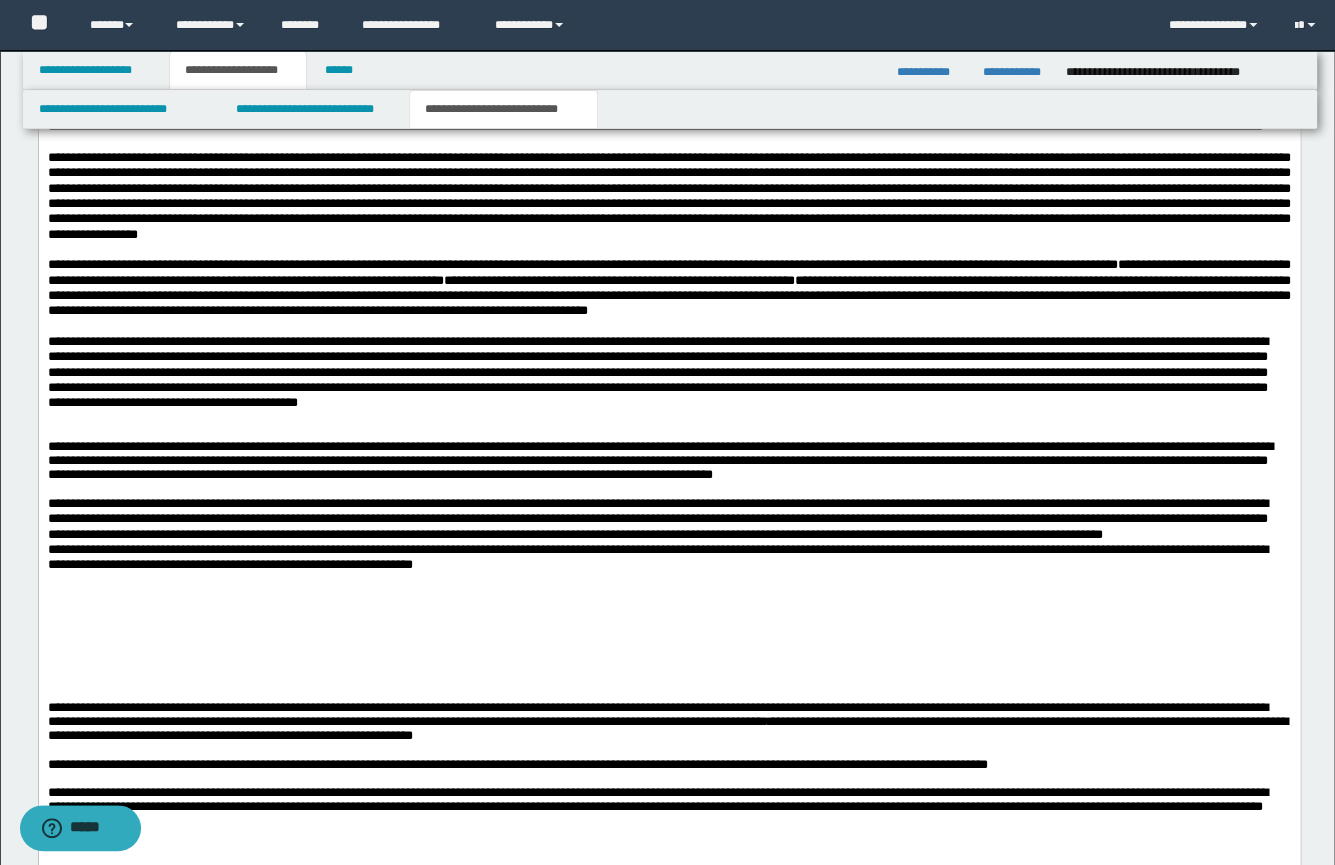 click at bounding box center (668, 433) 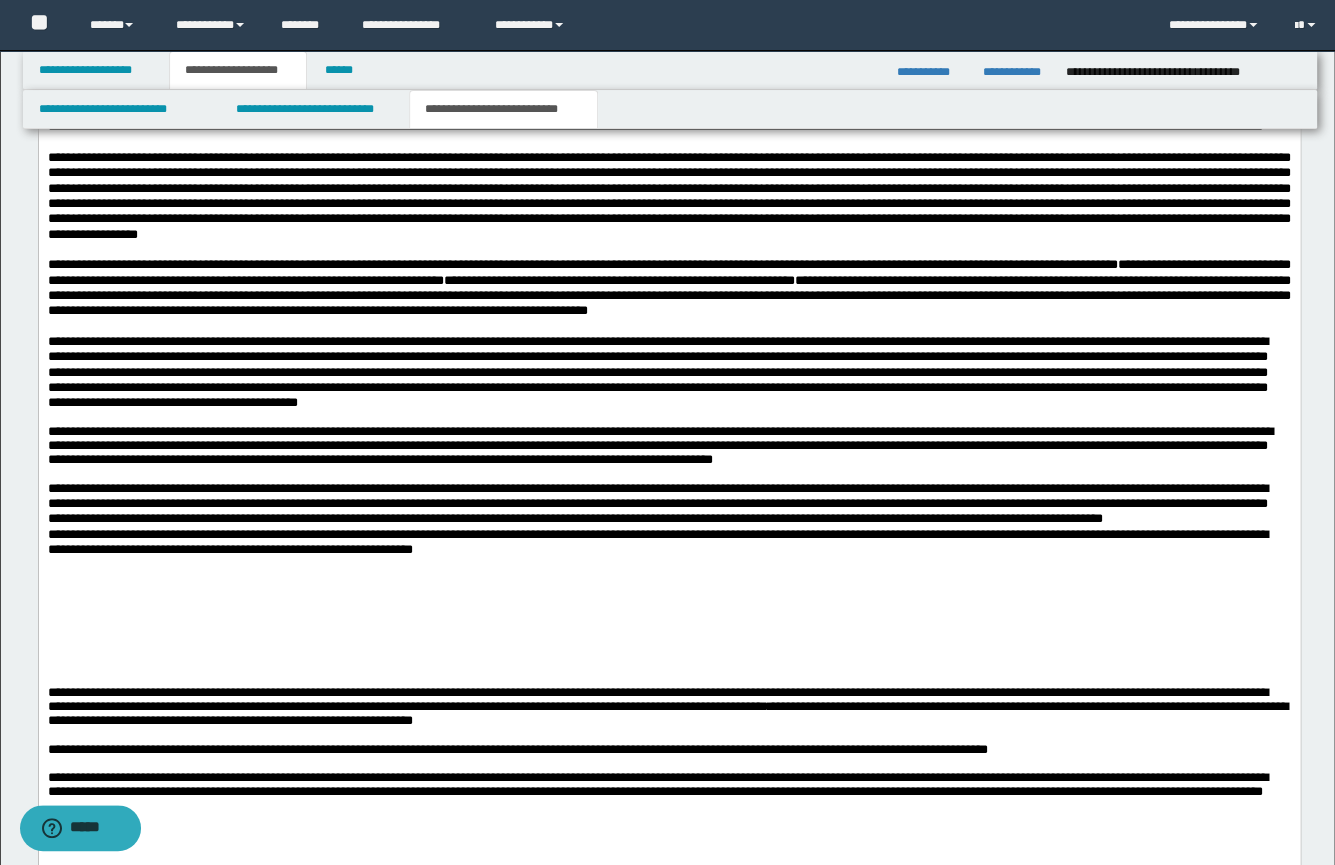 click on "**********" at bounding box center [668, 504] 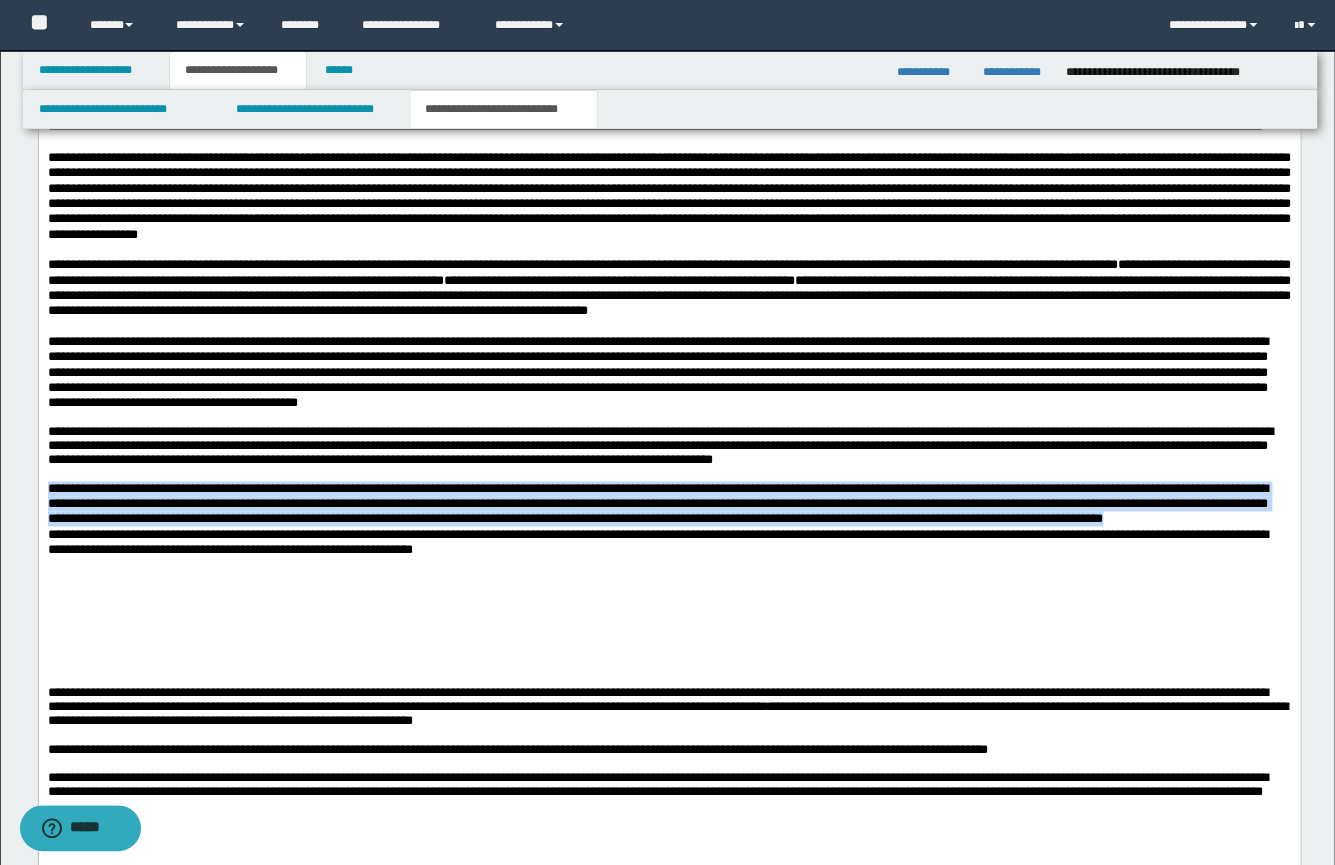 drag, startPoint x: 464, startPoint y: 619, endPoint x: 4, endPoint y: 585, distance: 461.25482 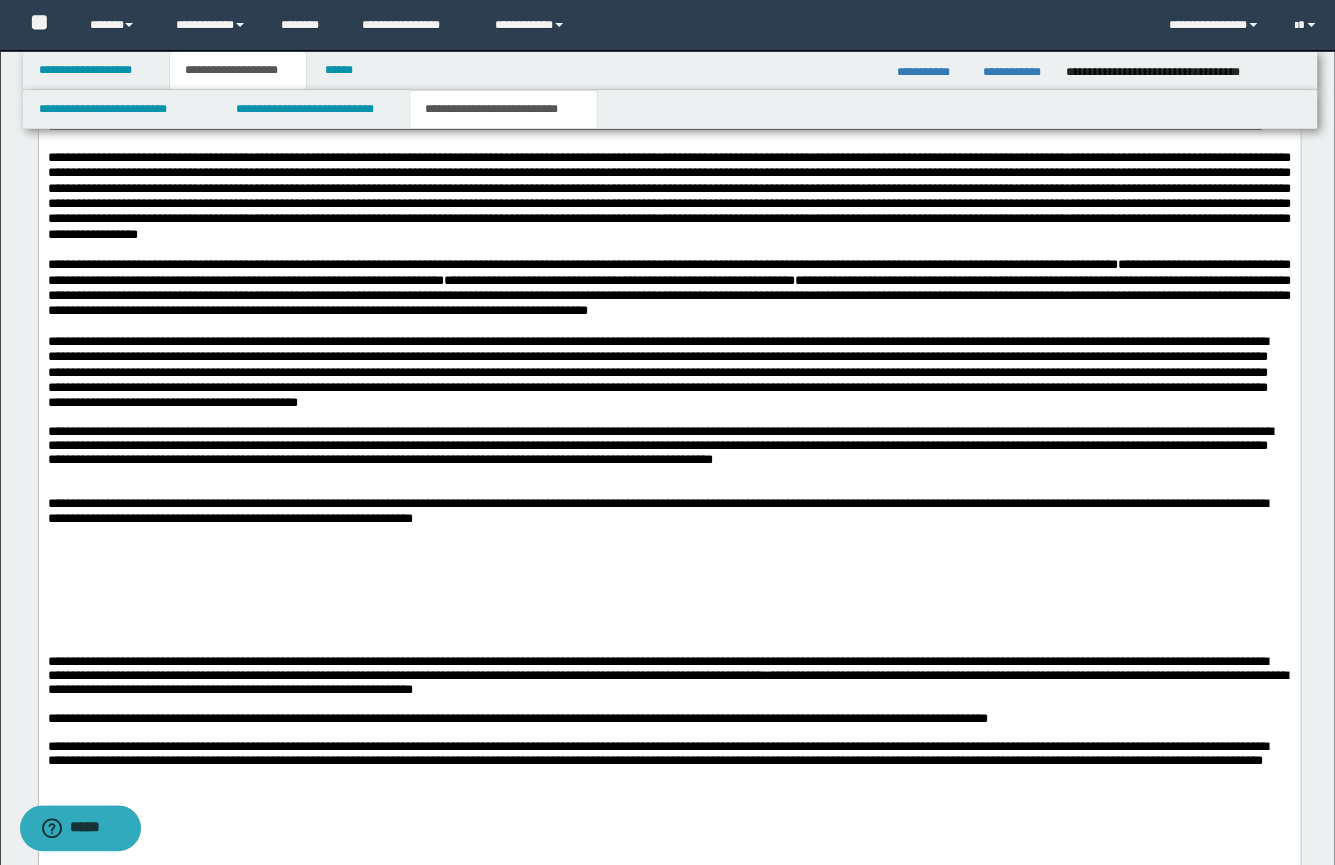 click at bounding box center [668, 474] 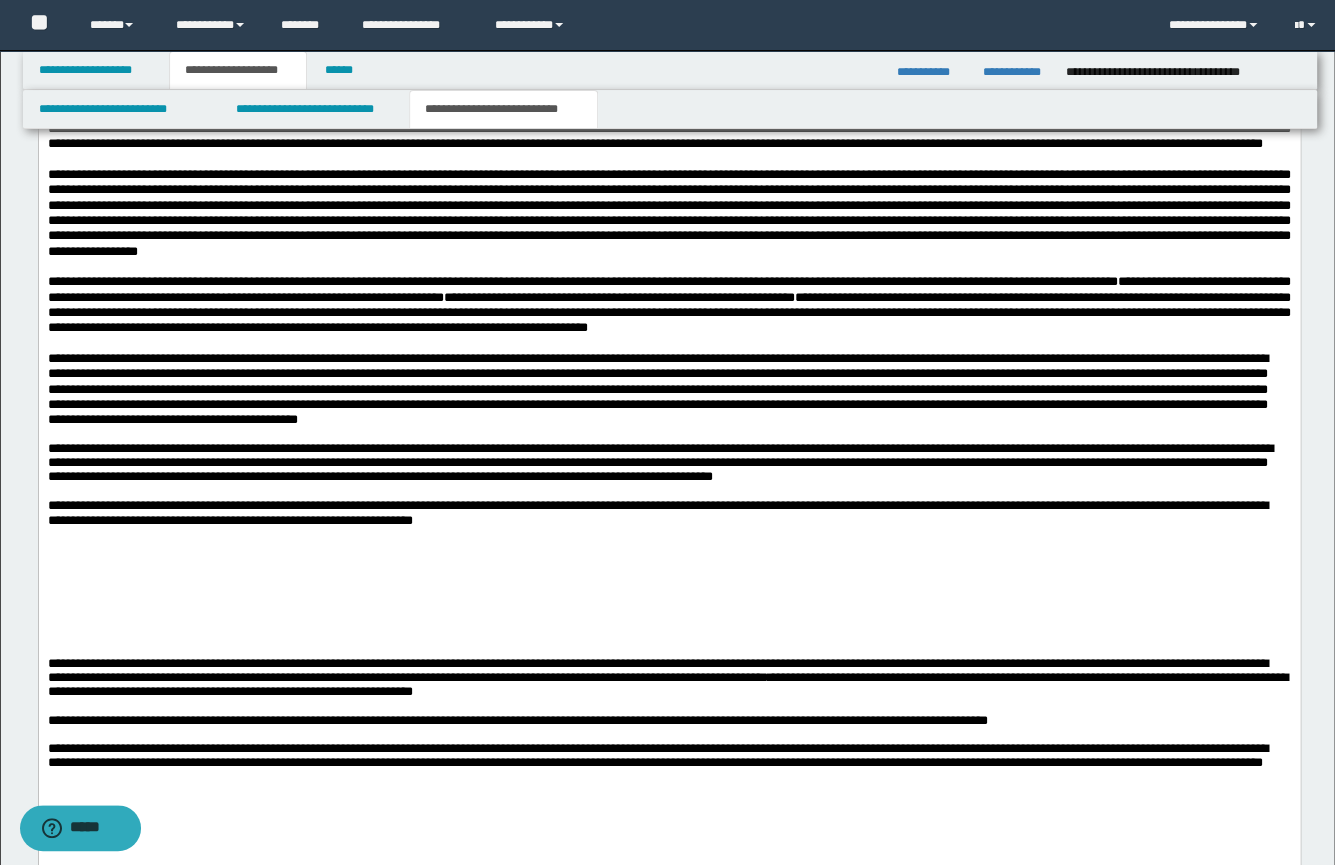 scroll, scrollTop: 843, scrollLeft: 0, axis: vertical 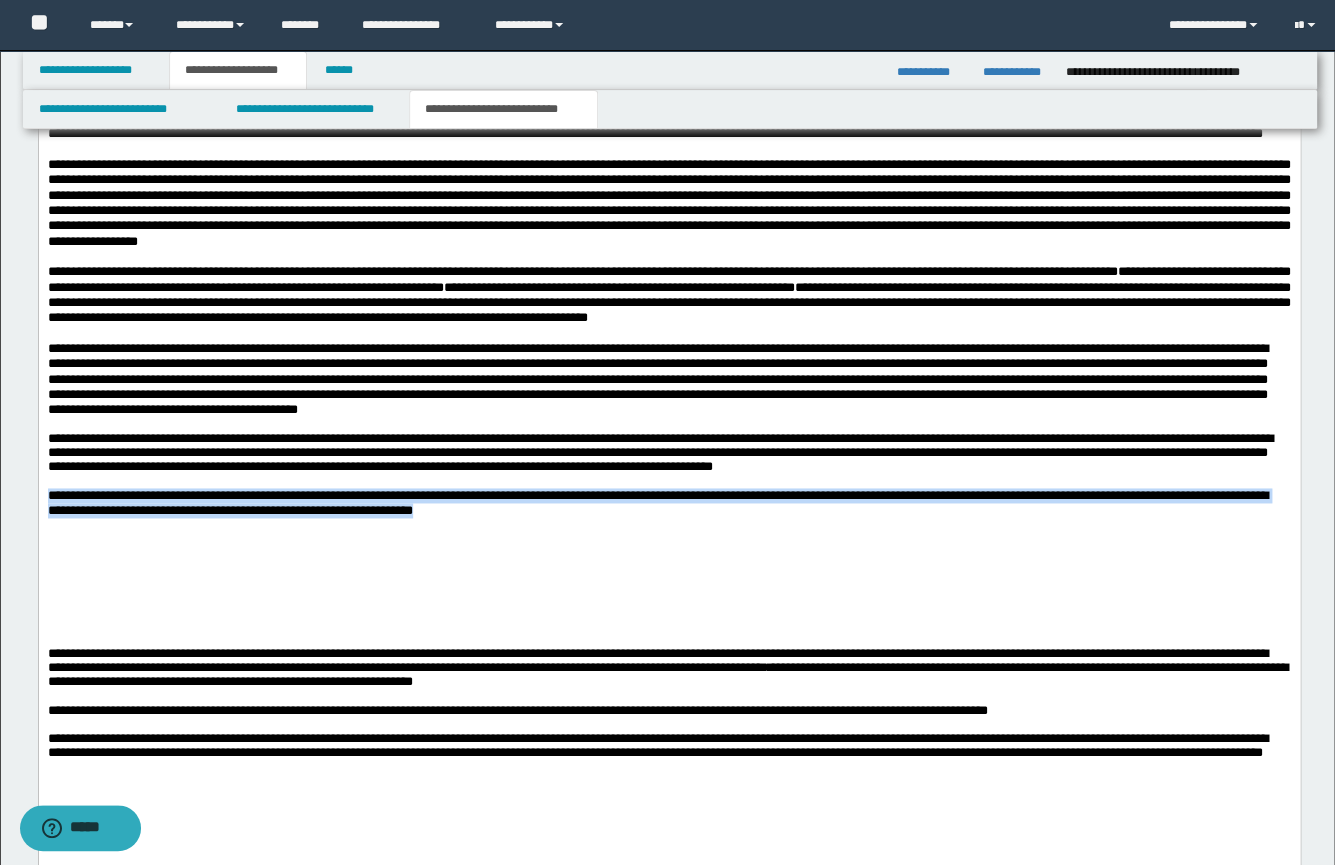 drag, startPoint x: 684, startPoint y: 605, endPoint x: 6, endPoint y: 588, distance: 678.2131 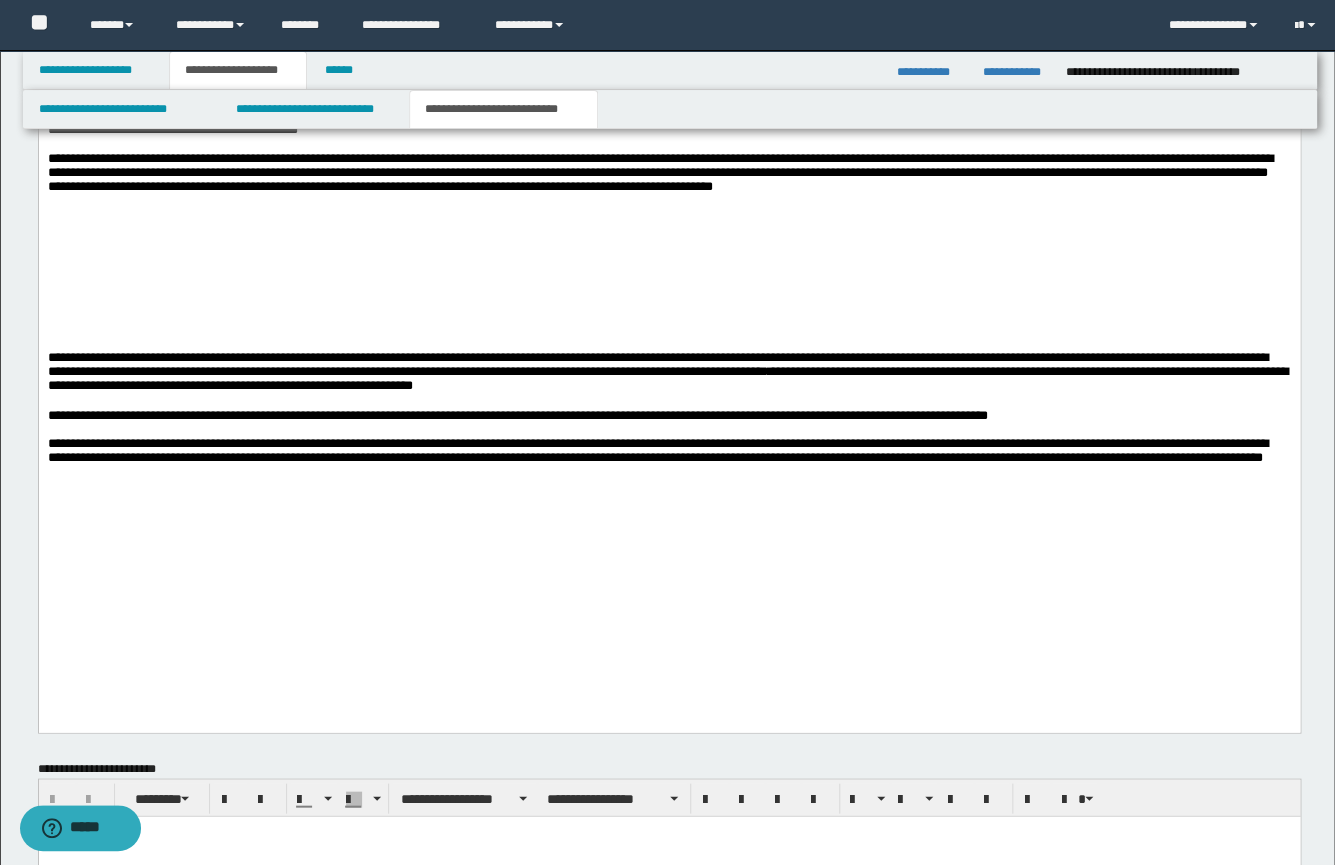 scroll, scrollTop: 1125, scrollLeft: 0, axis: vertical 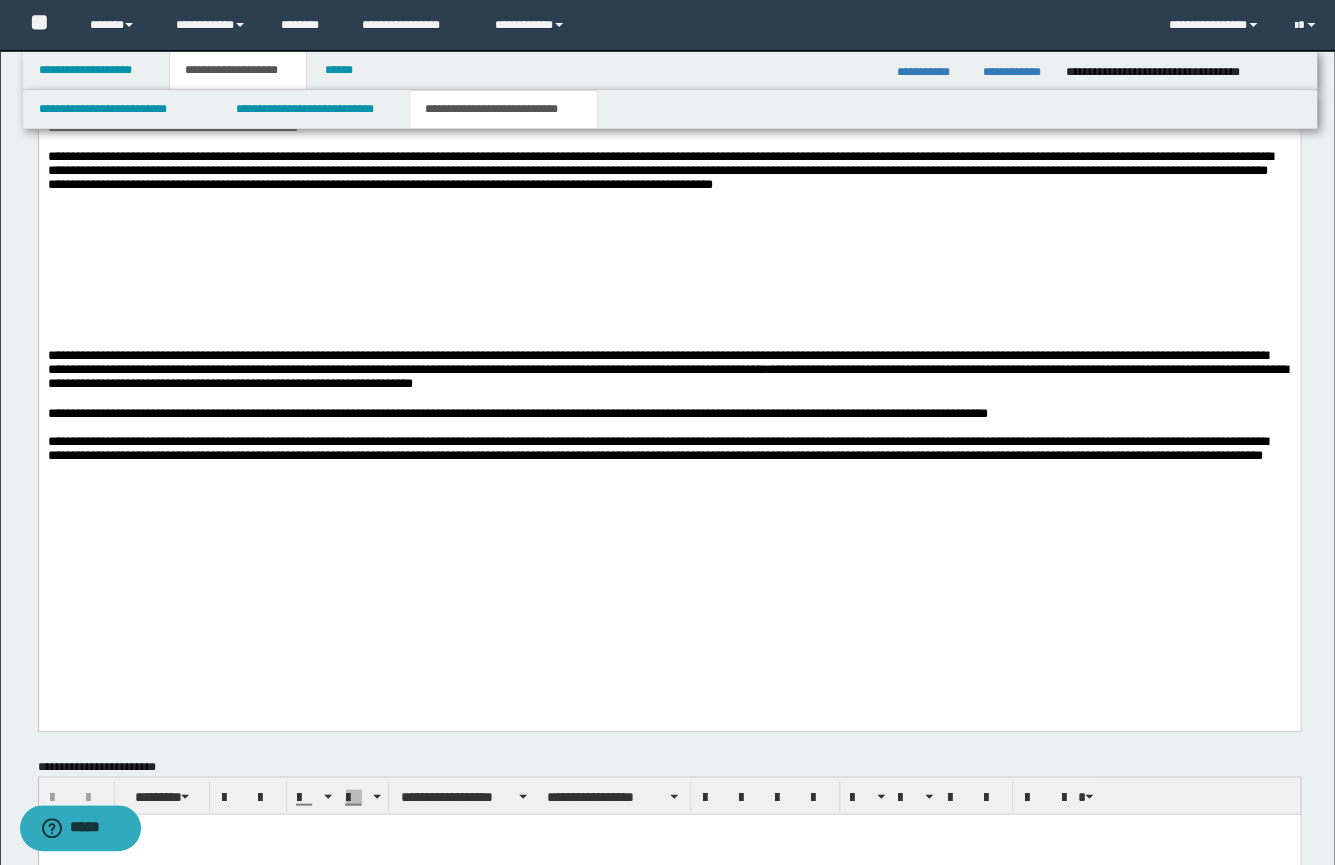 click on "**********" at bounding box center (657, 361) 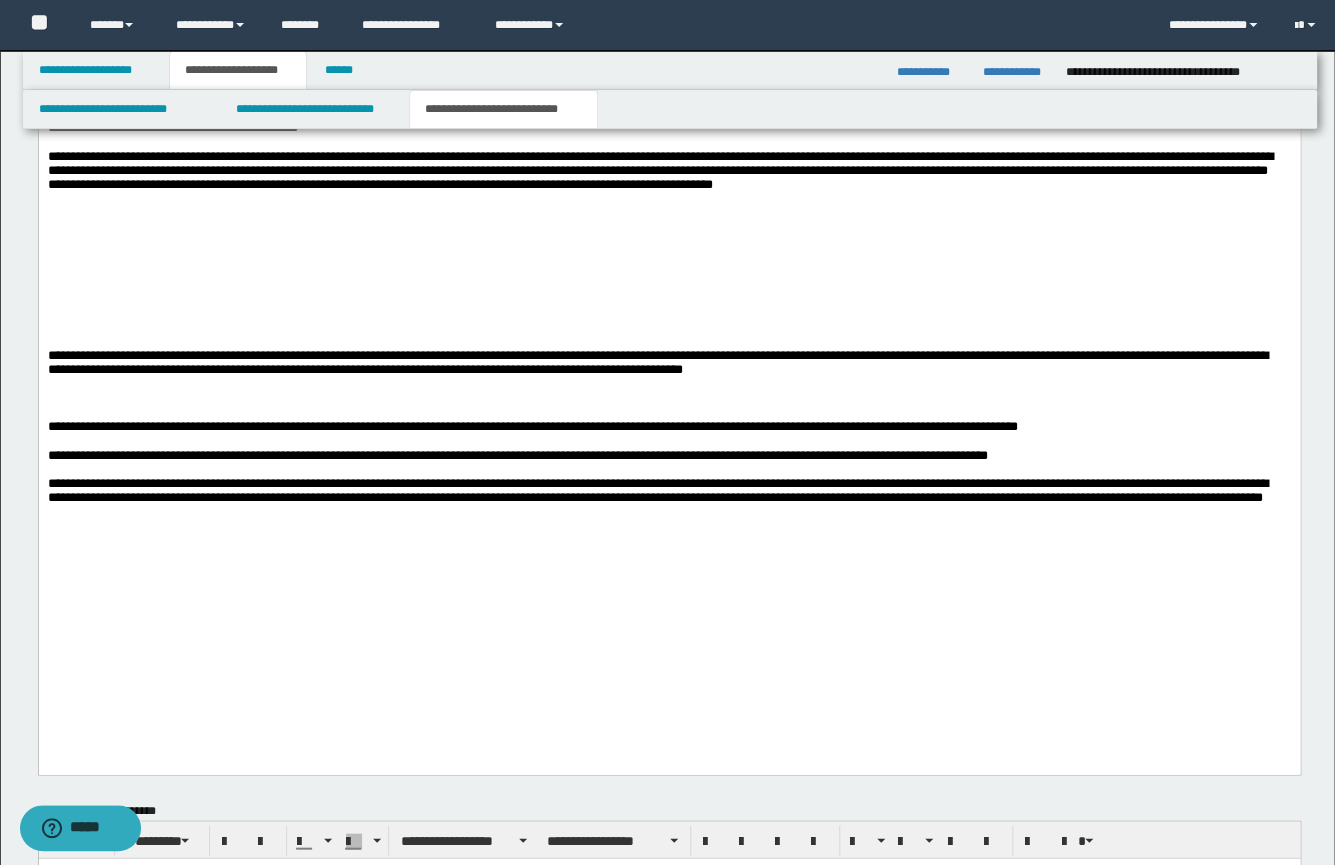 click on "**********" at bounding box center (668, 362) 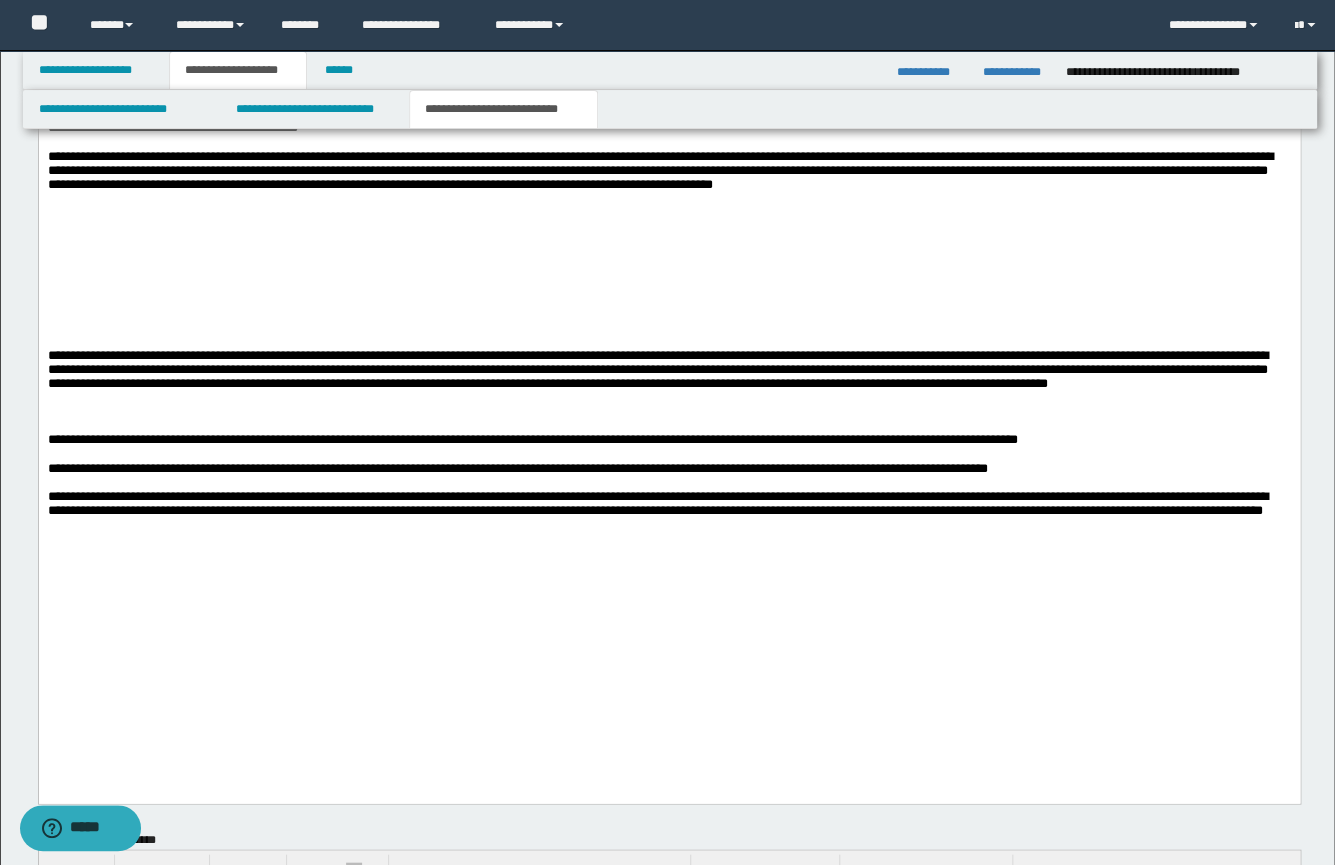 click on "**********" at bounding box center [657, 368] 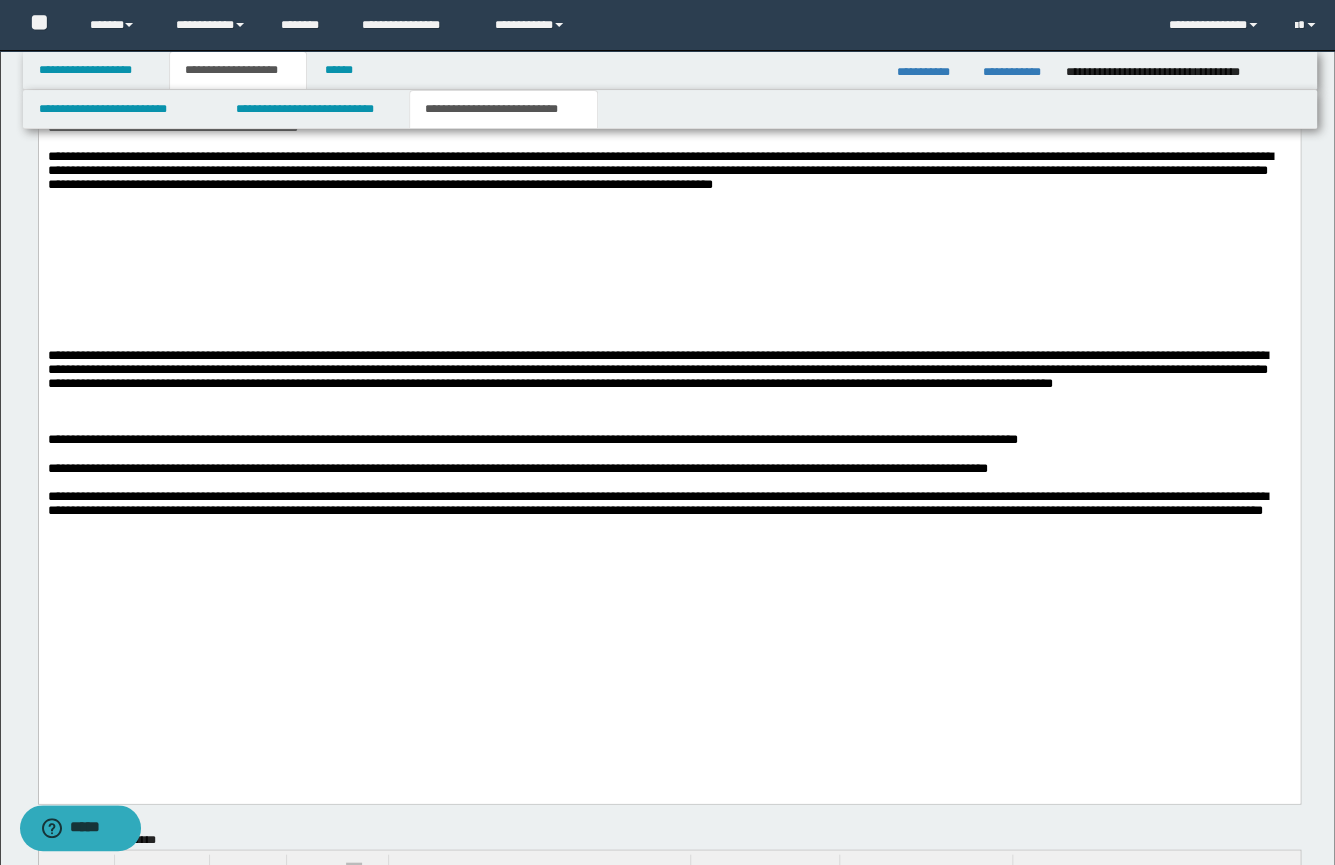 click on "**********" at bounding box center [657, 368] 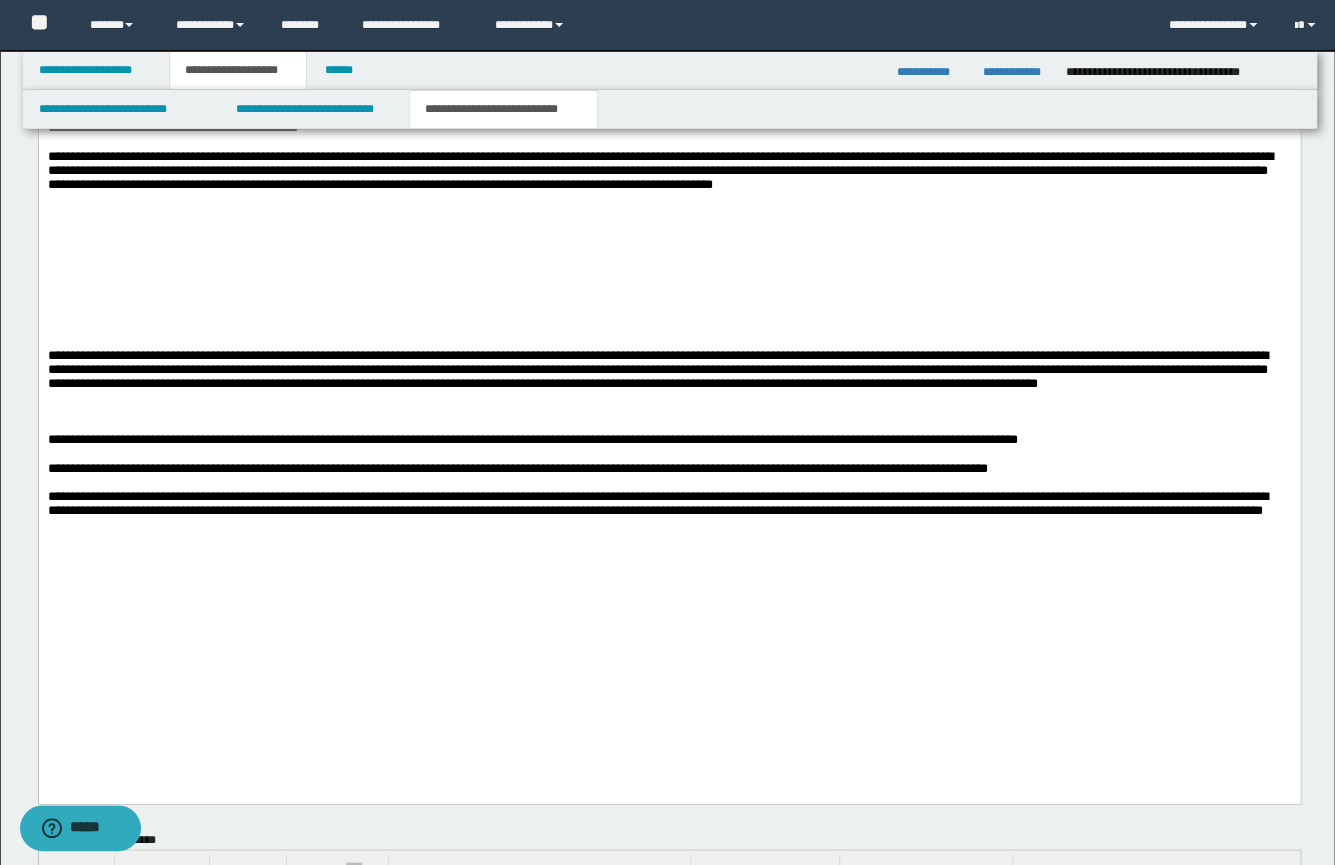 click on "**********" at bounding box center [668, 159] 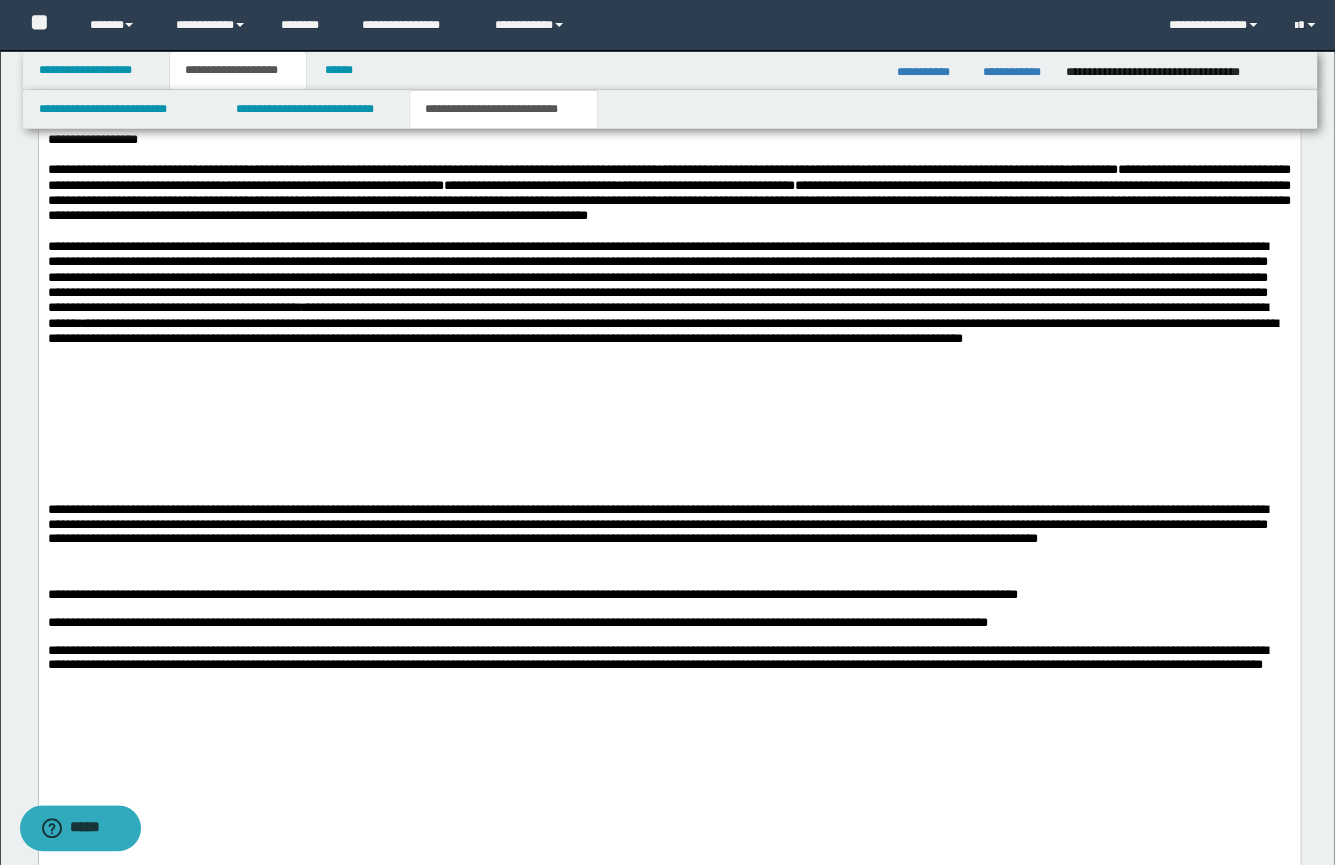 scroll, scrollTop: 937, scrollLeft: 0, axis: vertical 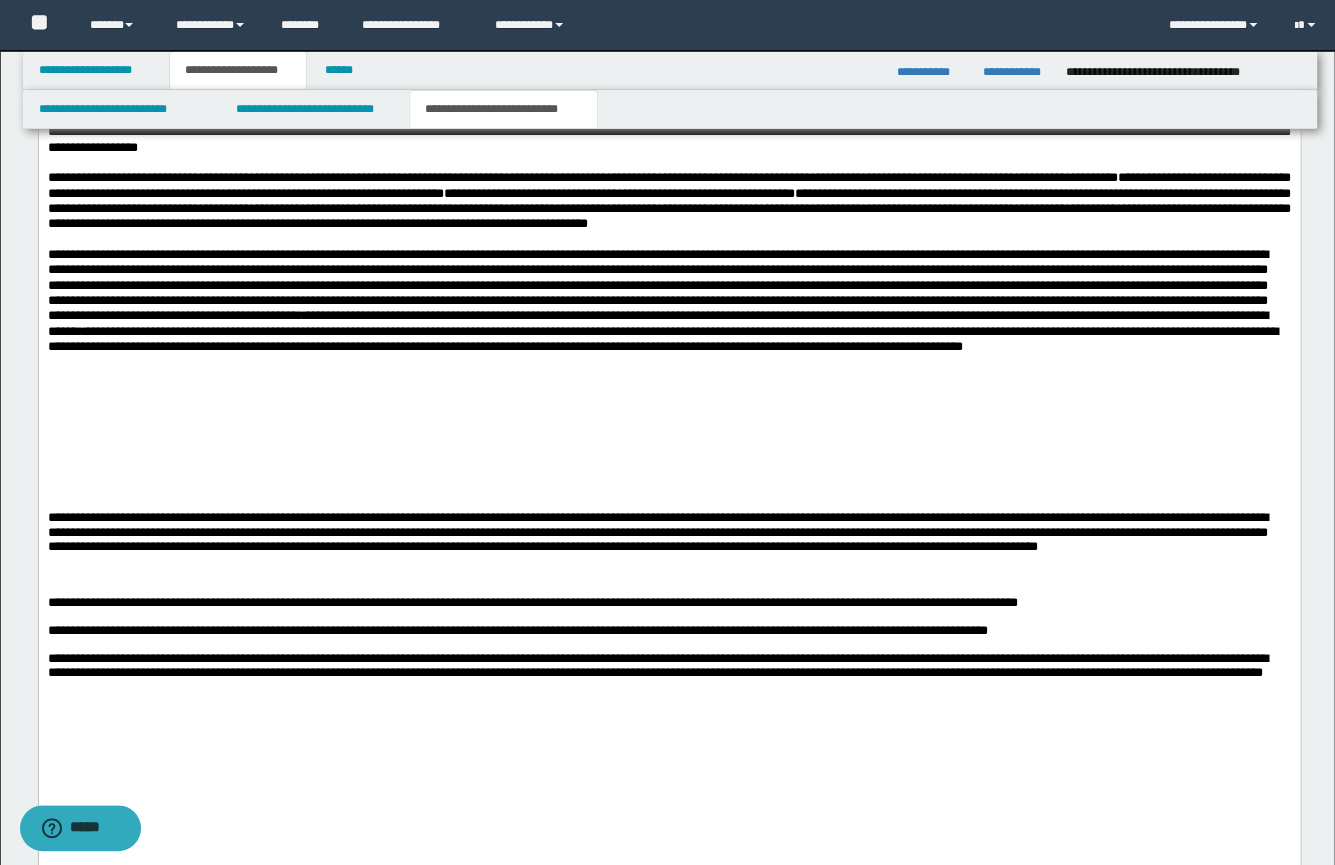 click on "**********" at bounding box center [662, 339] 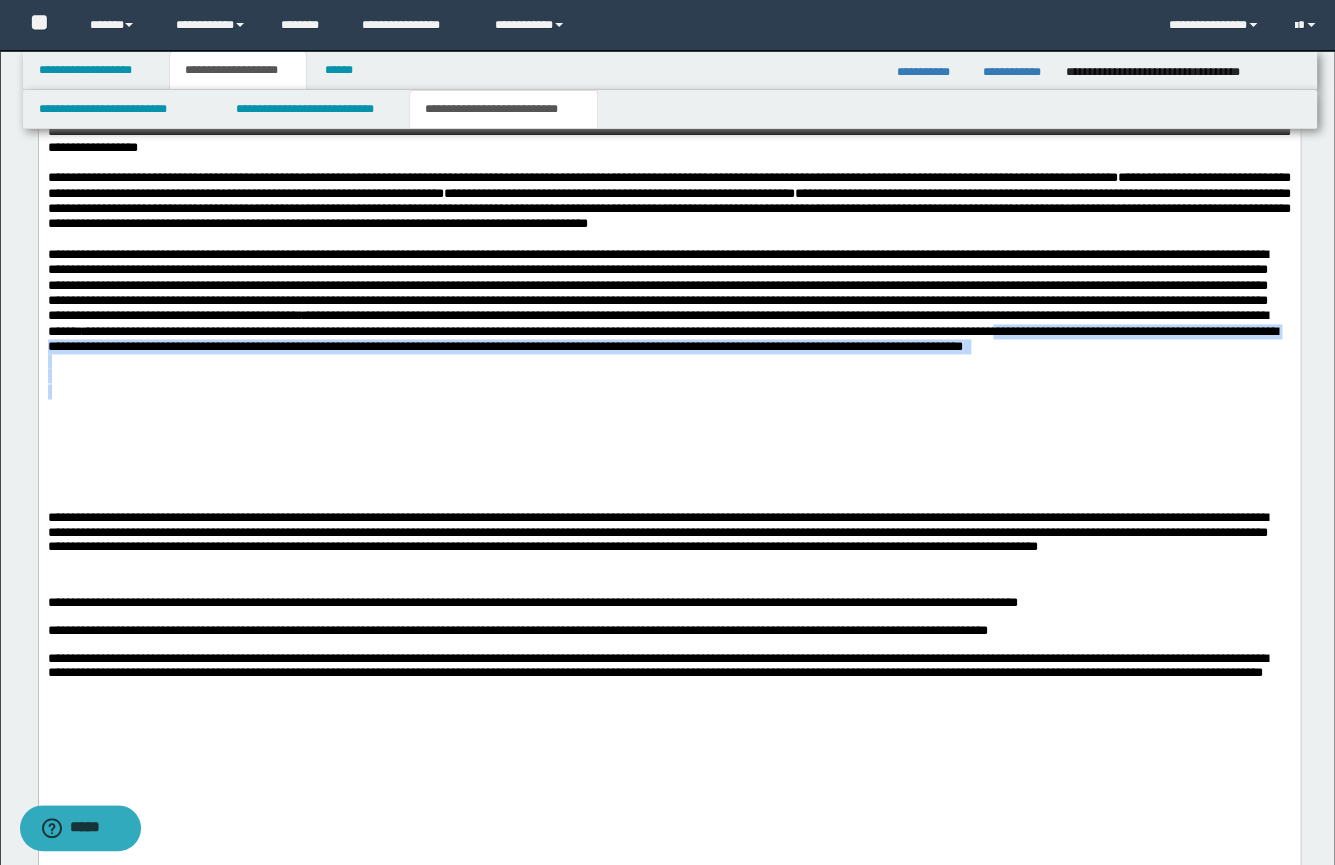 drag, startPoint x: 1057, startPoint y: 422, endPoint x: 1213, endPoint y: 486, distance: 168.6179 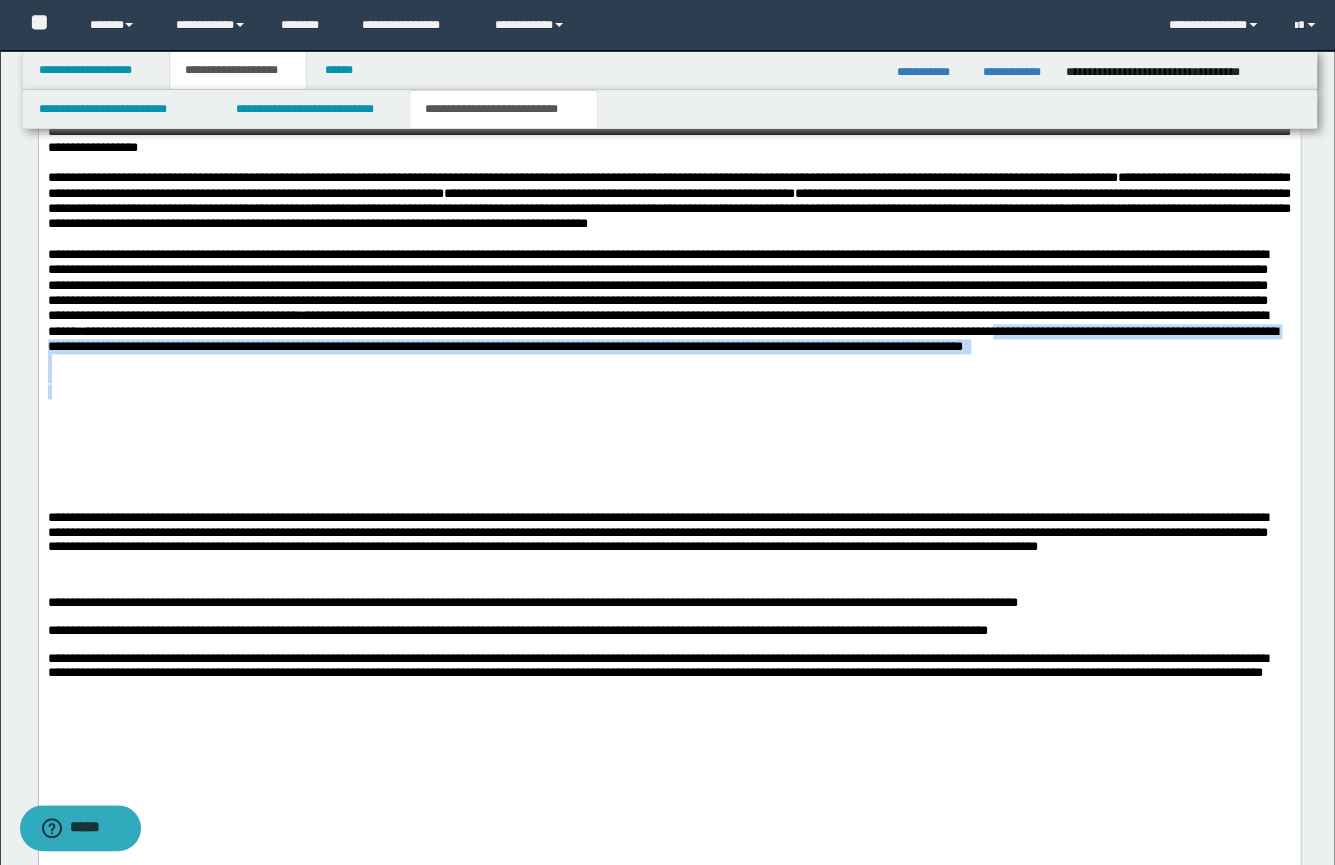 click on "**********" at bounding box center [668, 334] 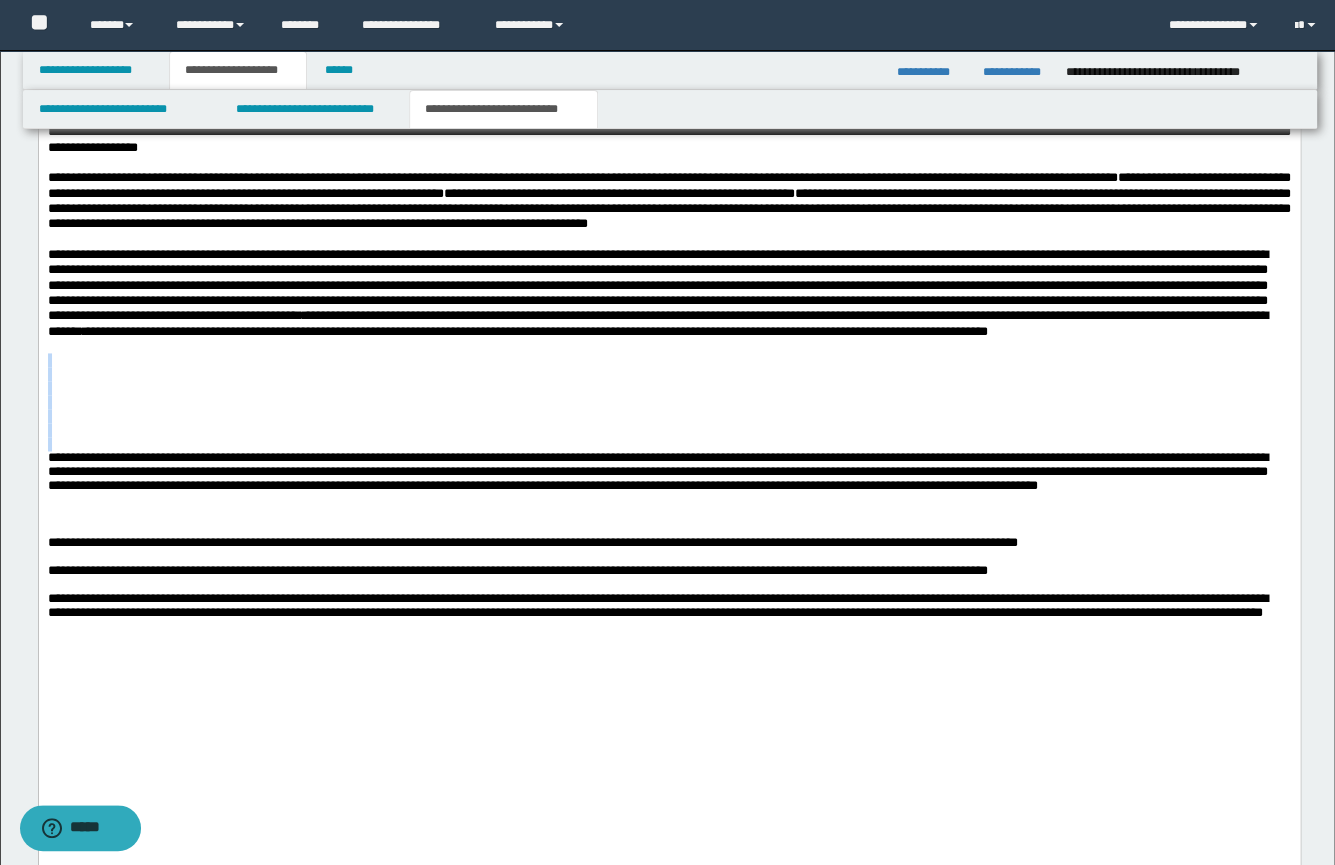 drag, startPoint x: 124, startPoint y: 536, endPoint x: 122, endPoint y: 454, distance: 82.02438 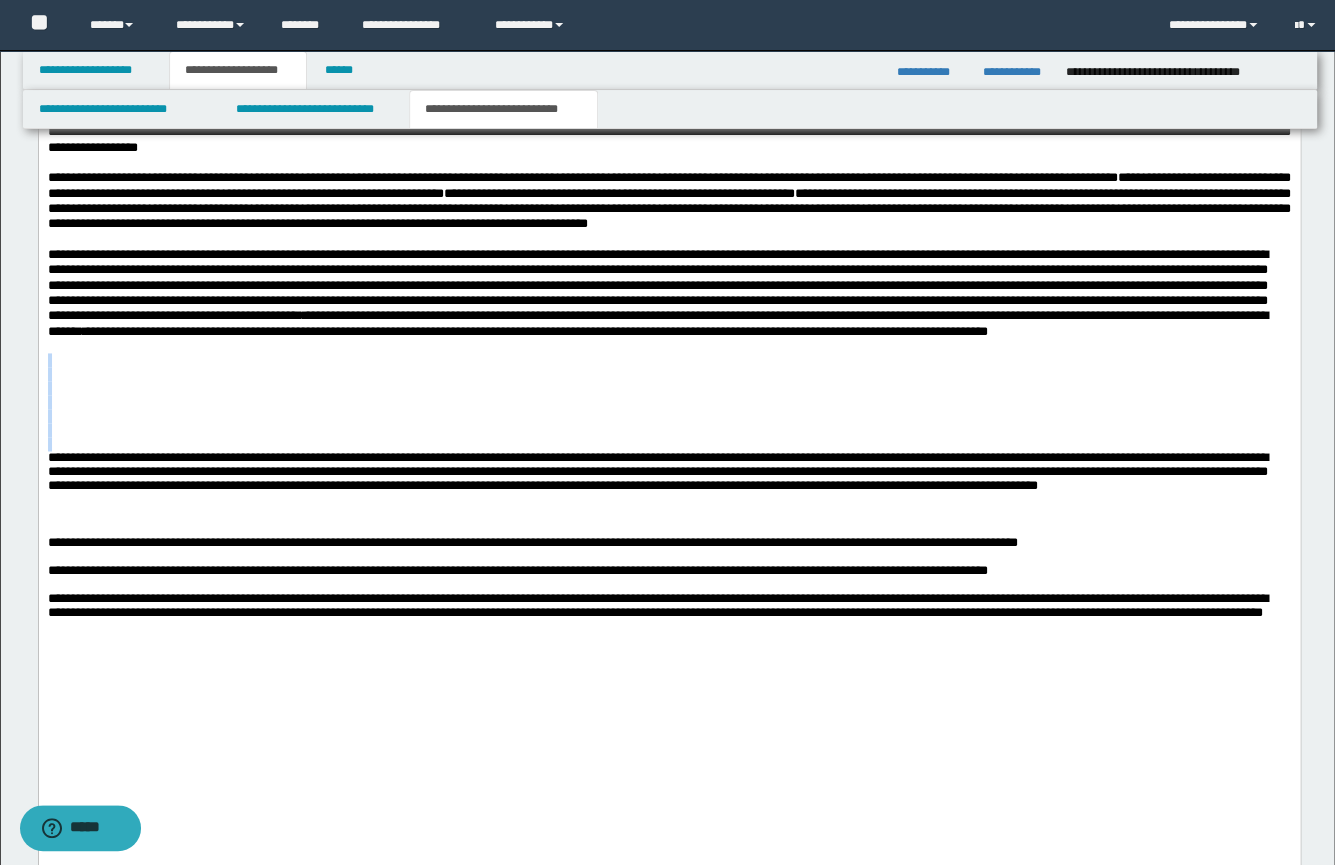 click on "**********" at bounding box center (668, 304) 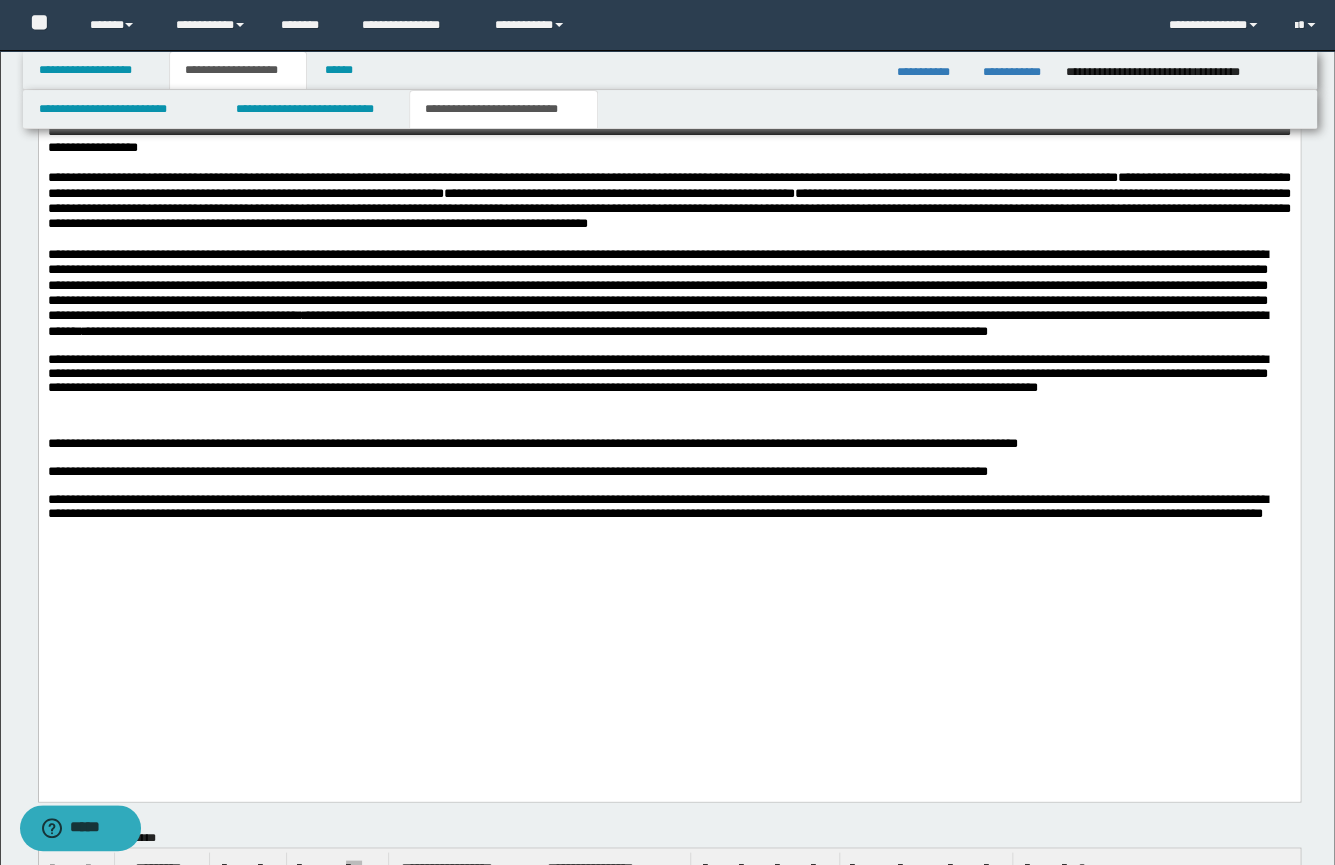 click at bounding box center [668, 430] 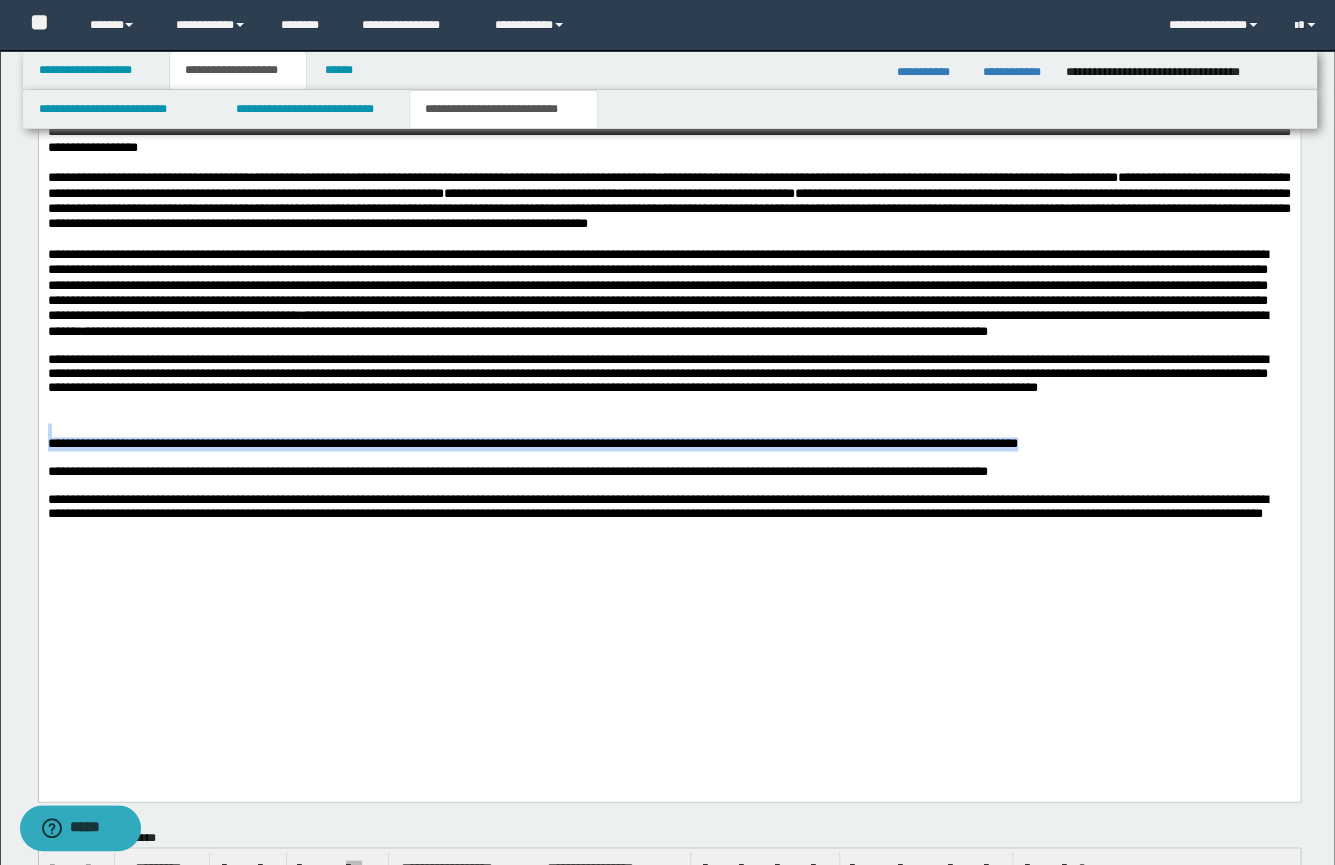 drag, startPoint x: 1217, startPoint y: 552, endPoint x: 45, endPoint y: 533, distance: 1172.154 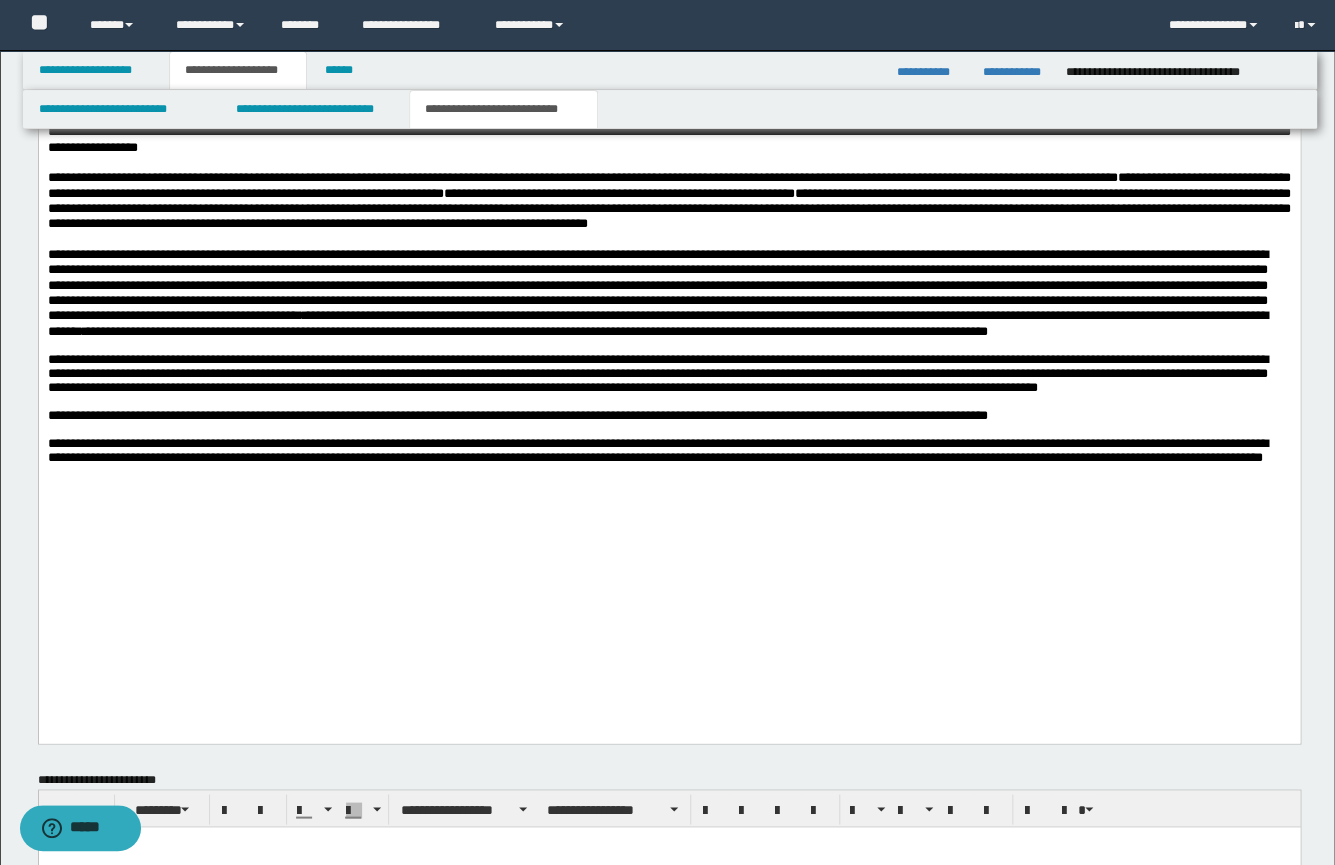click at bounding box center [668, 402] 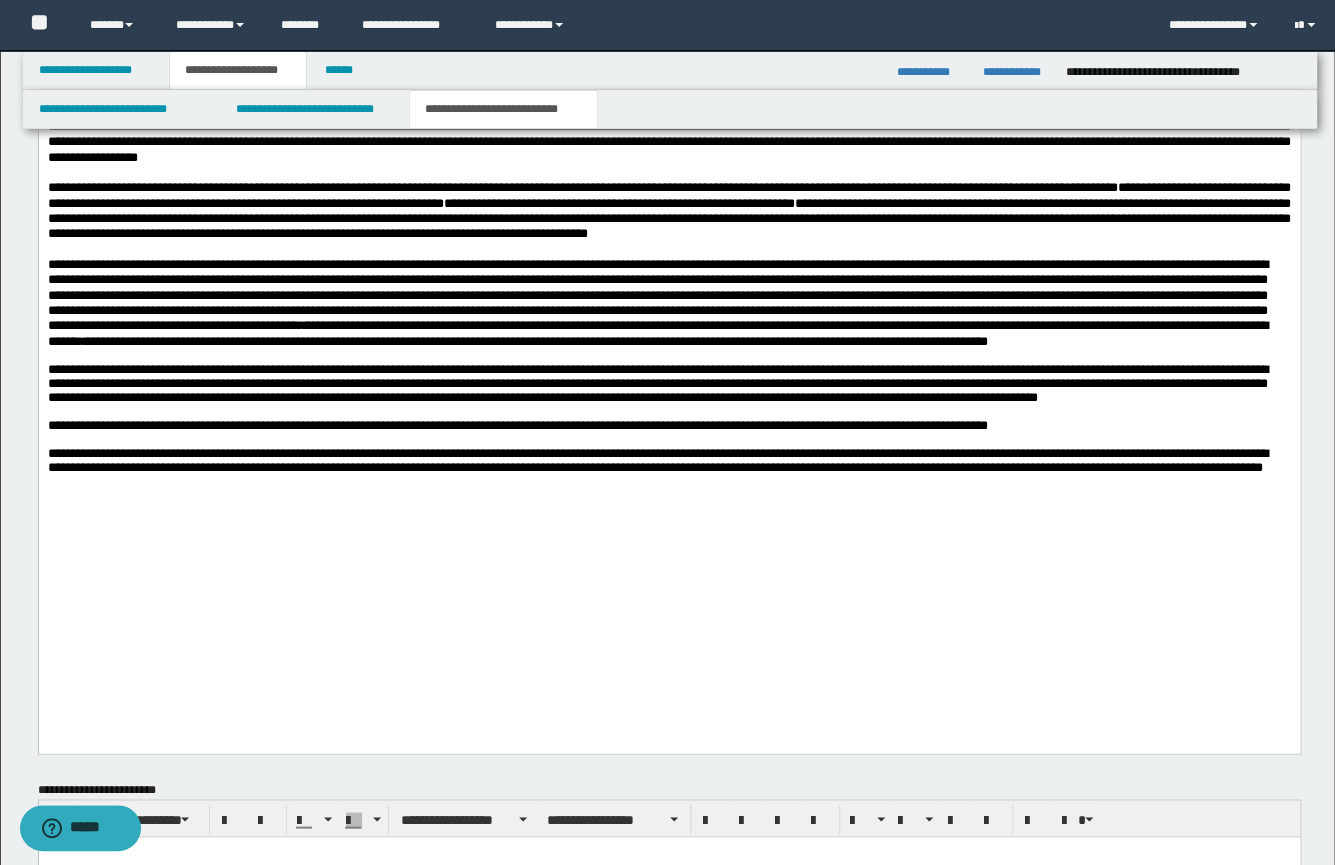 scroll, scrollTop: 913, scrollLeft: 0, axis: vertical 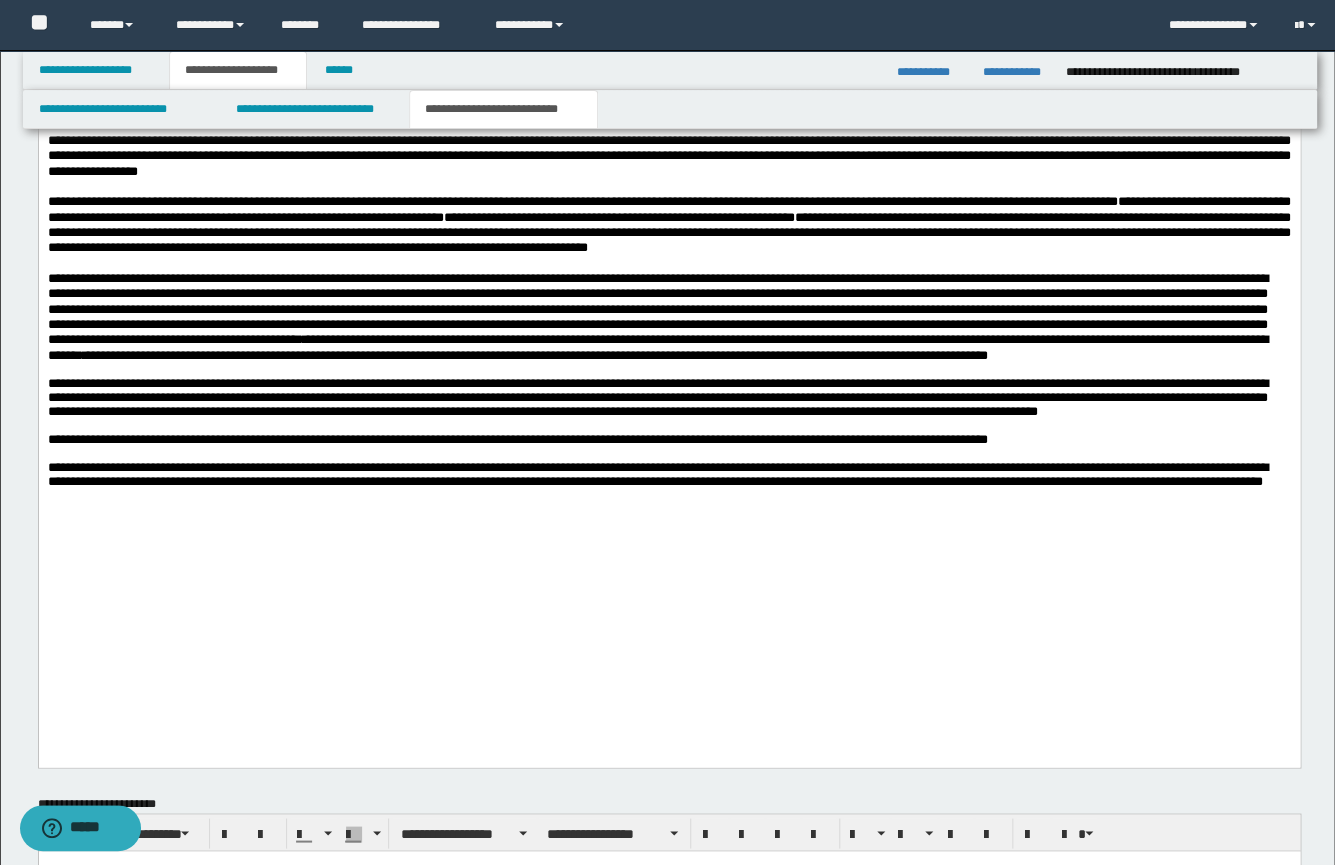 click on "**********" at bounding box center [668, 251] 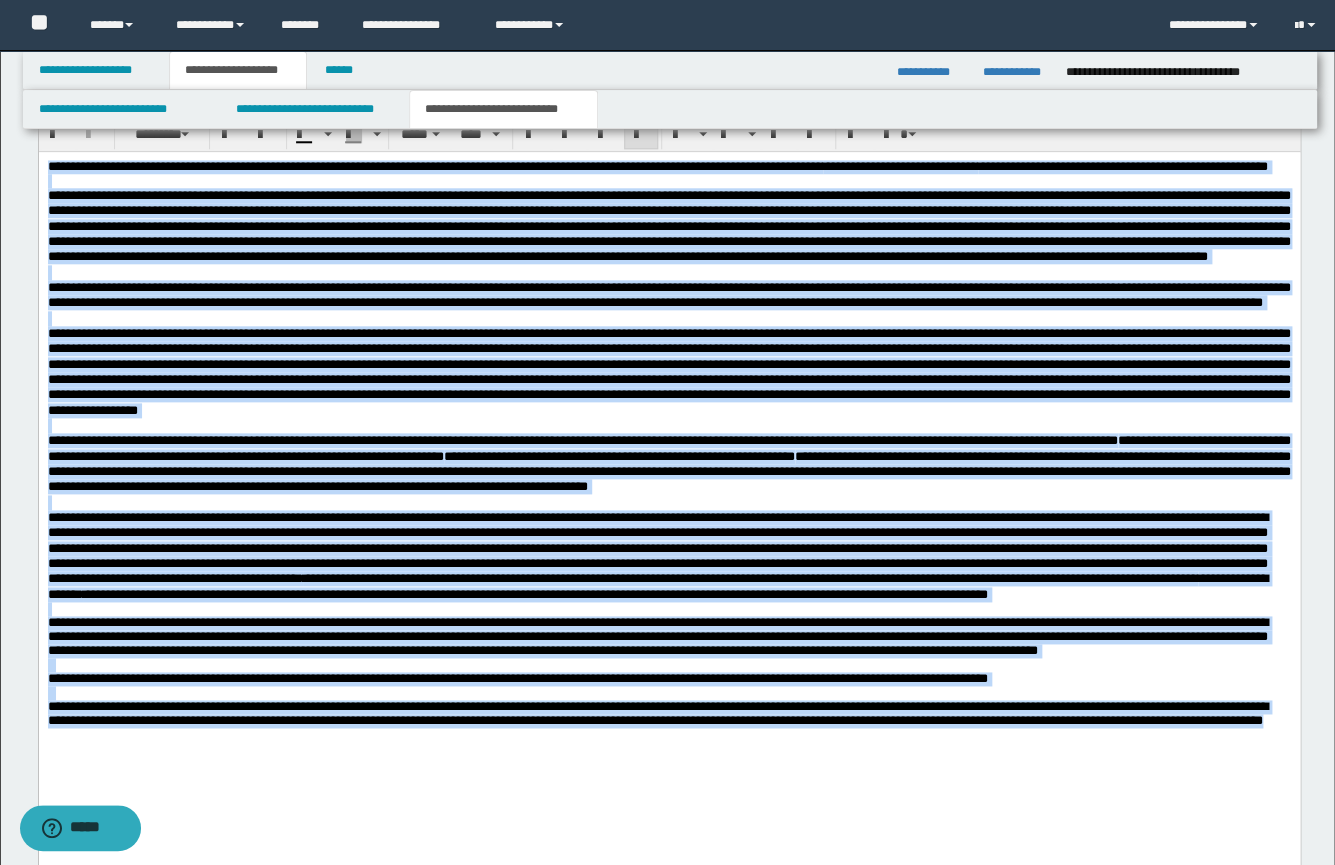 scroll, scrollTop: 664, scrollLeft: 0, axis: vertical 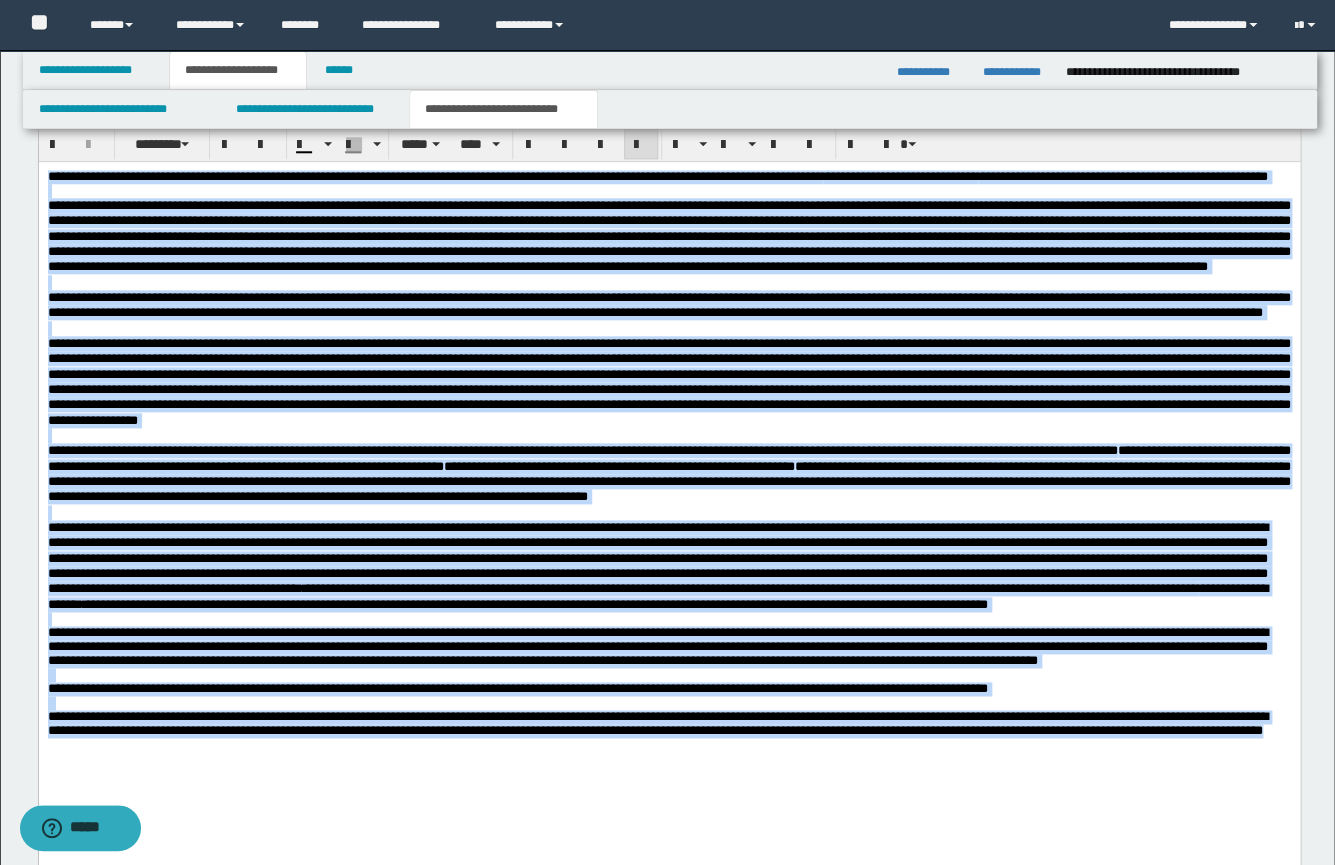 drag, startPoint x: 522, startPoint y: 856, endPoint x: -1, endPoint y: 133, distance: 892.3329 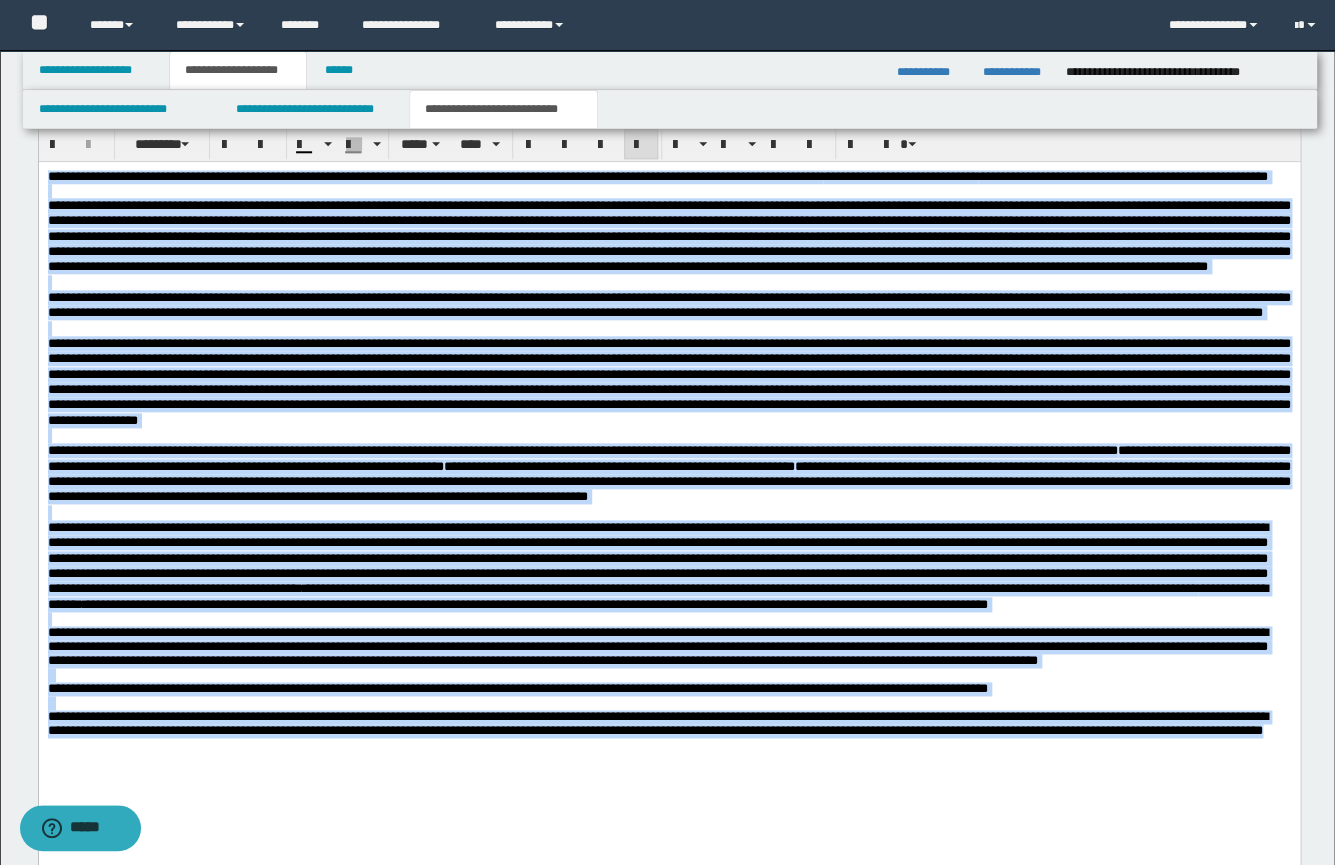 click on "**********" at bounding box center [668, 478] 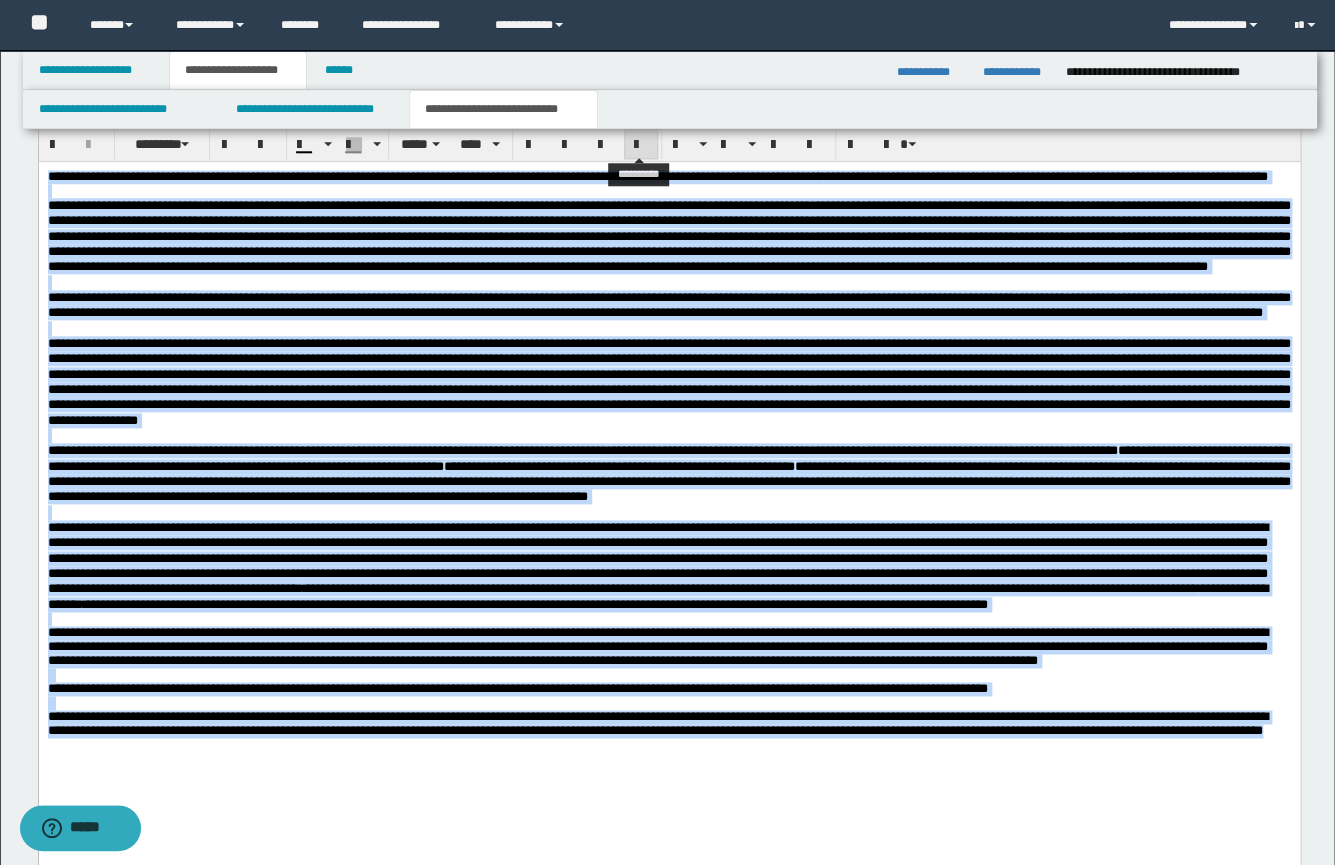 click at bounding box center (641, 145) 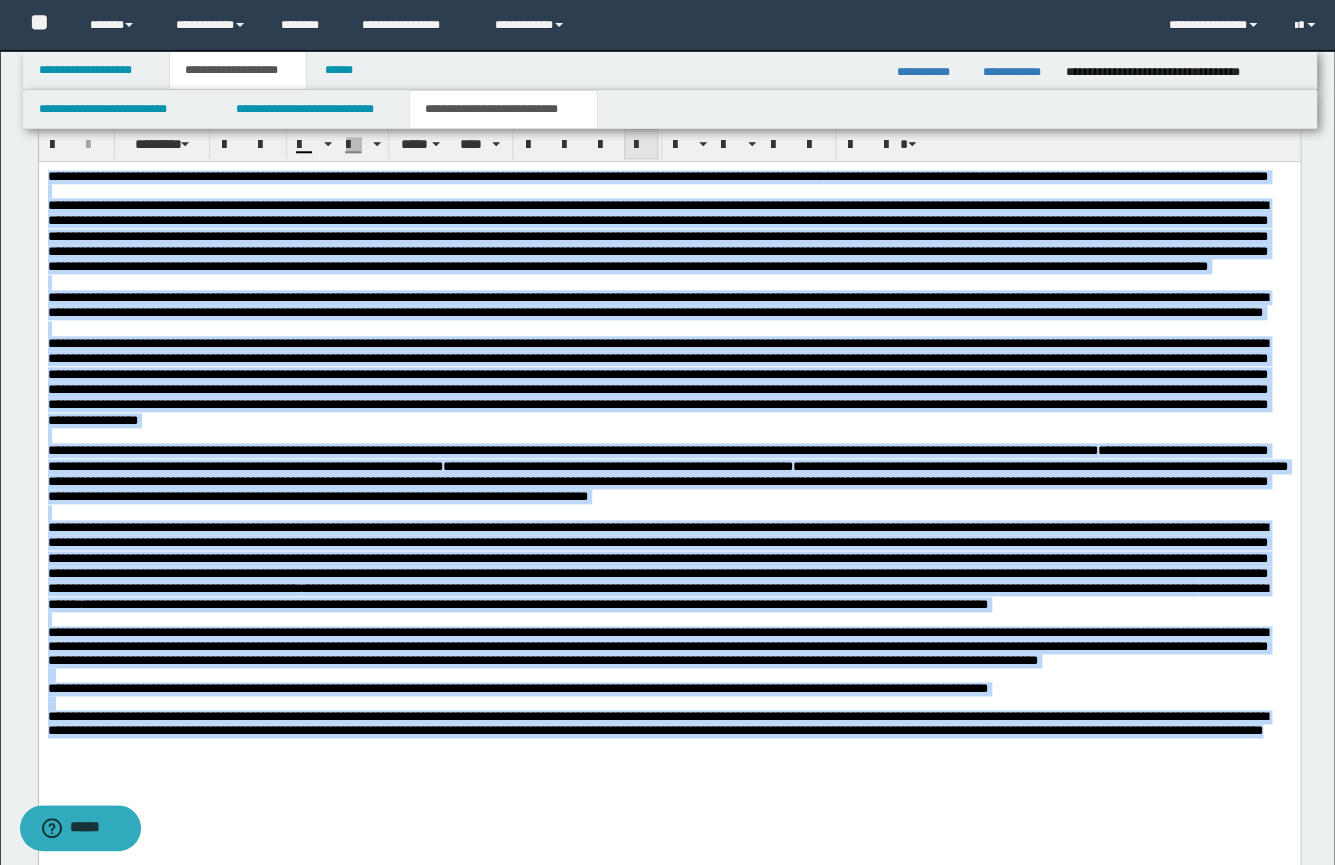 click at bounding box center [641, 145] 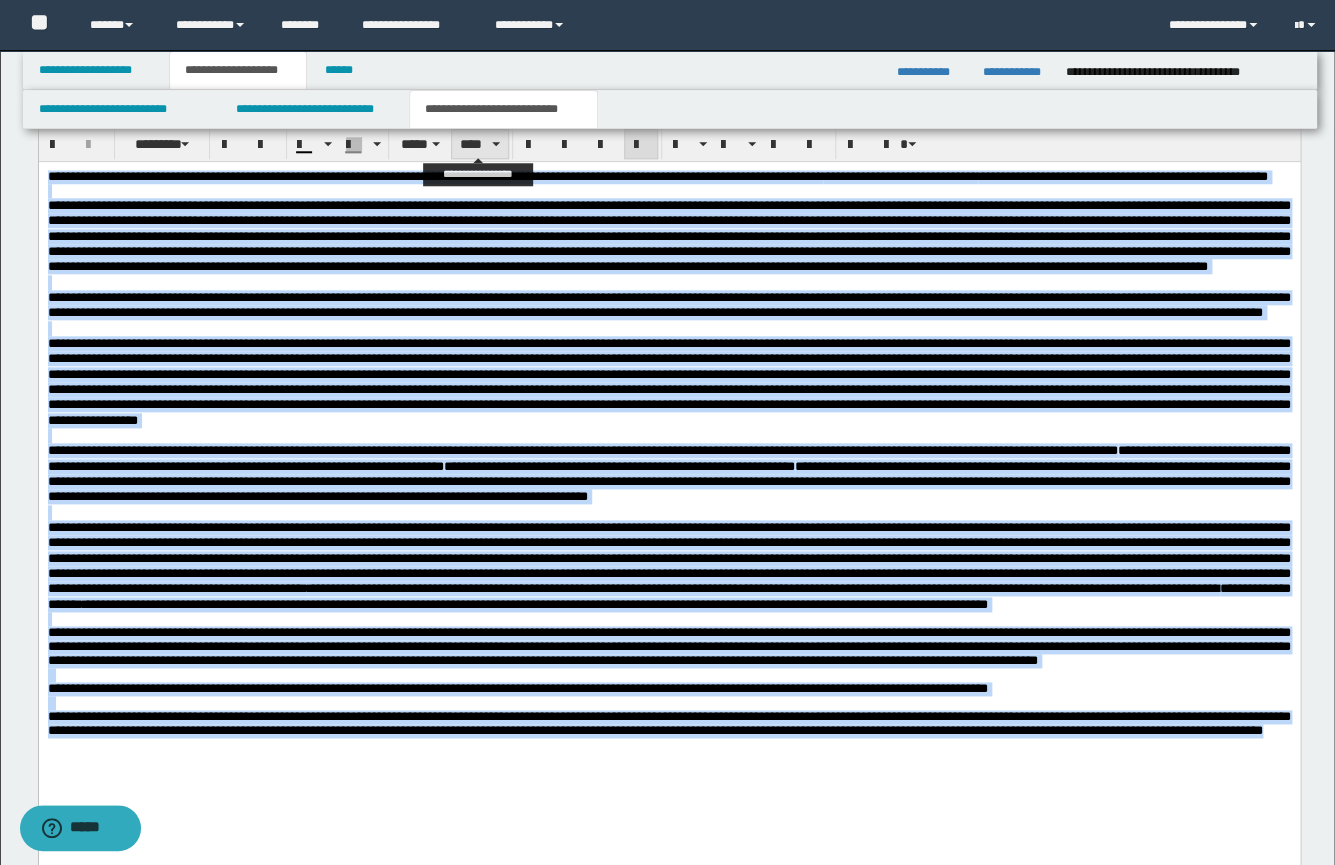 click on "****" at bounding box center [480, 144] 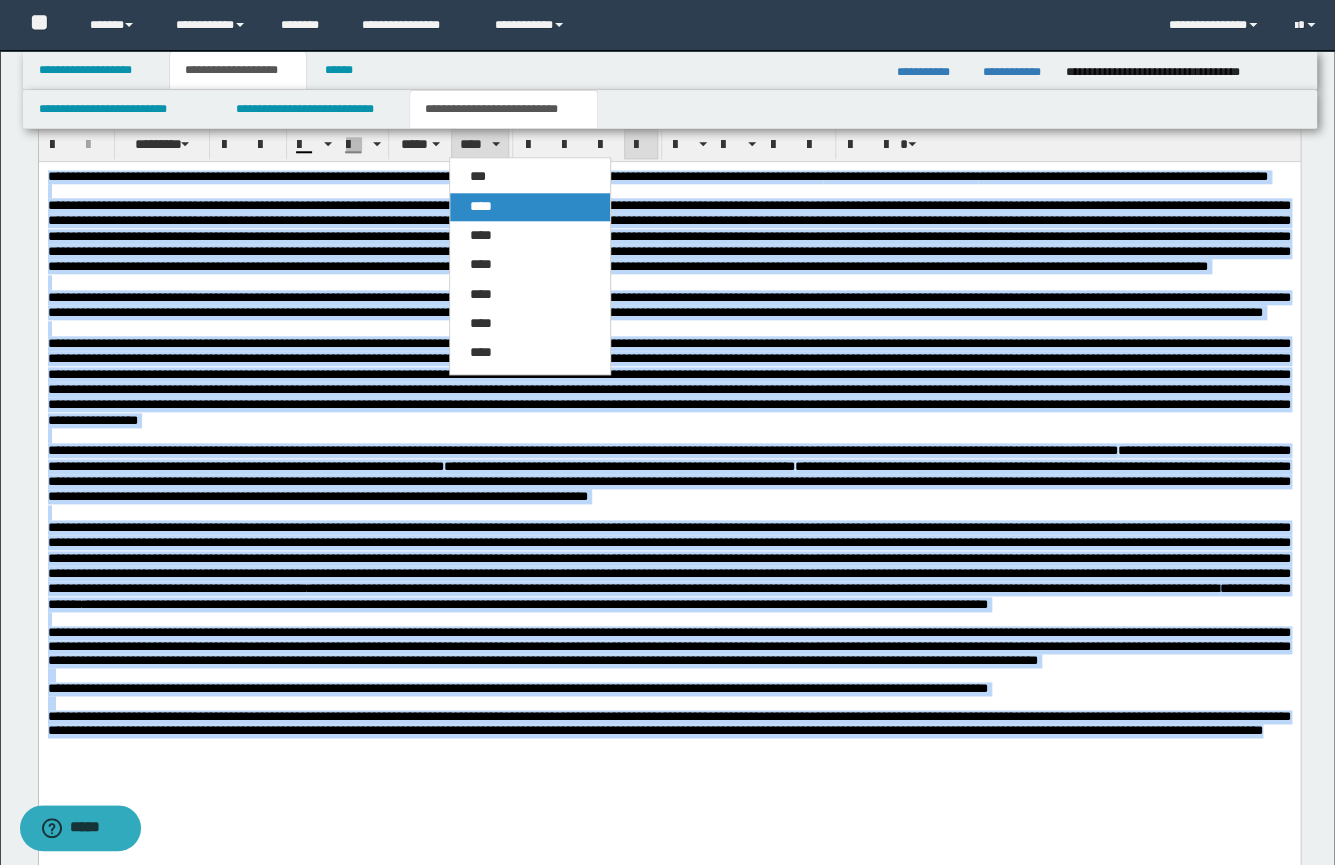 click on "****" at bounding box center [481, 206] 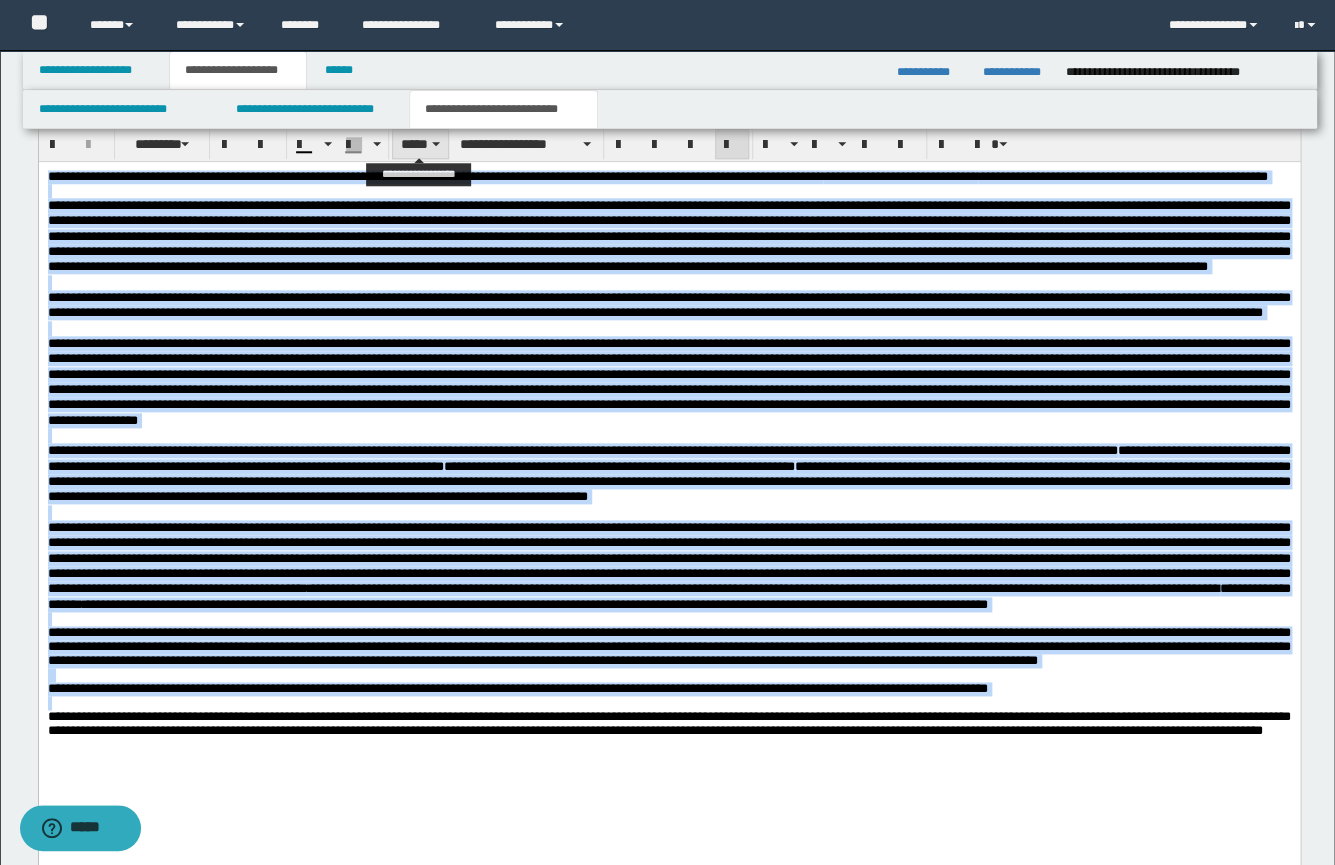 click on "*****" at bounding box center [420, 144] 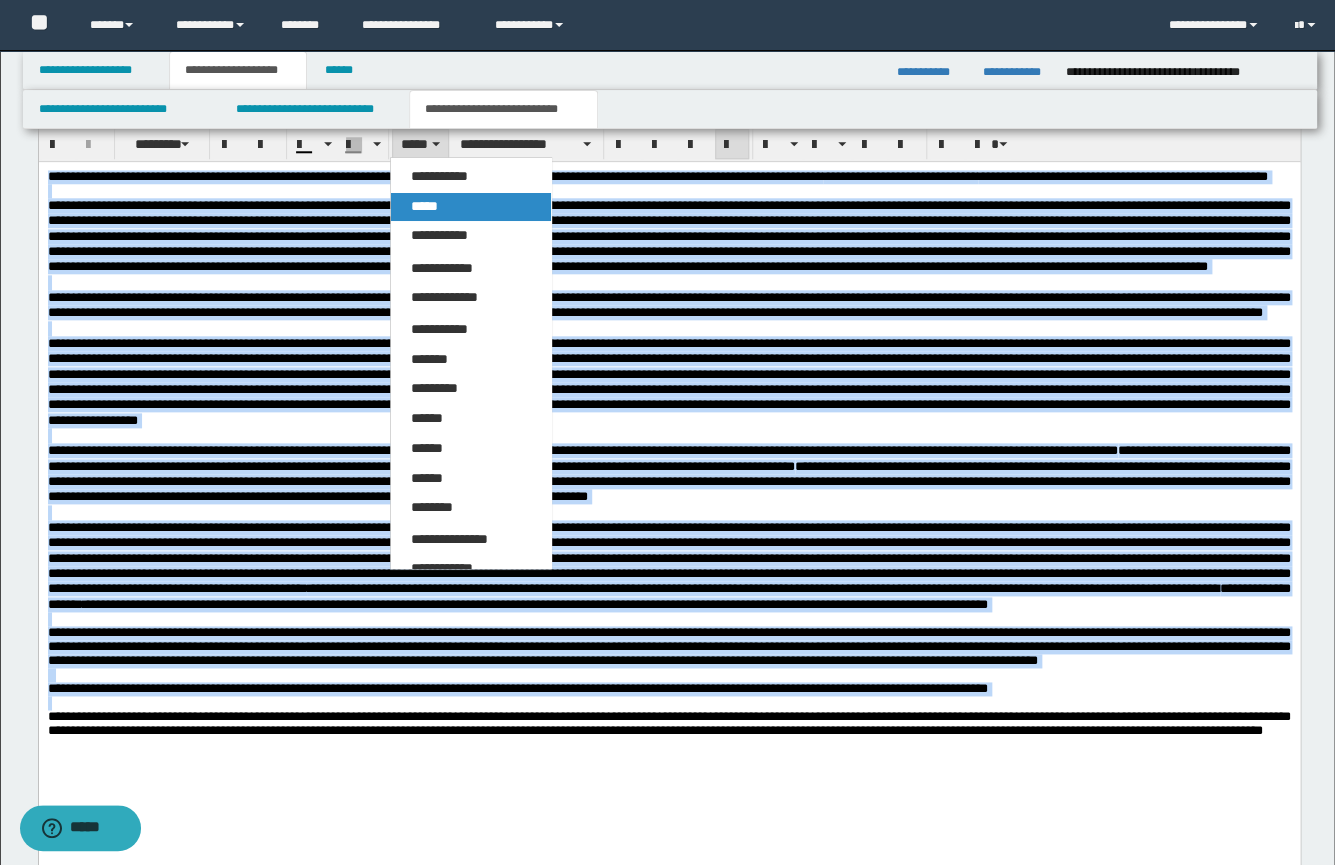 click on "*****" at bounding box center (424, 206) 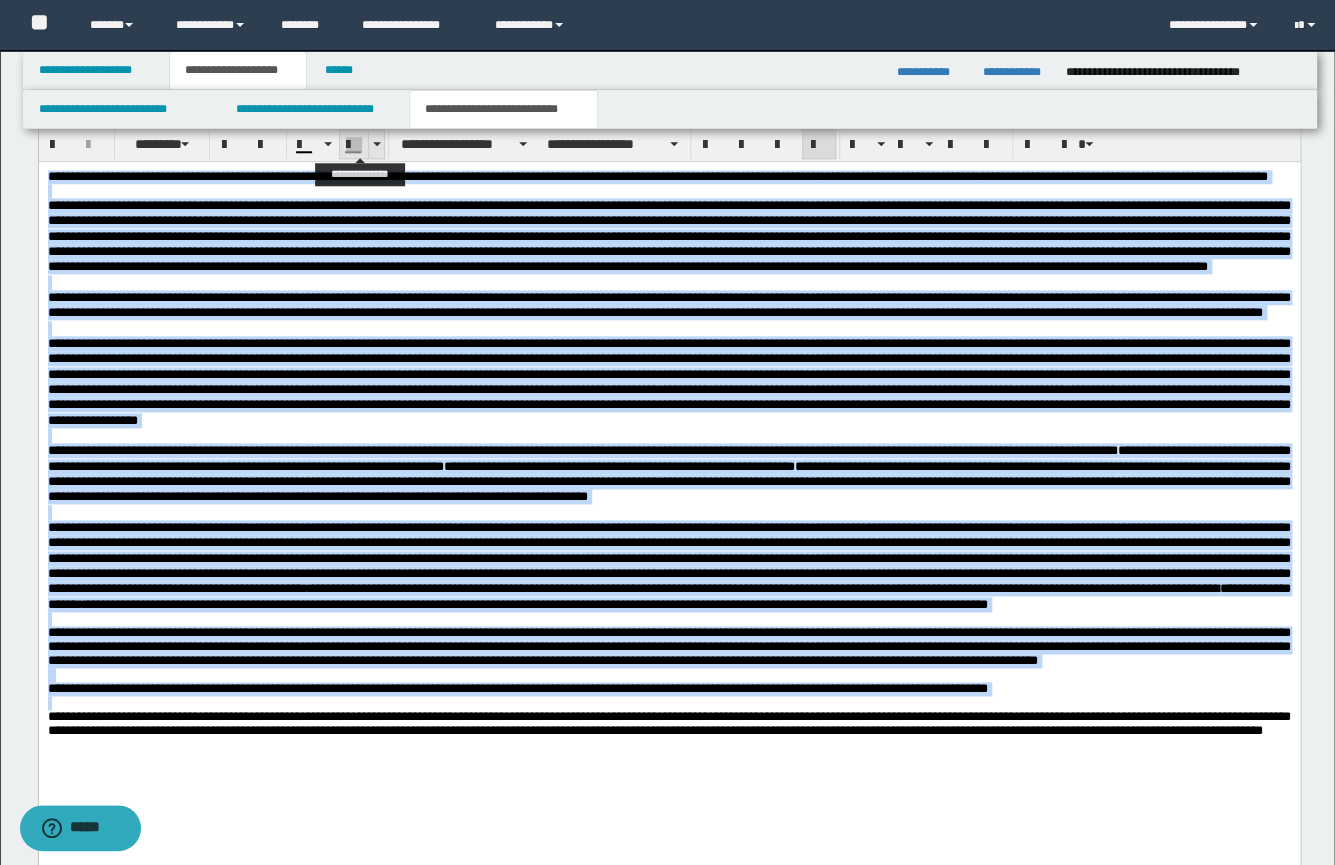 click at bounding box center [377, 144] 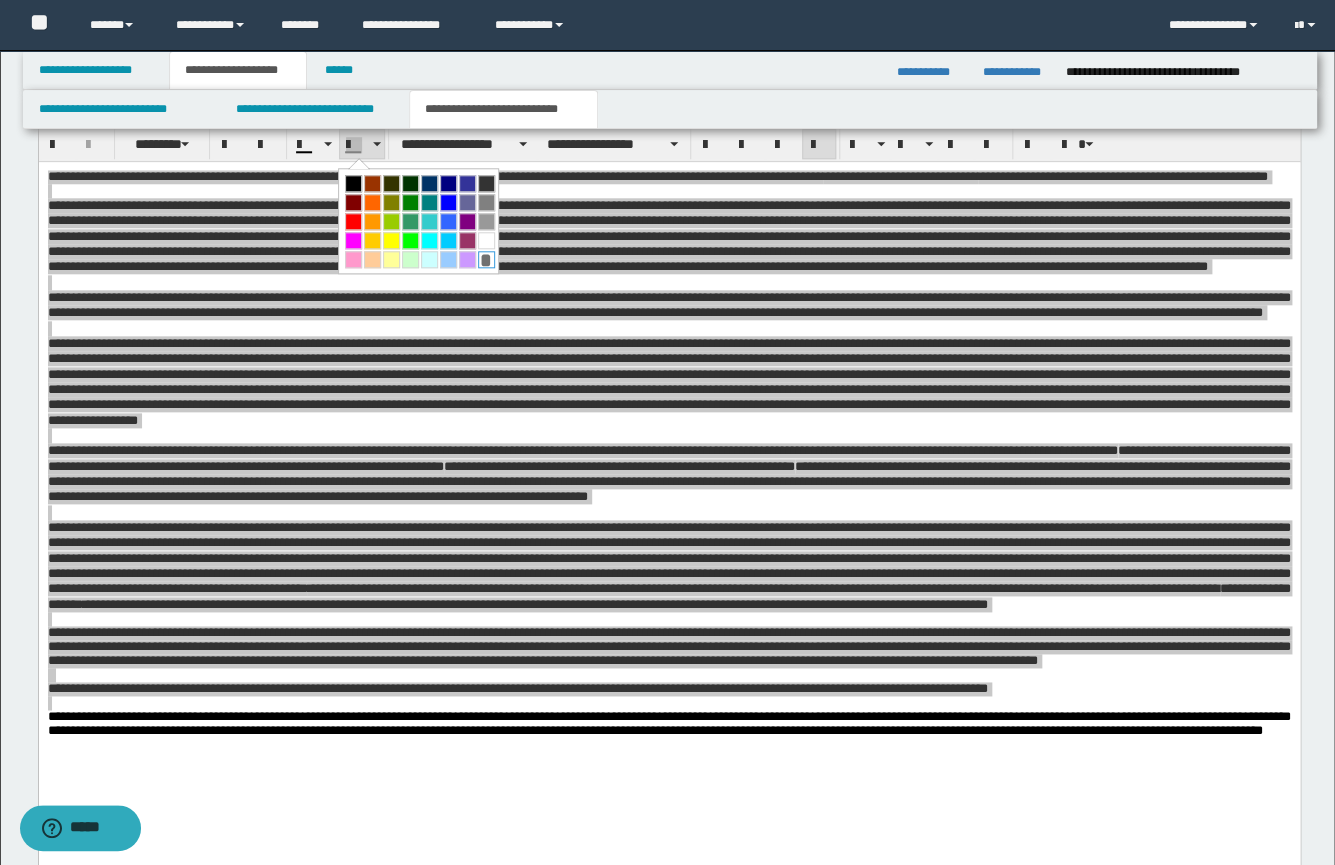 click on "*" at bounding box center [486, 259] 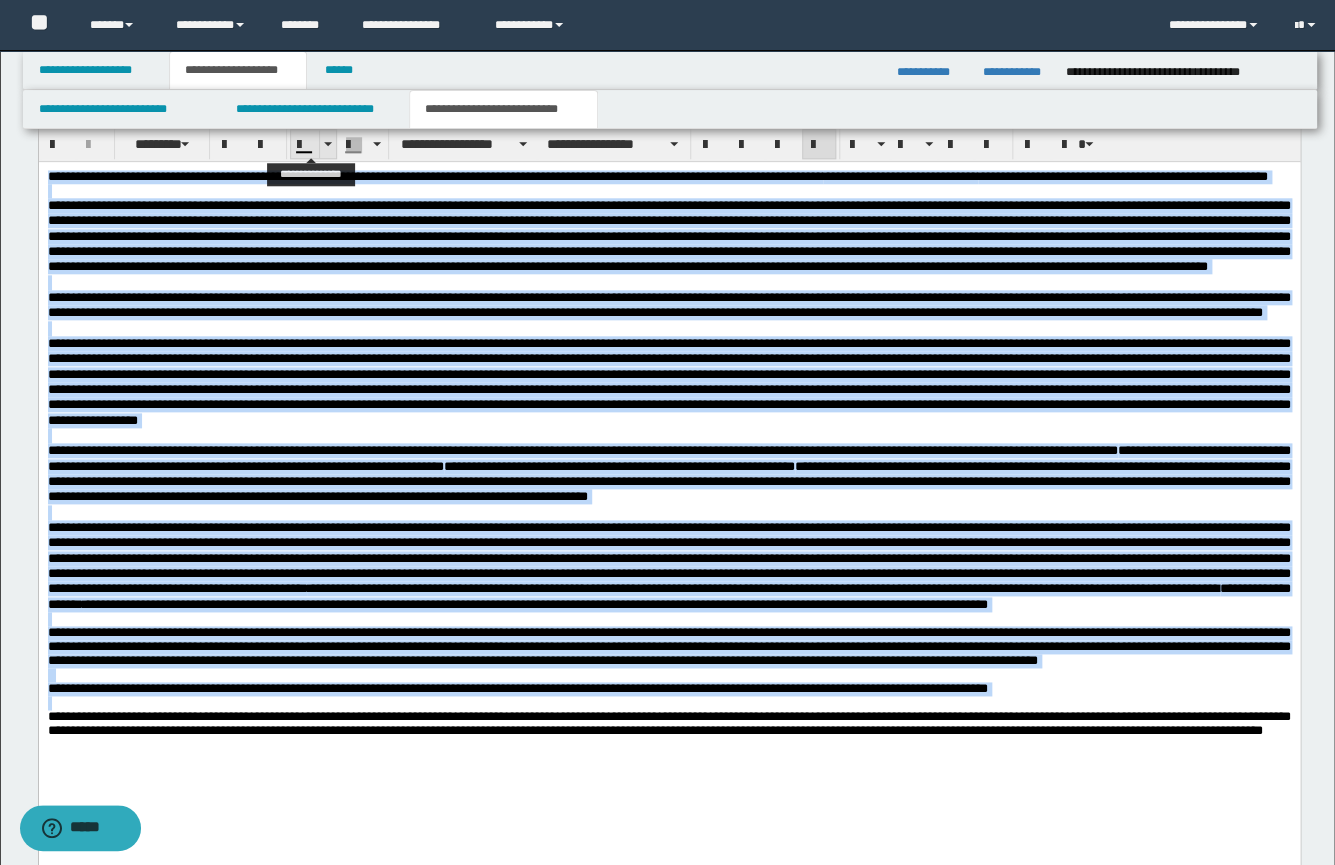 click at bounding box center (327, 144) 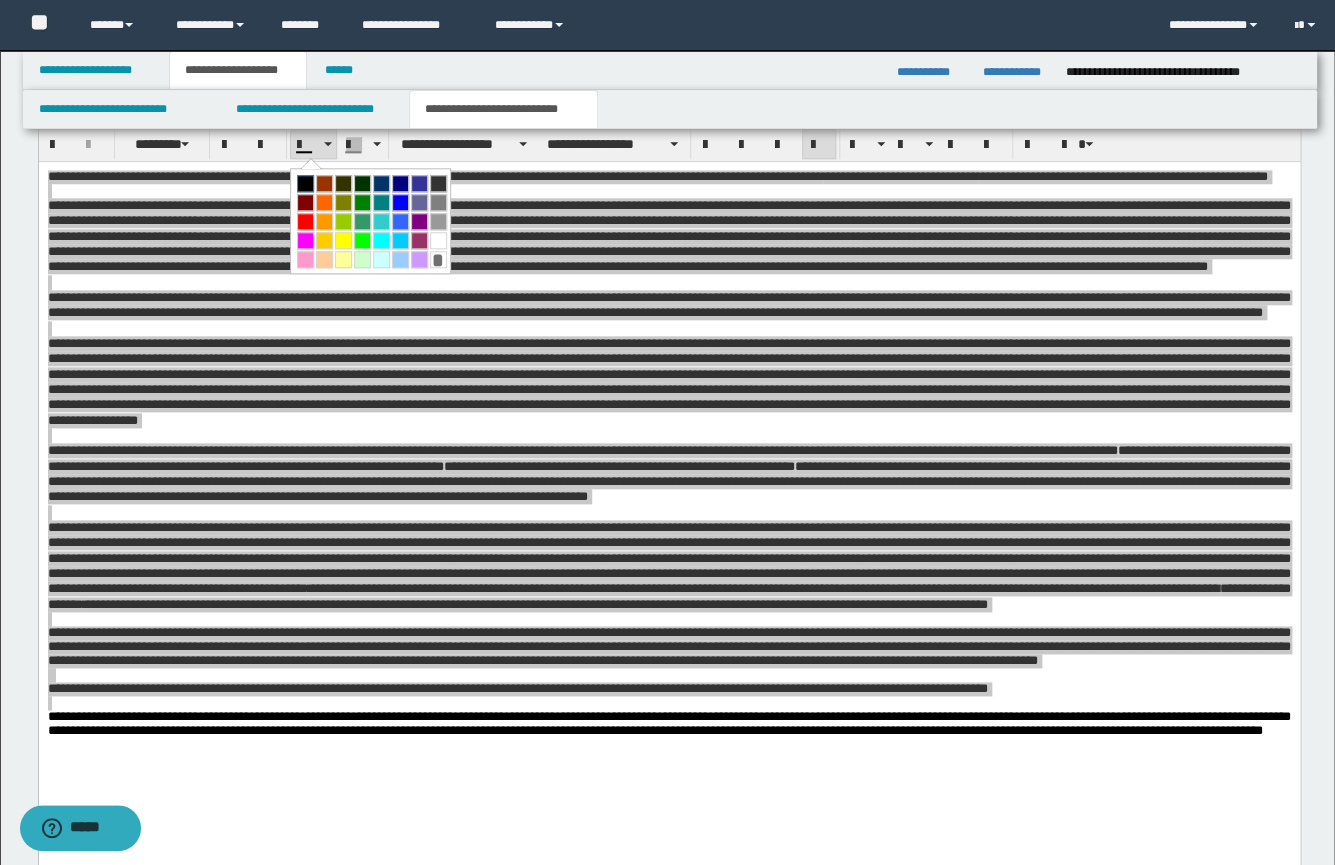 click at bounding box center [305, 183] 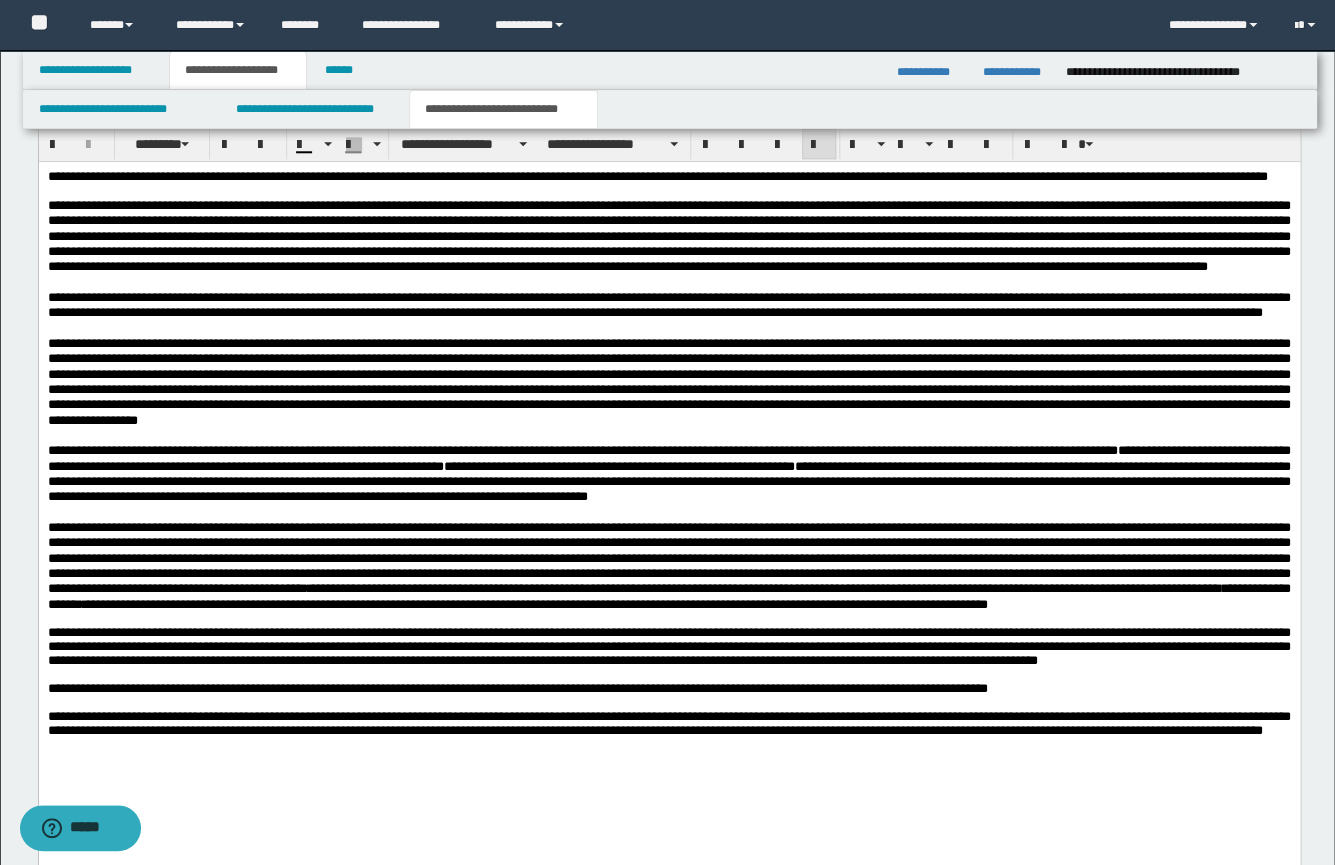 click on "**********" at bounding box center (668, 304) 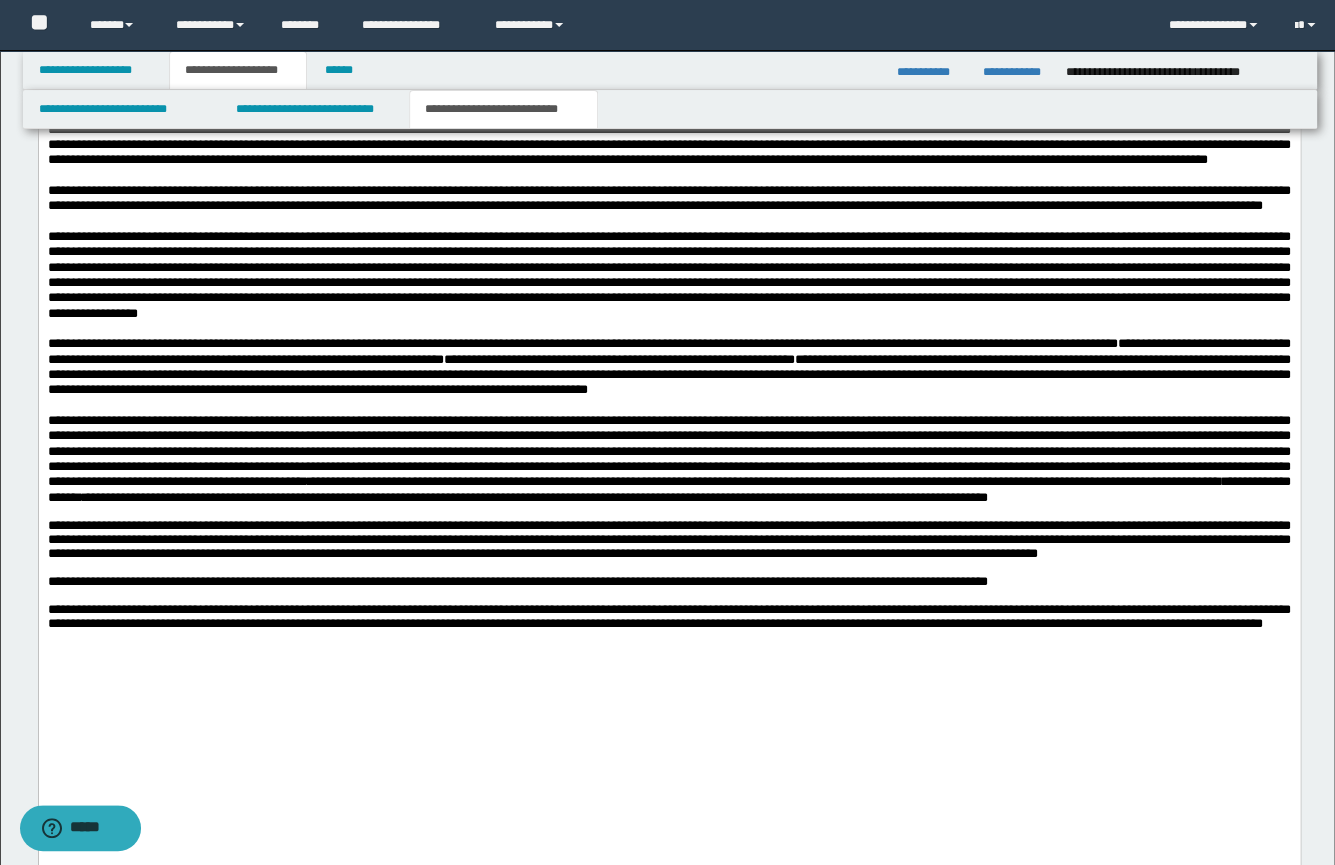 scroll, scrollTop: 773, scrollLeft: 0, axis: vertical 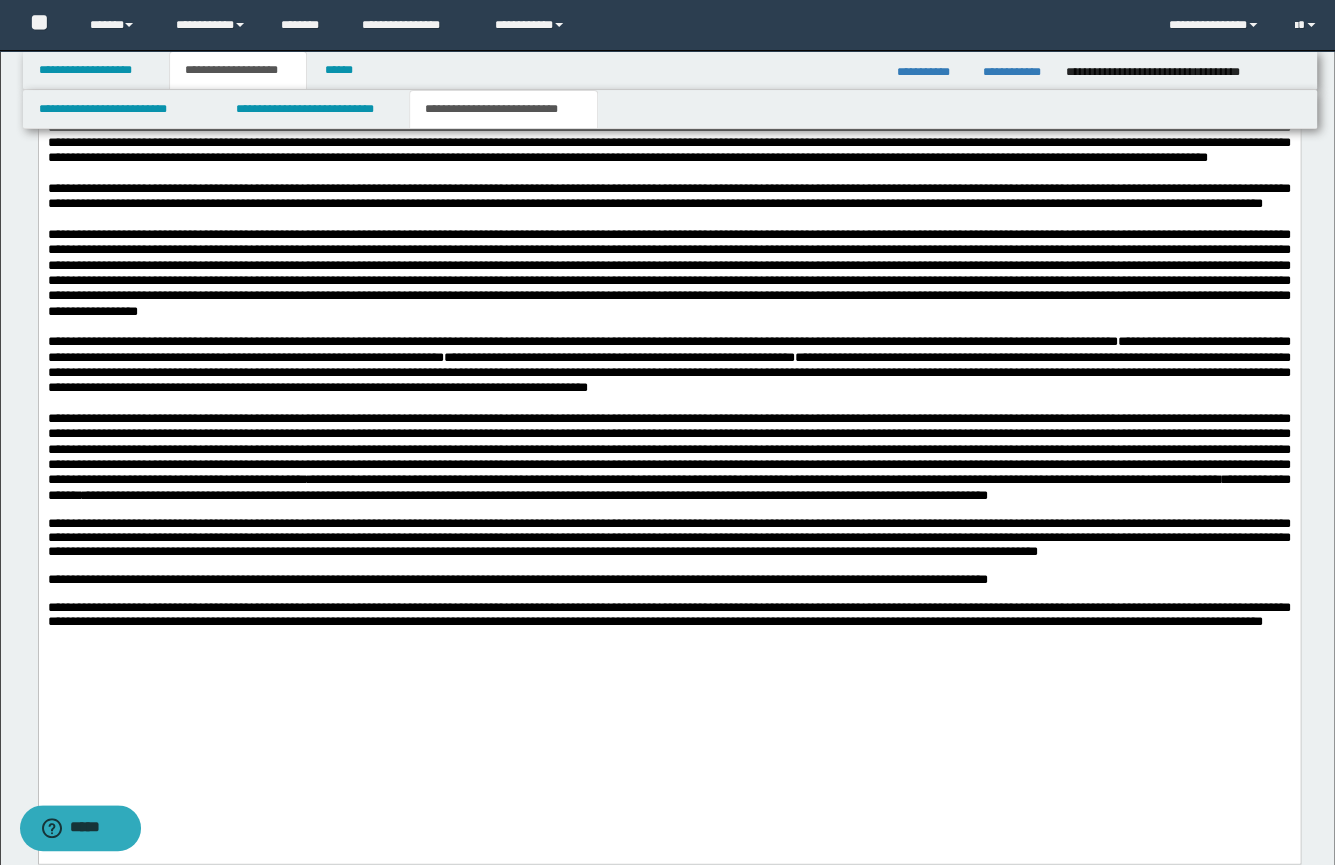 drag, startPoint x: 1119, startPoint y: 631, endPoint x: 1237, endPoint y: 617, distance: 118.82761 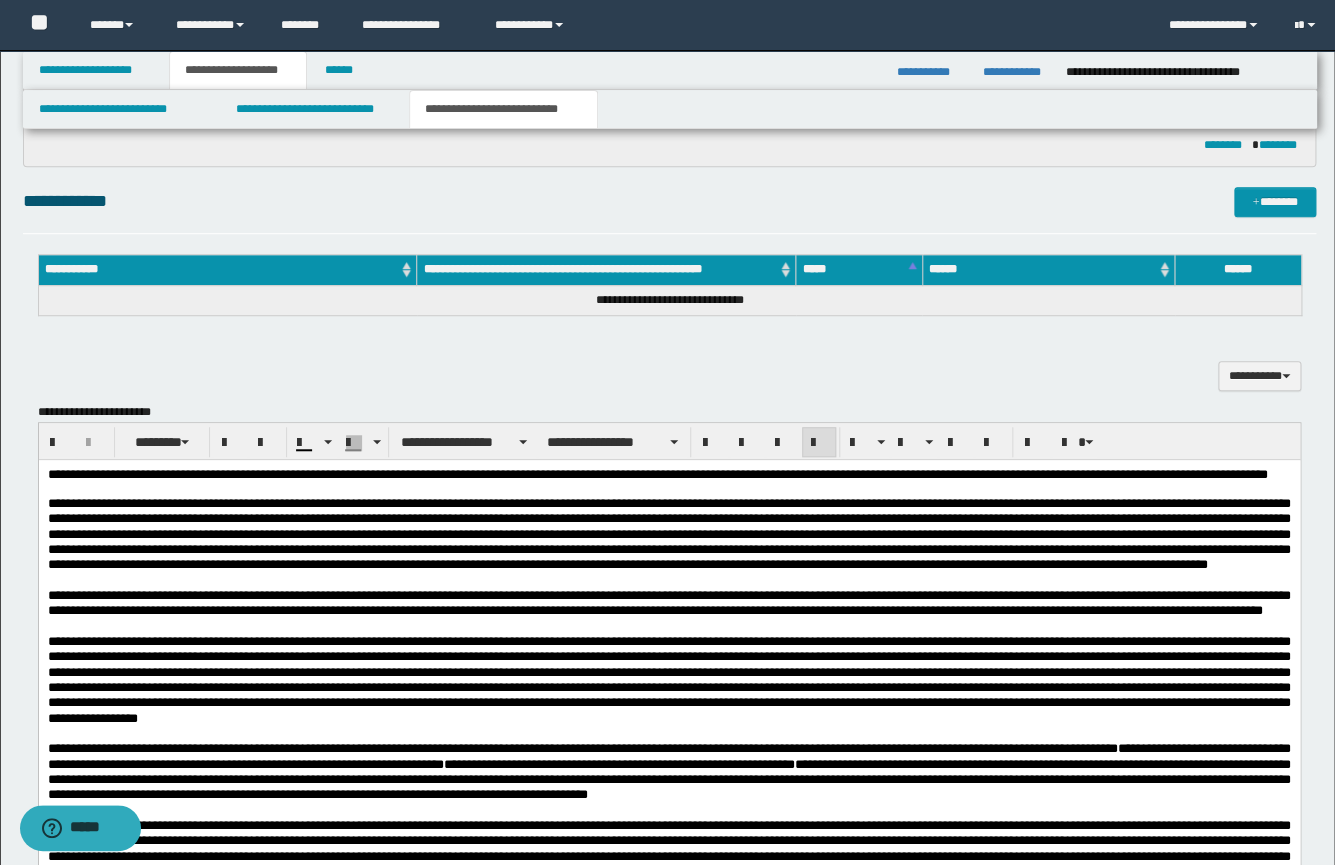 scroll, scrollTop: 356, scrollLeft: 0, axis: vertical 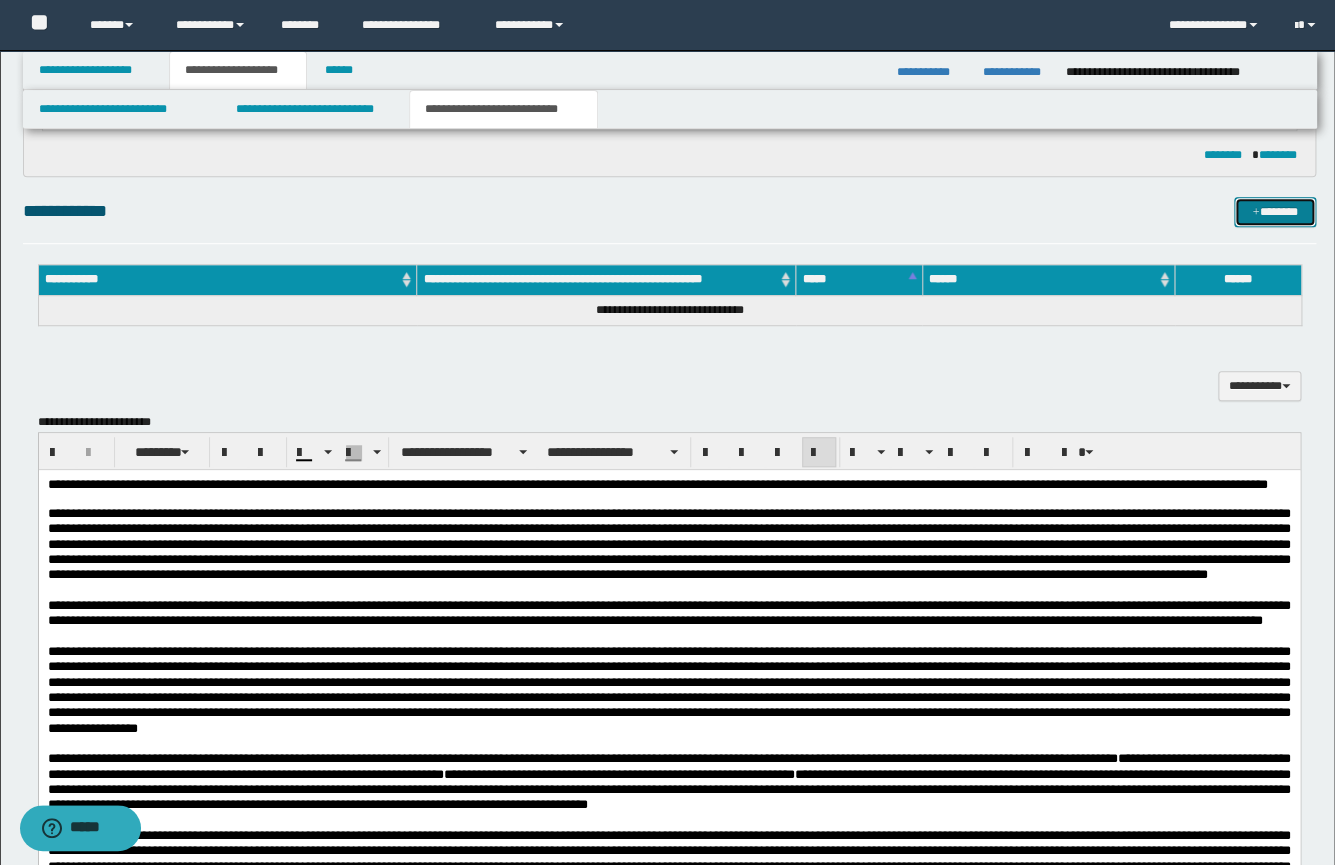 click on "*******" at bounding box center (1275, 212) 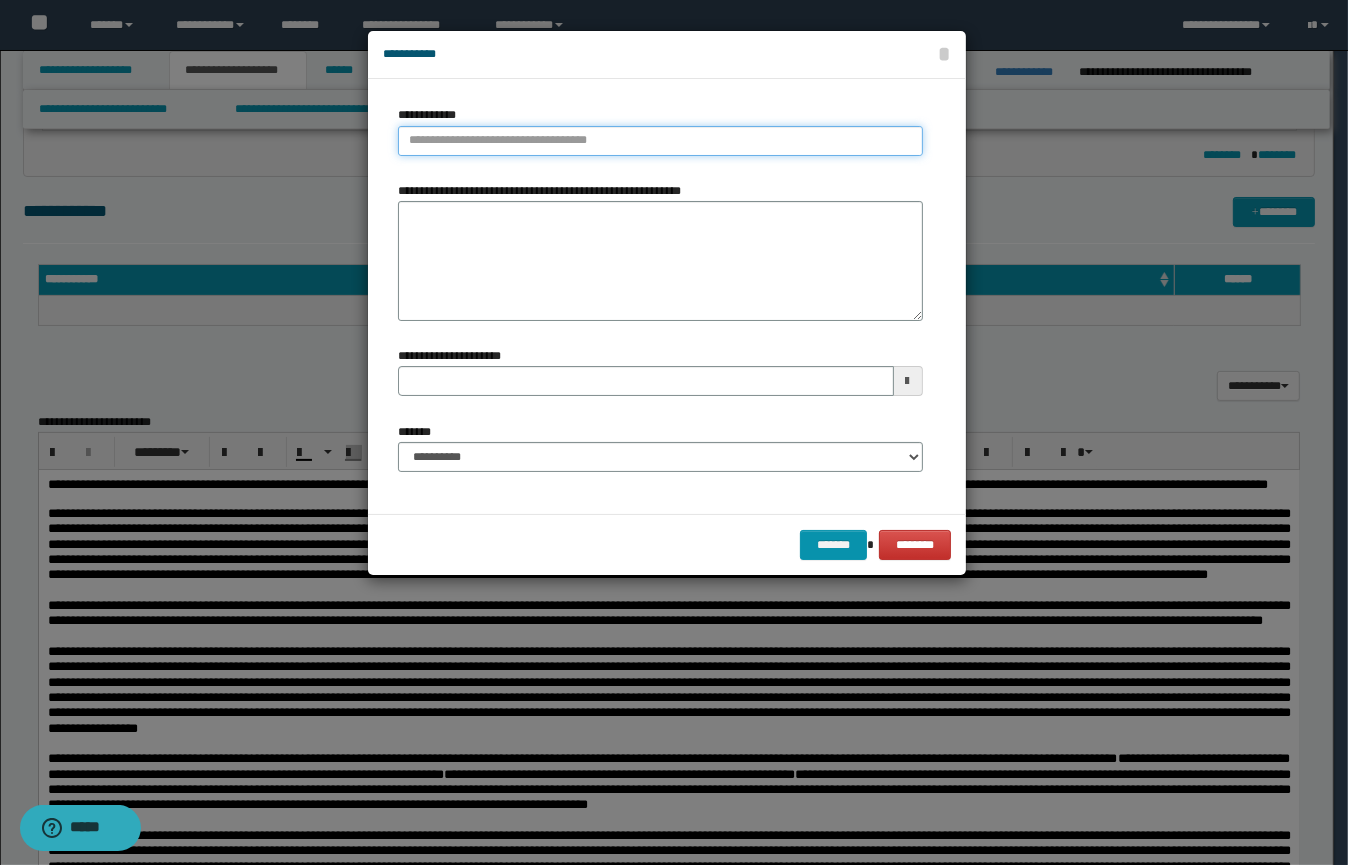 click on "**********" at bounding box center (660, 141) 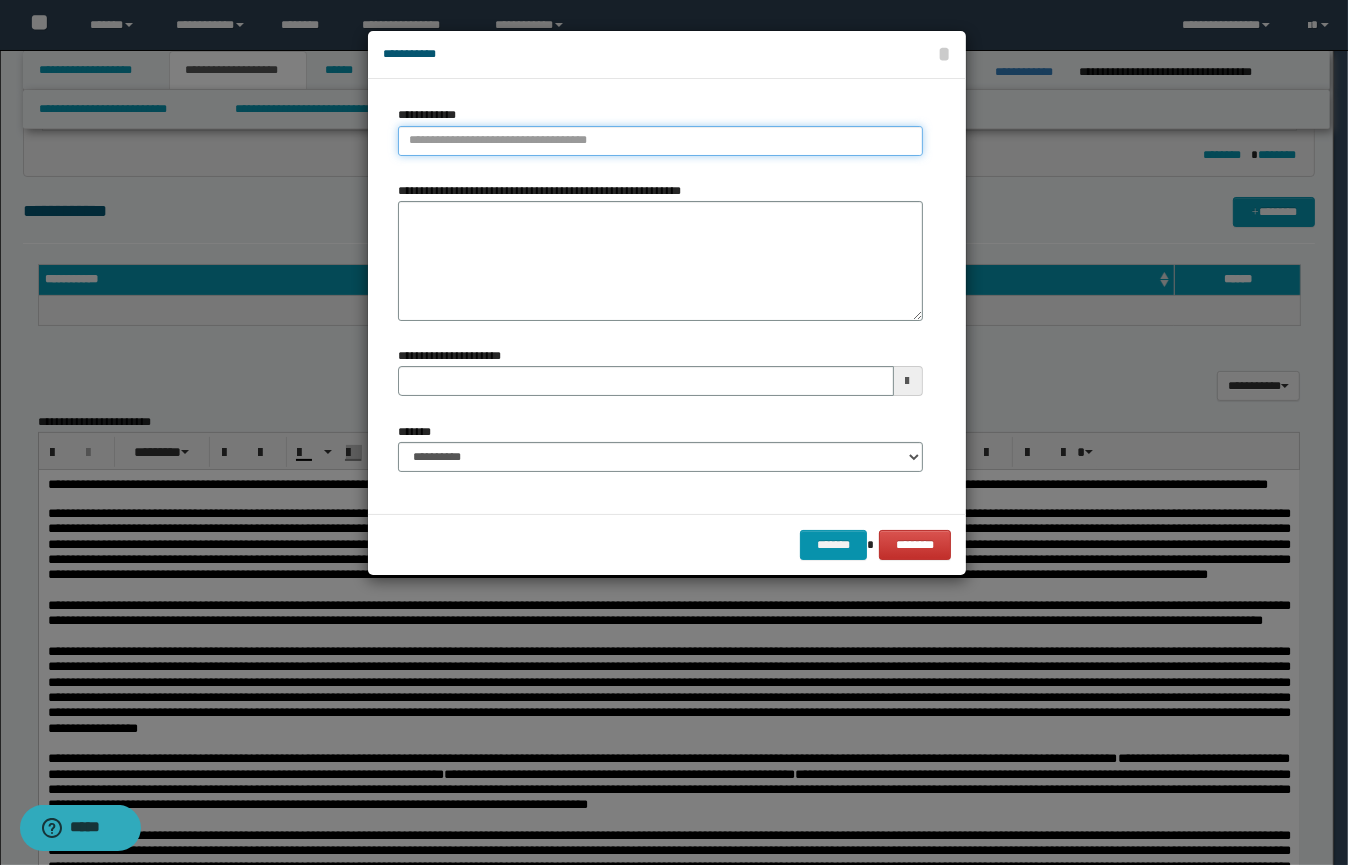 type on "*" 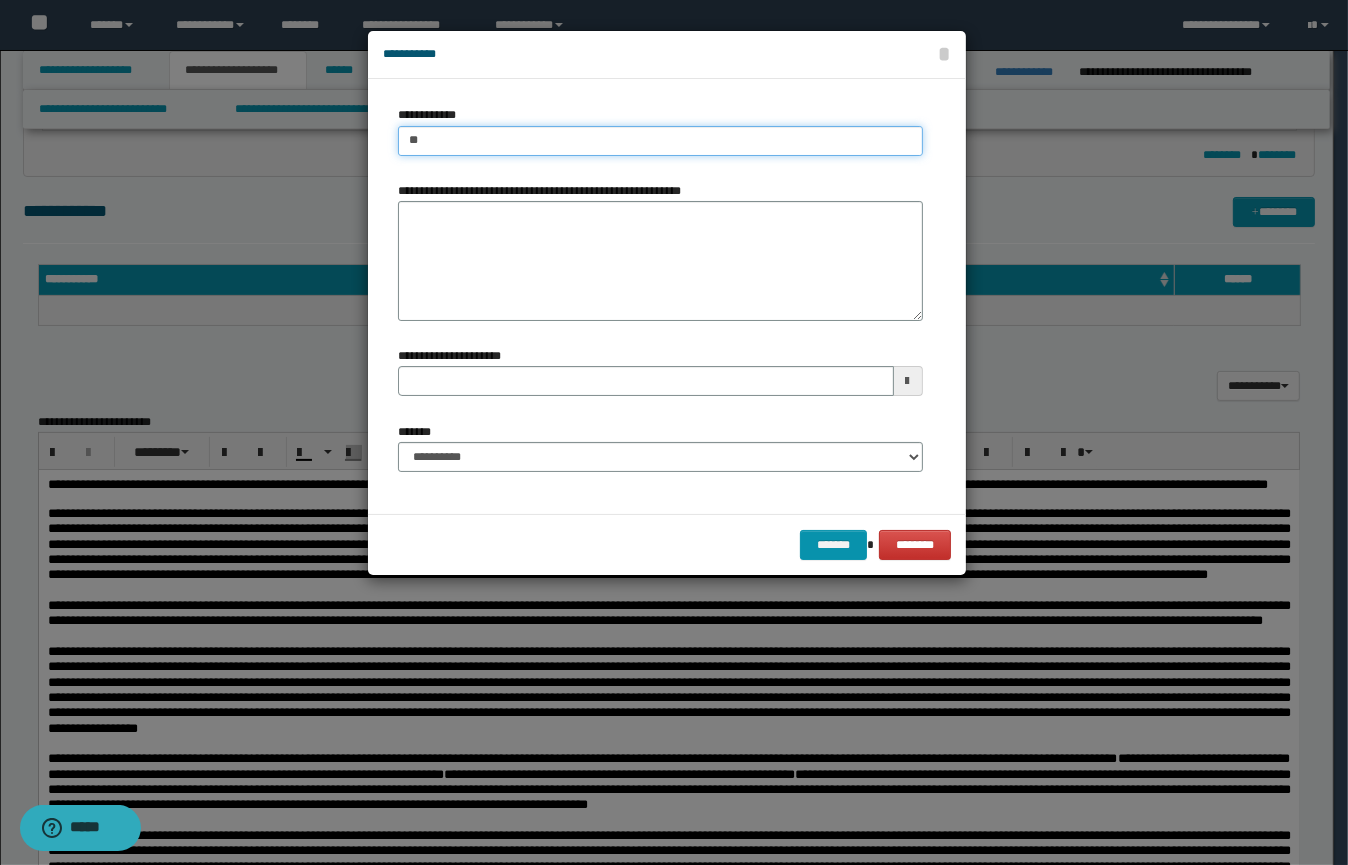 type on "***" 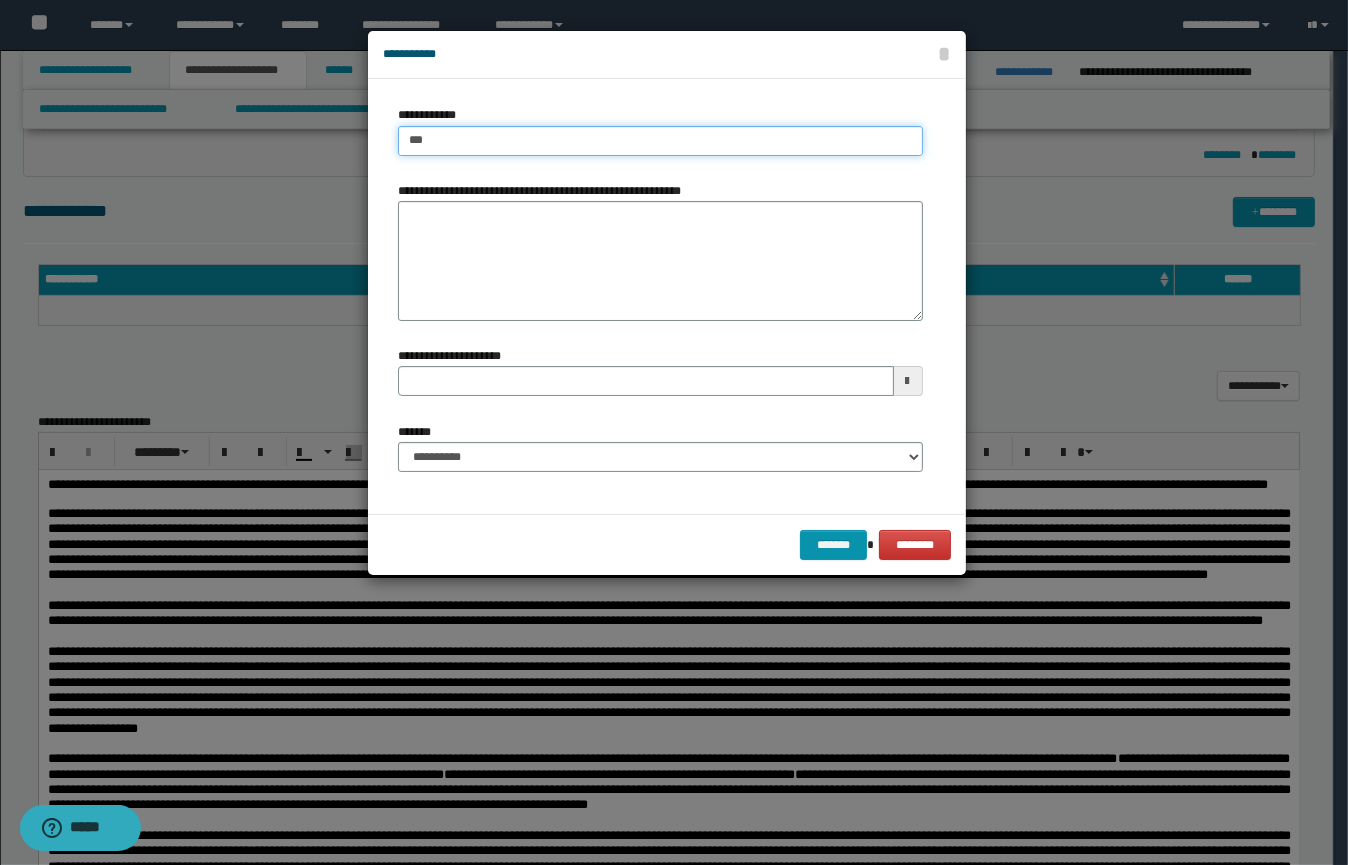 type on "***" 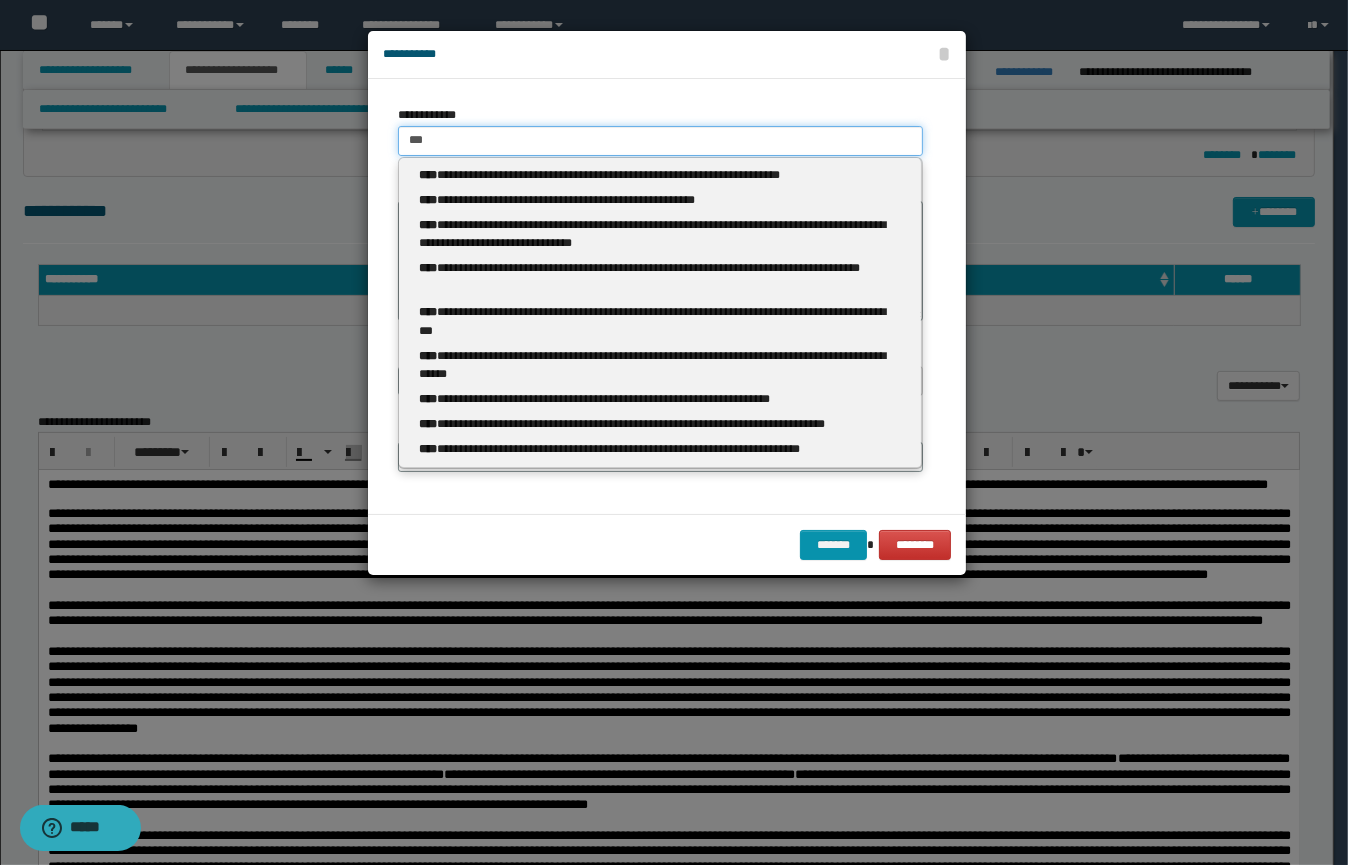 type 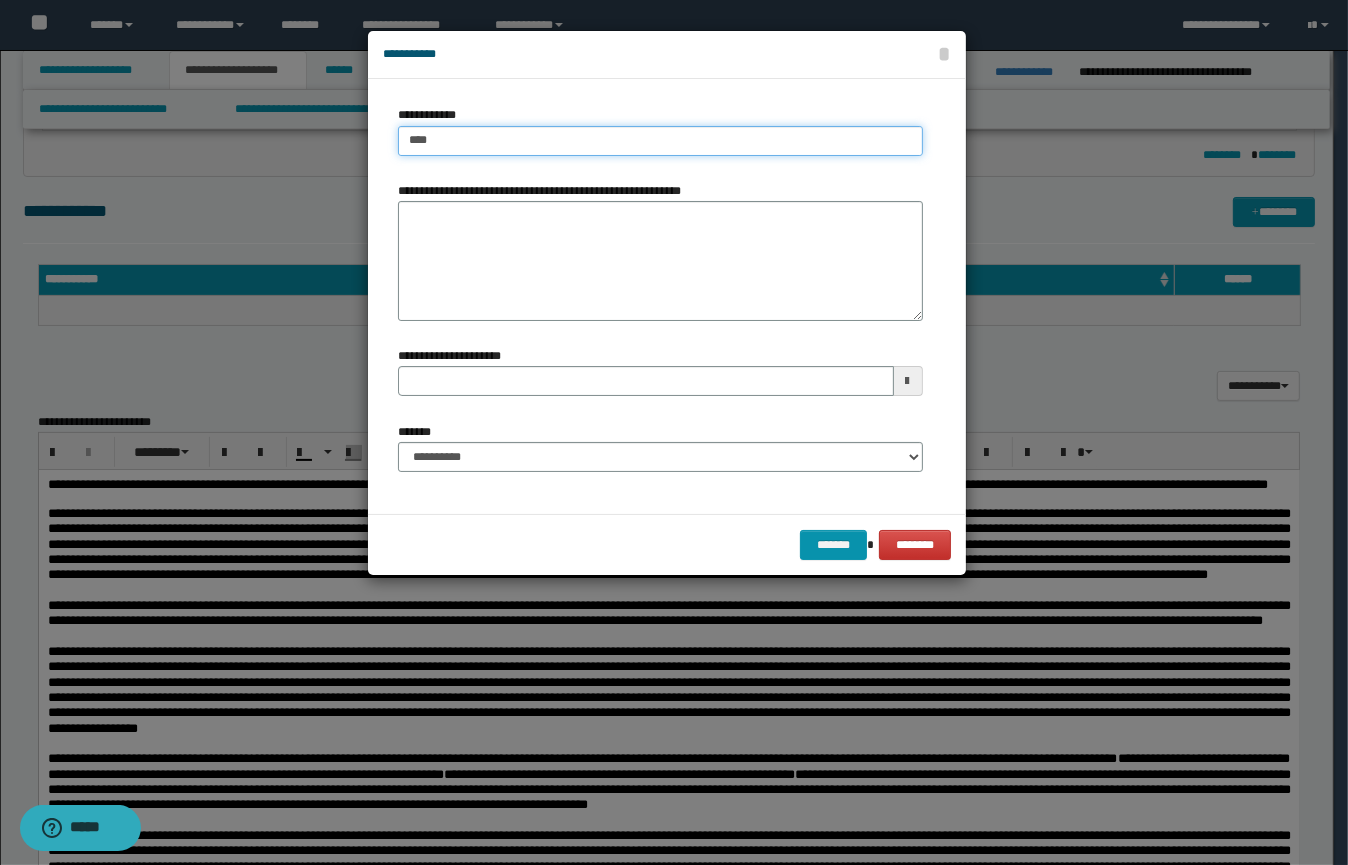 type on "****" 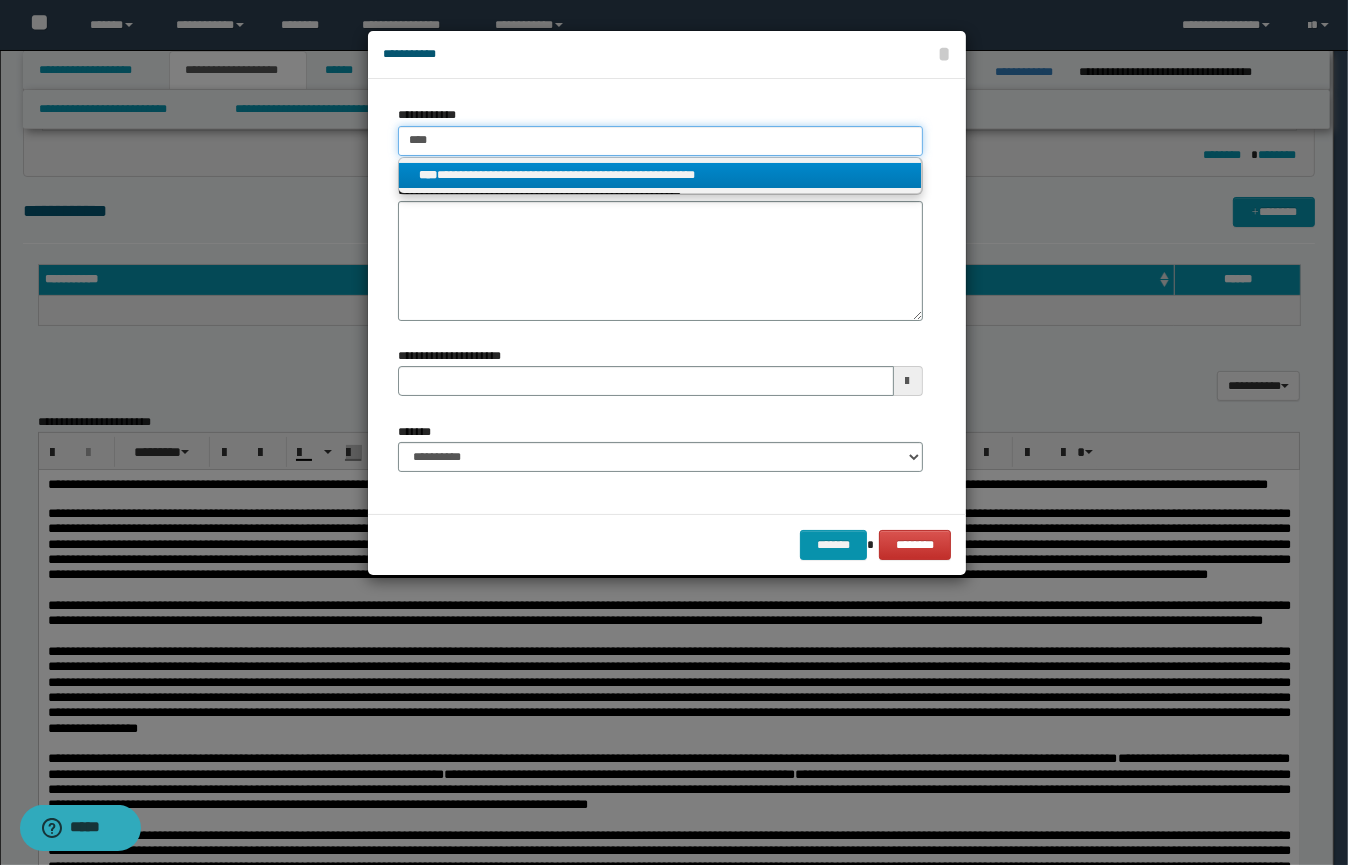 type on "****" 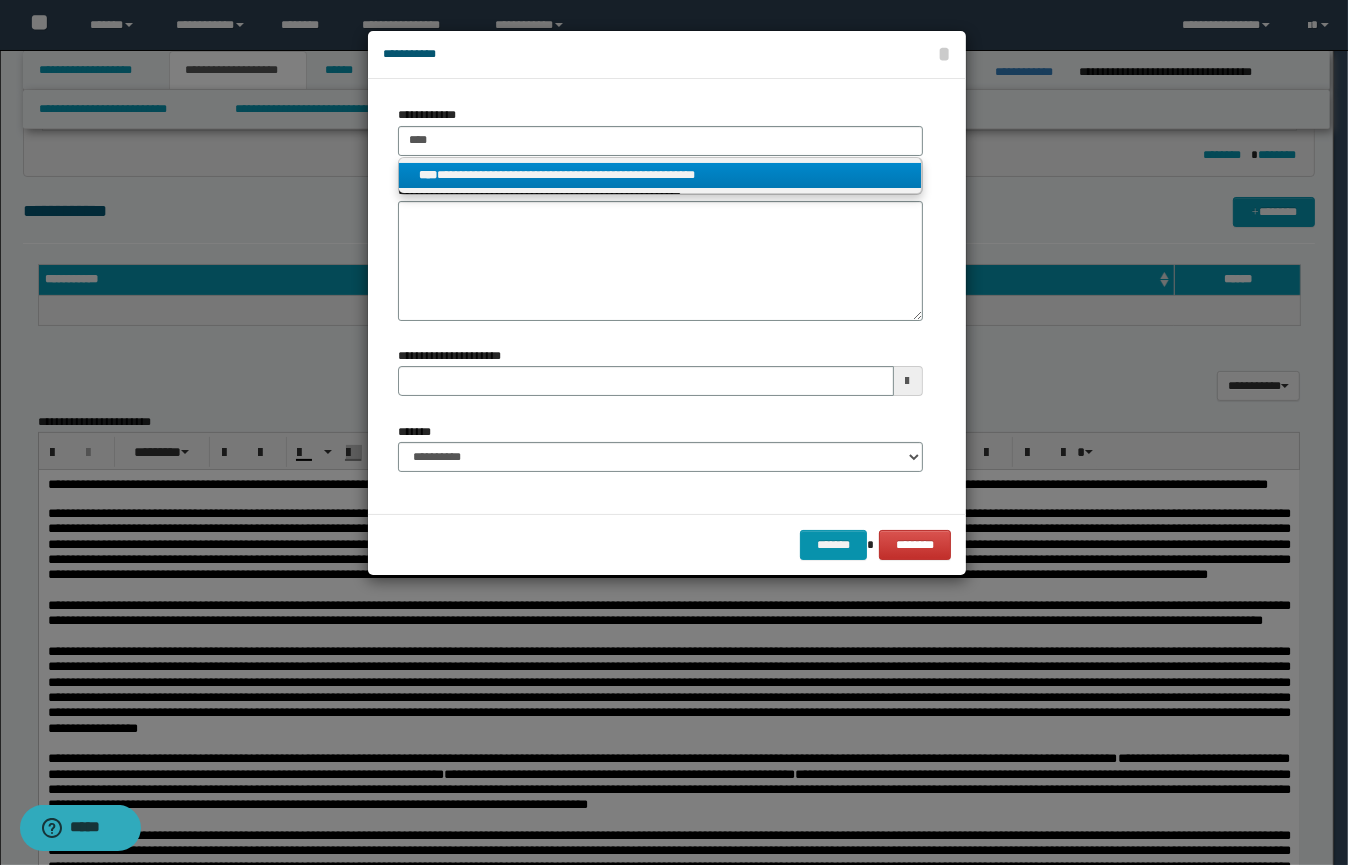 click on "**********" at bounding box center (660, 175) 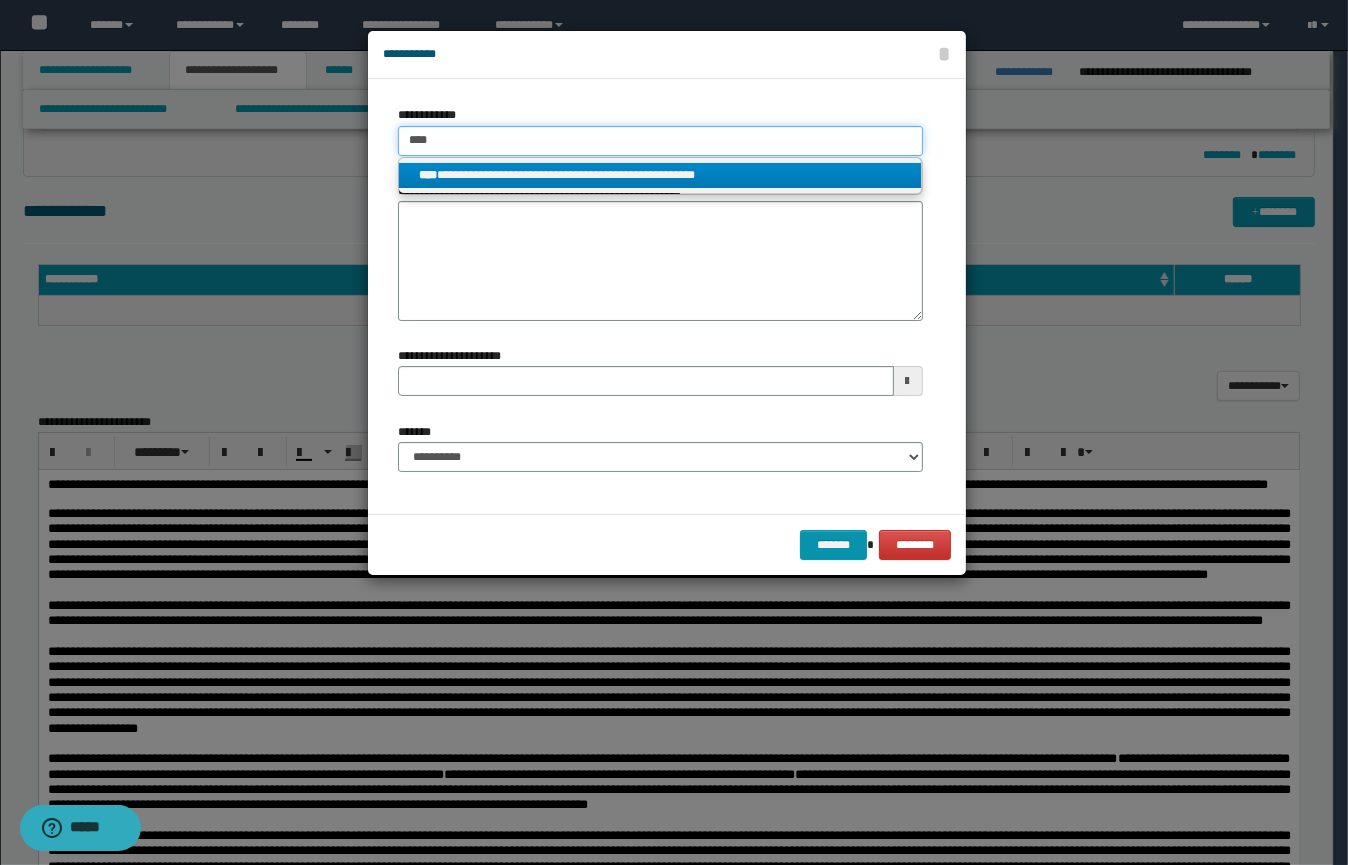 type 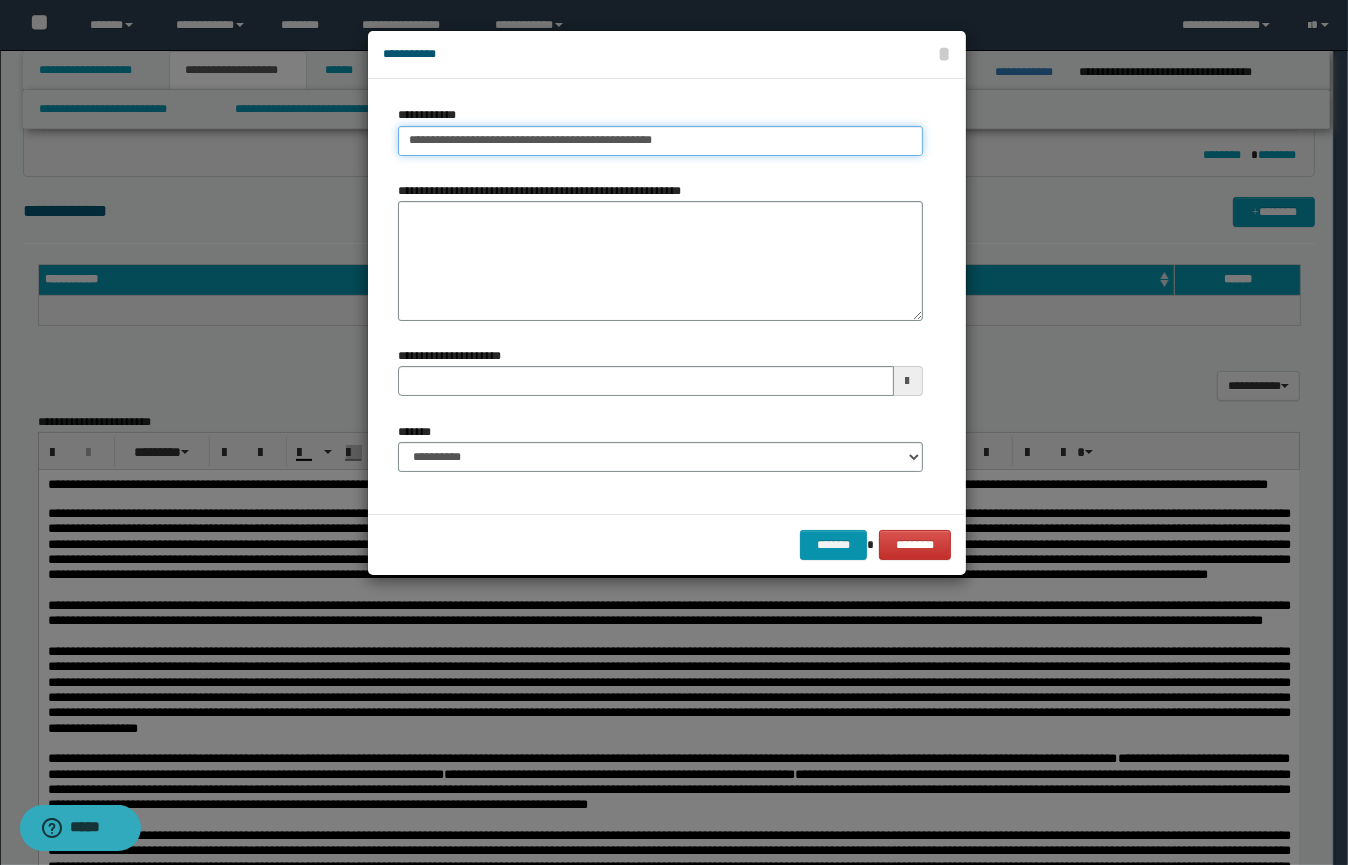 type on "**********" 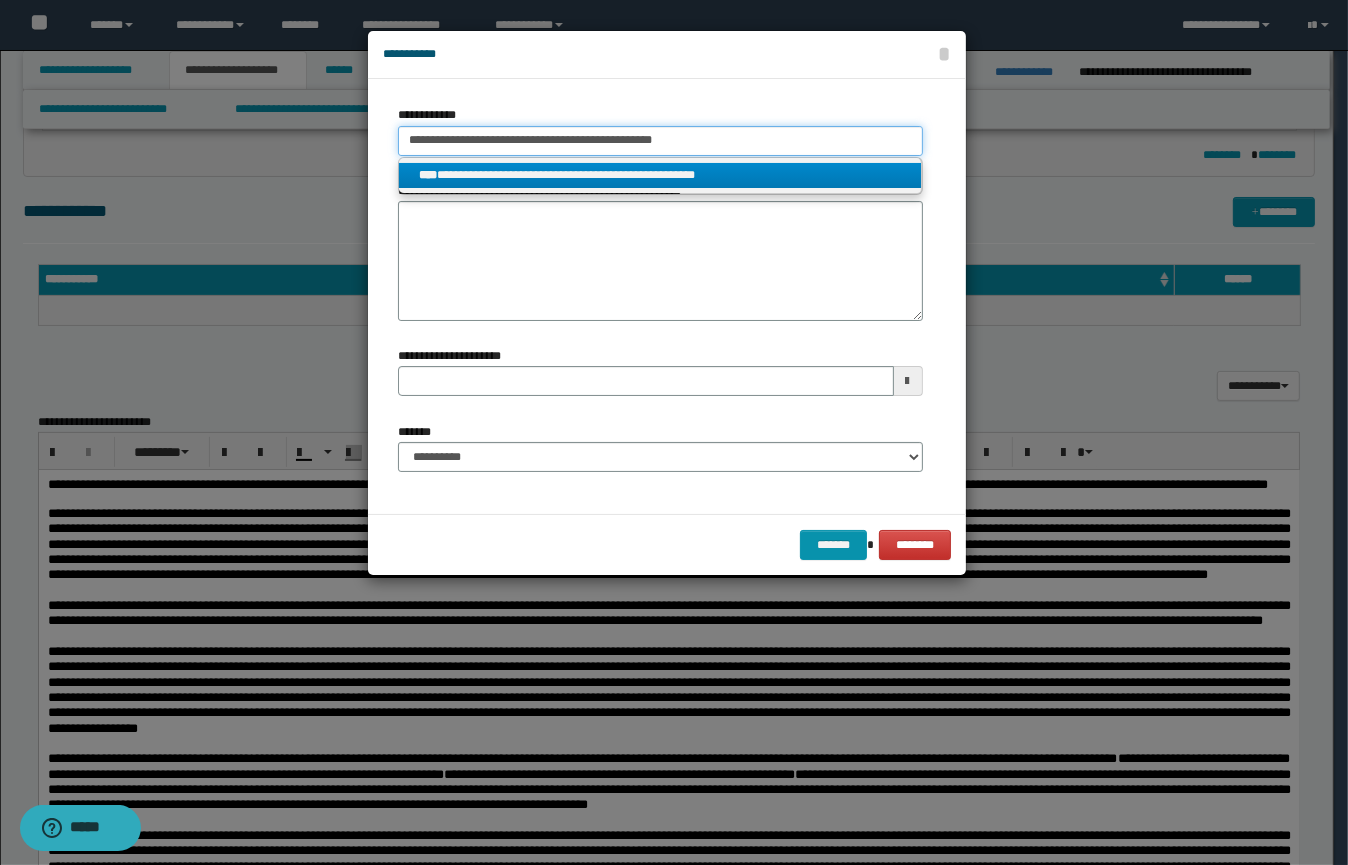drag, startPoint x: 690, startPoint y: 141, endPoint x: 266, endPoint y: 124, distance: 424.34067 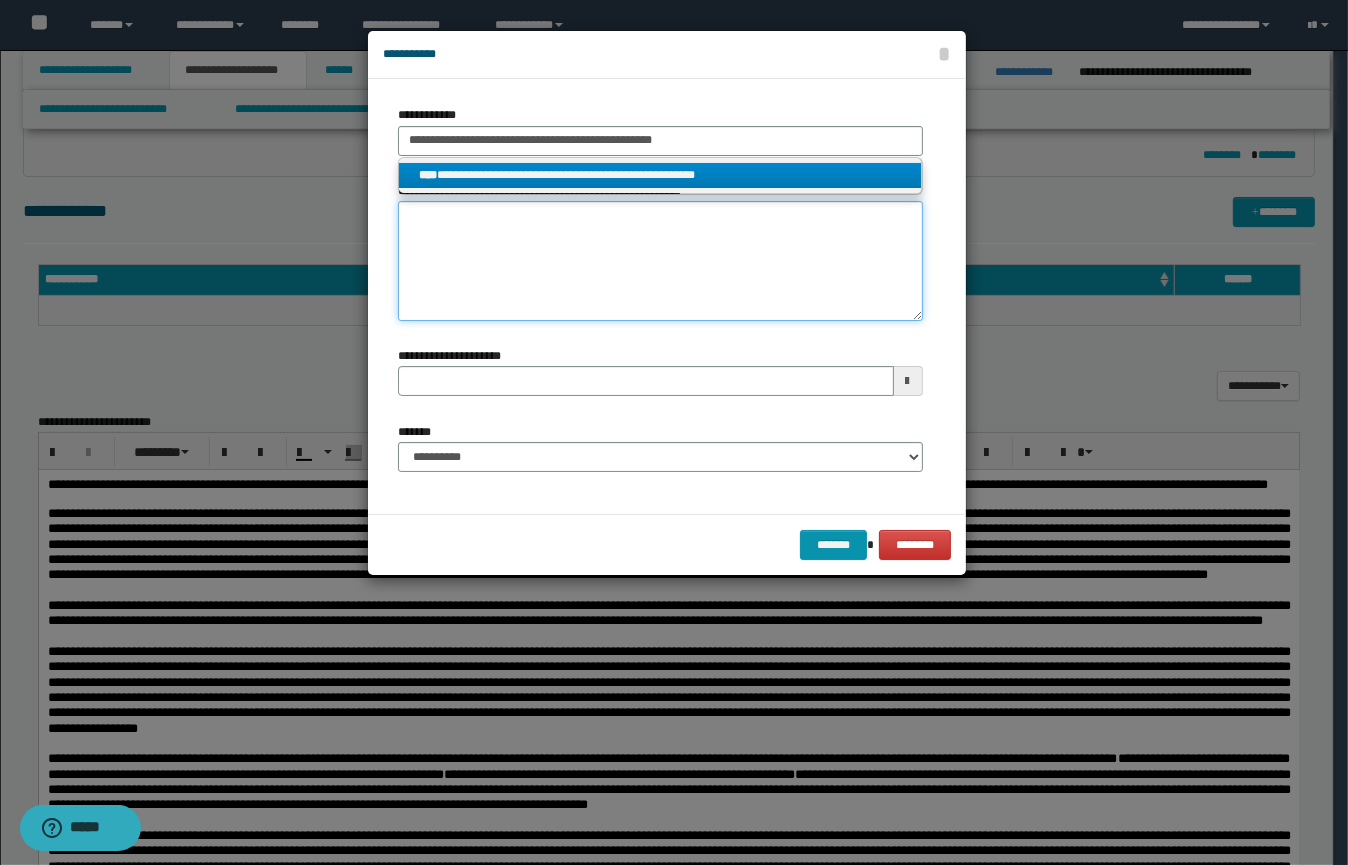 type 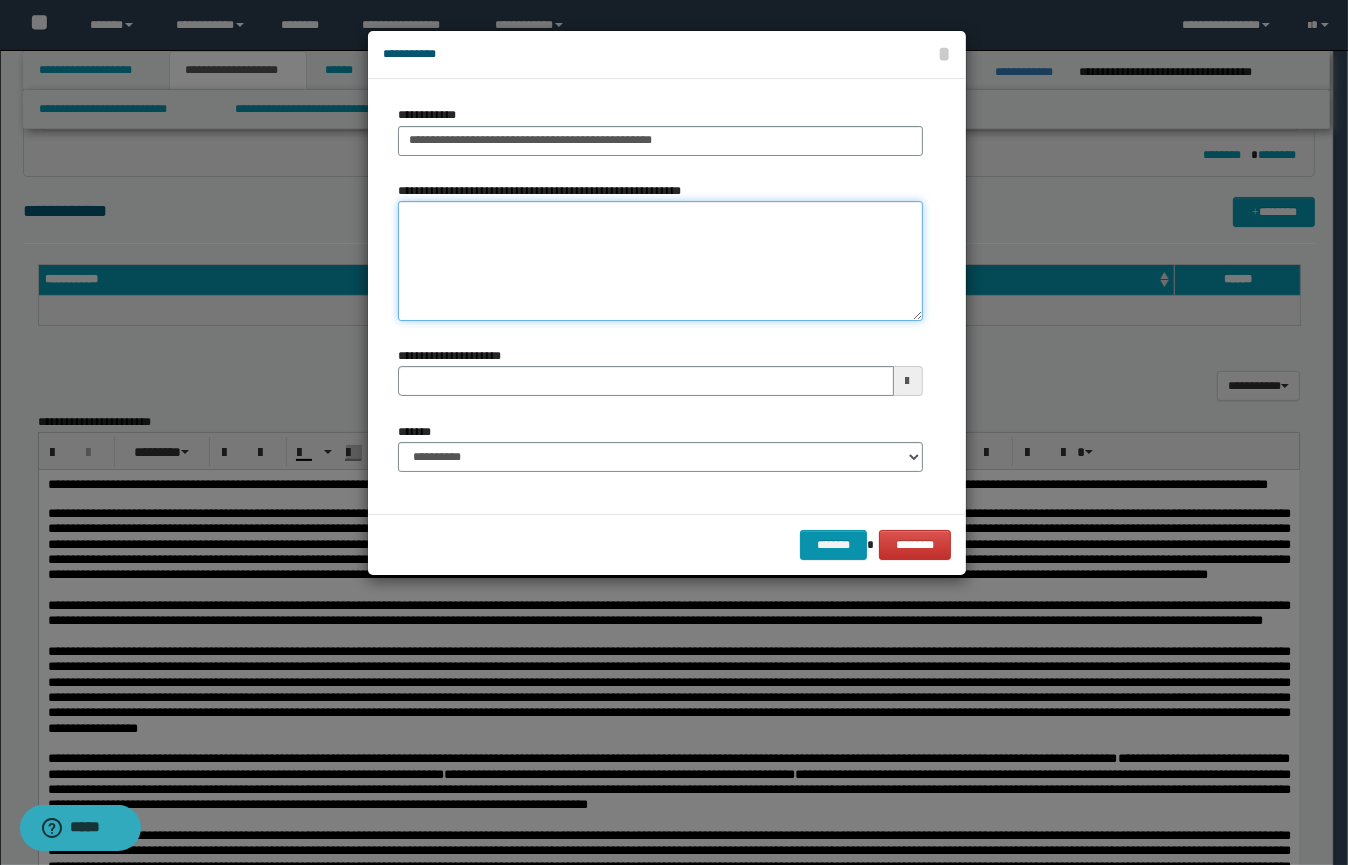 click on "**********" at bounding box center (660, 261) 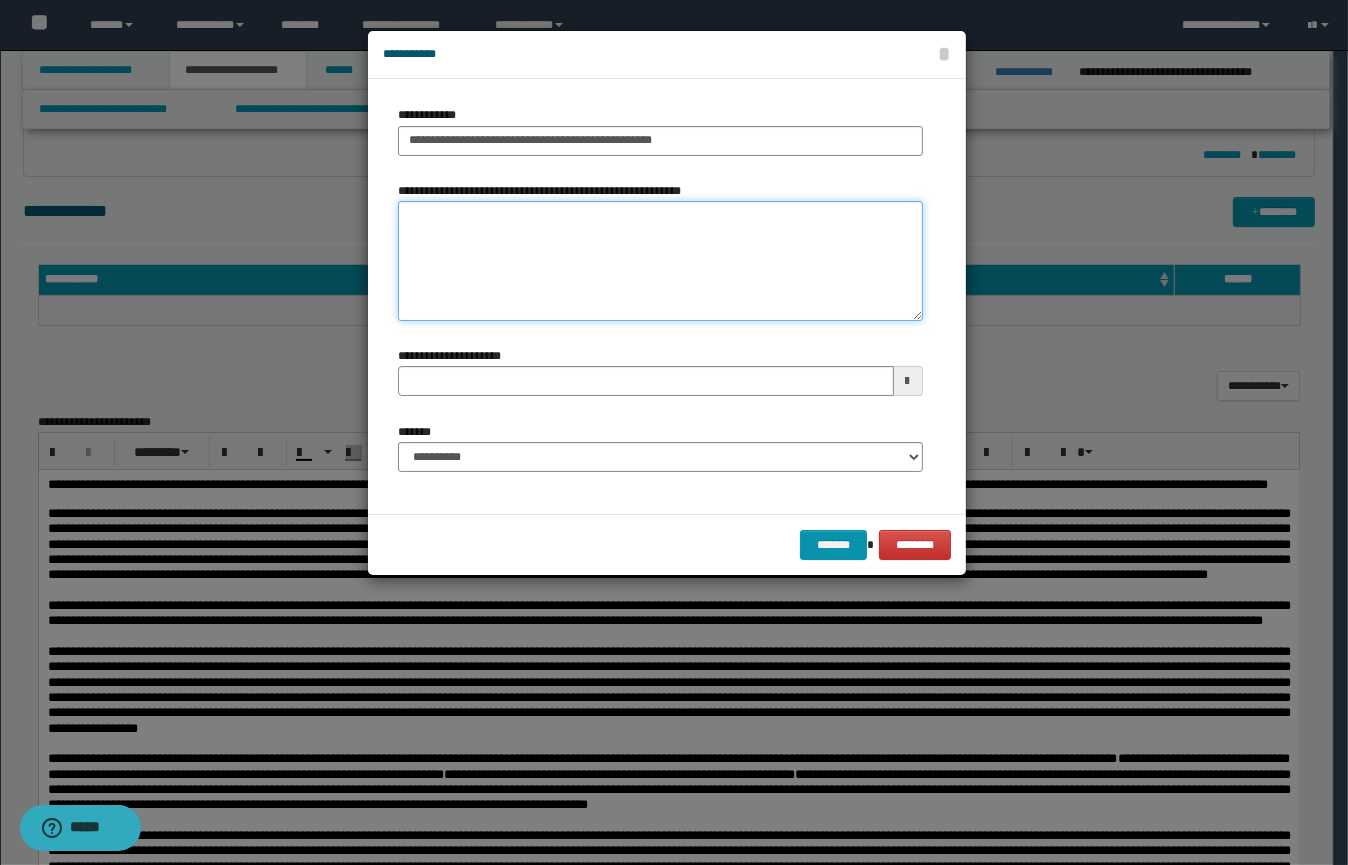 paste on "**********" 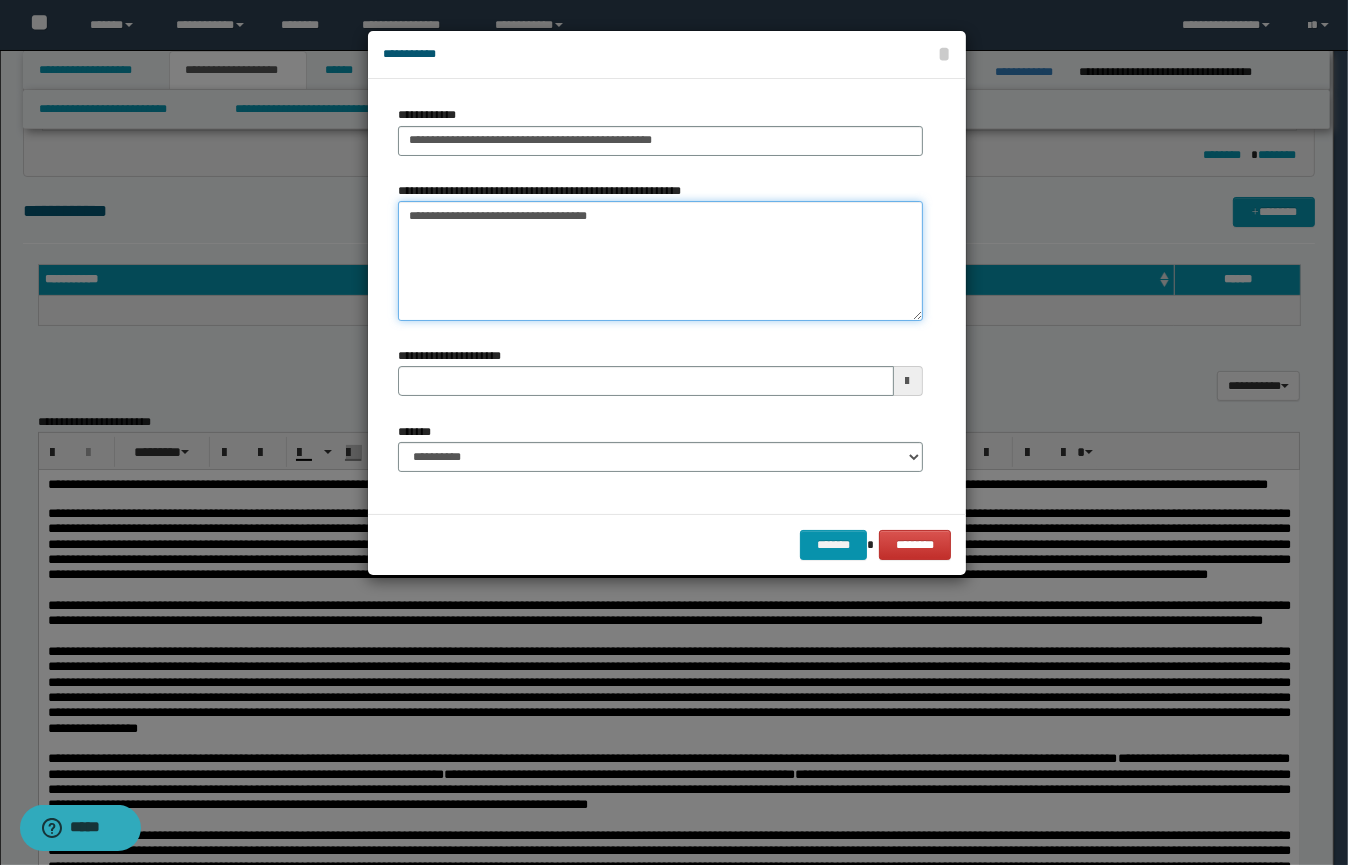 type on "**********" 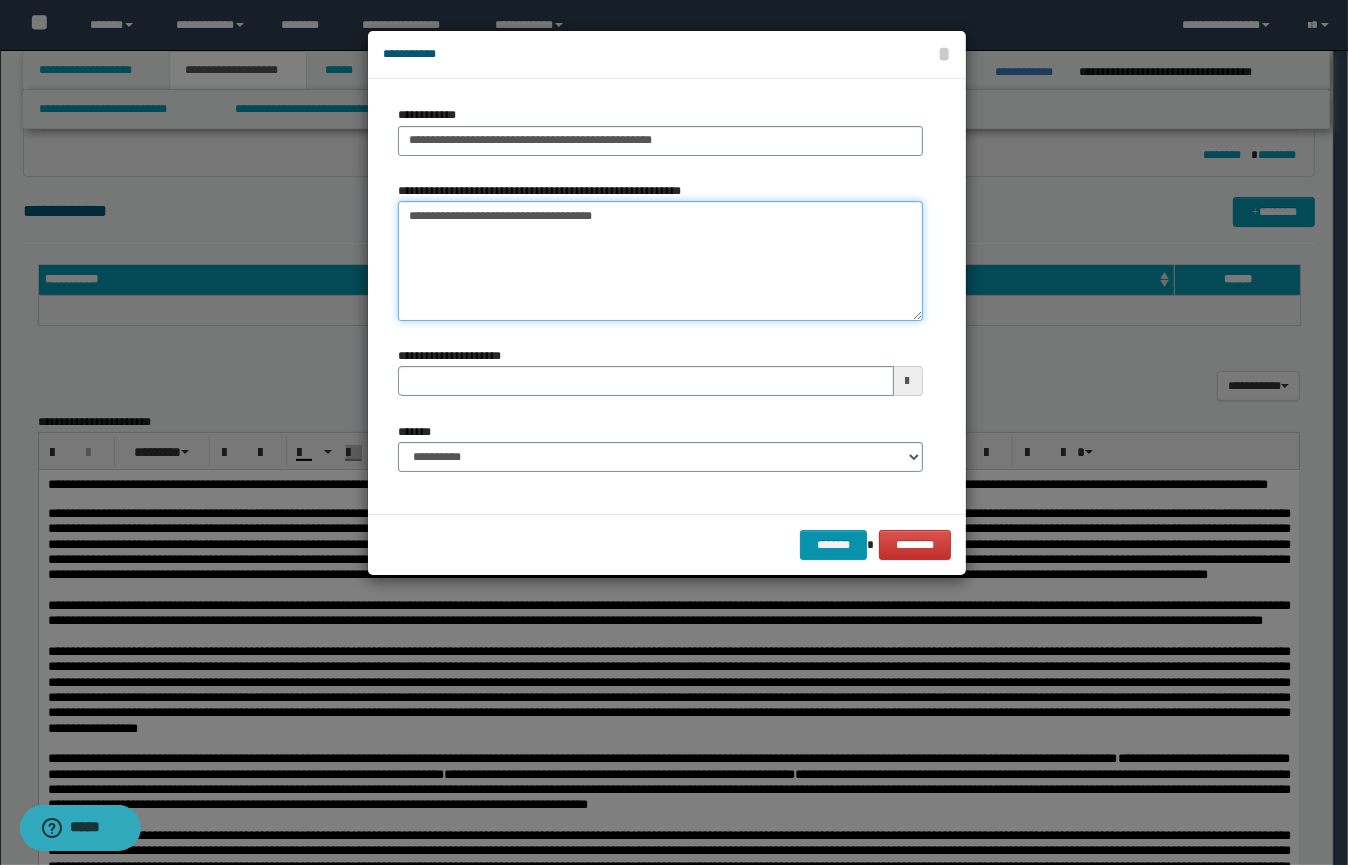 type 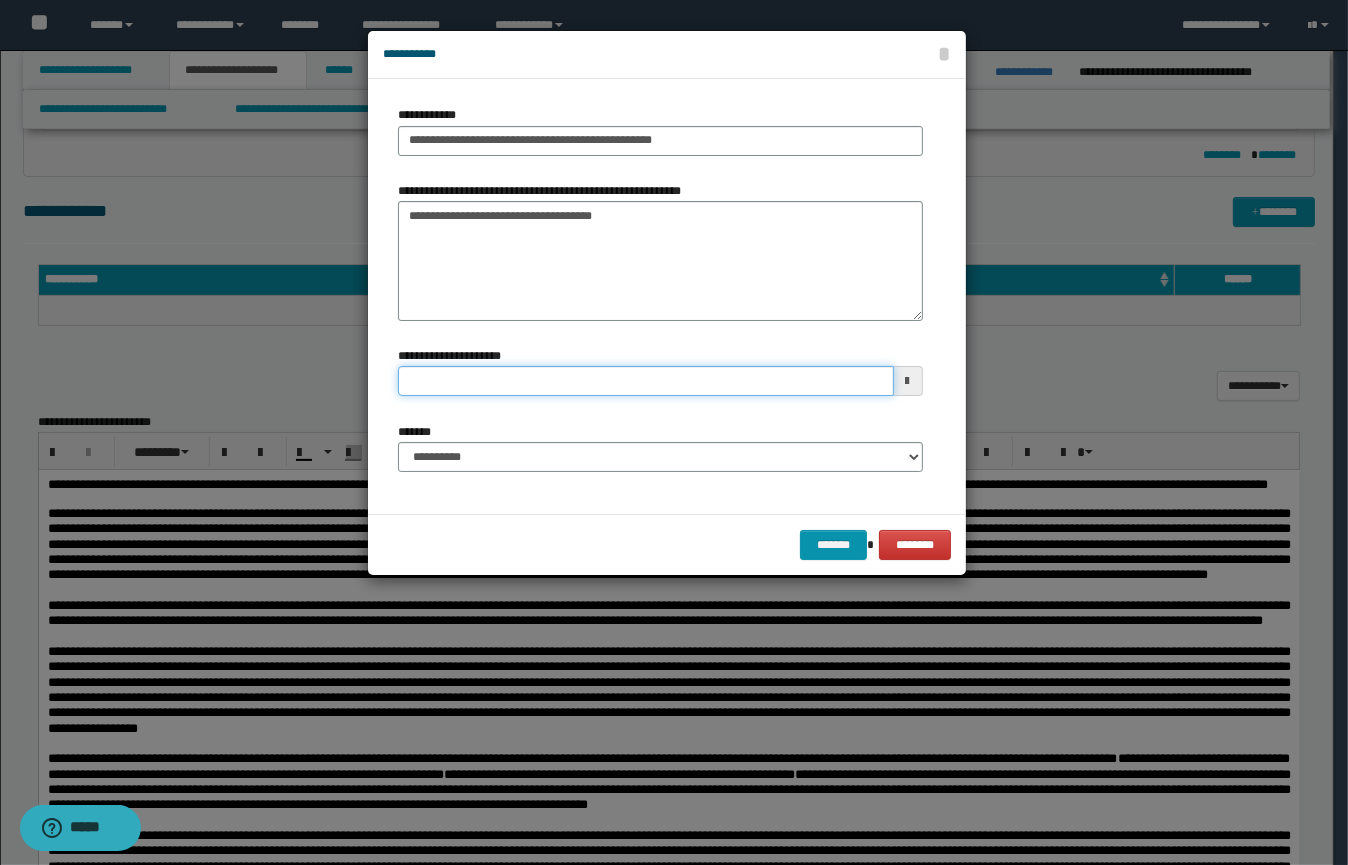 click on "**********" at bounding box center (646, 381) 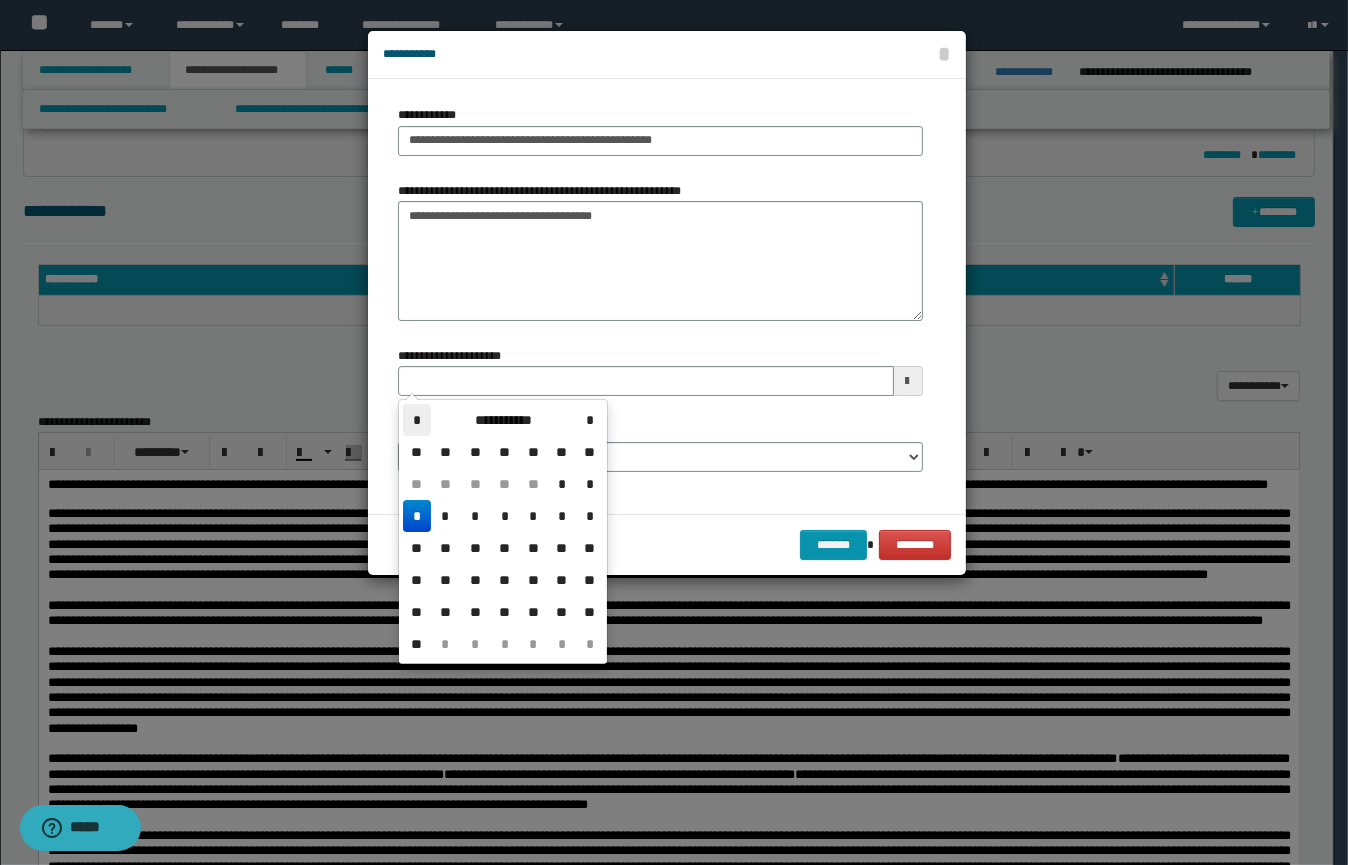 click on "*" at bounding box center [417, 420] 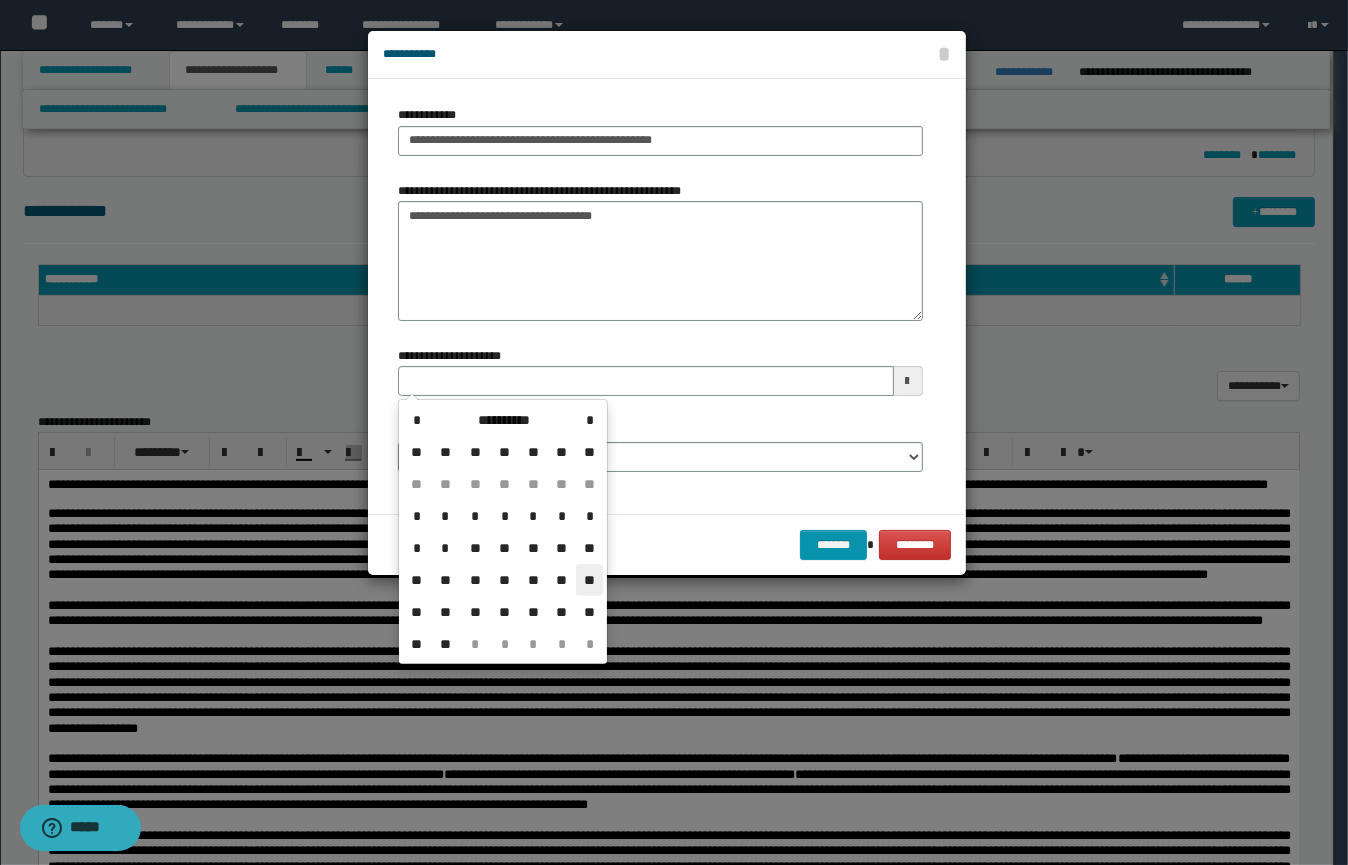 click on "**" at bounding box center (589, 580) 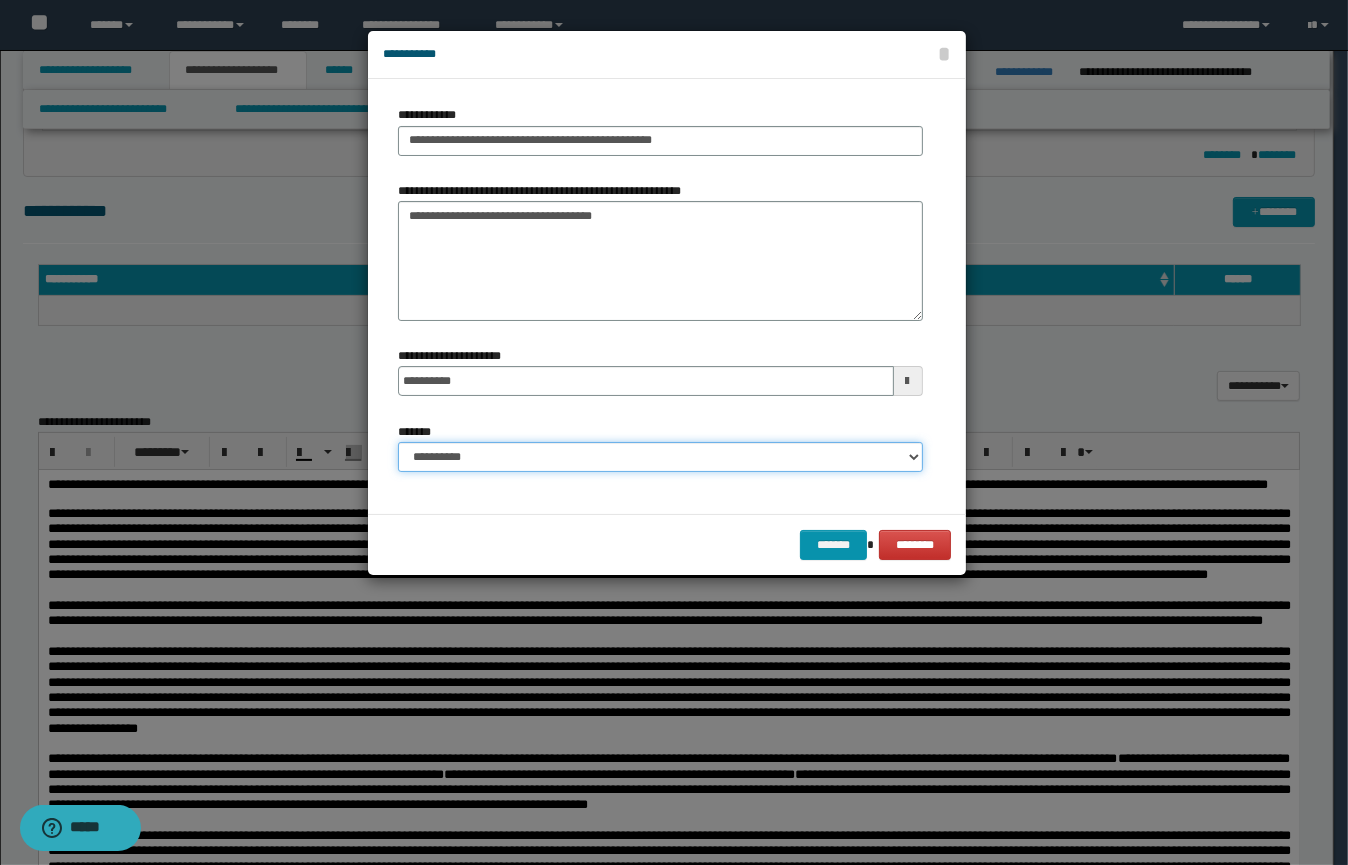 click on "**********" at bounding box center [660, 457] 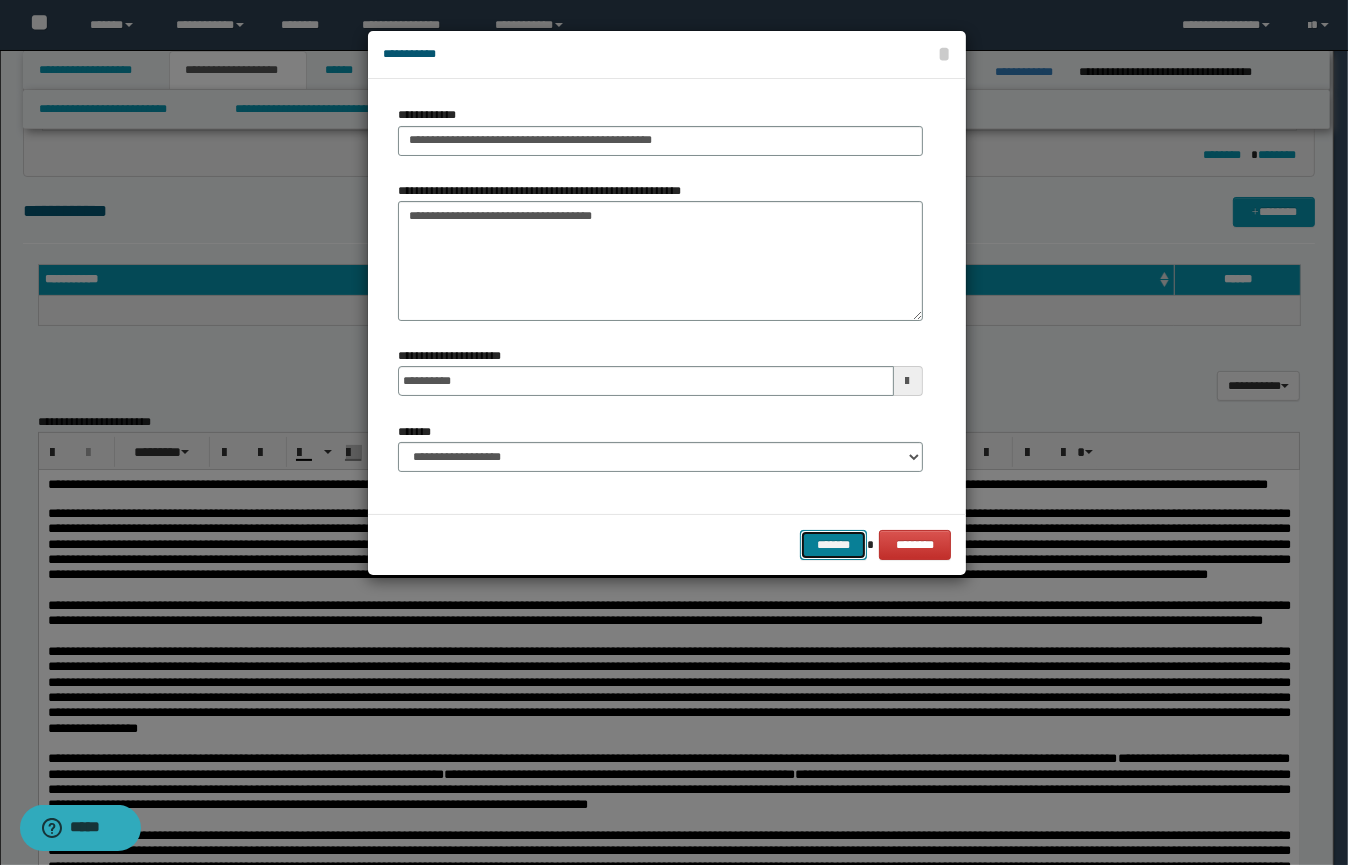click on "*******" at bounding box center [833, 545] 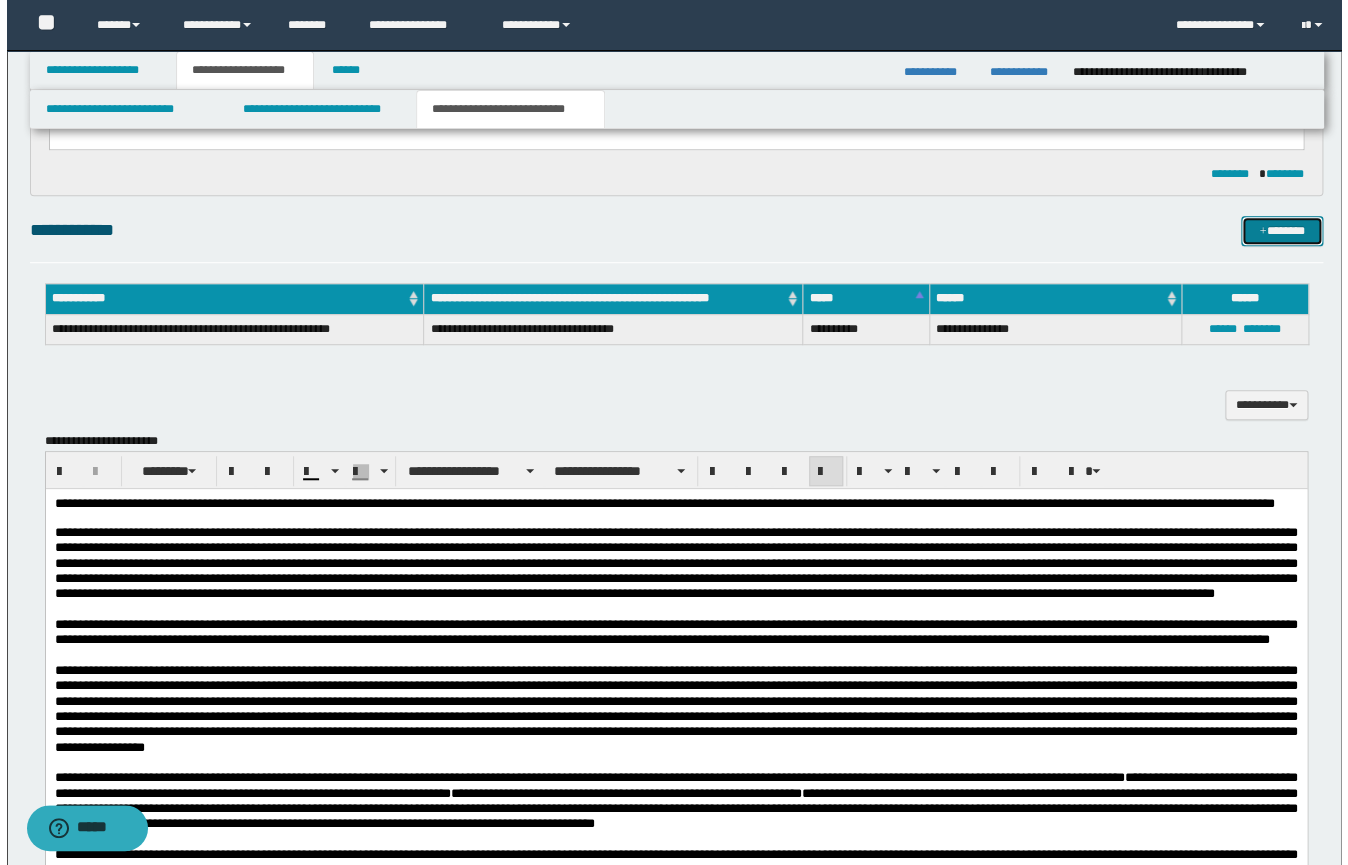 scroll, scrollTop: 0, scrollLeft: 0, axis: both 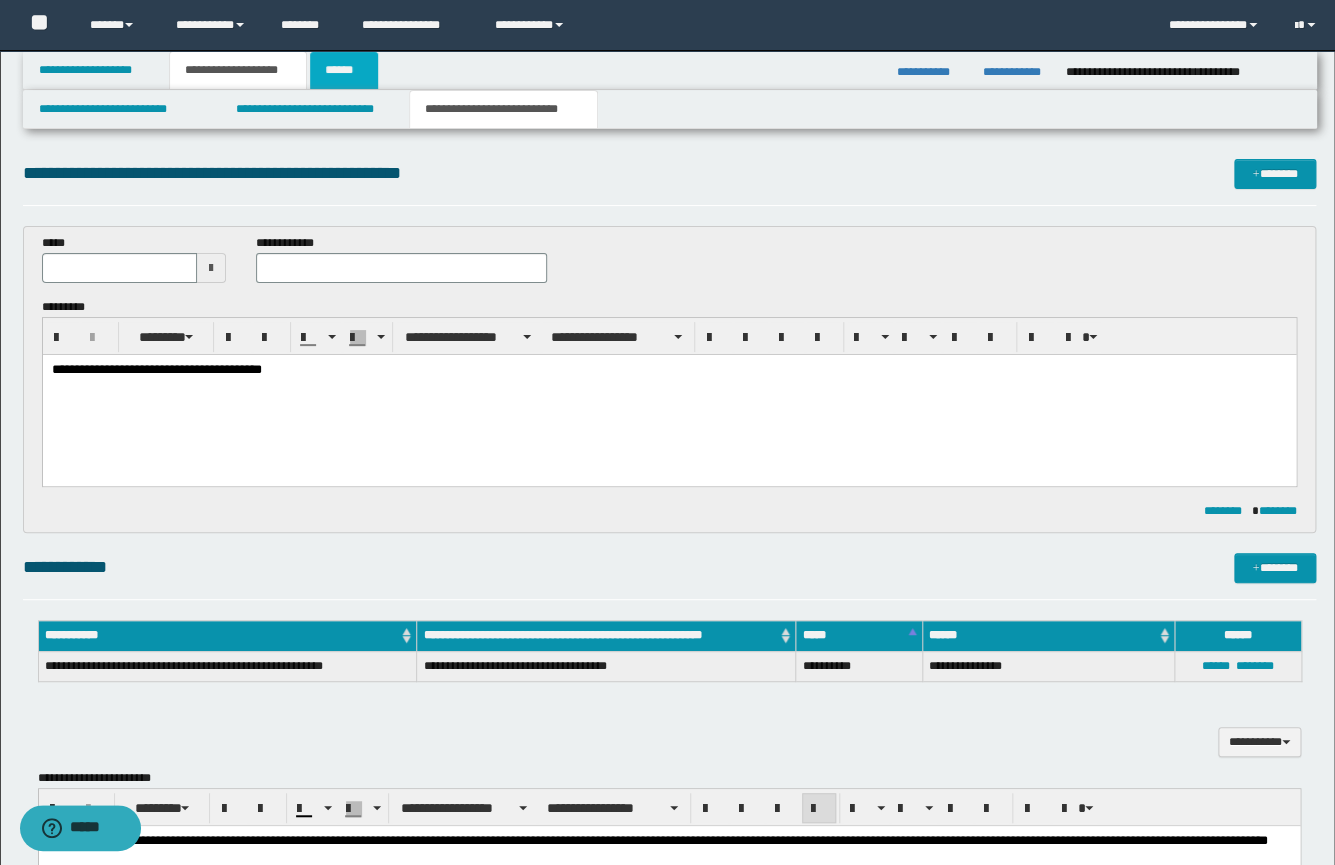 click on "******" at bounding box center [344, 70] 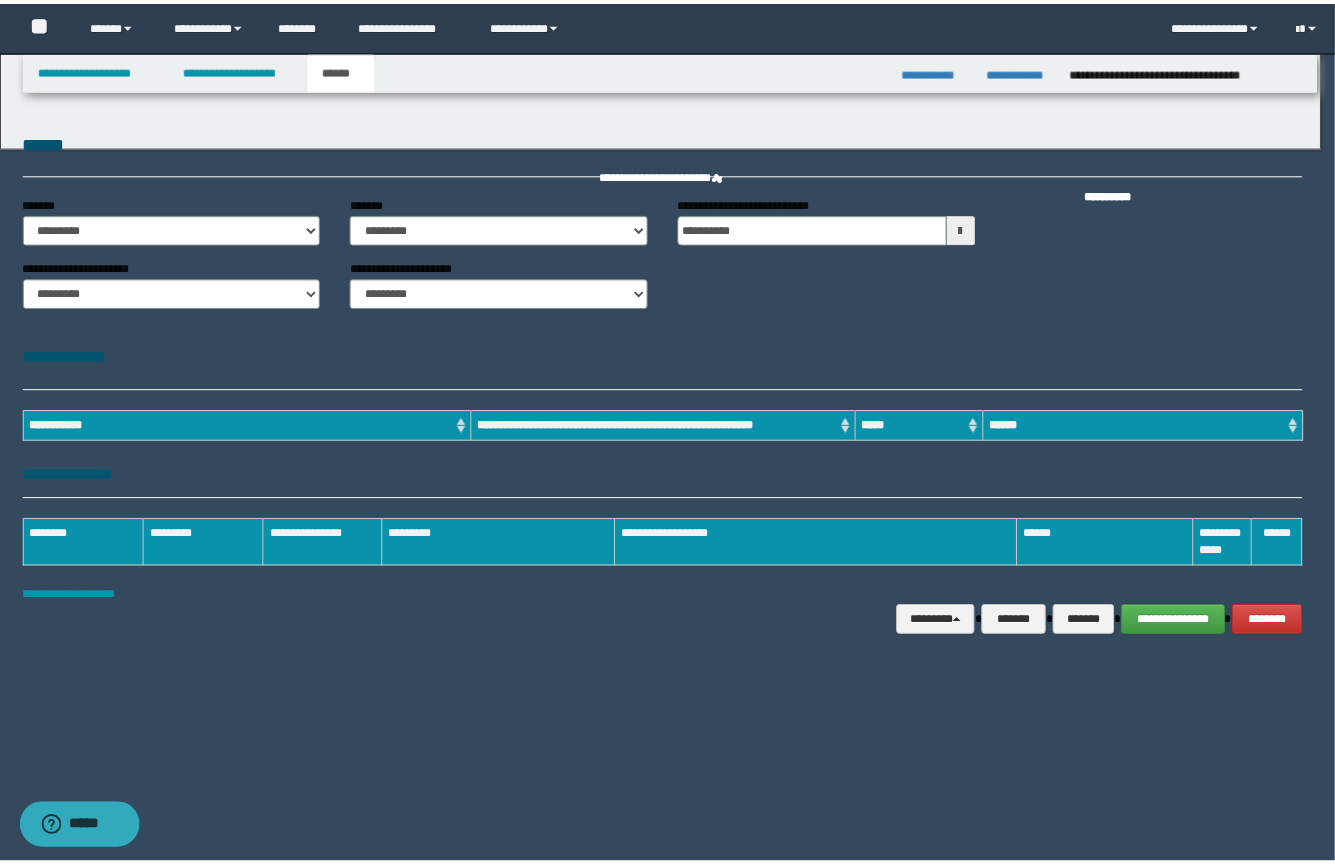 scroll, scrollTop: 0, scrollLeft: 0, axis: both 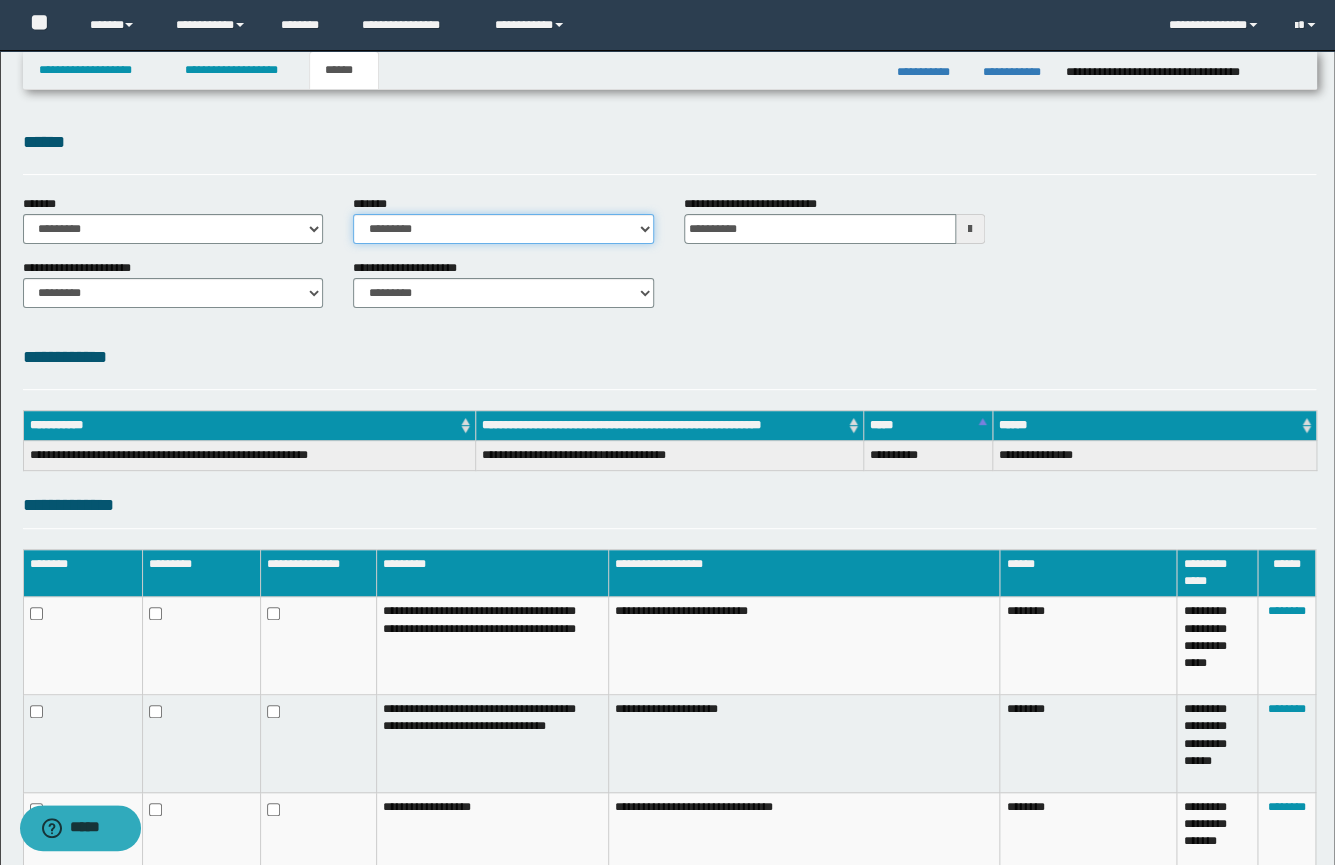 click on "**********" at bounding box center (503, 229) 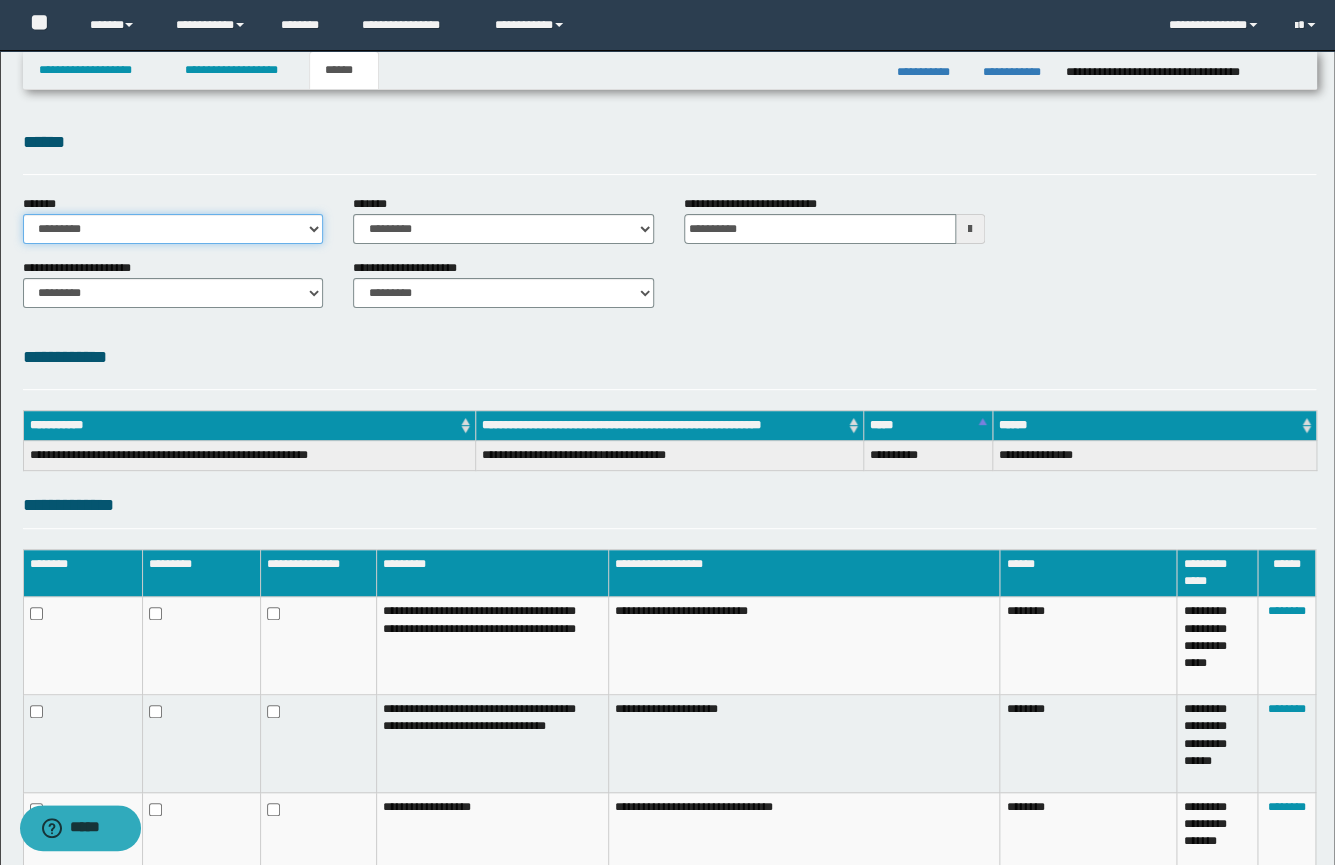 click on "**********" at bounding box center (173, 229) 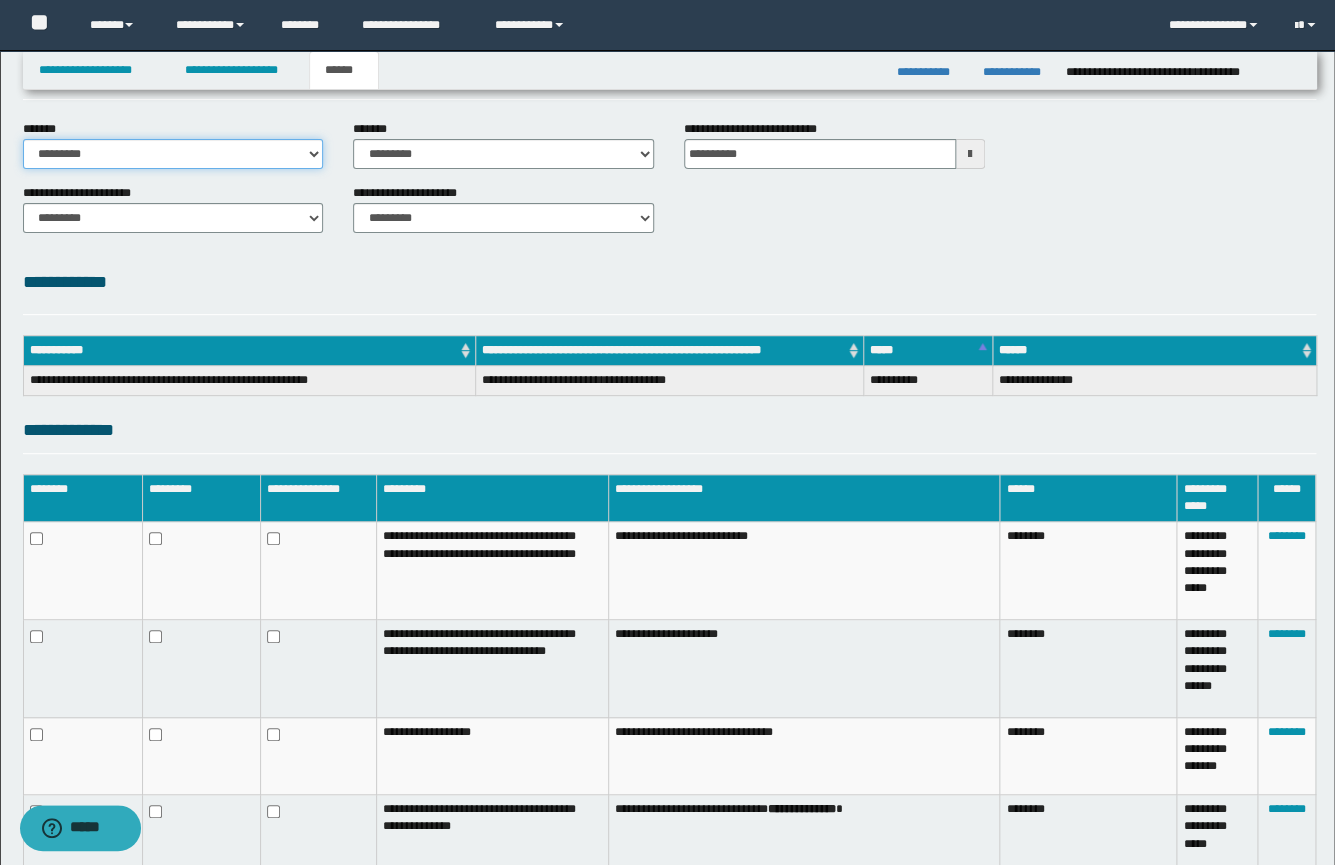 scroll, scrollTop: 0, scrollLeft: 0, axis: both 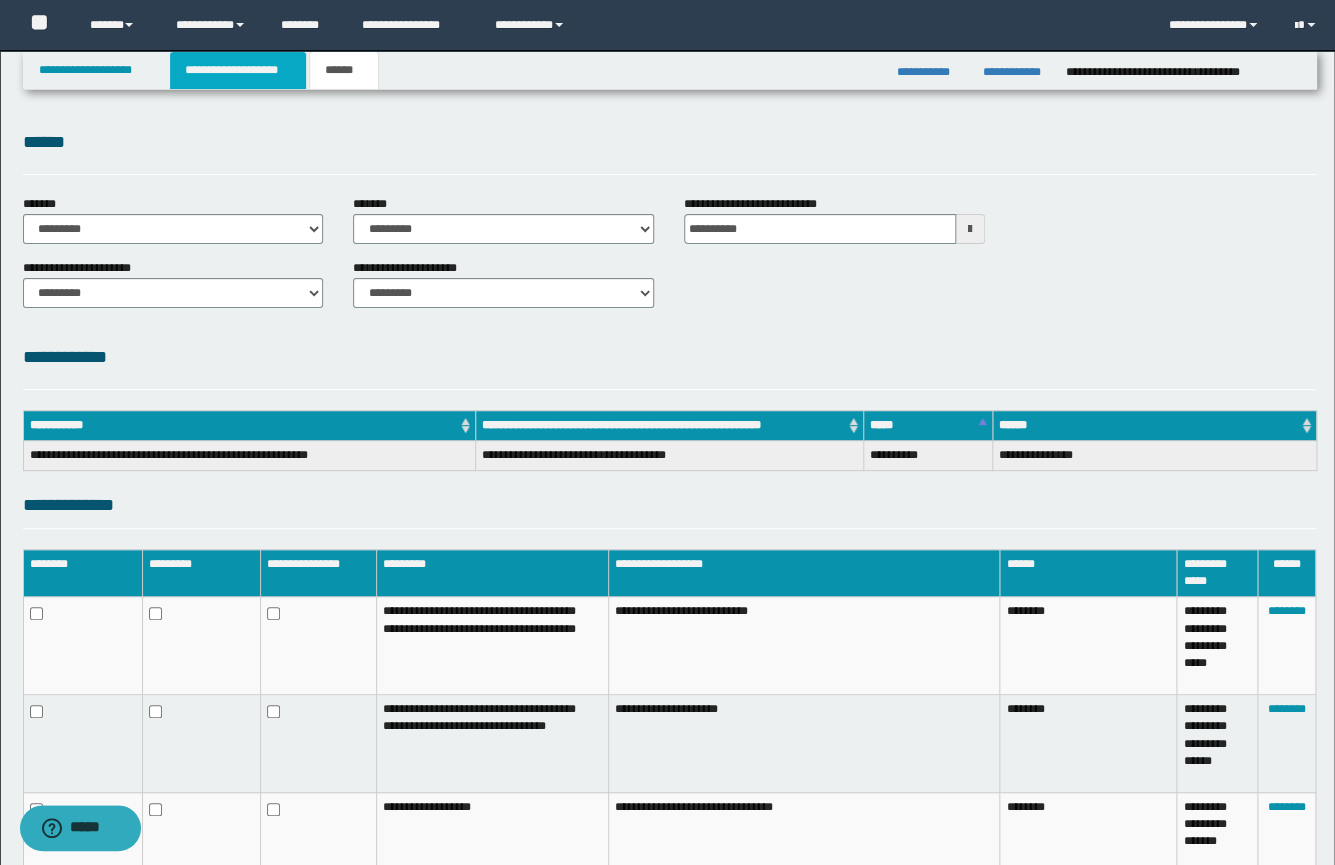 click on "**********" at bounding box center [238, 70] 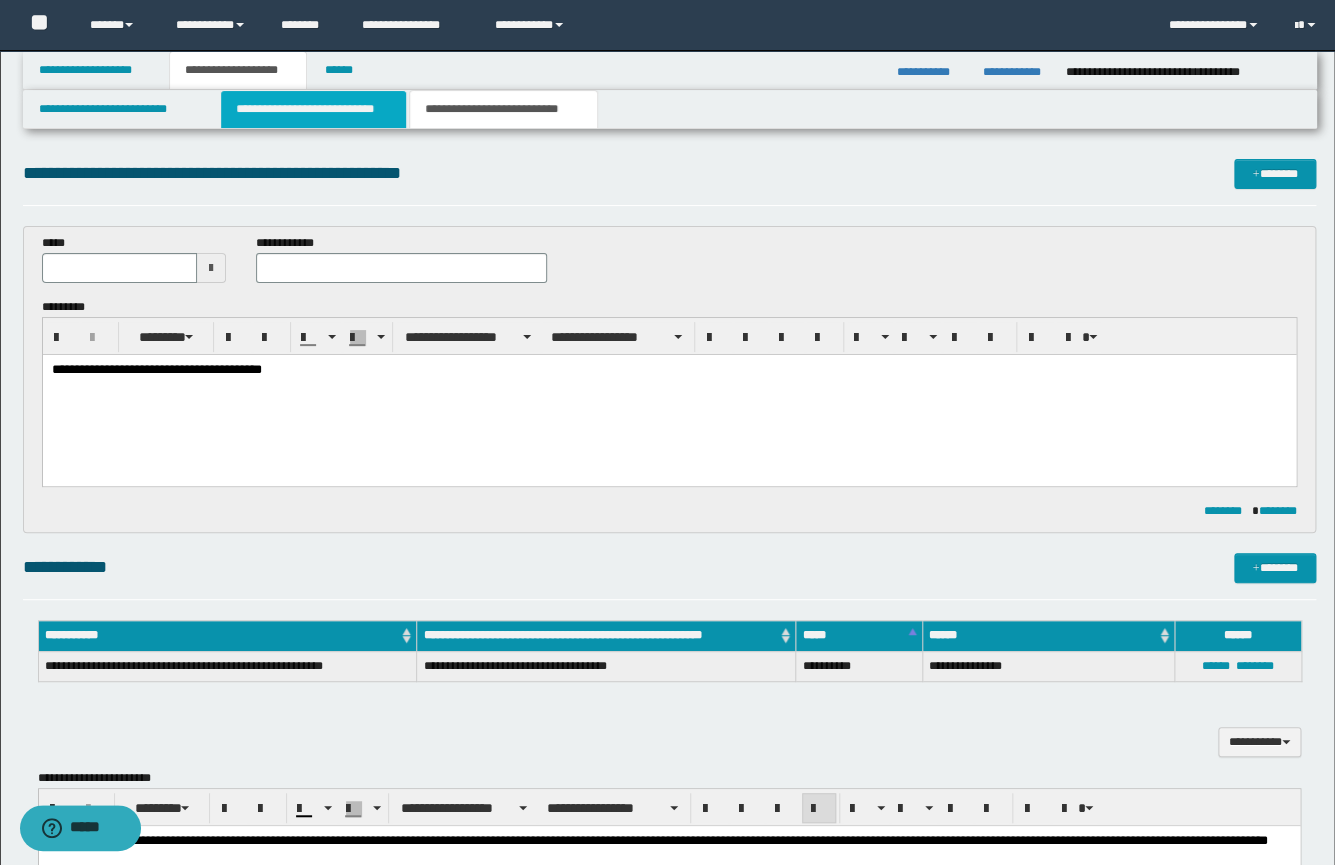 click on "**********" at bounding box center [313, 109] 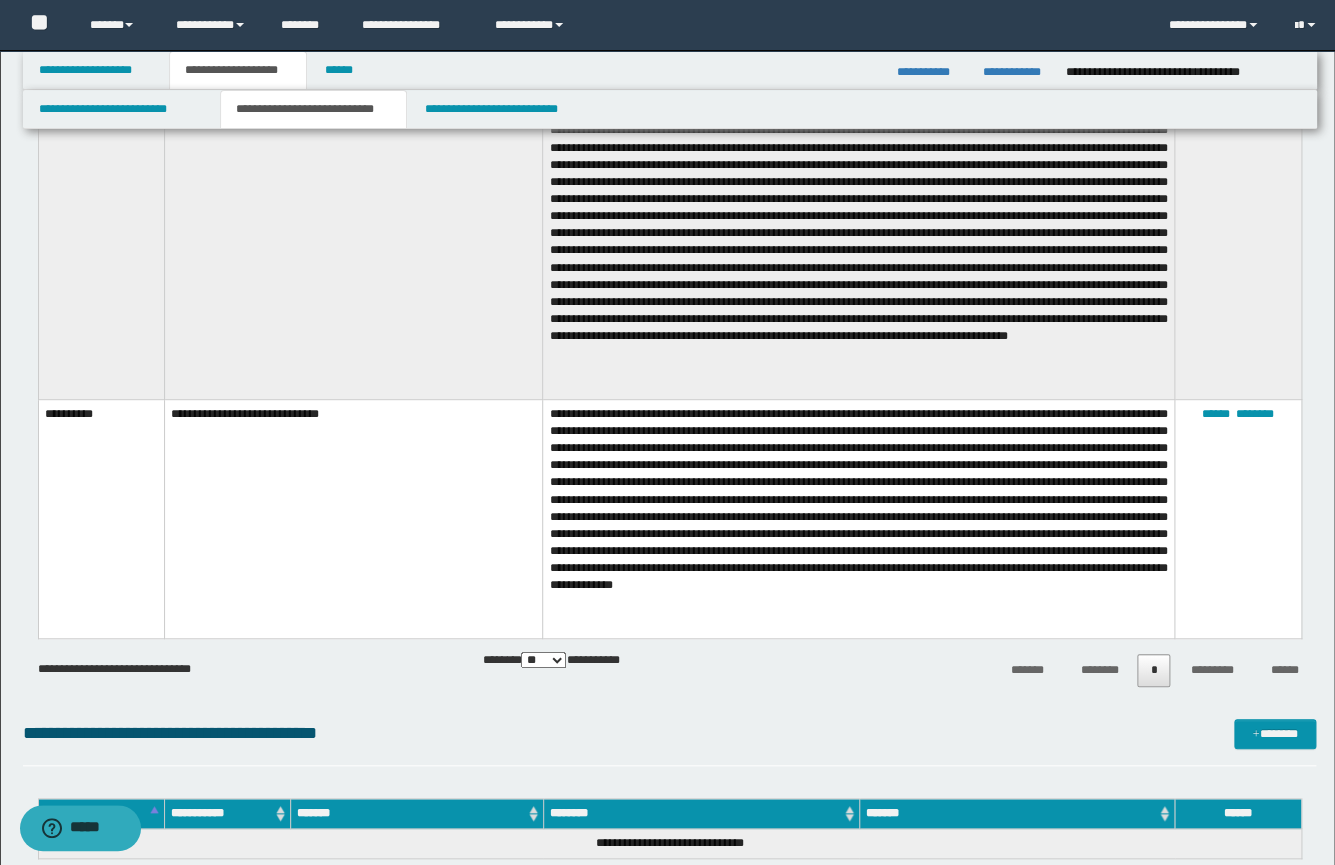 scroll, scrollTop: 0, scrollLeft: 0, axis: both 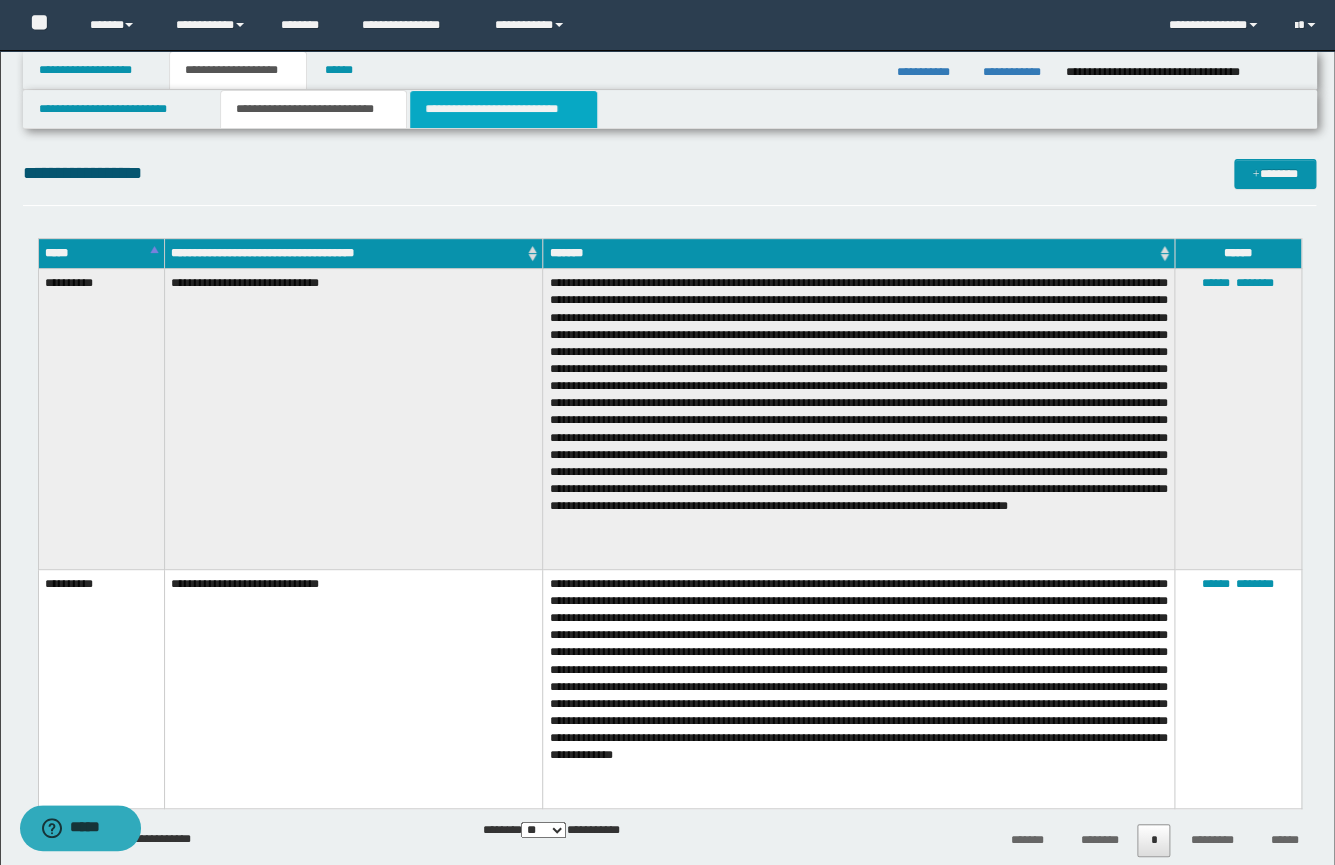click on "**********" at bounding box center (503, 109) 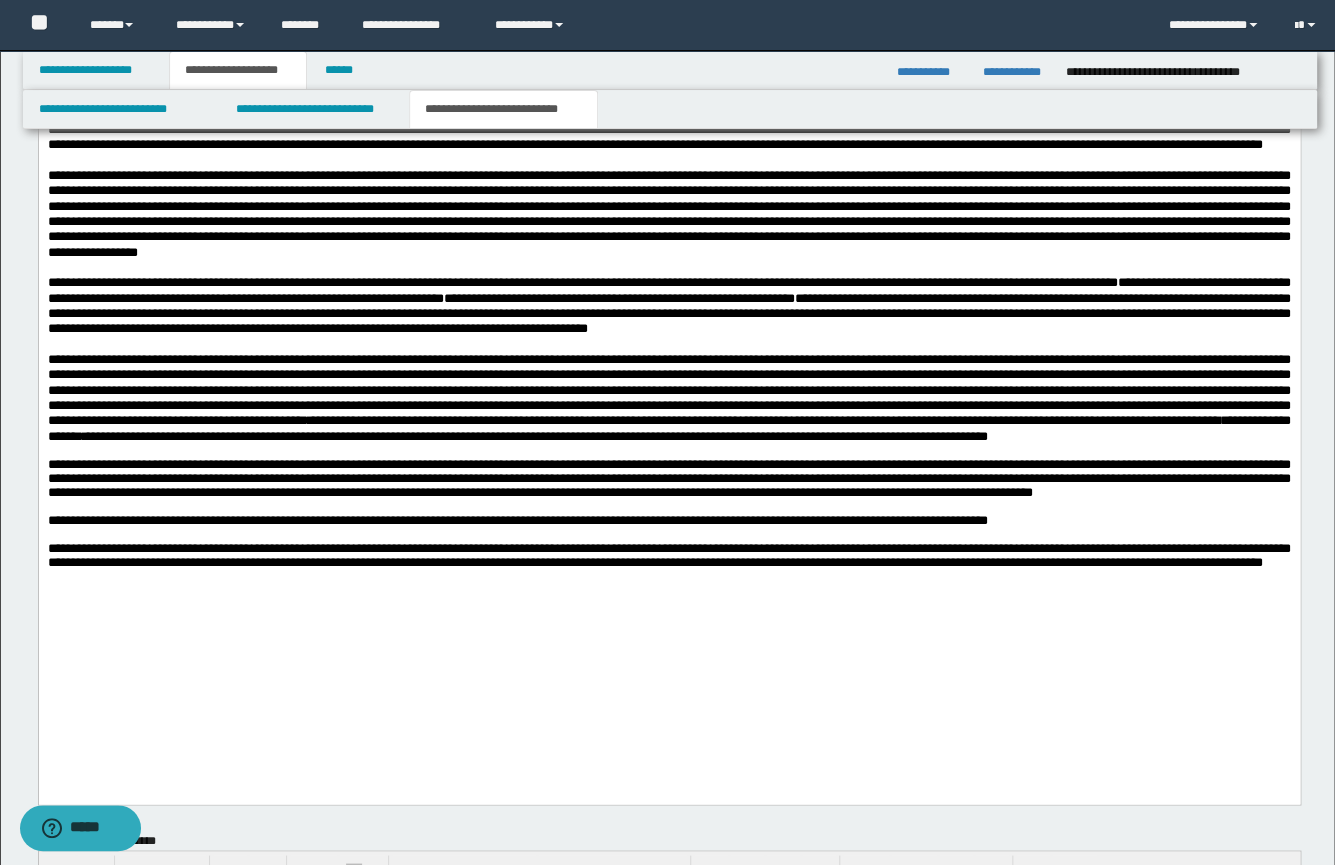 scroll, scrollTop: 836, scrollLeft: 0, axis: vertical 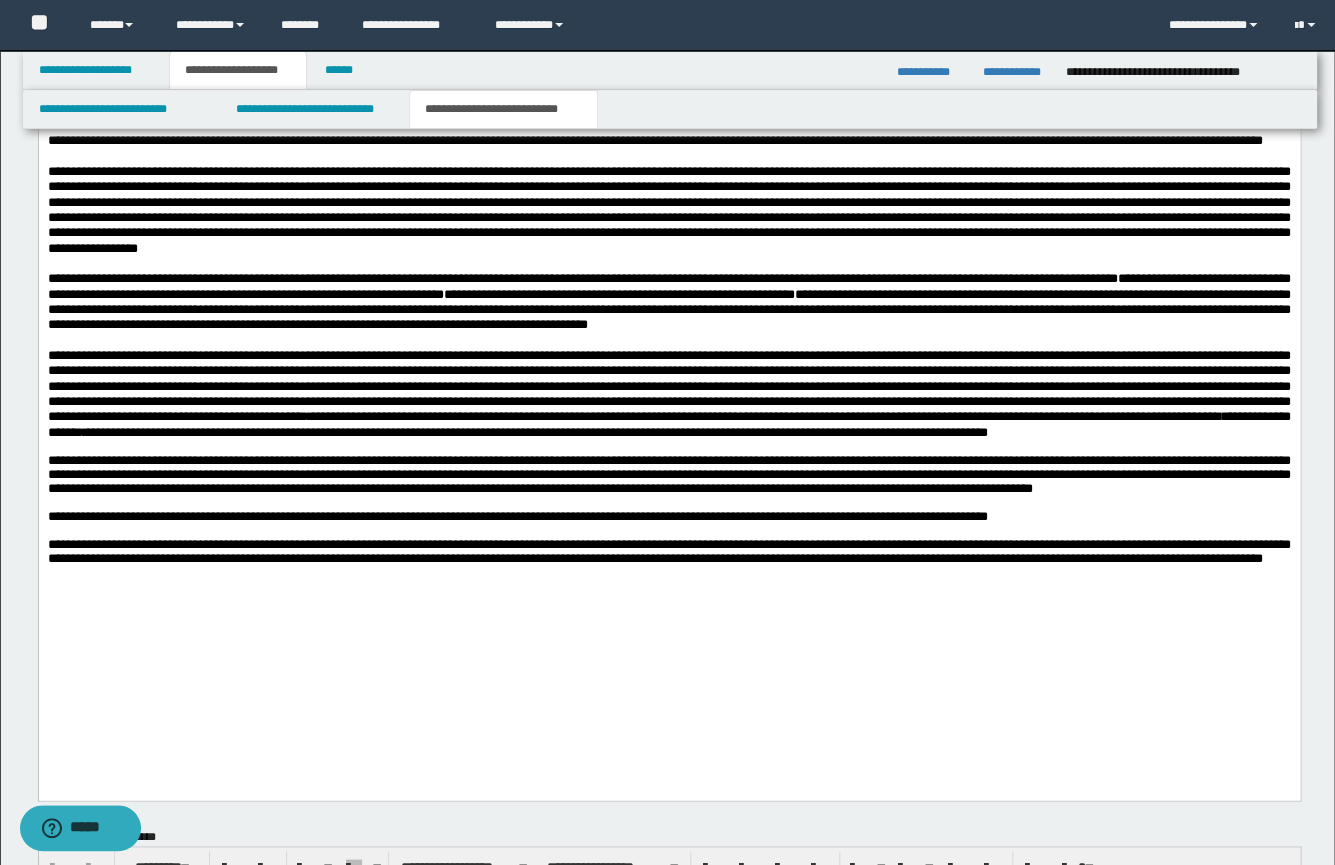 drag, startPoint x: 698, startPoint y: 492, endPoint x: 737, endPoint y: 492, distance: 39 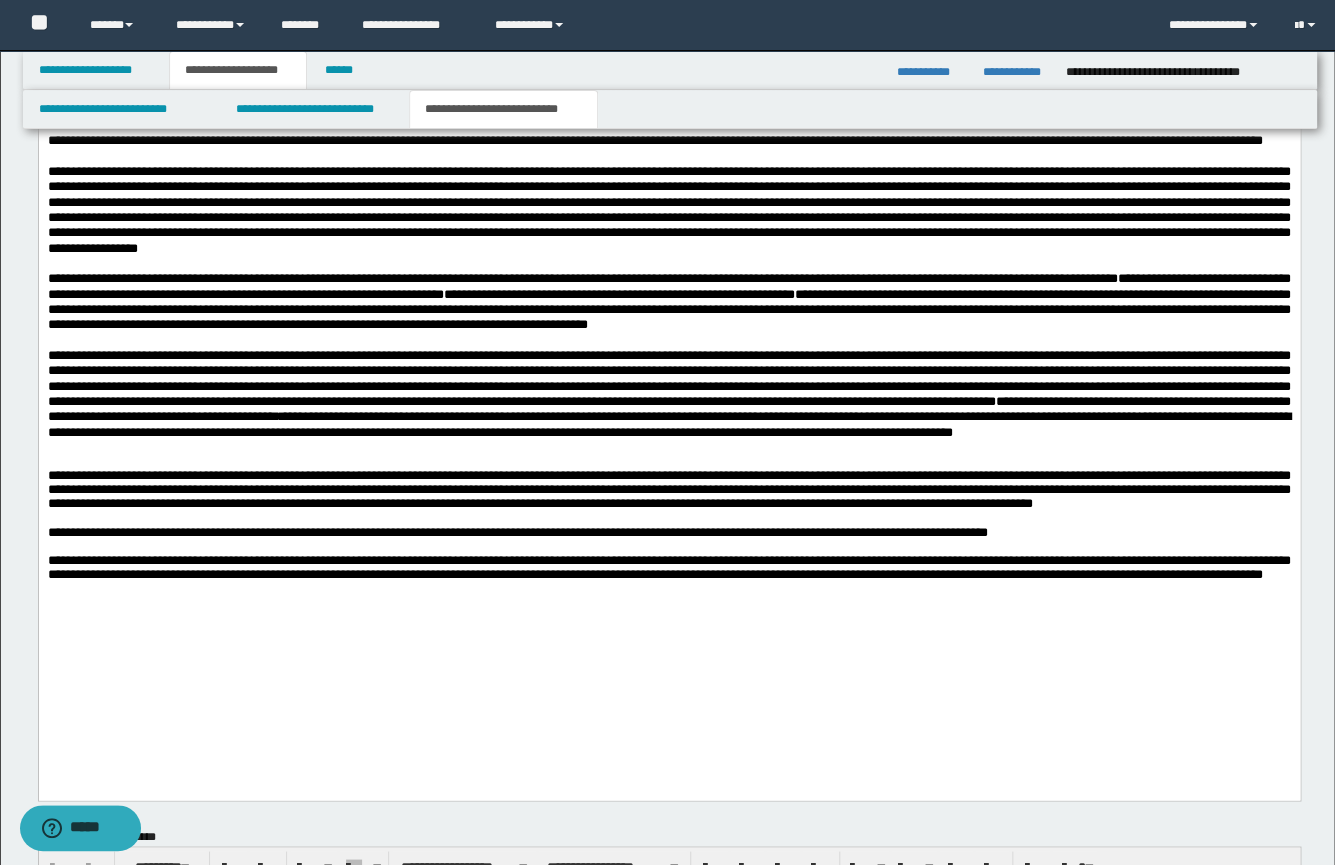 drag, startPoint x: 90, startPoint y: 511, endPoint x: 169, endPoint y: 491, distance: 81.49233 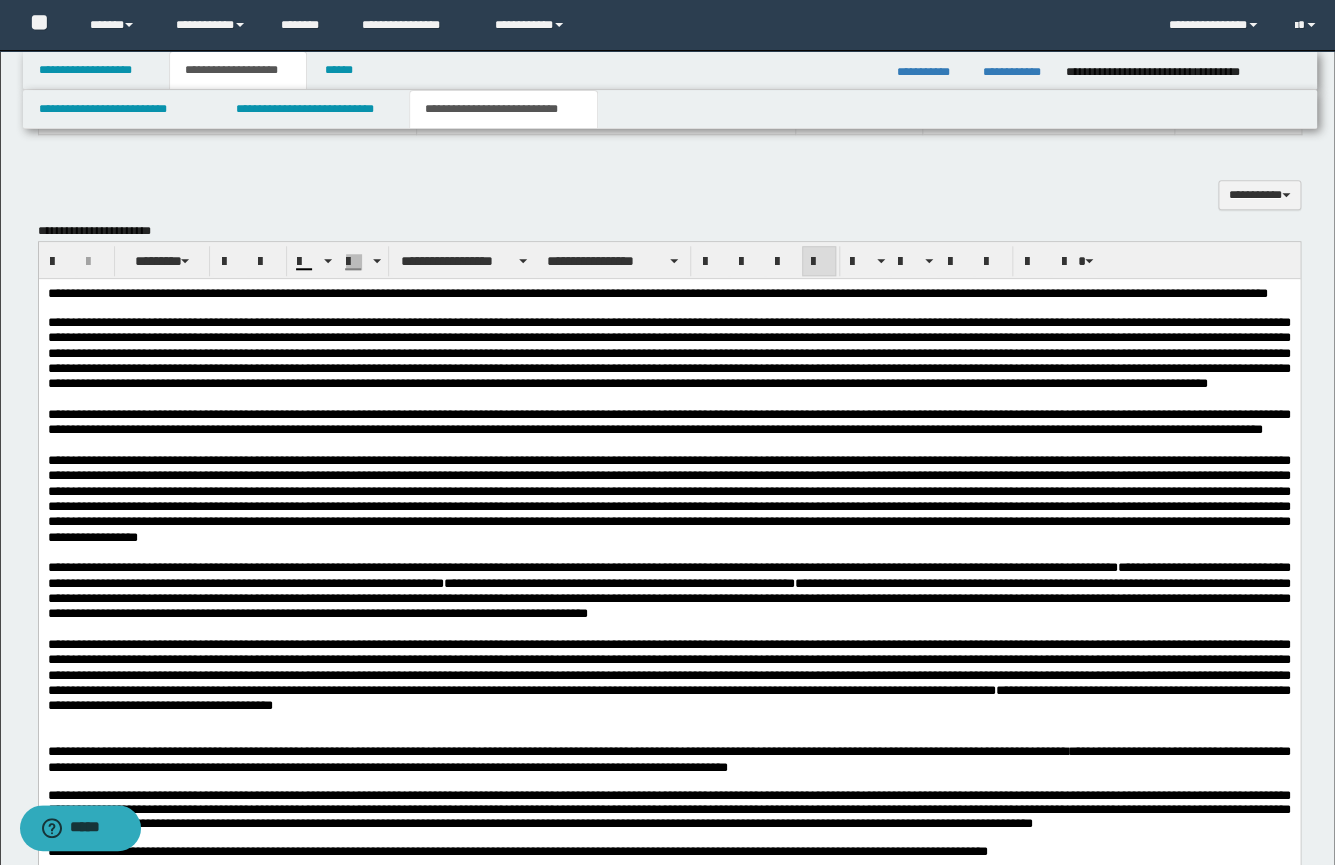 scroll, scrollTop: 0, scrollLeft: 0, axis: both 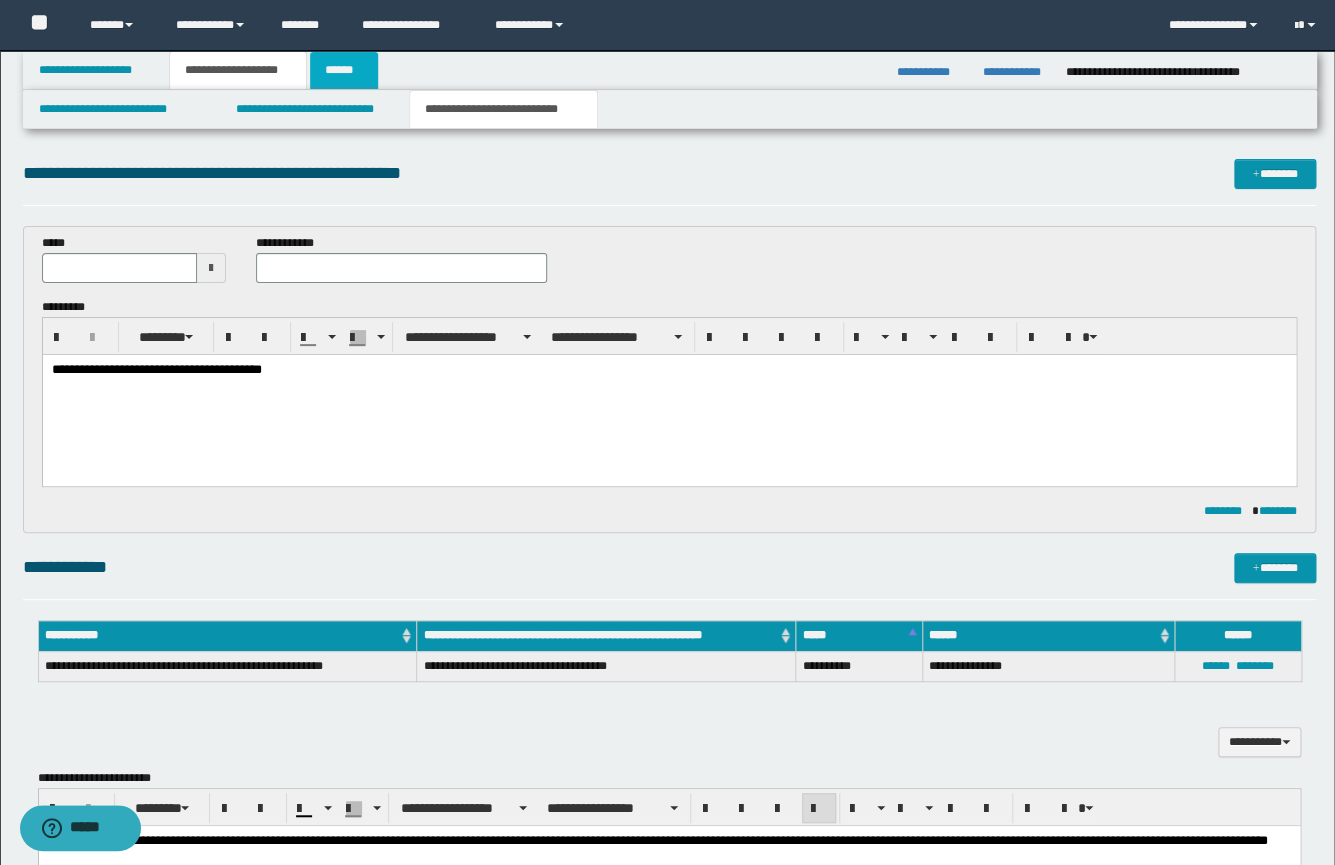 click on "******" at bounding box center (344, 70) 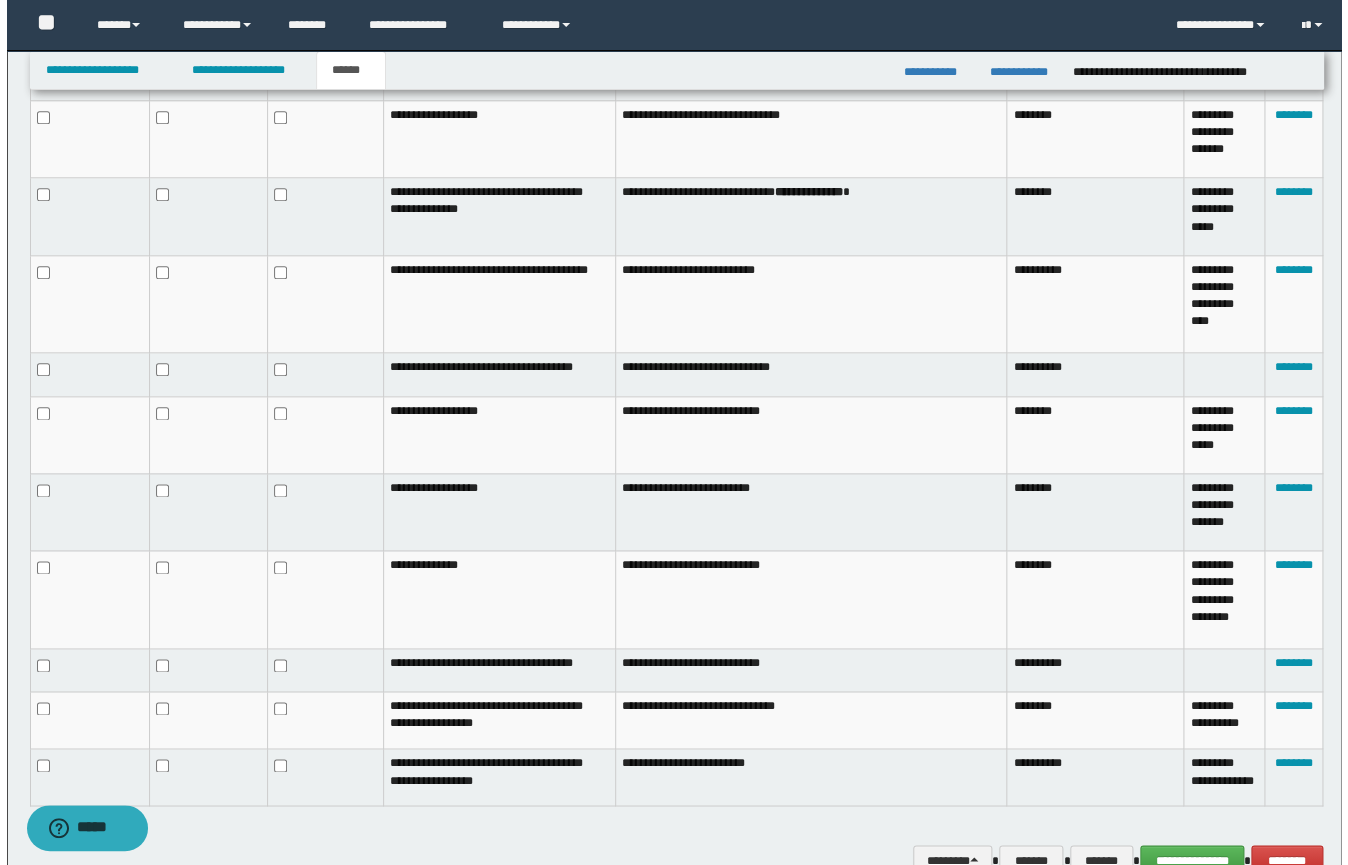scroll, scrollTop: 797, scrollLeft: 0, axis: vertical 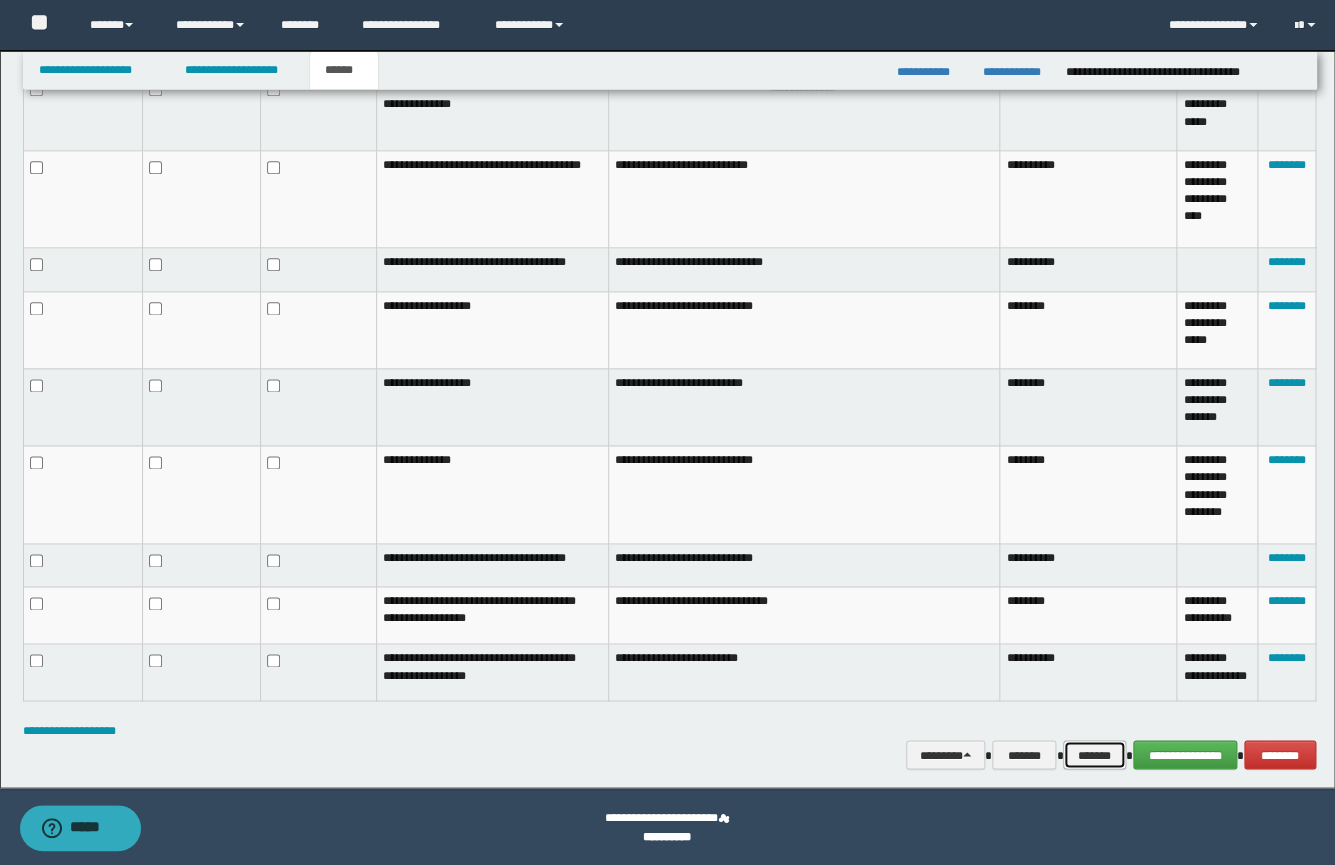 click on "*******" at bounding box center [1094, 755] 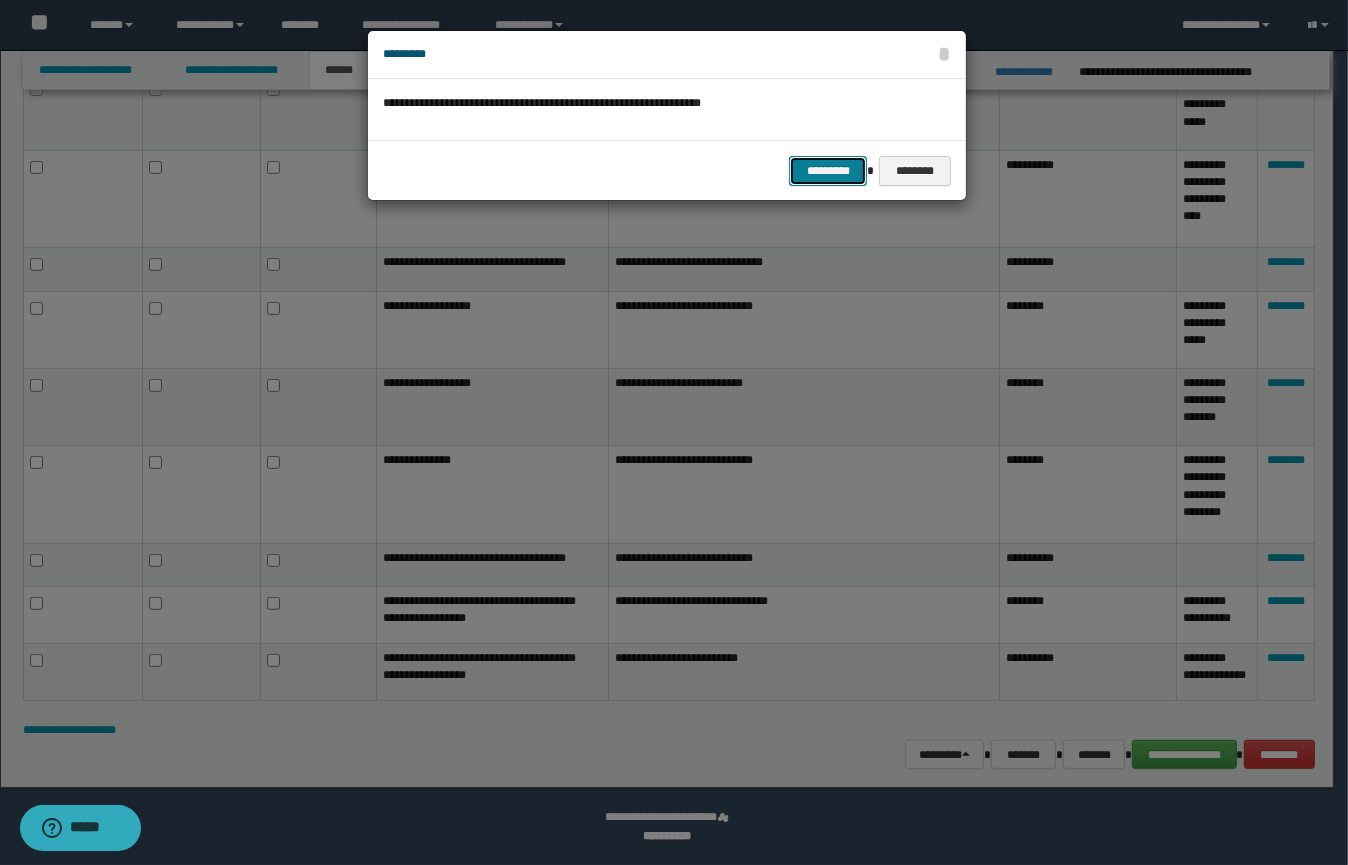 click on "*********" at bounding box center [828, 171] 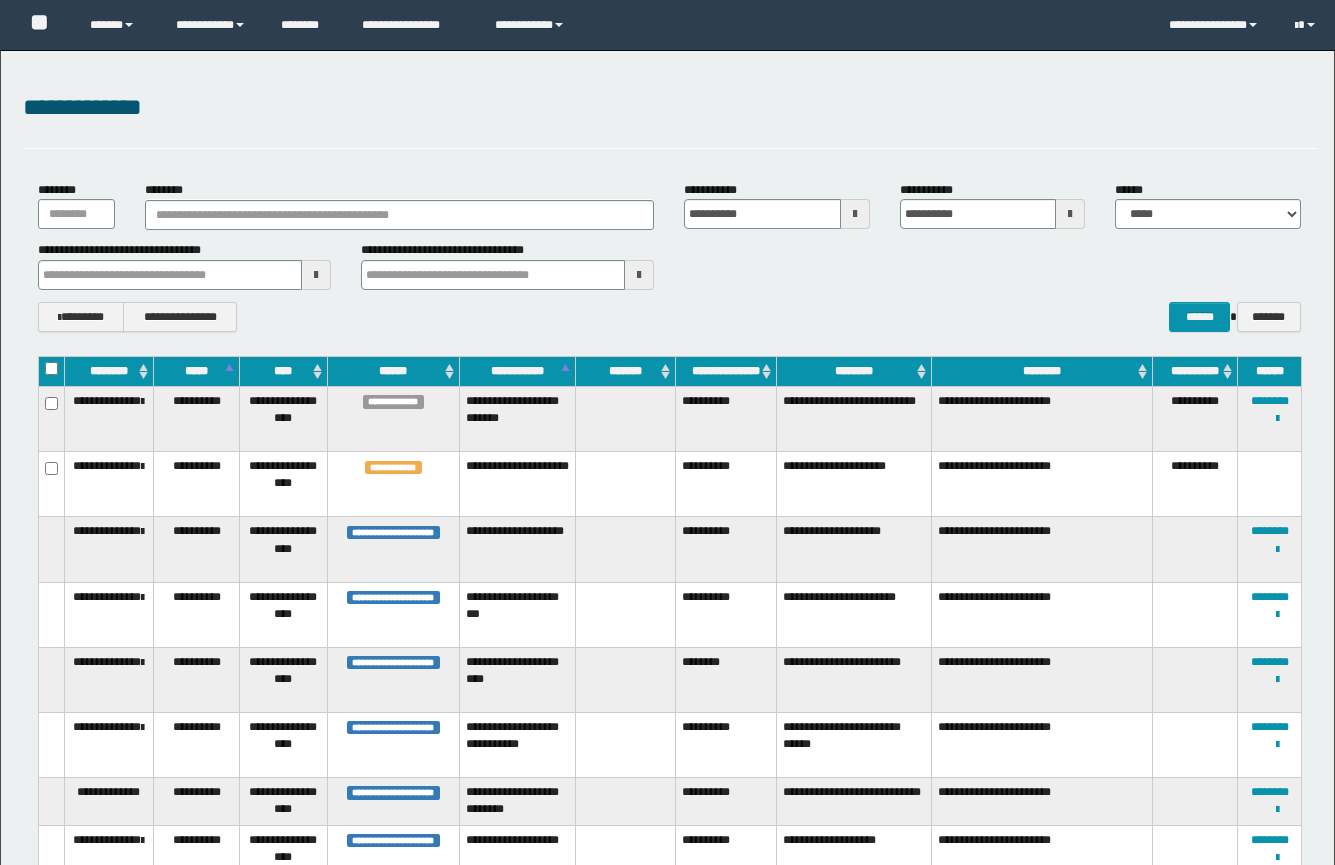 scroll, scrollTop: 225, scrollLeft: 0, axis: vertical 